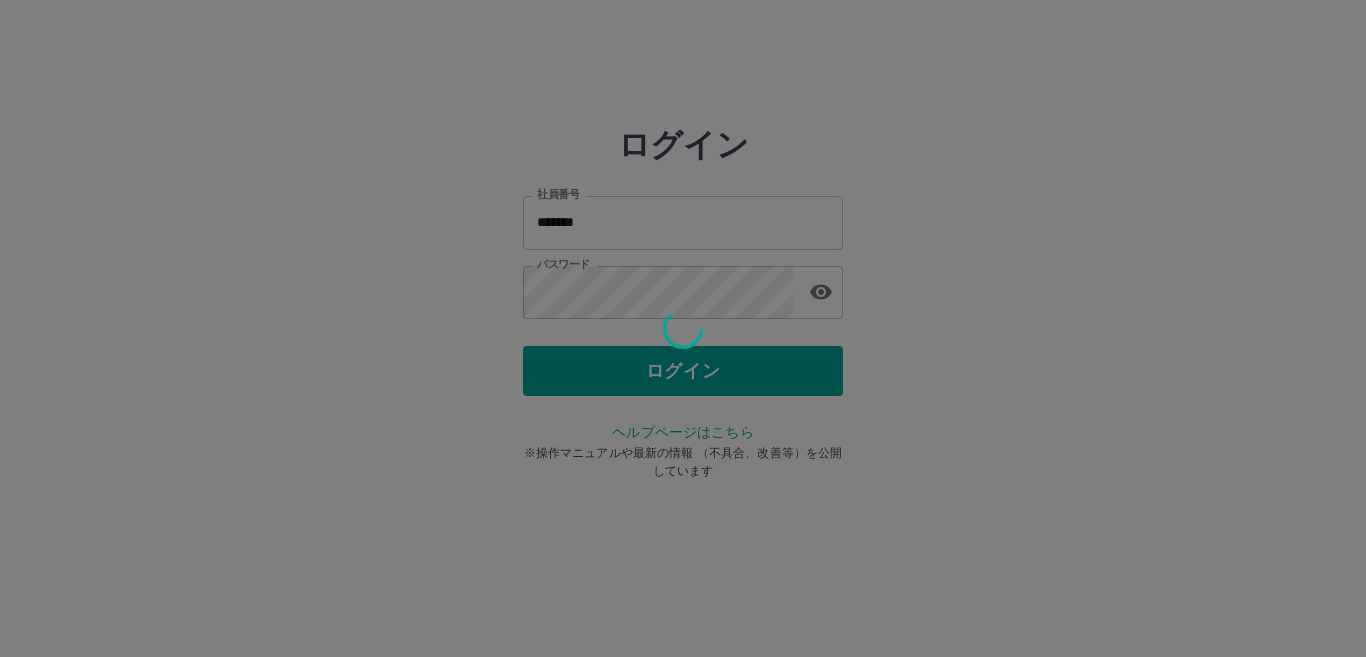 scroll, scrollTop: 0, scrollLeft: 0, axis: both 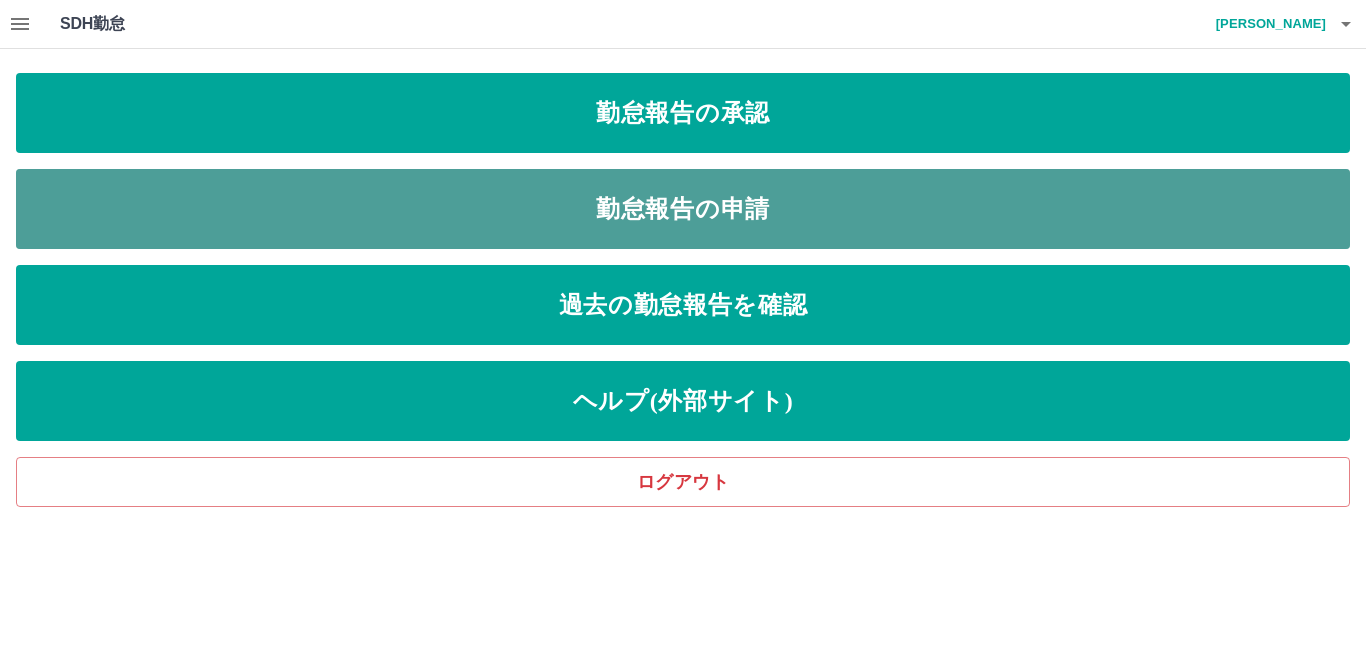 click on "勤怠報告の申請" at bounding box center (683, 209) 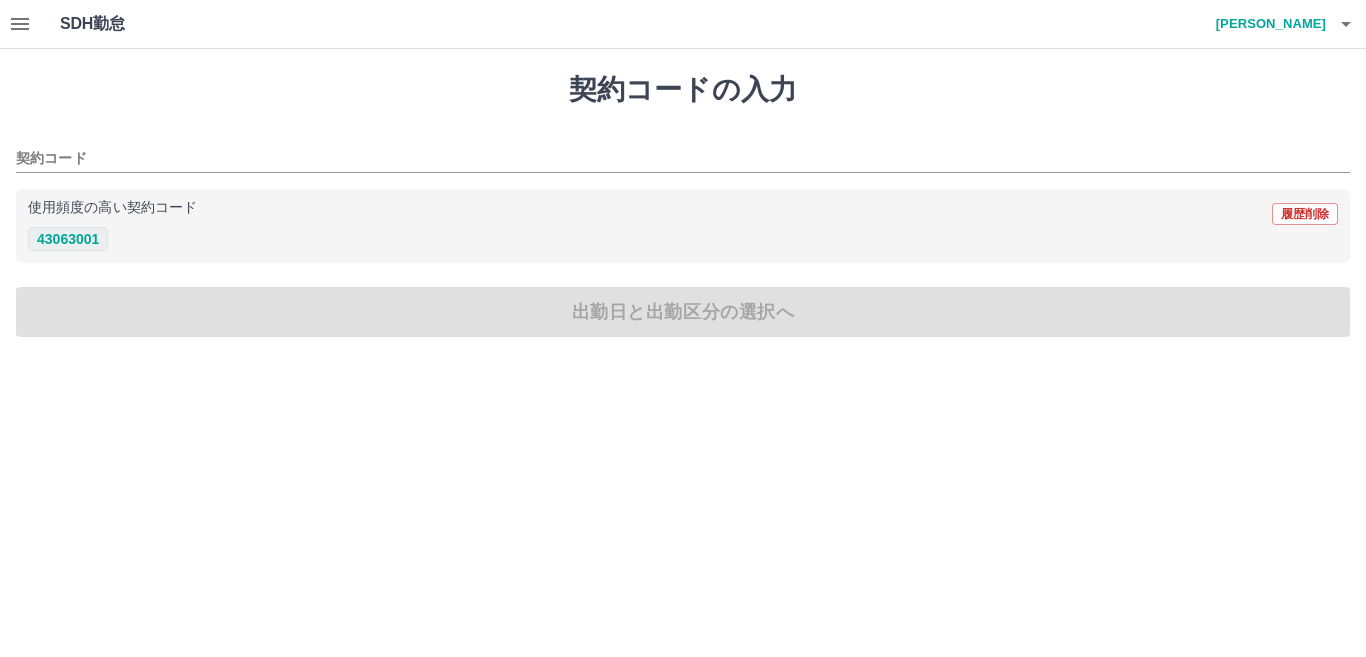 click on "43063001" at bounding box center (68, 239) 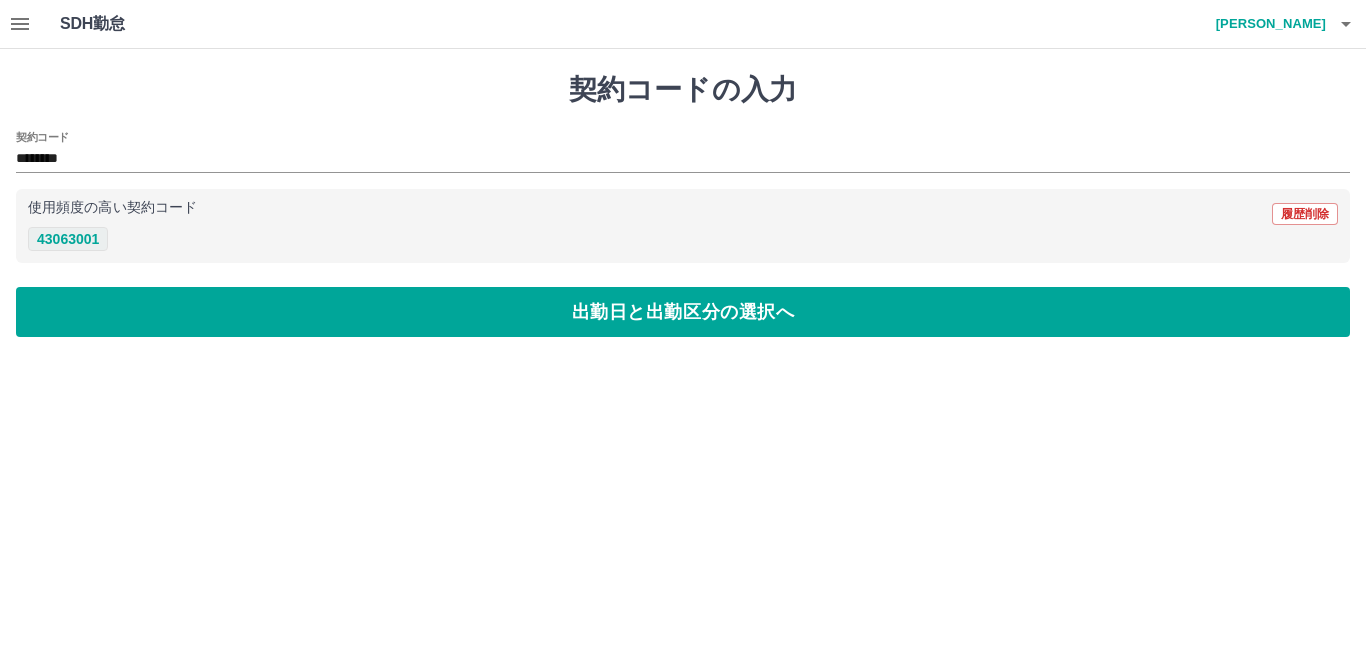 type on "********" 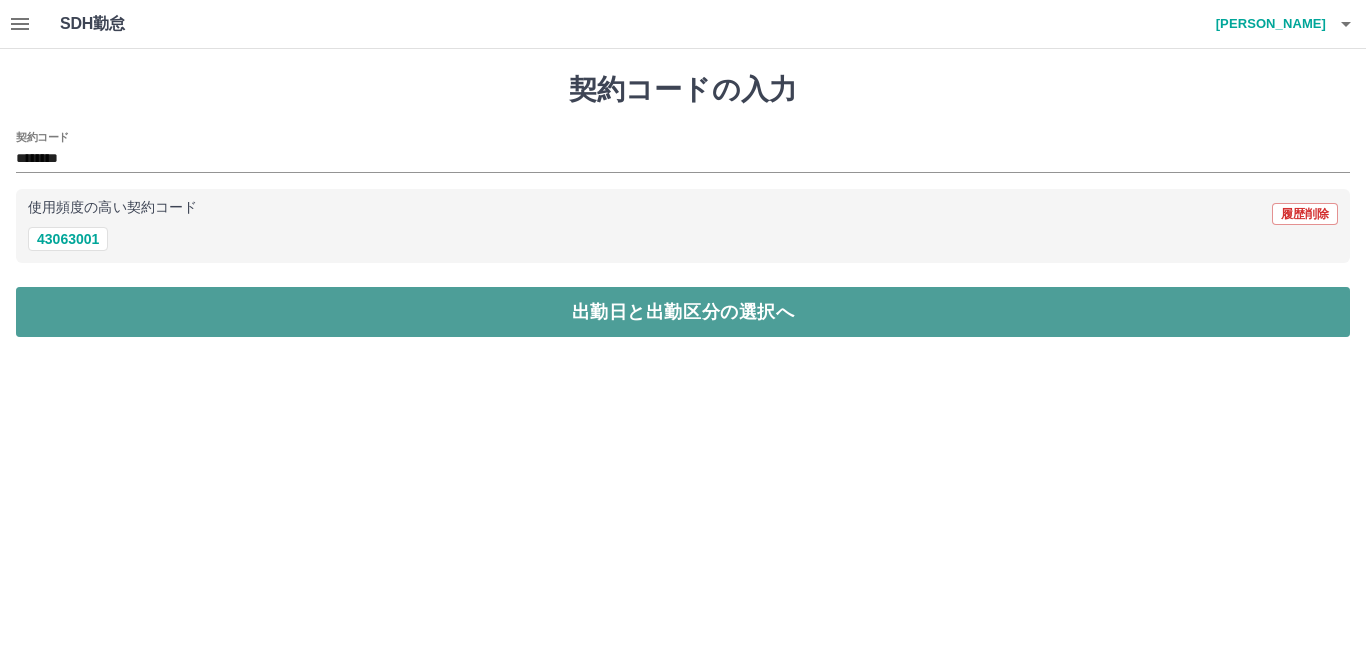 click on "出勤日と出勤区分の選択へ" at bounding box center [683, 312] 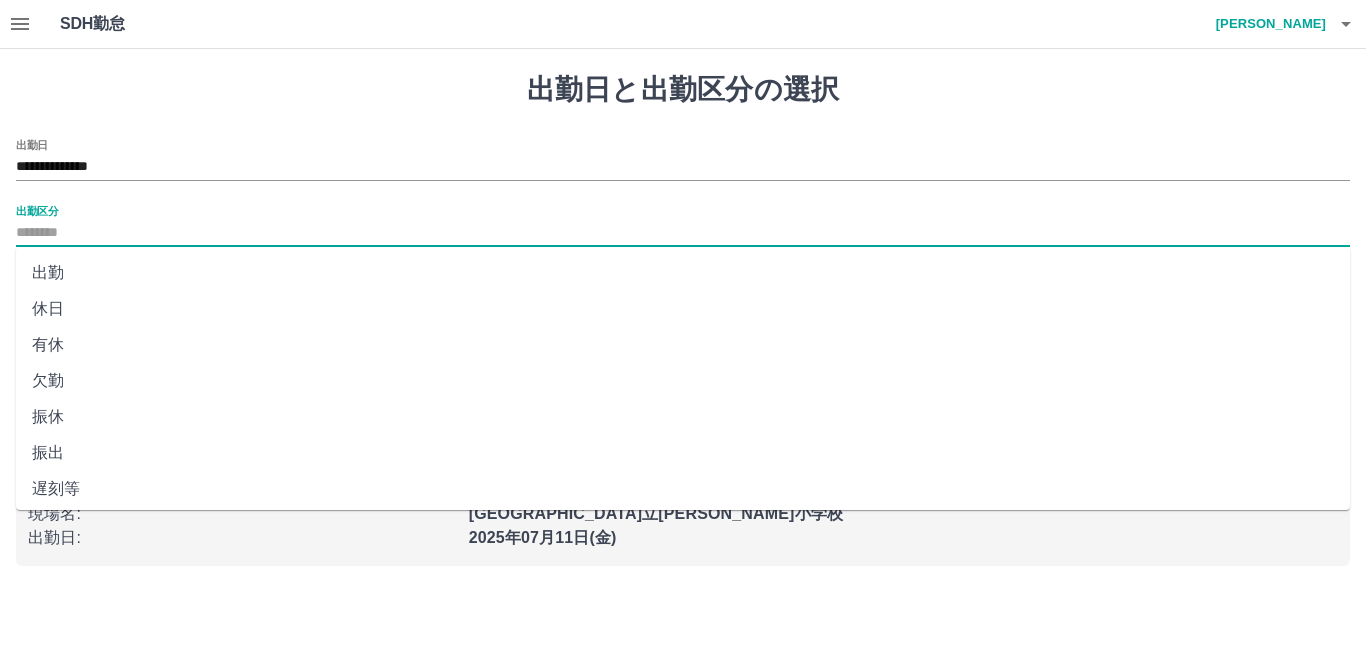 click on "出勤区分" at bounding box center [683, 233] 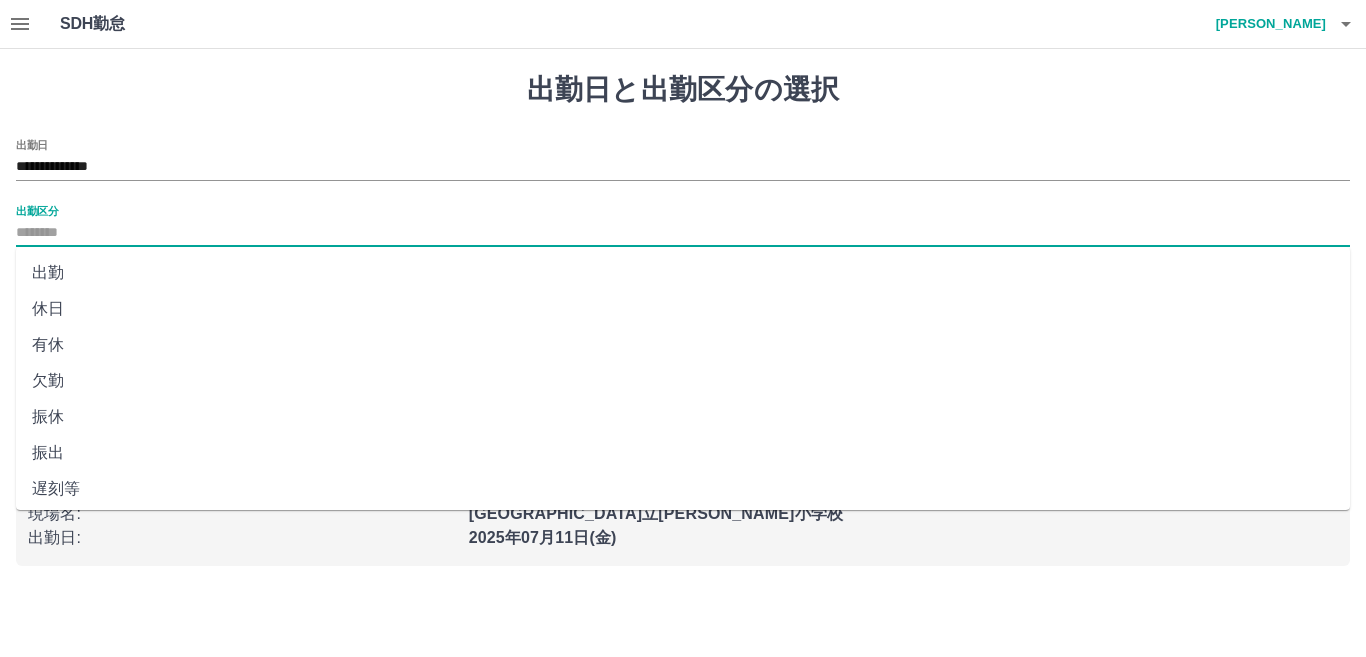 click 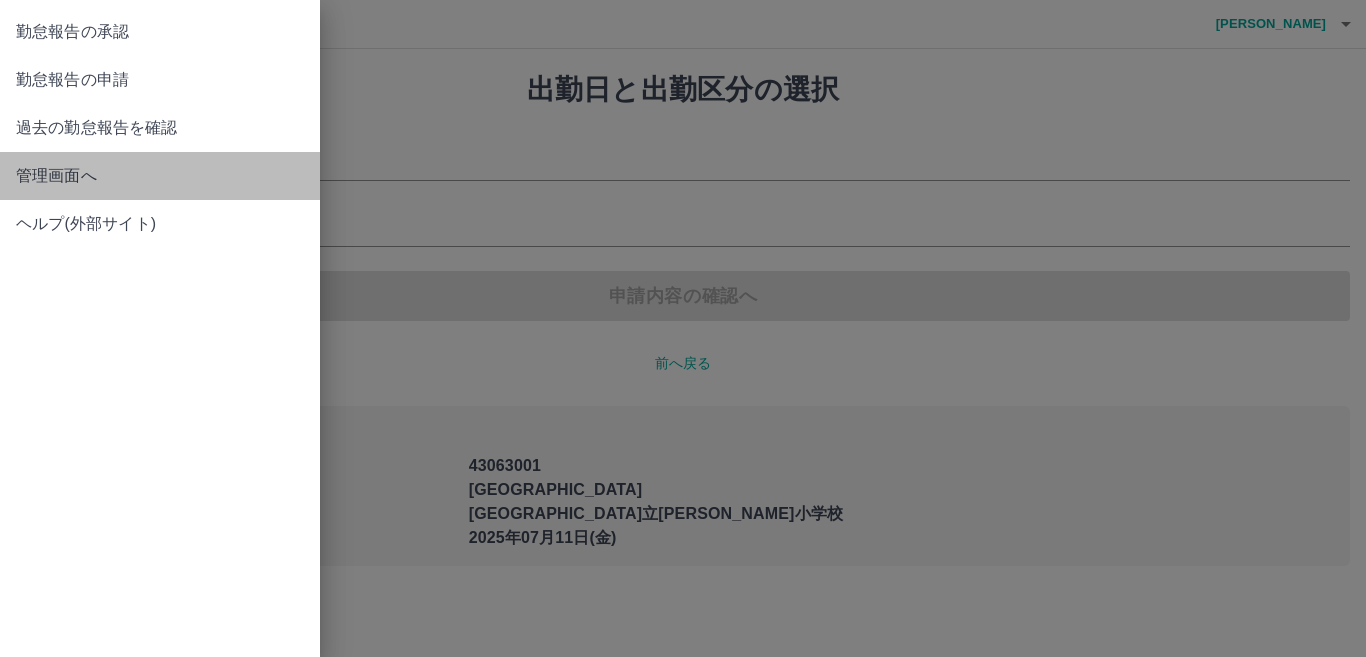 click on "管理画面へ" at bounding box center [160, 176] 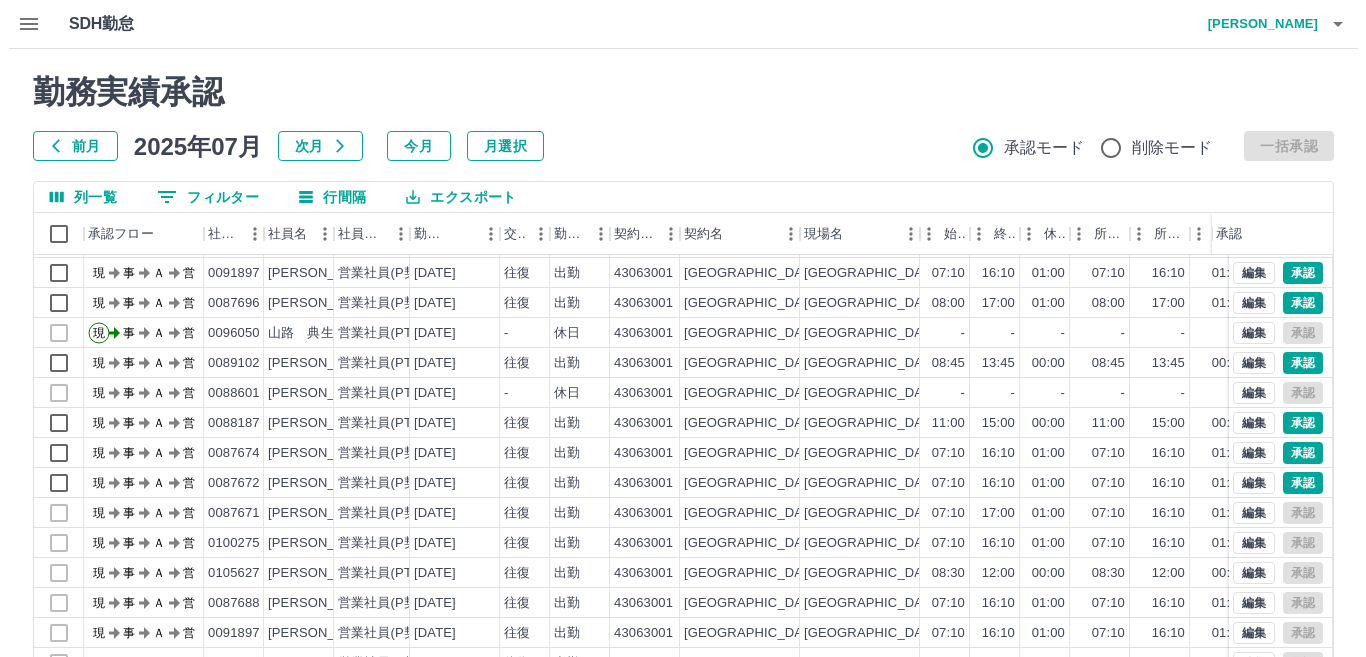 scroll, scrollTop: 0, scrollLeft: 0, axis: both 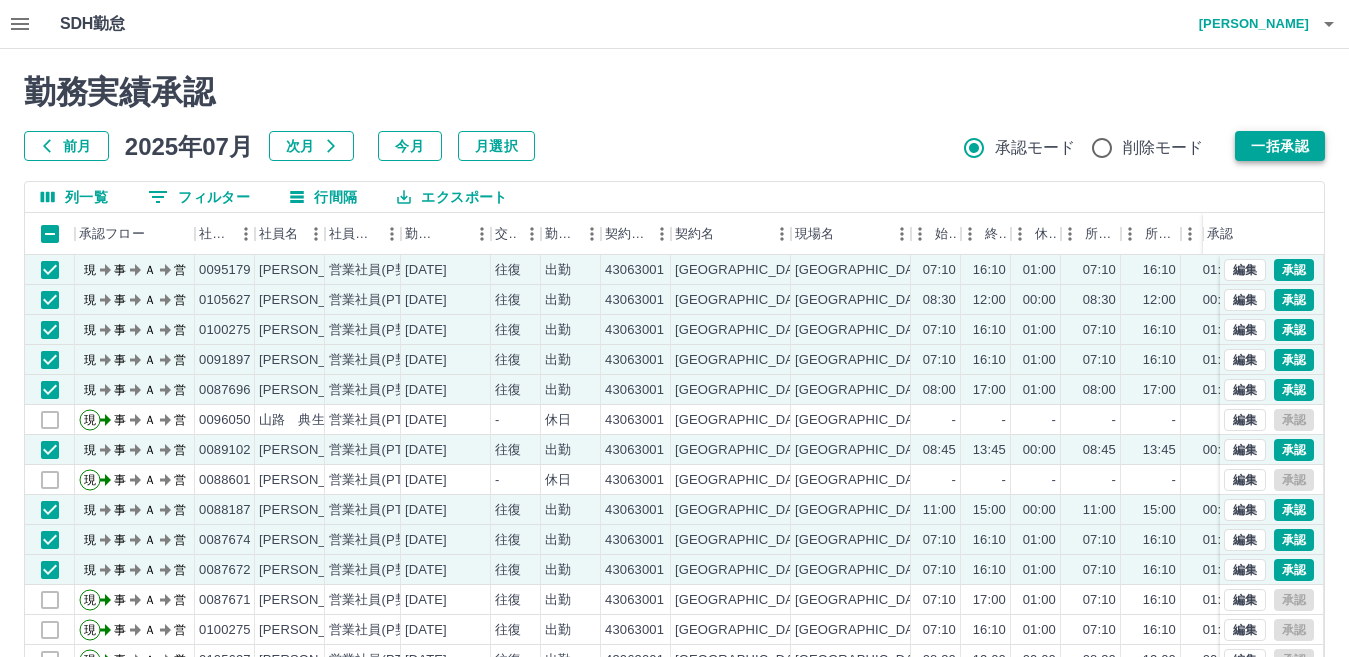 click on "一括承認" at bounding box center [1280, 146] 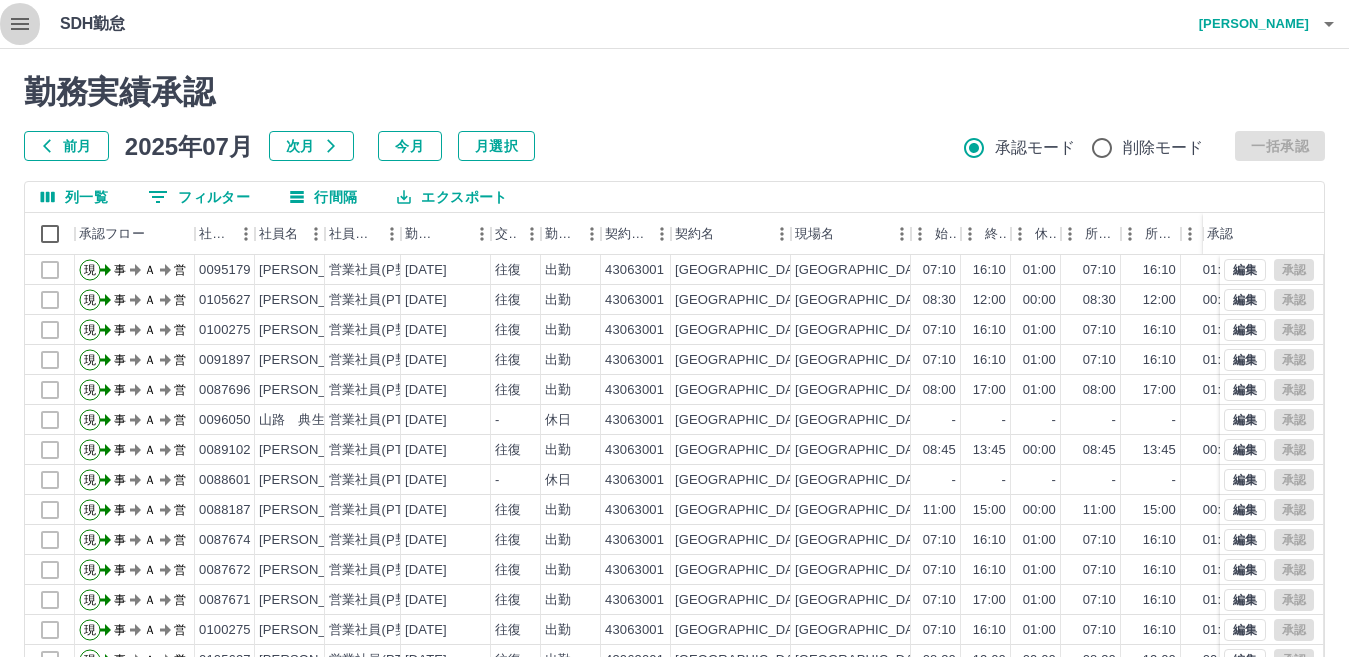 click 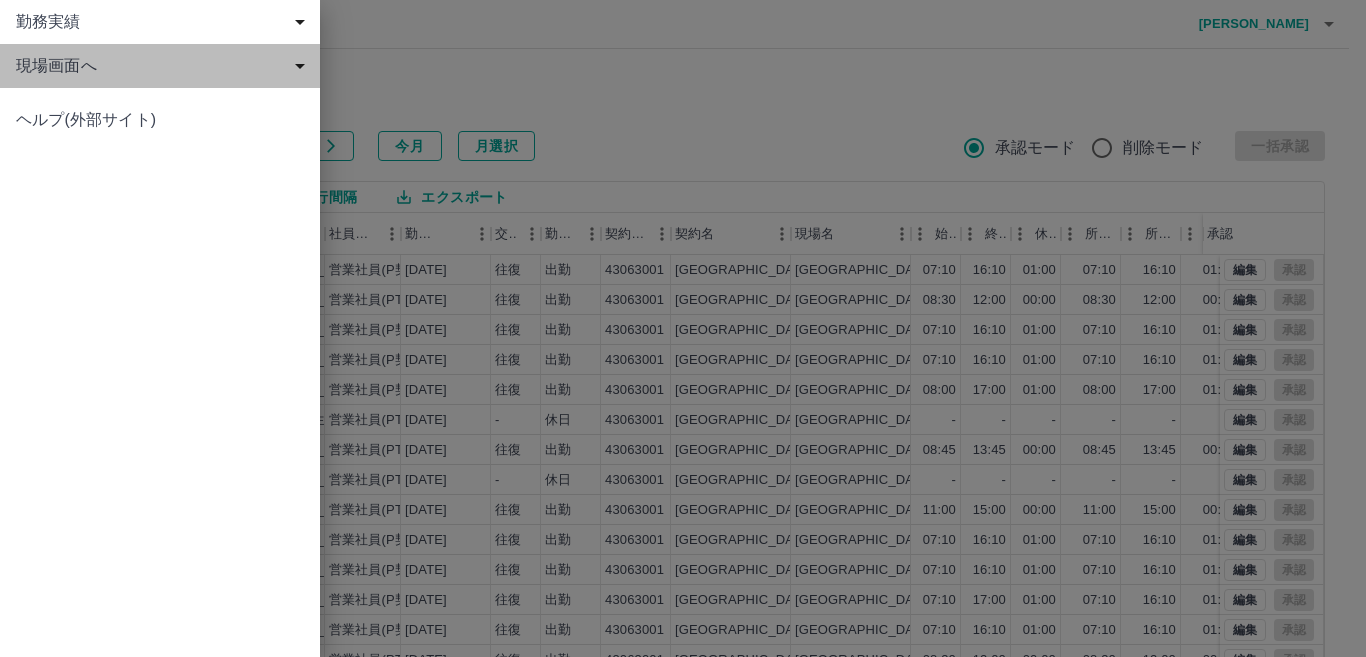 click on "現場画面へ" at bounding box center [164, 66] 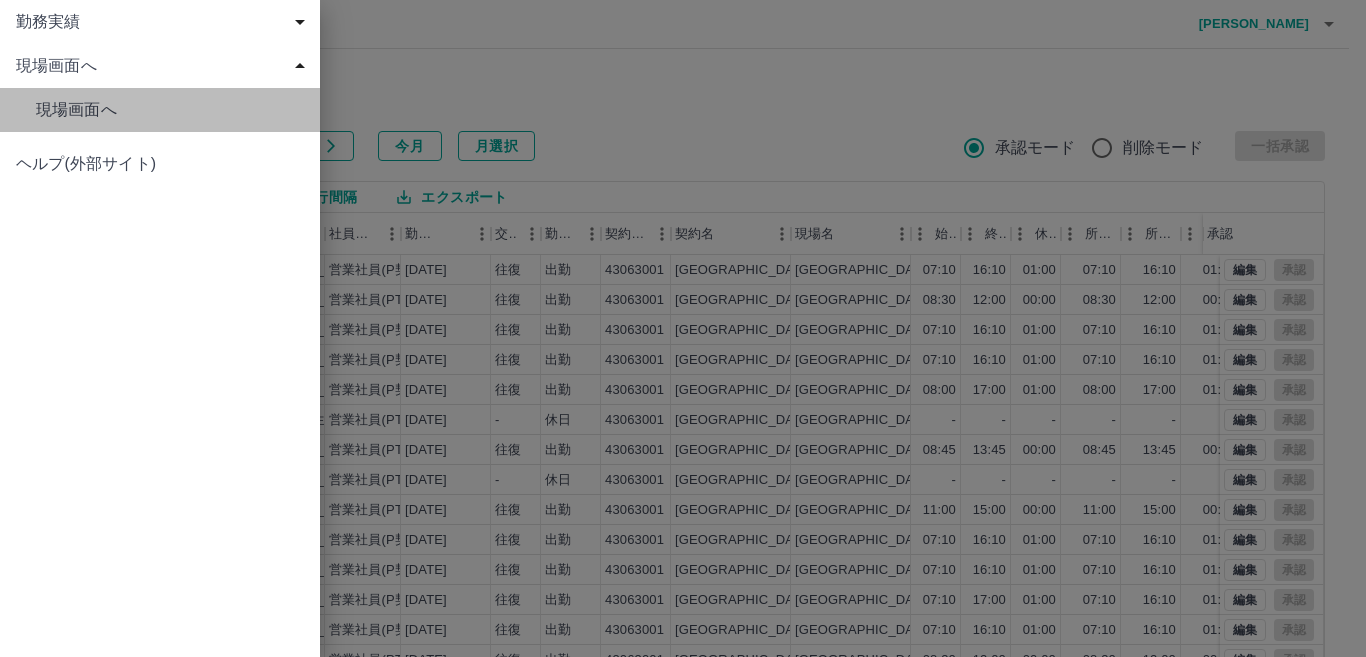 click on "現場画面へ" at bounding box center [170, 110] 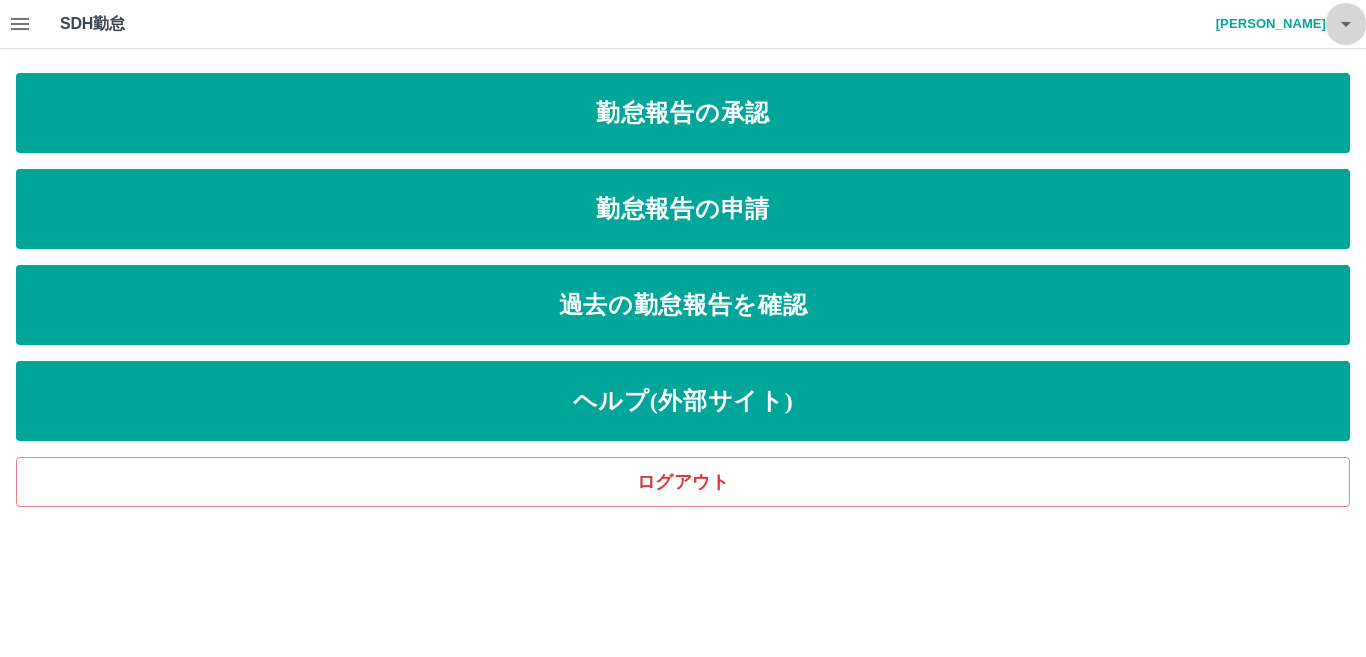 click 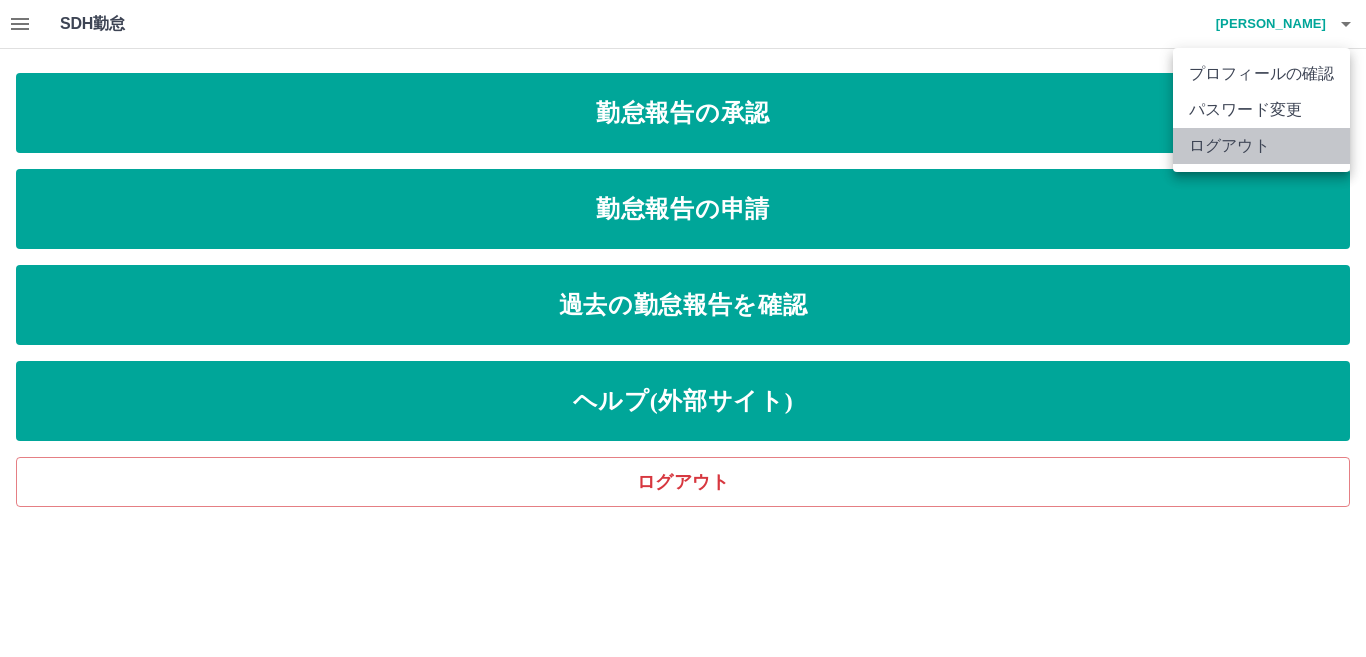click on "ログアウト" at bounding box center (1261, 146) 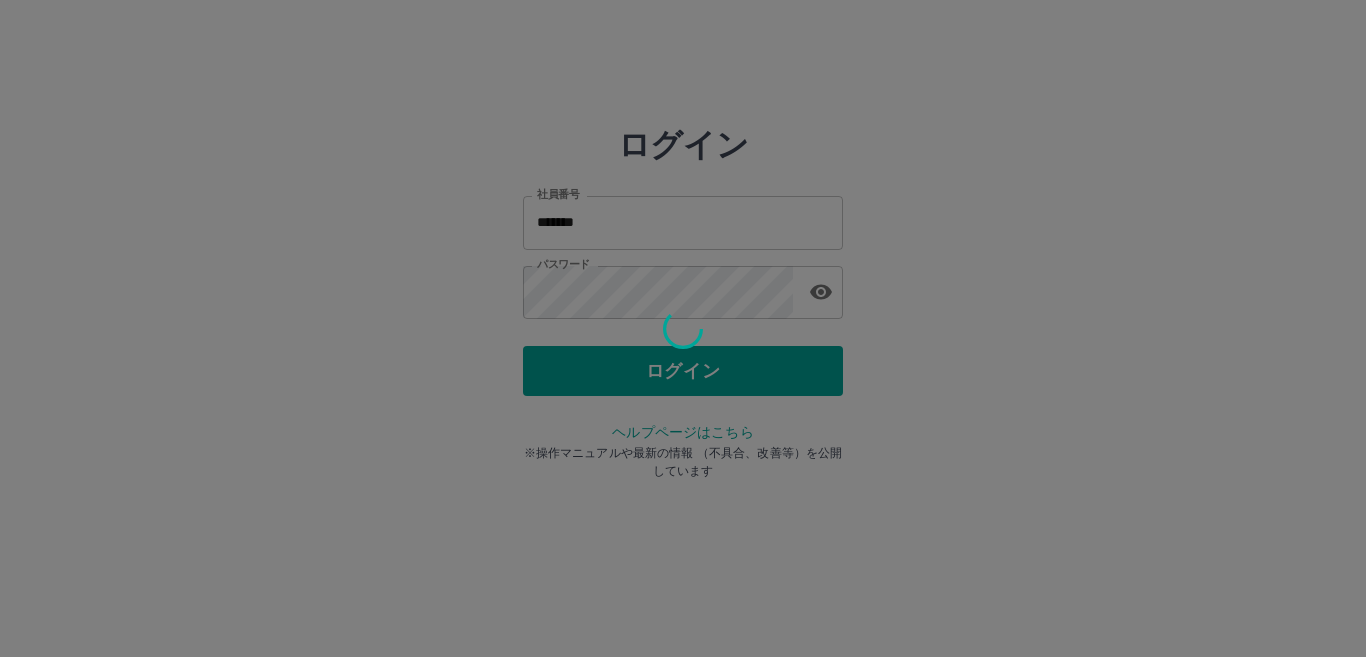 scroll, scrollTop: 0, scrollLeft: 0, axis: both 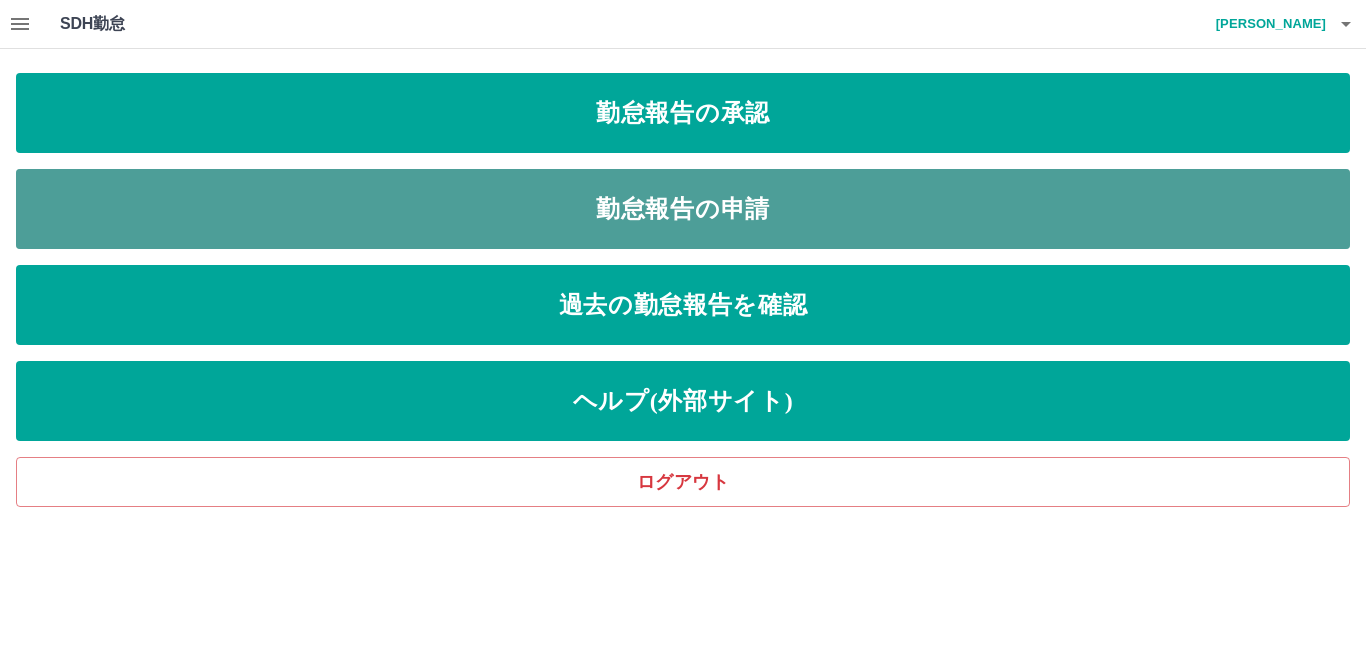 click on "勤怠報告の申請" at bounding box center (683, 209) 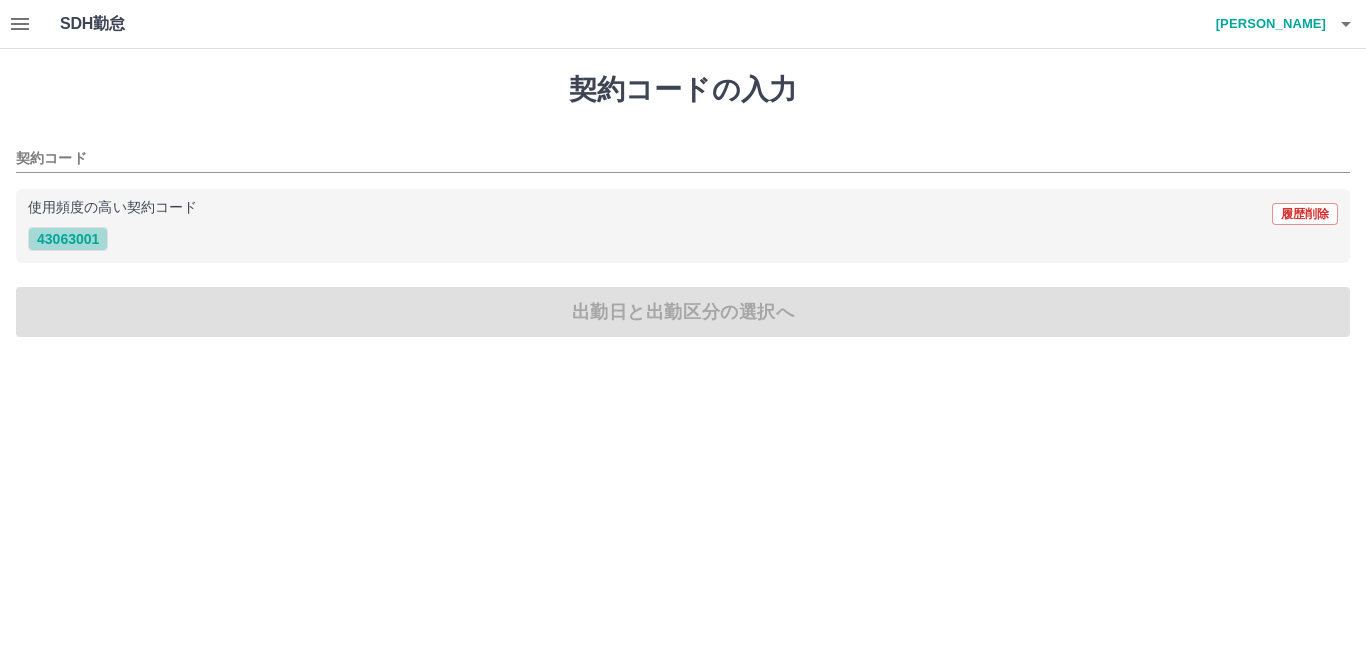 click on "43063001" at bounding box center [68, 239] 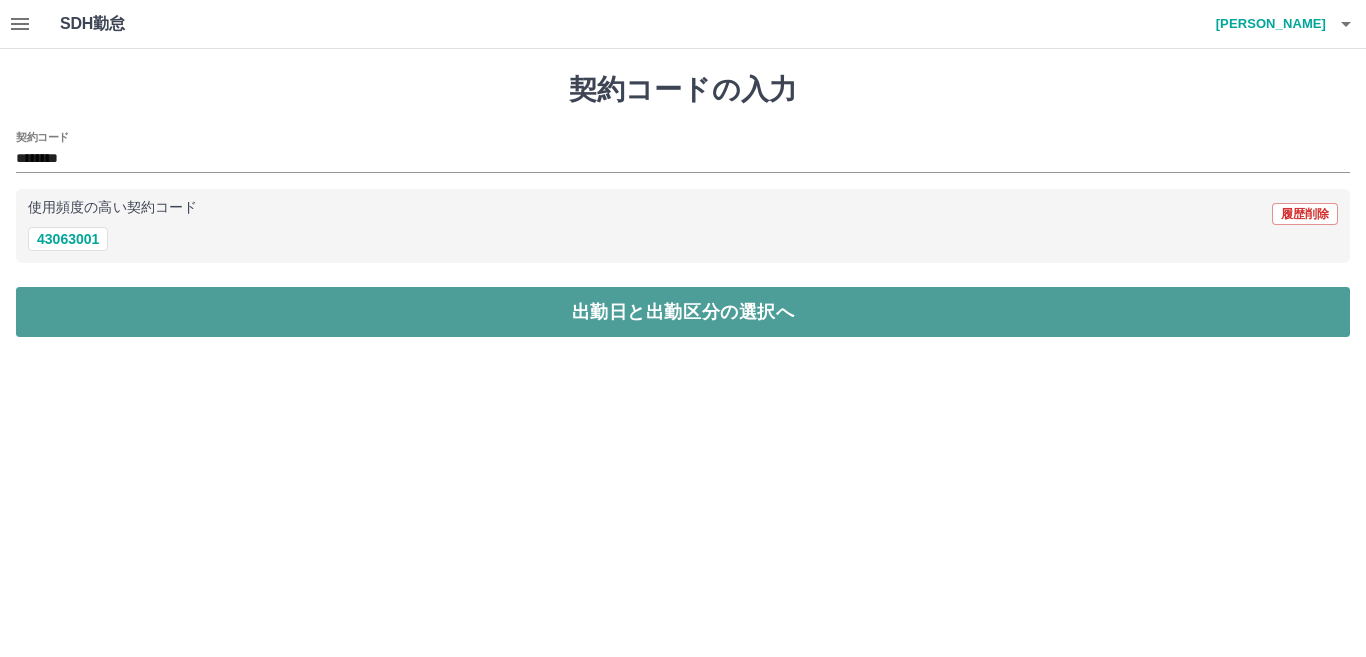 click on "出勤日と出勤区分の選択へ" at bounding box center [683, 312] 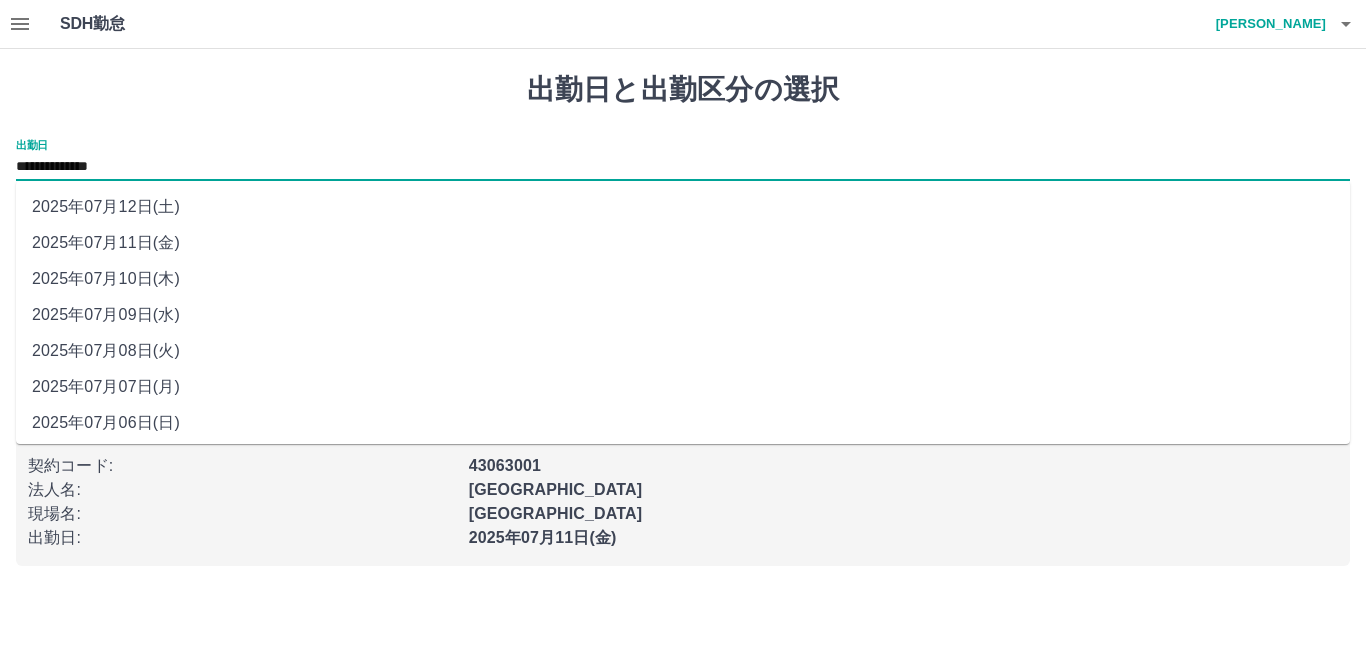 click on "**********" at bounding box center [683, 167] 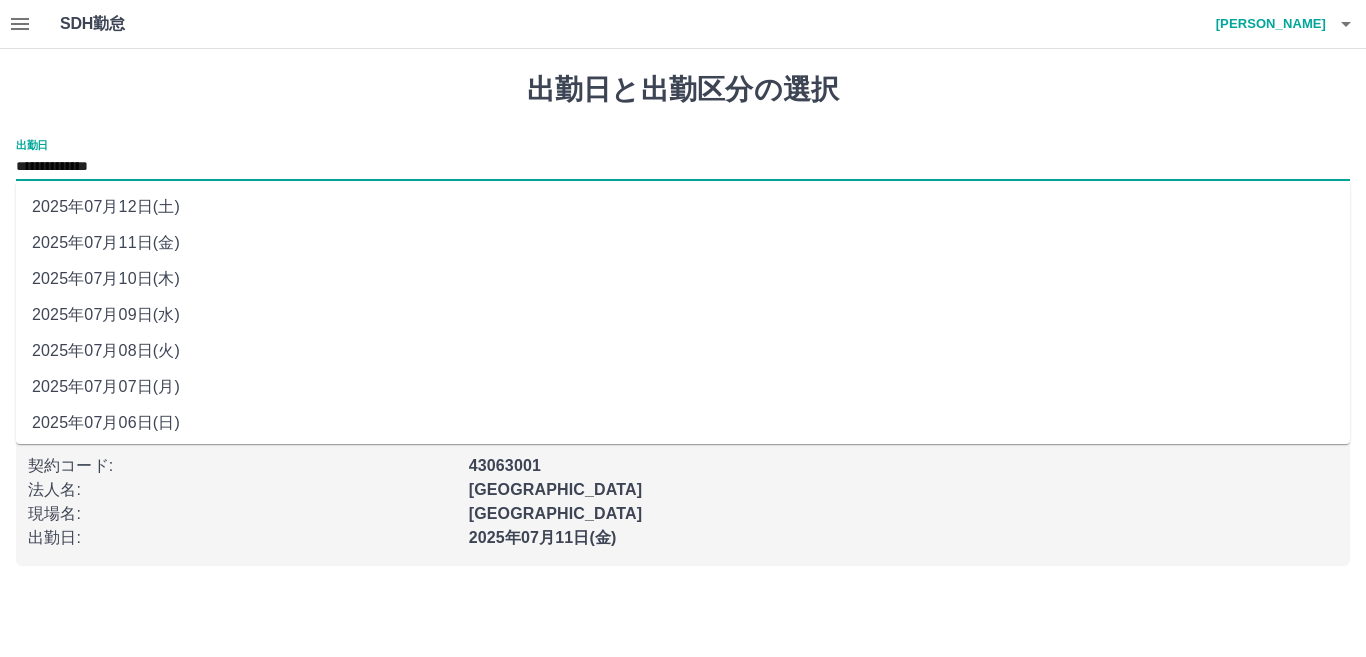 click on "2025年07月12日(土)" at bounding box center [683, 207] 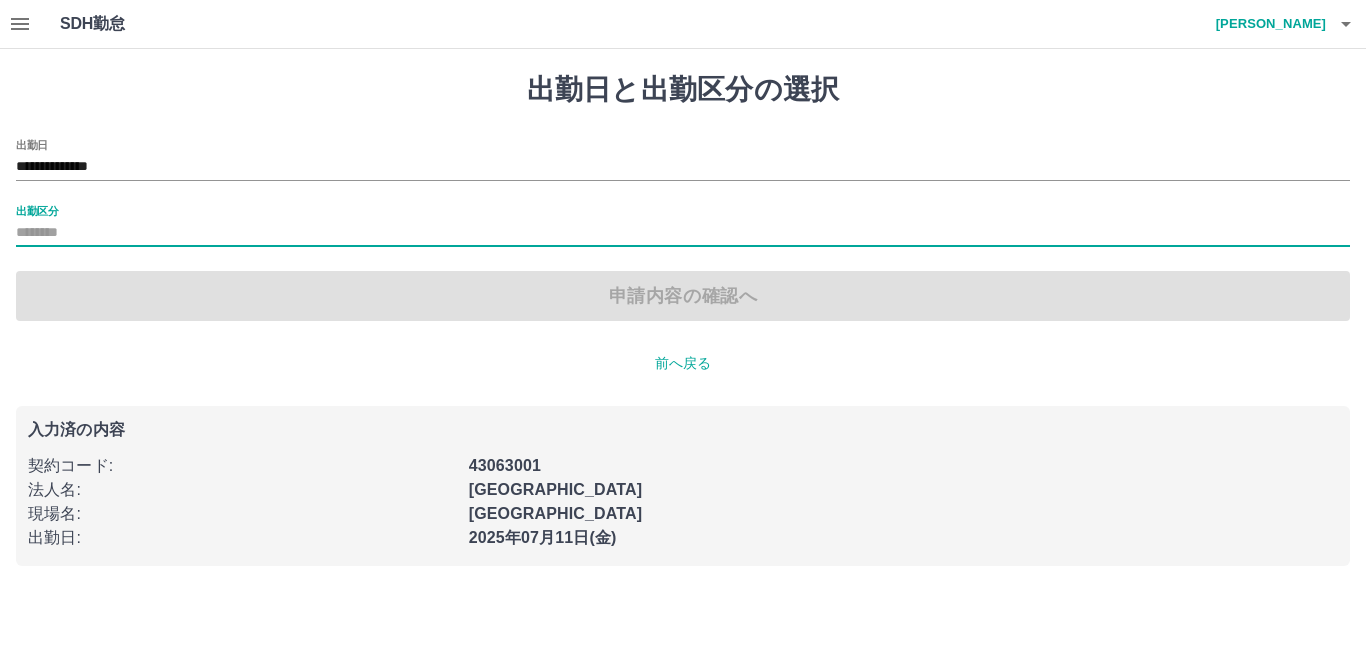 click on "出勤区分" at bounding box center [683, 233] 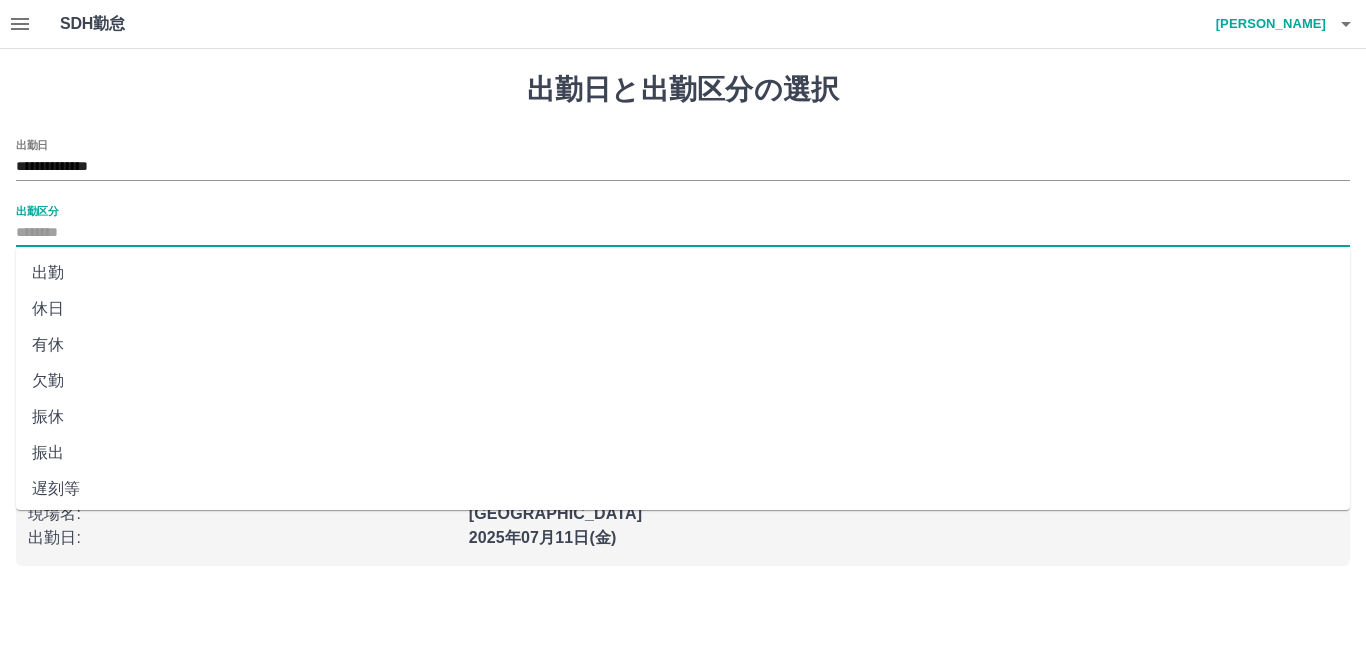 click on "休日" at bounding box center (683, 309) 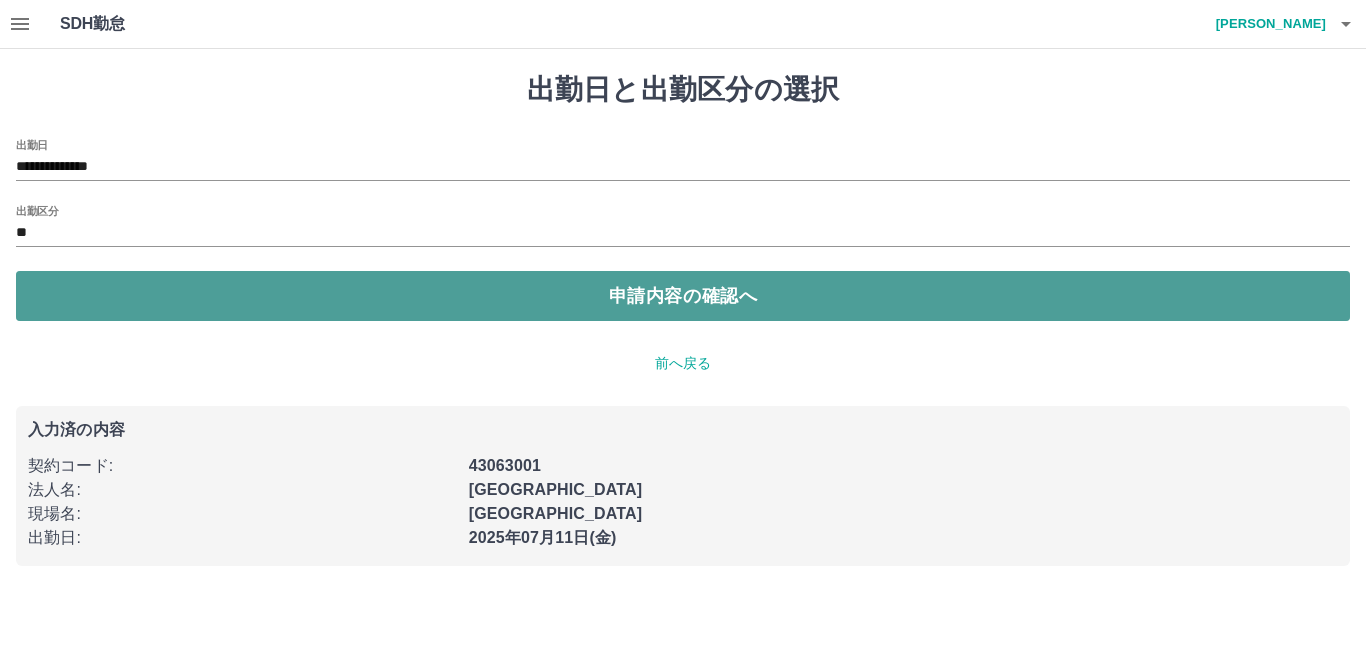 click on "申請内容の確認へ" at bounding box center (683, 296) 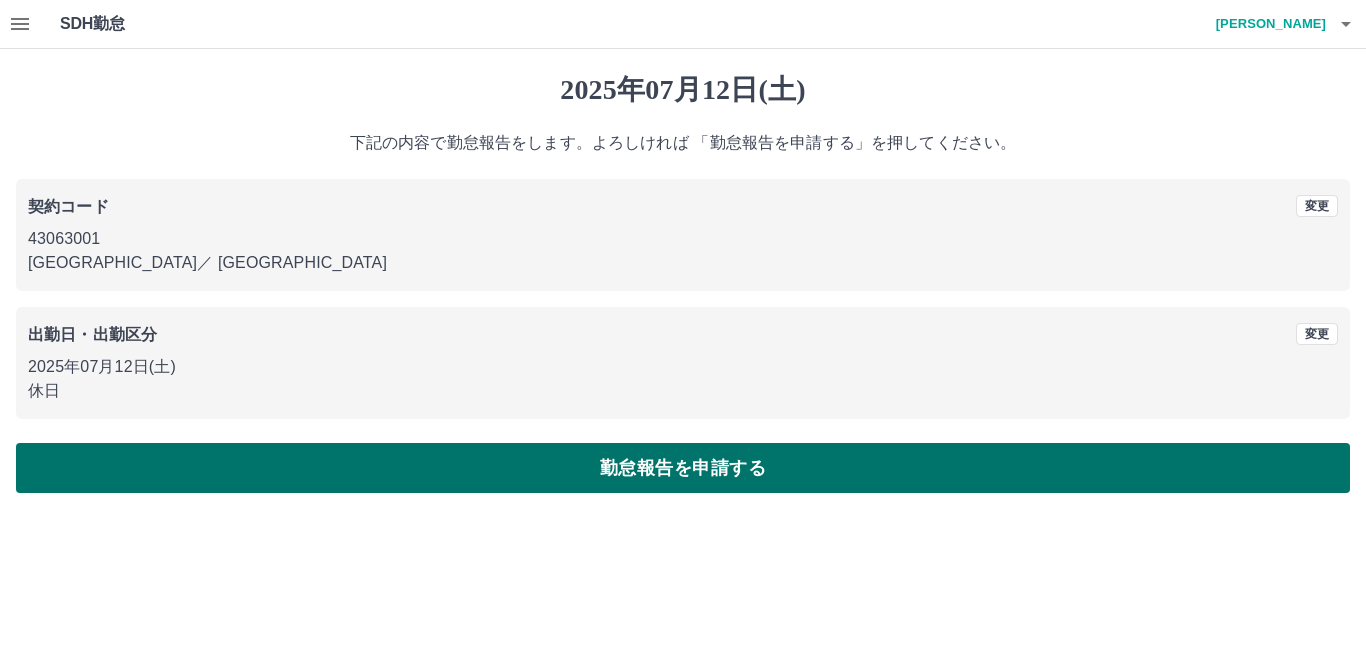 click on "勤怠報告を申請する" at bounding box center [683, 468] 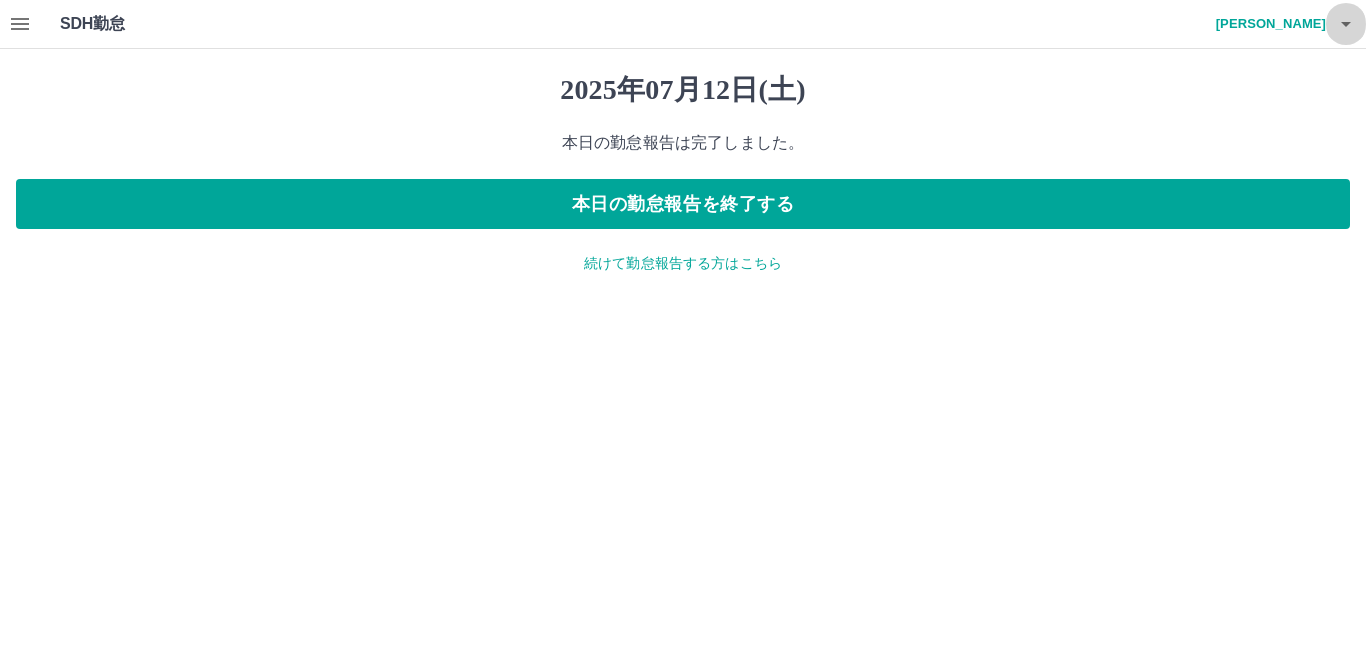 click 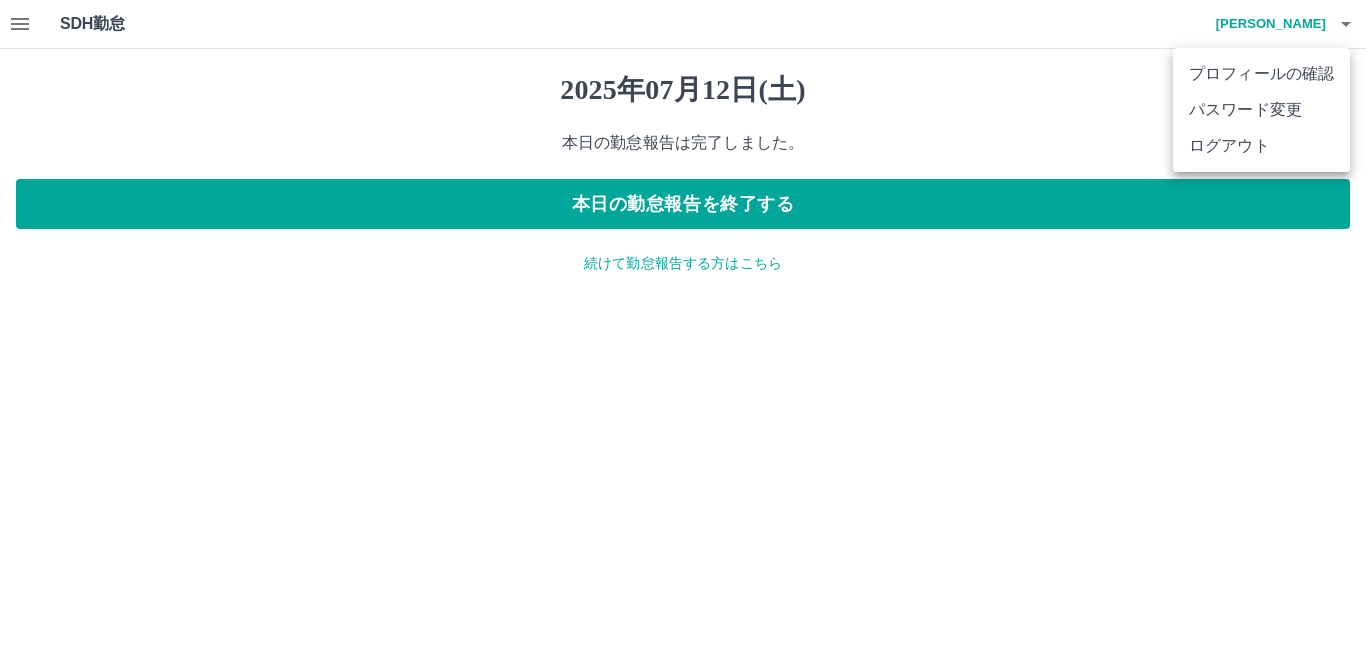 click on "ログアウト" at bounding box center [1261, 146] 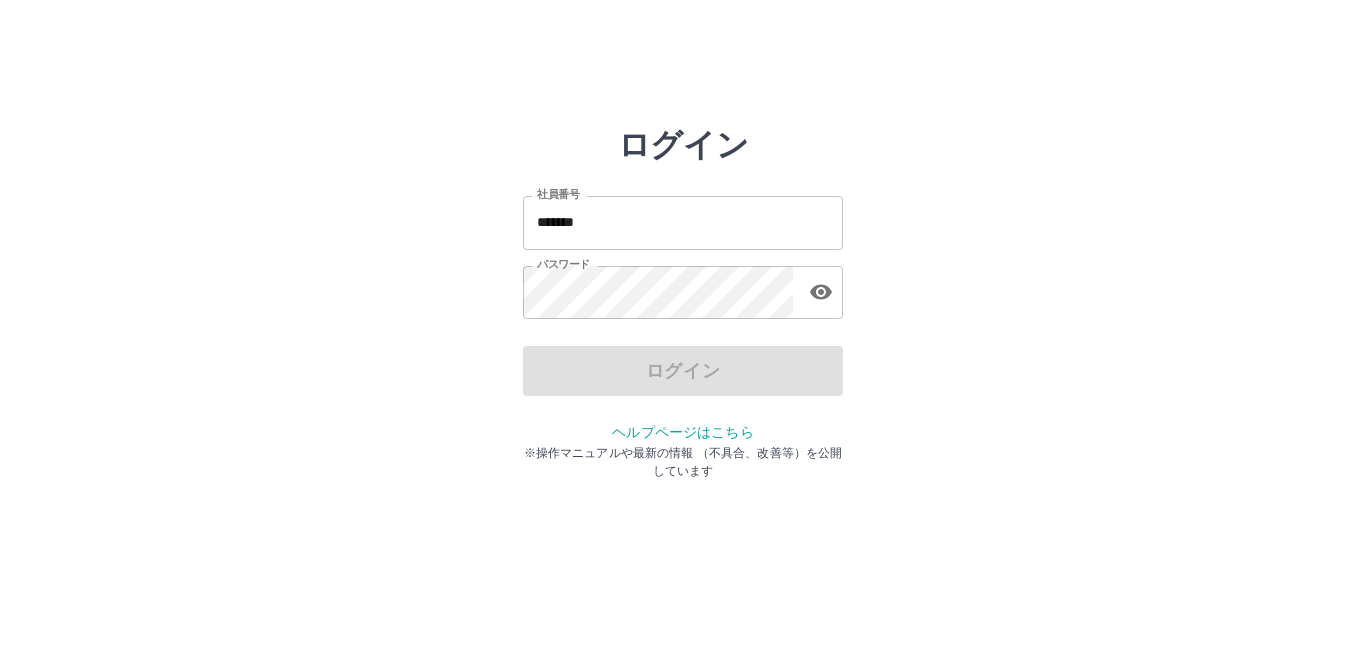 scroll, scrollTop: 0, scrollLeft: 0, axis: both 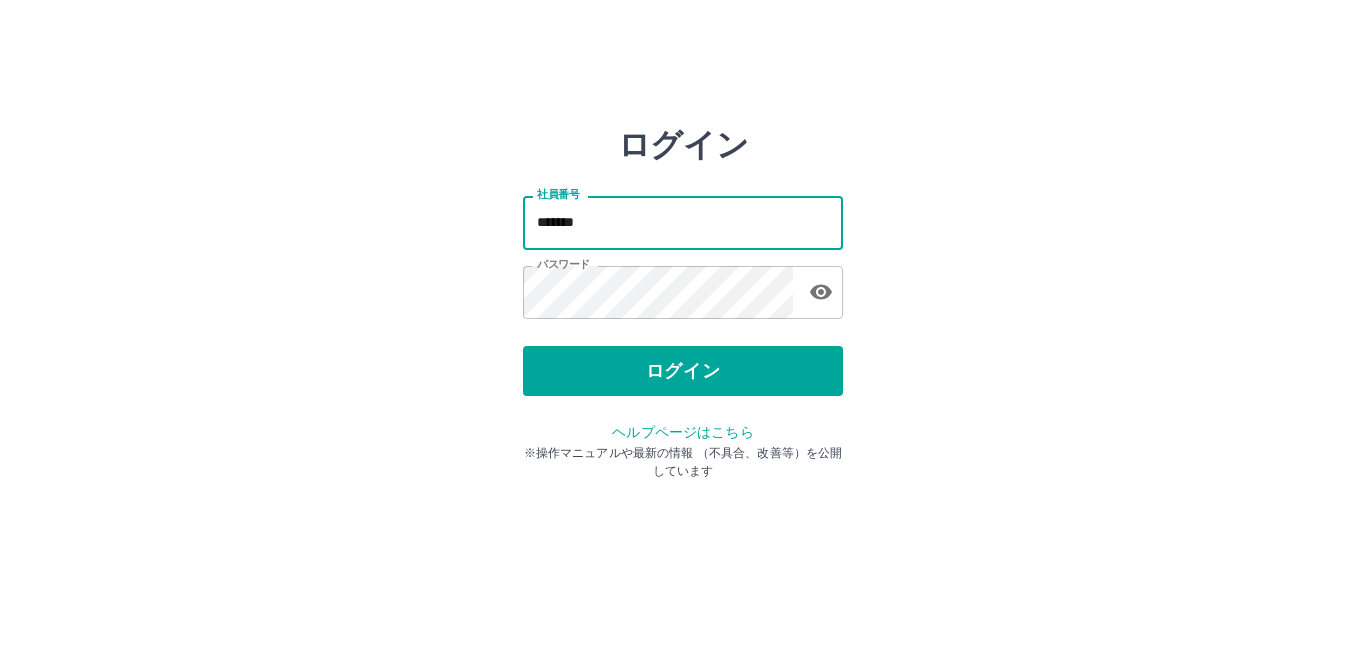 type on "*******" 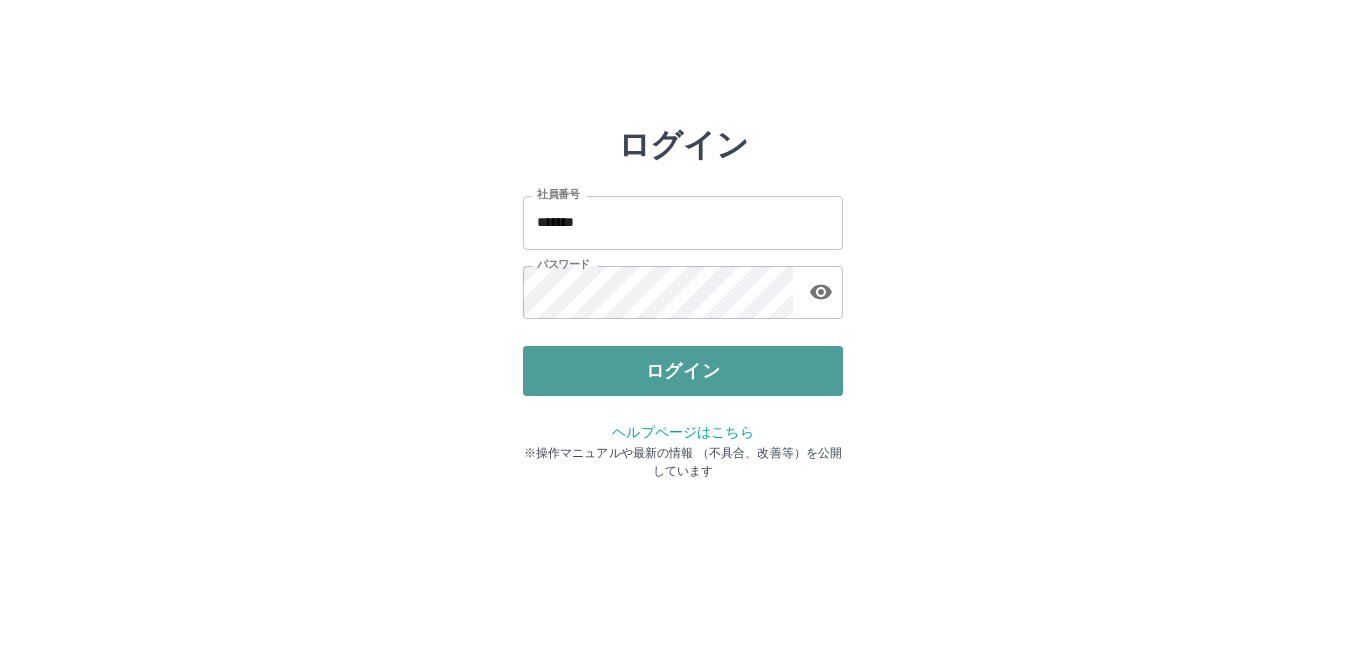 click on "ログイン" at bounding box center (683, 371) 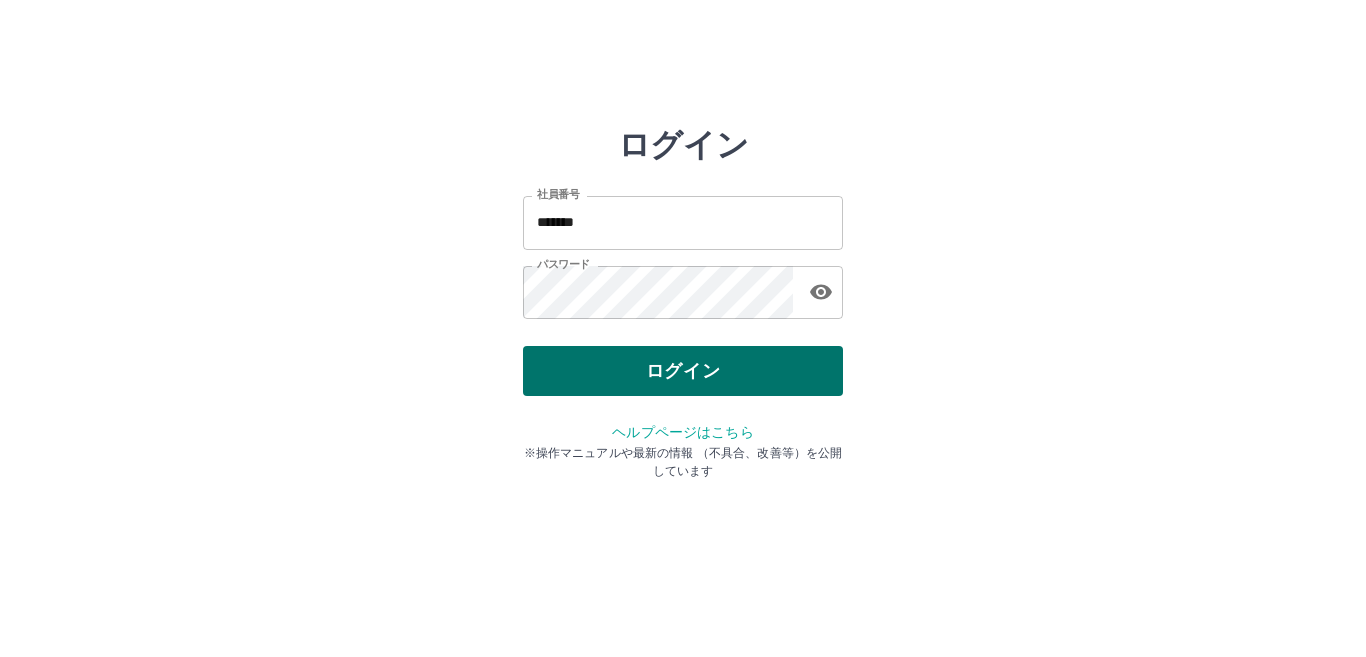 type 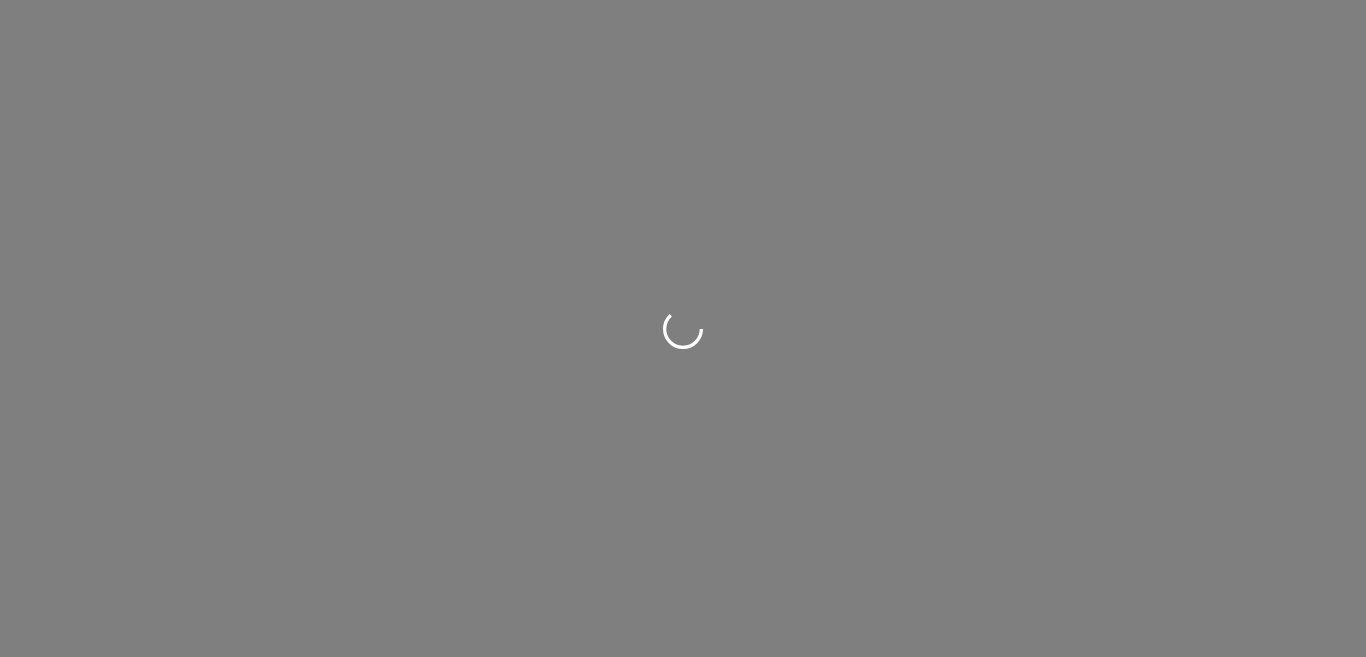 scroll, scrollTop: 0, scrollLeft: 0, axis: both 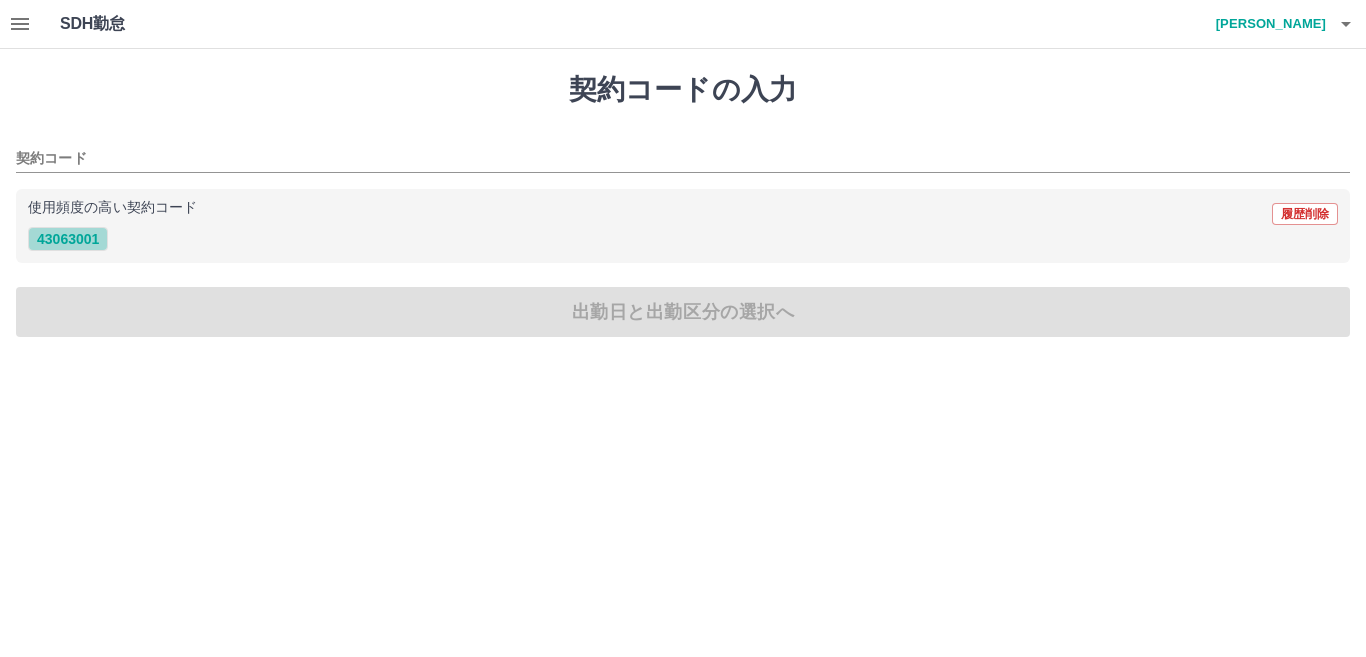 click on "43063001" at bounding box center (68, 239) 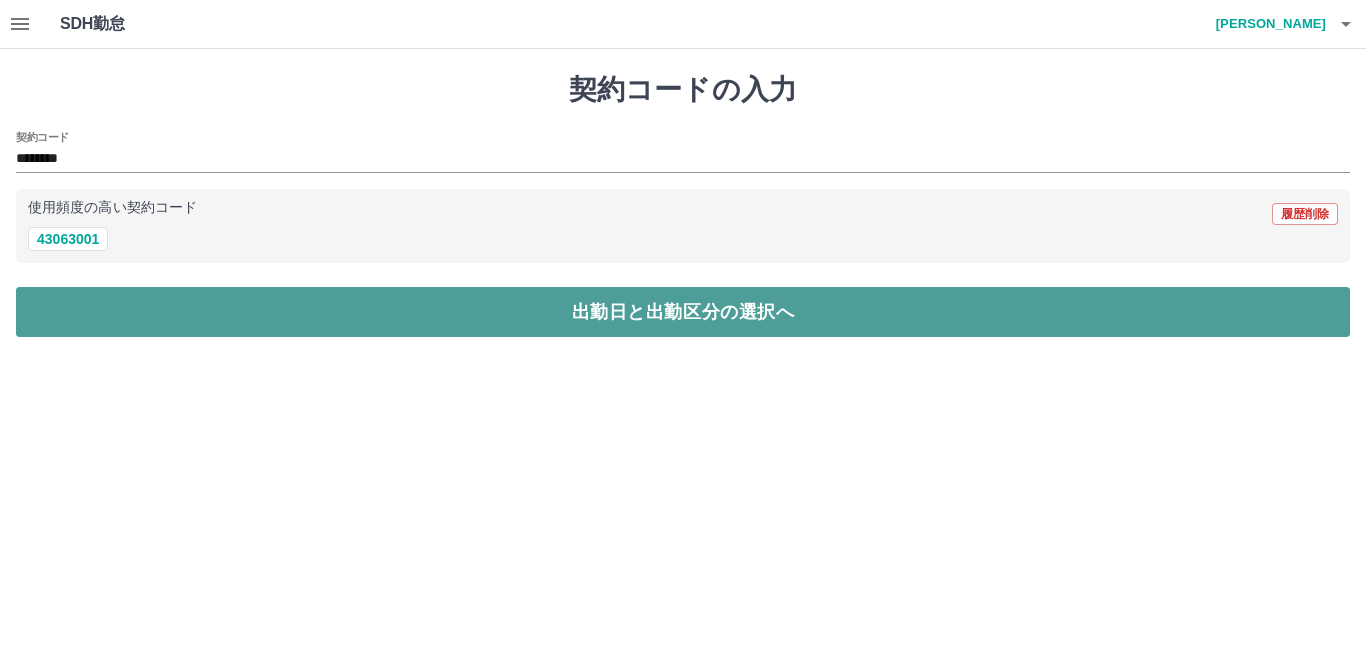 click on "出勤日と出勤区分の選択へ" at bounding box center [683, 312] 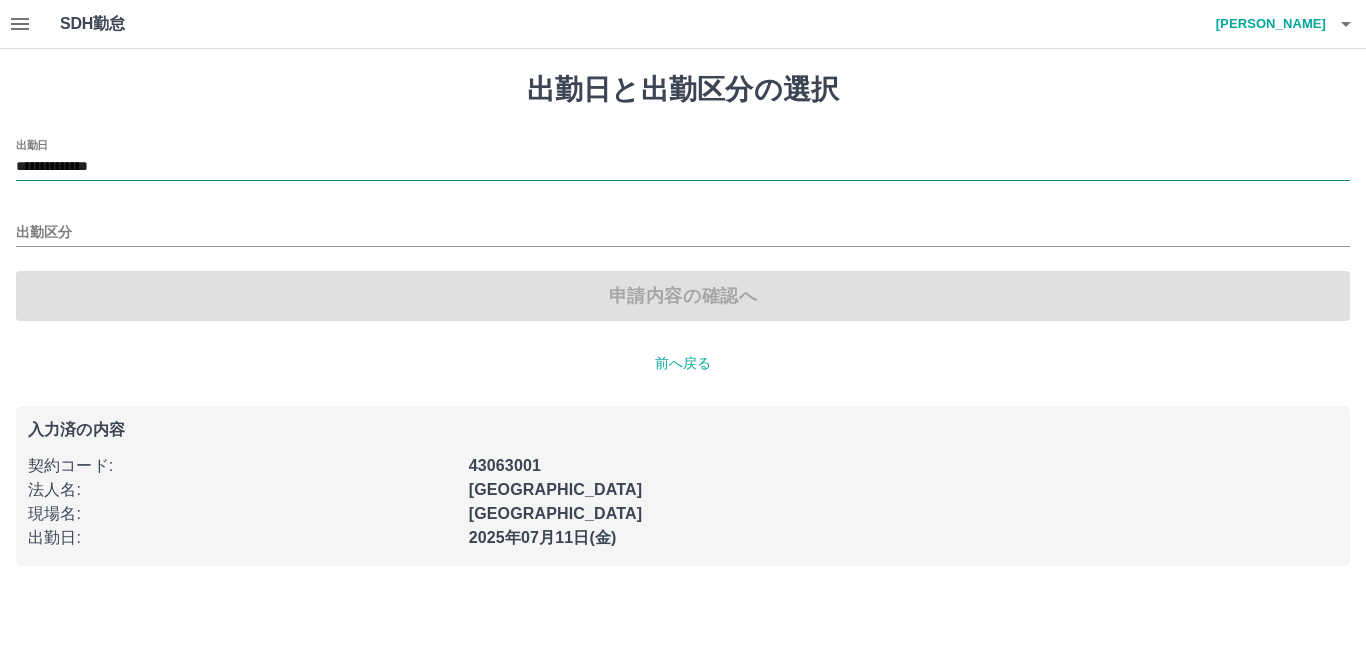 click on "**********" at bounding box center (683, 167) 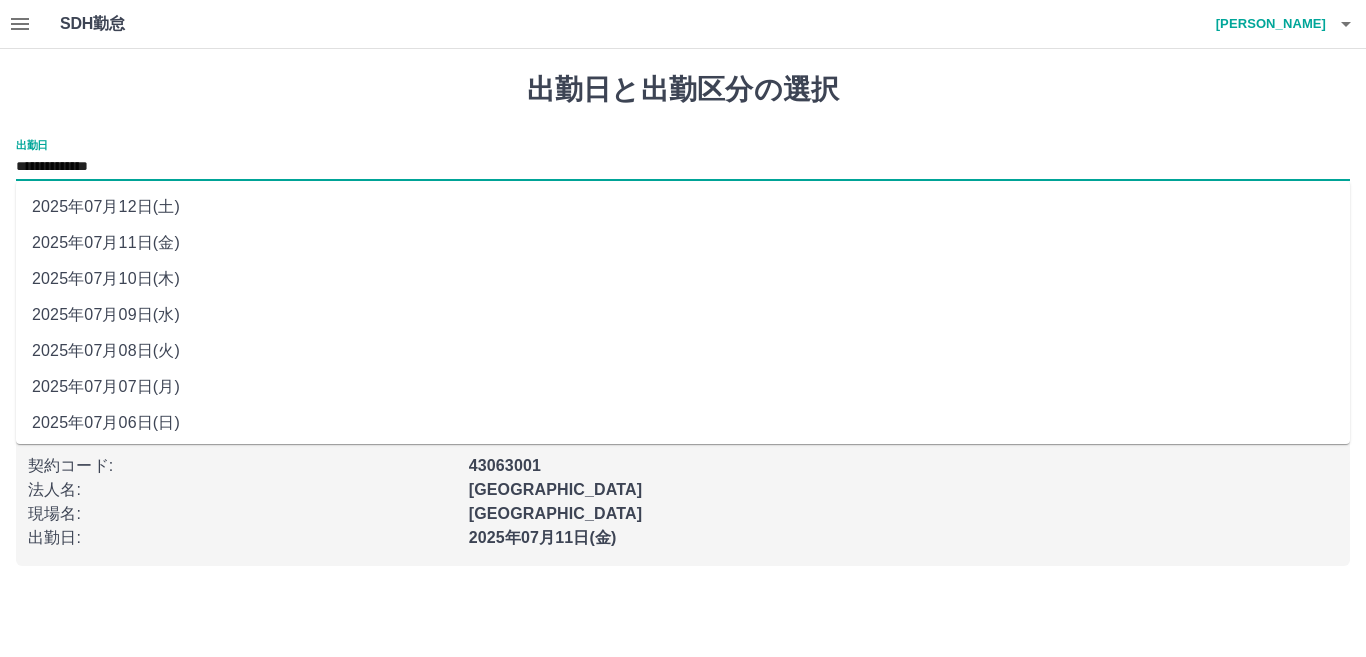 click on "2025年07月12日(土)" at bounding box center (683, 207) 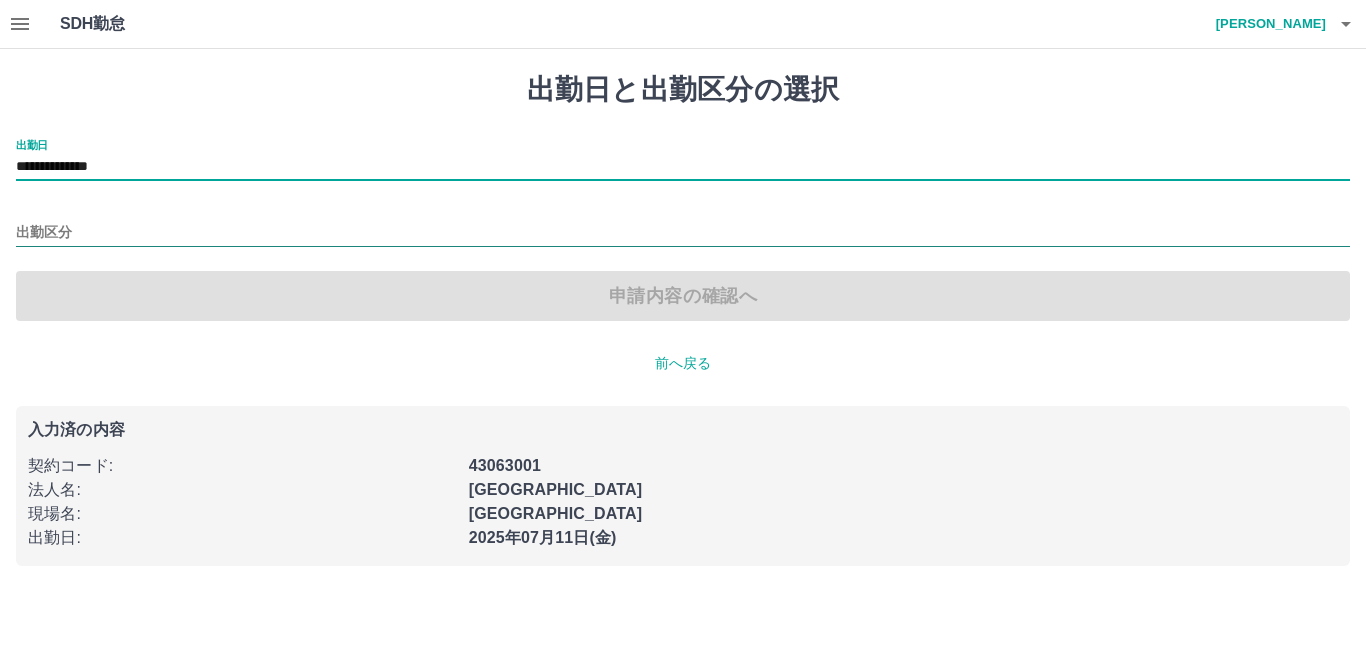 click on "出勤区分" at bounding box center [683, 233] 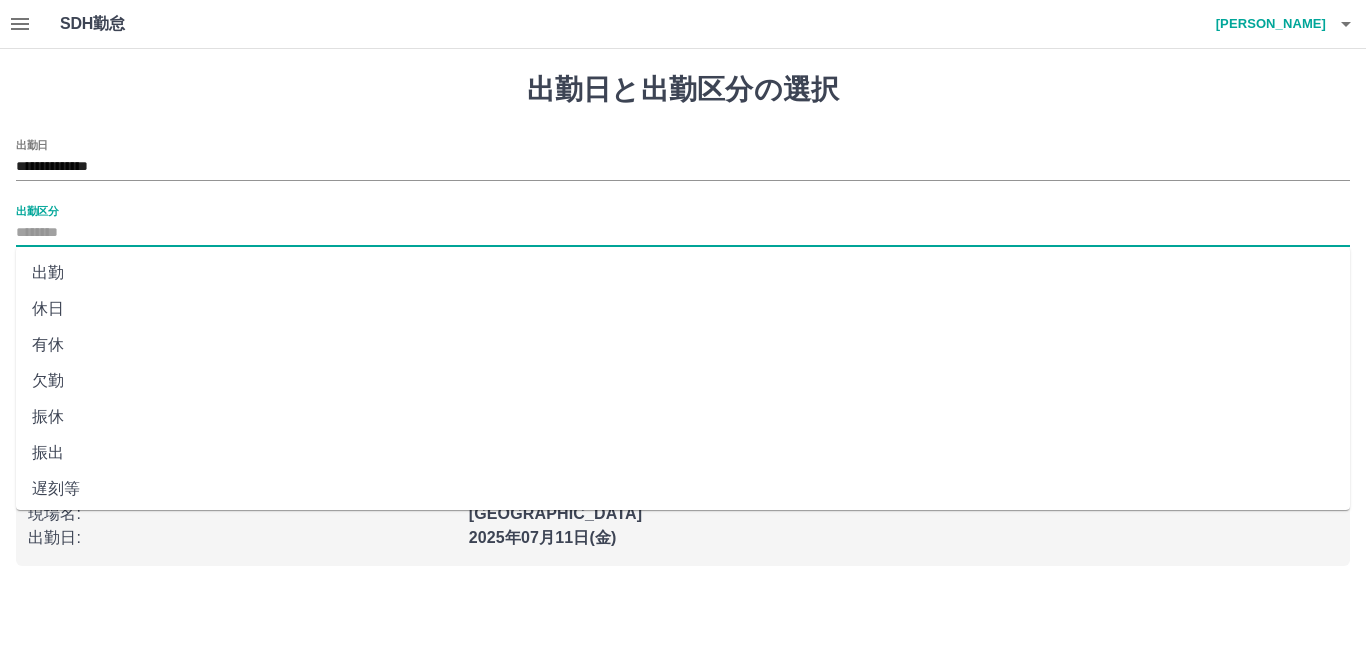 click on "休日" at bounding box center [683, 309] 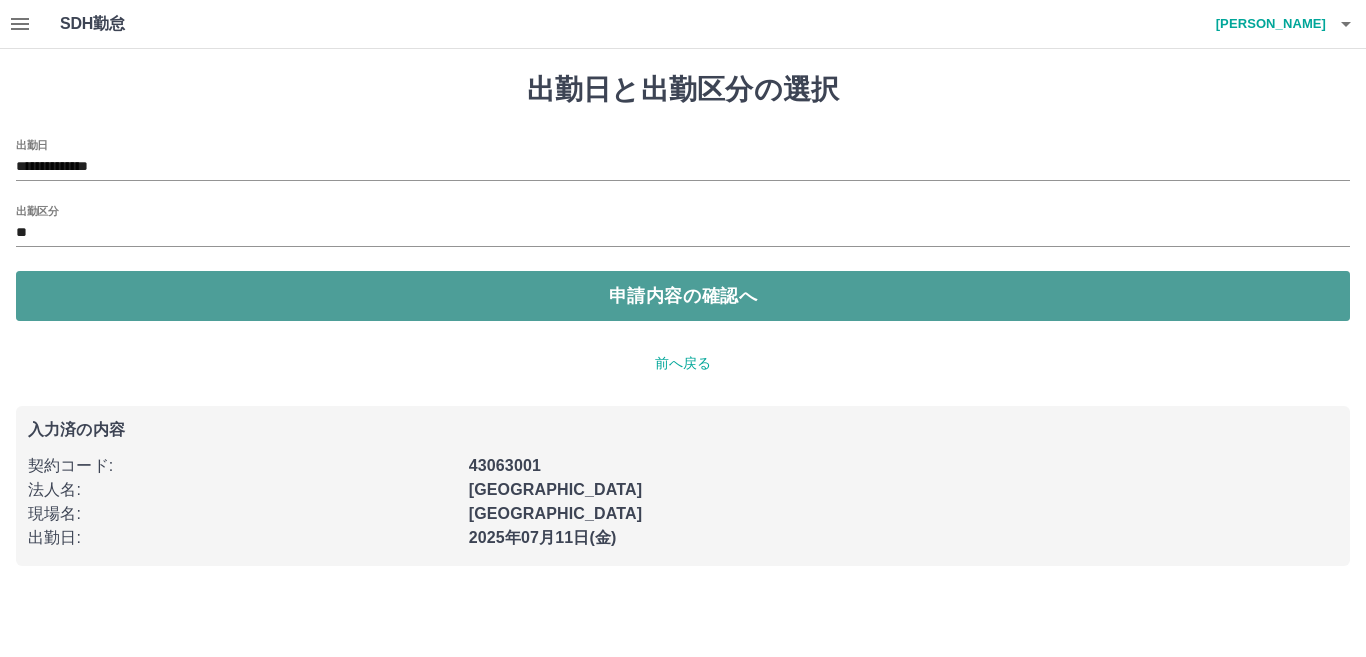 click on "申請内容の確認へ" at bounding box center (683, 296) 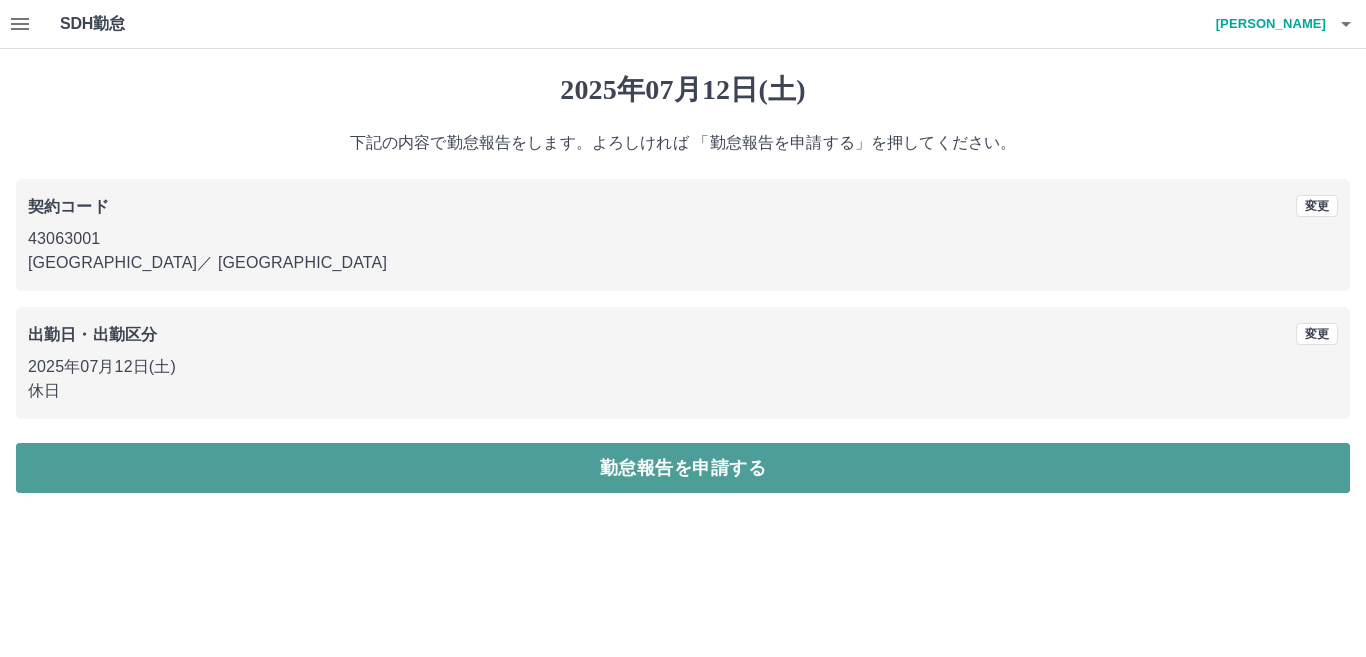 click on "勤怠報告を申請する" at bounding box center [683, 468] 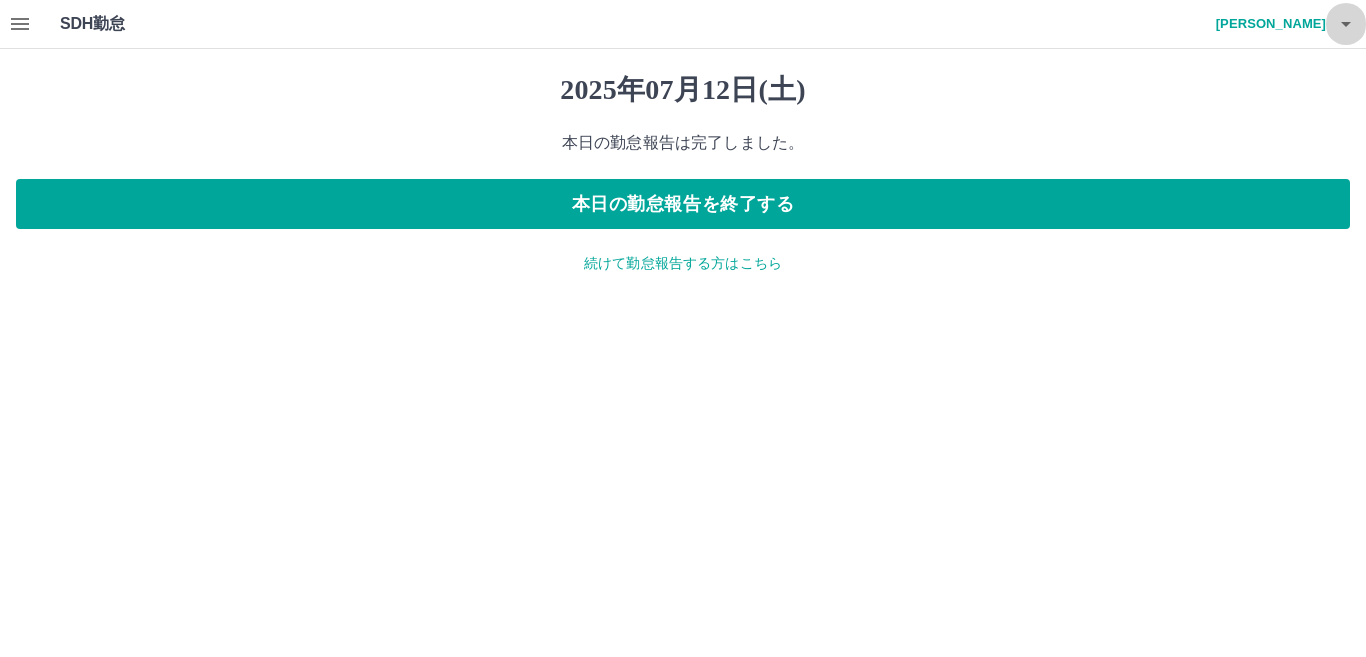 click 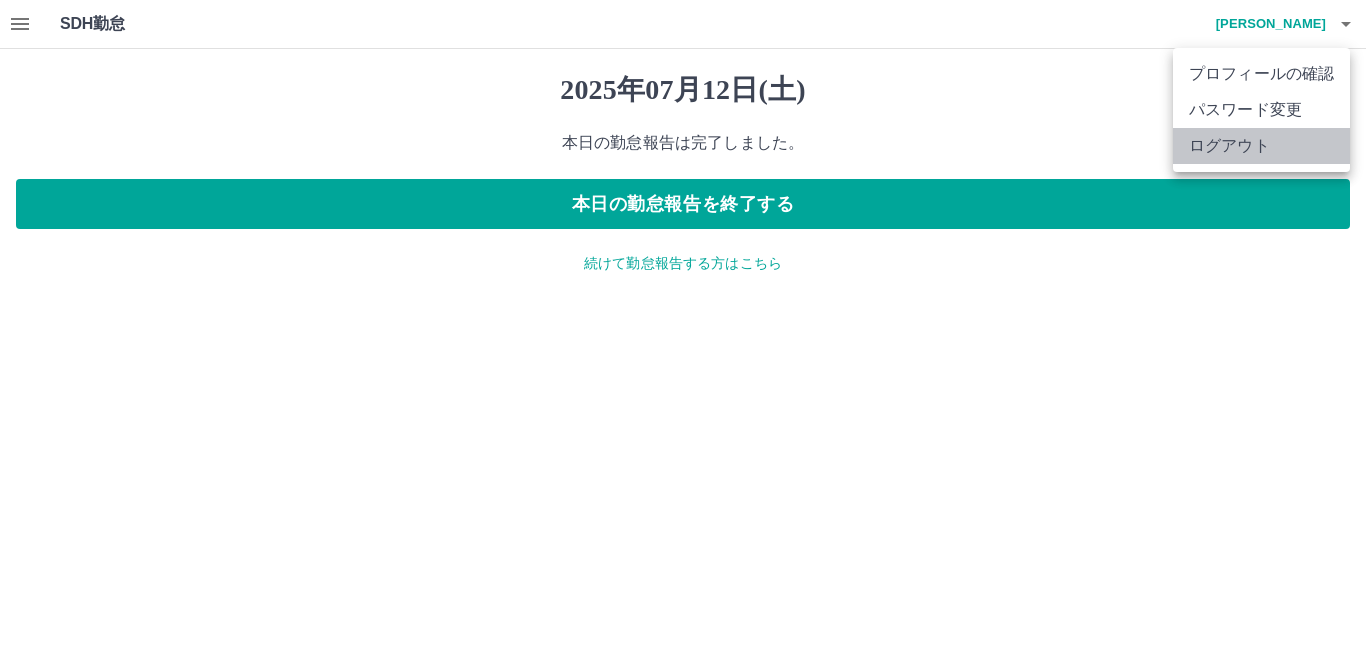 click on "ログアウト" at bounding box center [1261, 146] 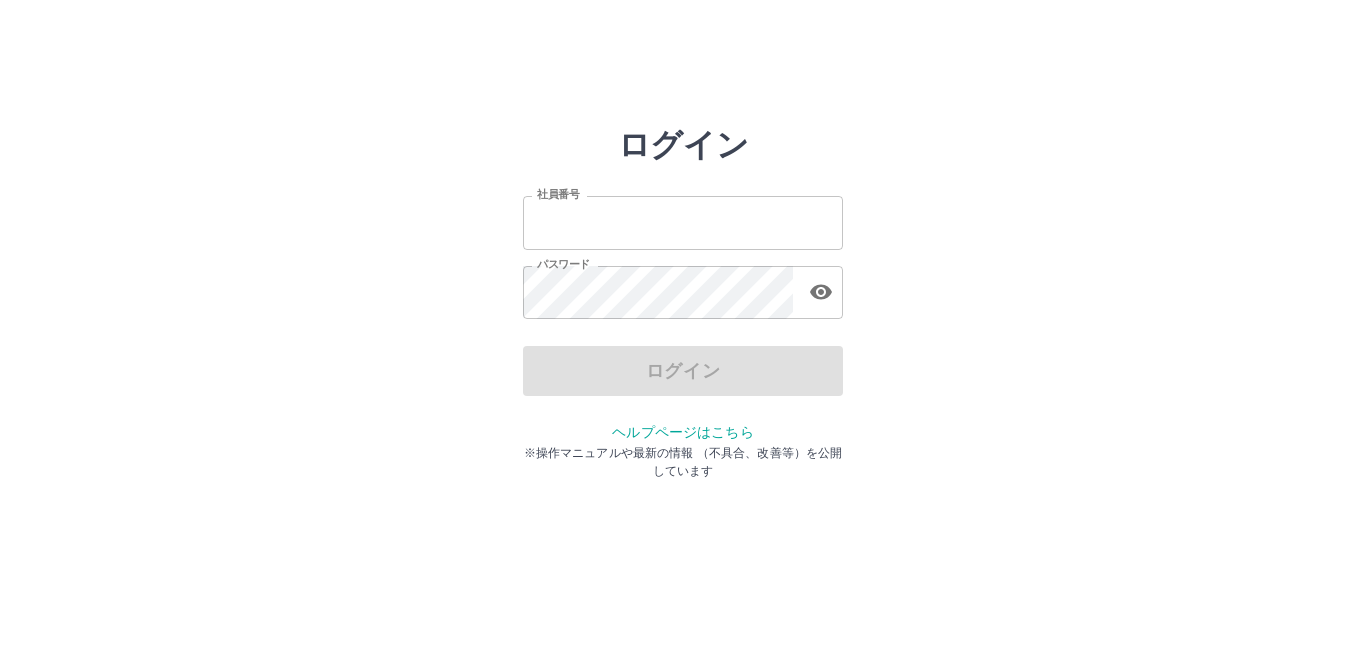 scroll, scrollTop: 0, scrollLeft: 0, axis: both 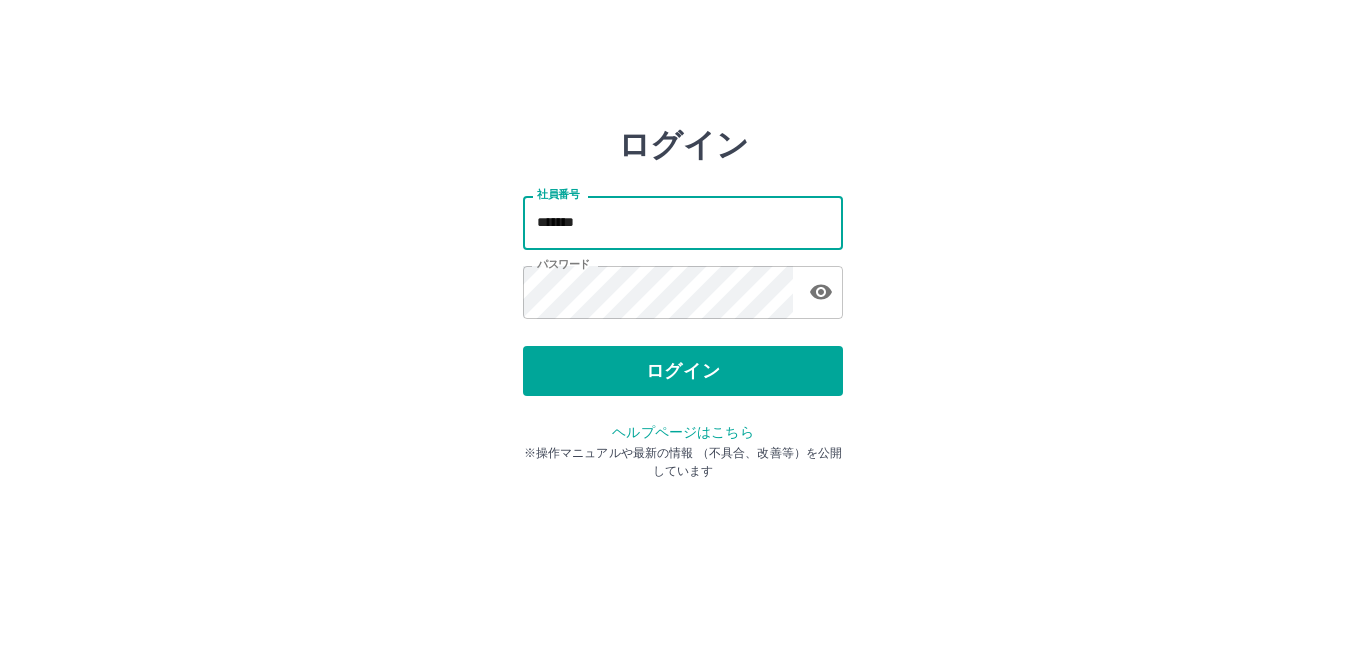 click on "*******" at bounding box center [683, 222] 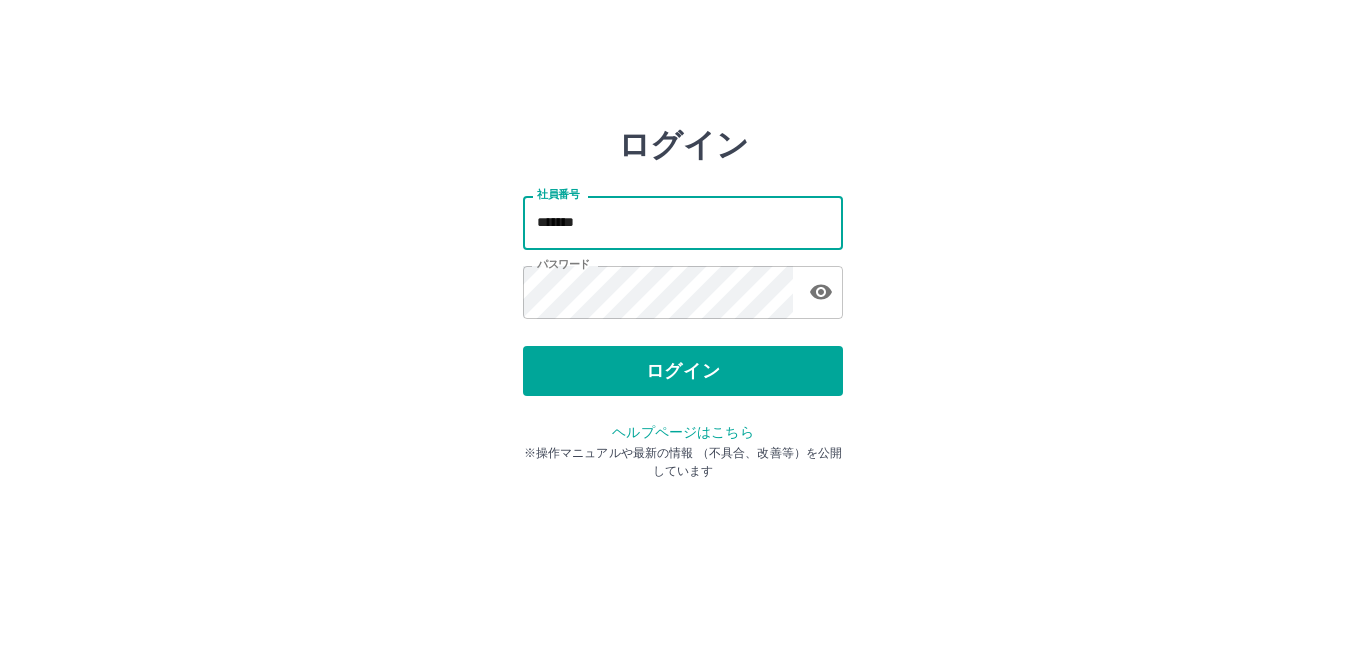 type on "*******" 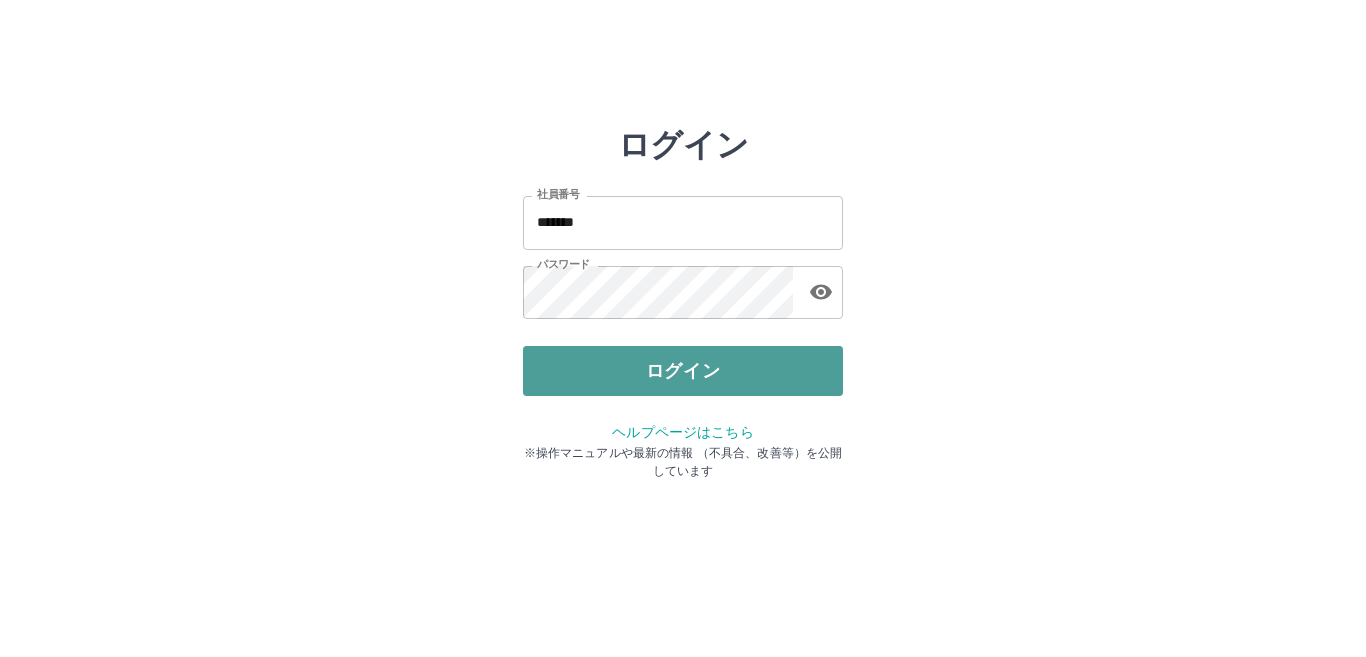 click on "ログイン" at bounding box center (683, 371) 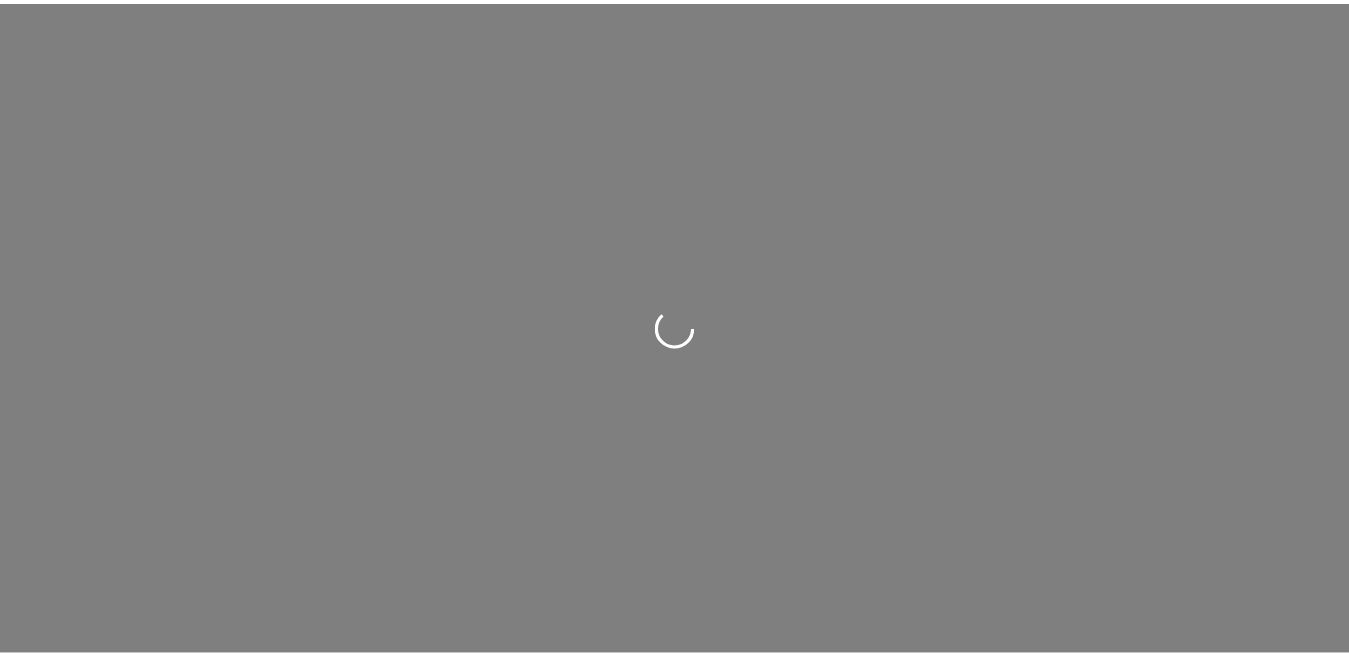 scroll, scrollTop: 0, scrollLeft: 0, axis: both 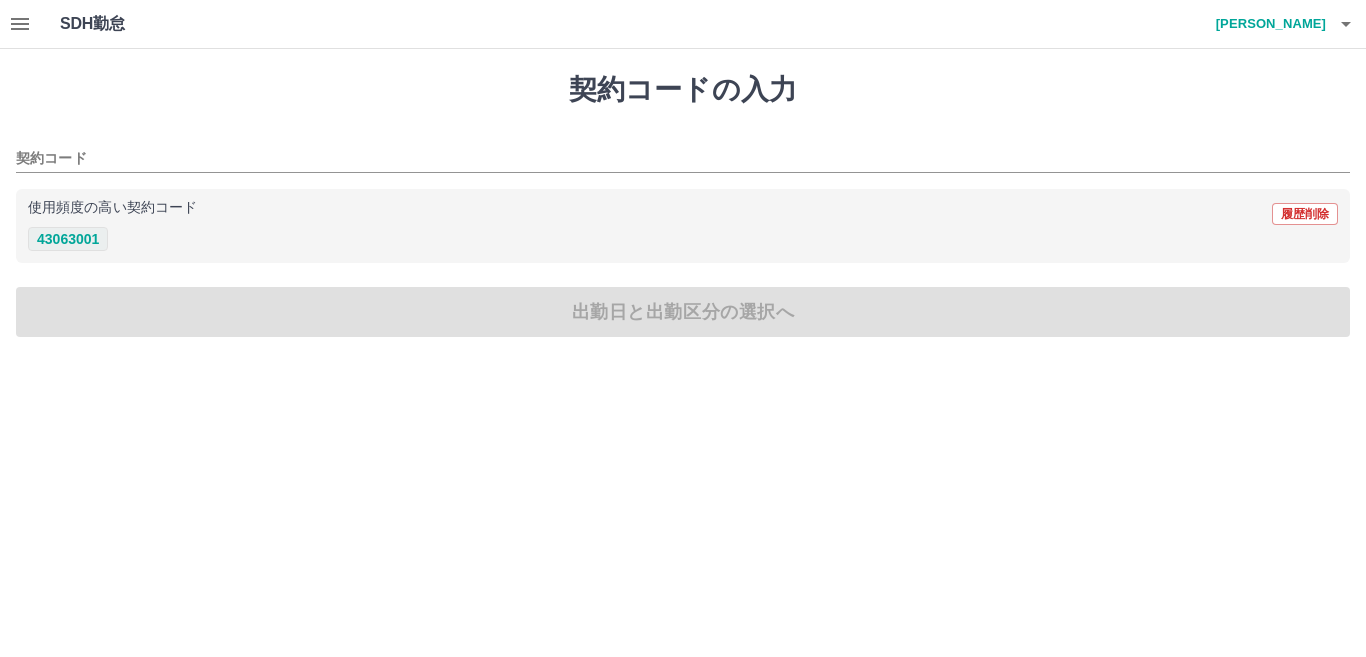 click on "43063001" at bounding box center [68, 239] 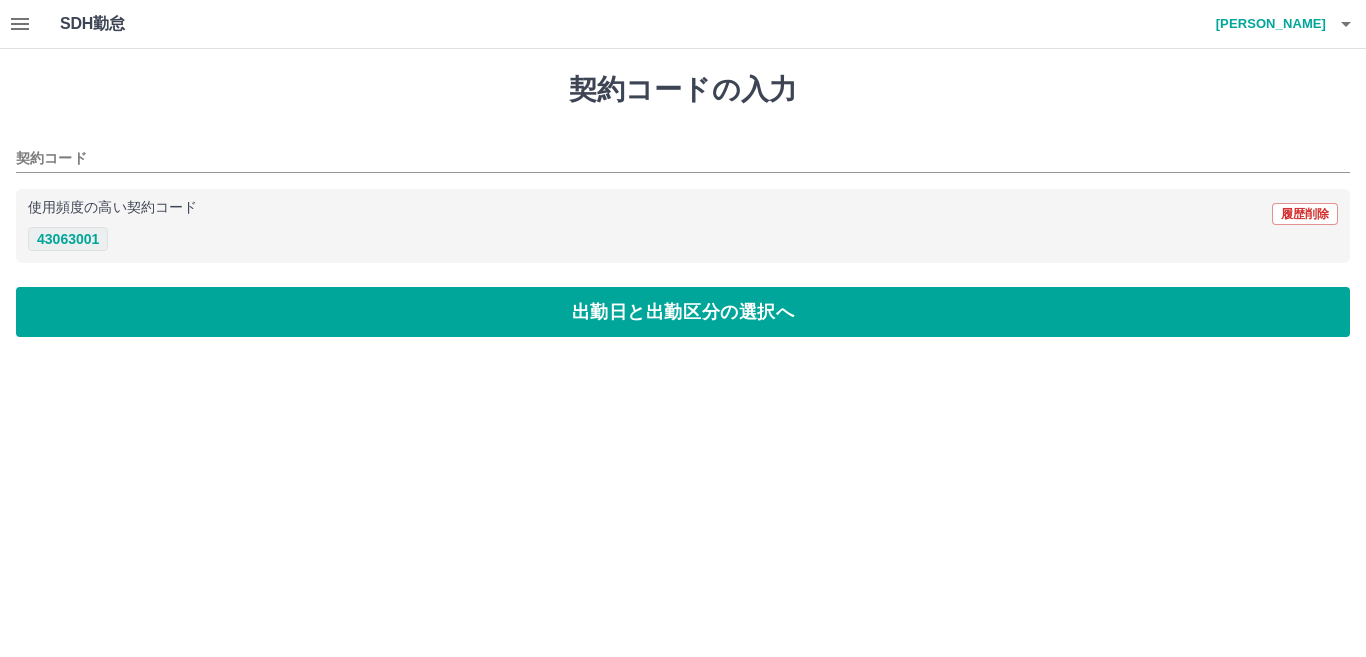 type on "********" 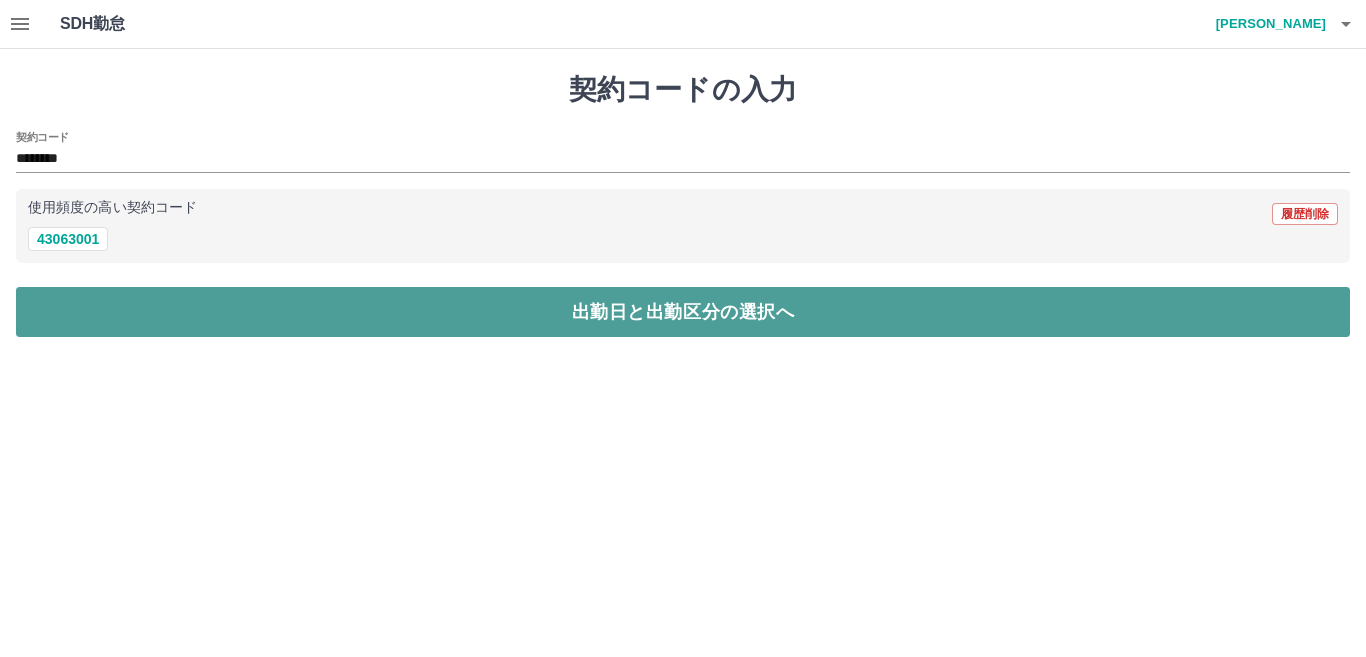 click on "出勤日と出勤区分の選択へ" at bounding box center (683, 312) 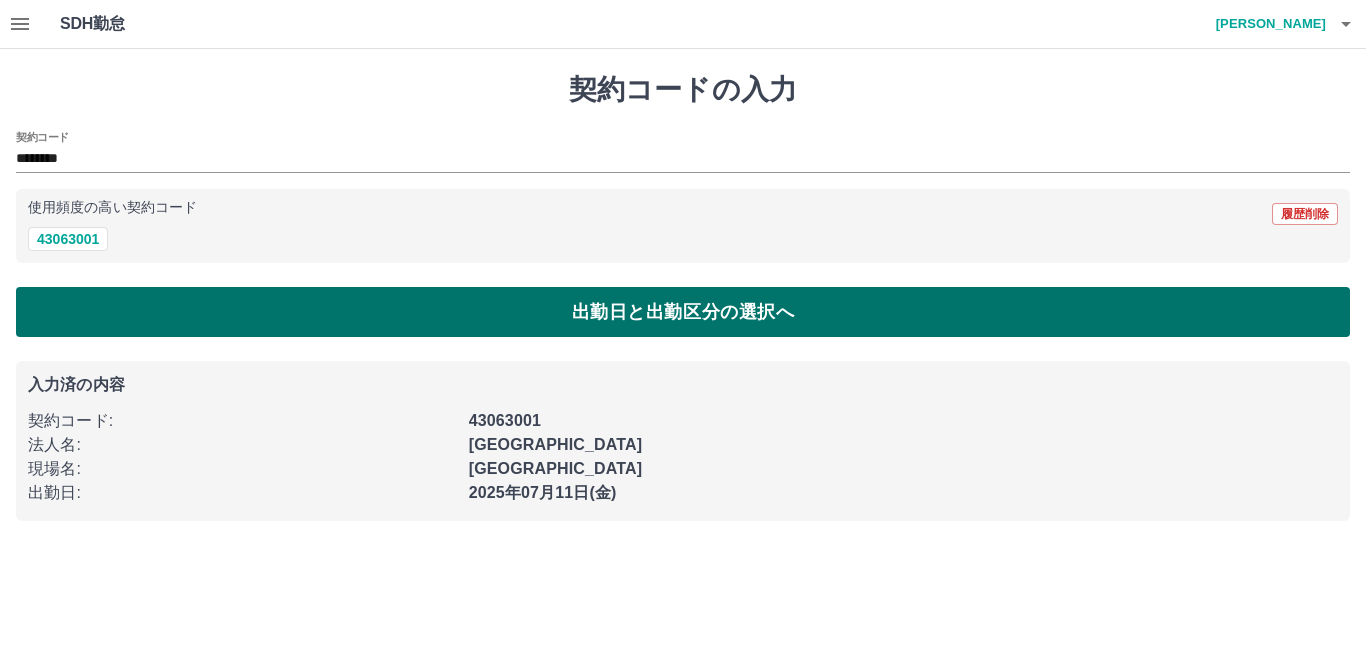 click on "出勤日と出勤区分の選択へ" at bounding box center (683, 312) 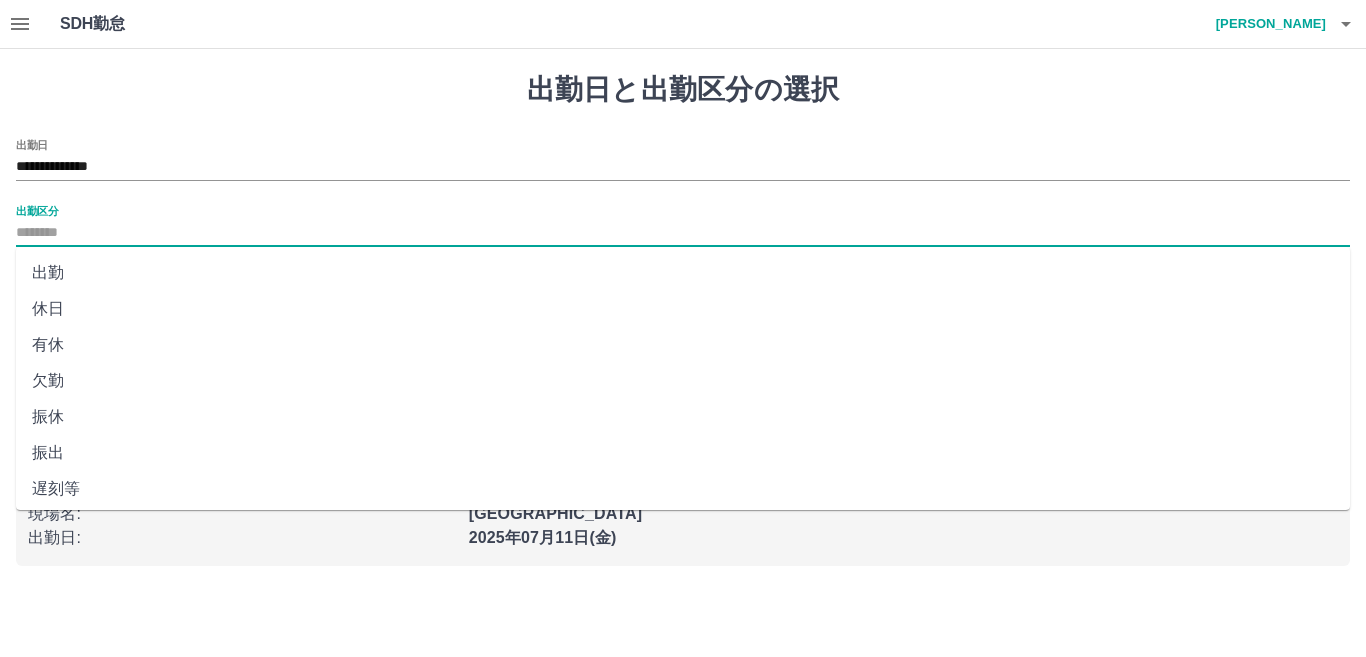 click on "出勤区分" at bounding box center (683, 233) 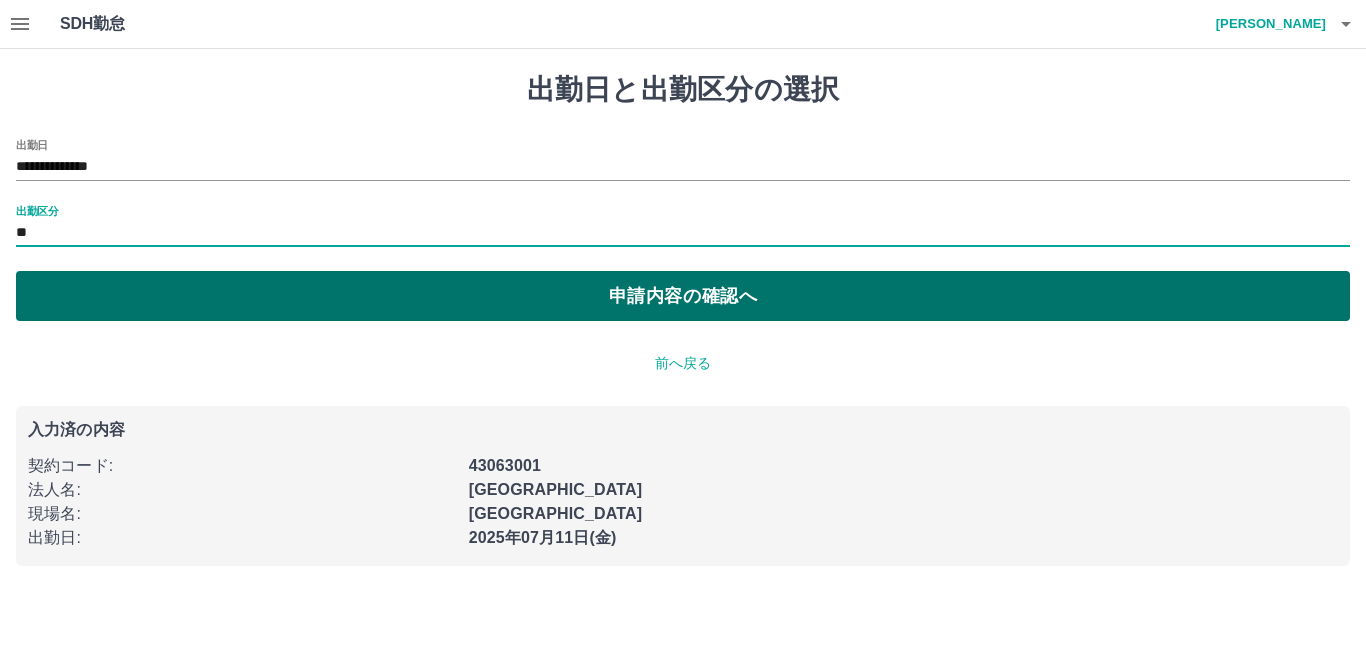 click on "申請内容の確認へ" at bounding box center [683, 296] 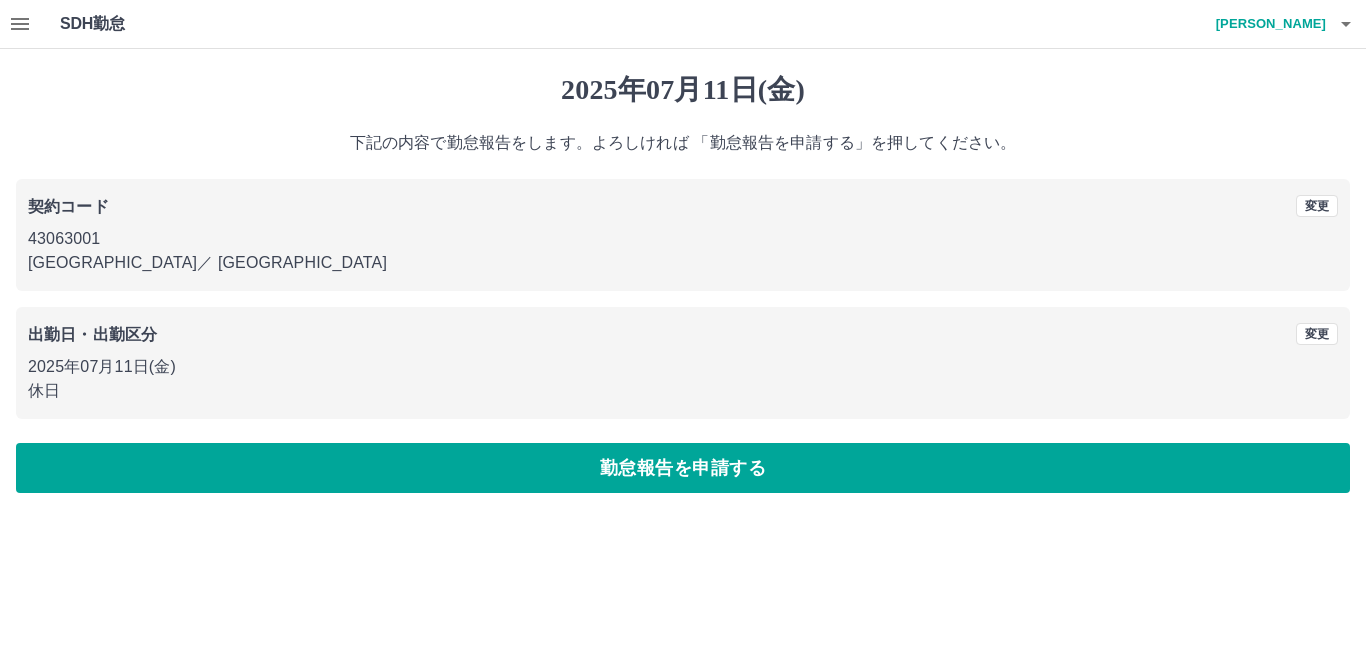 click 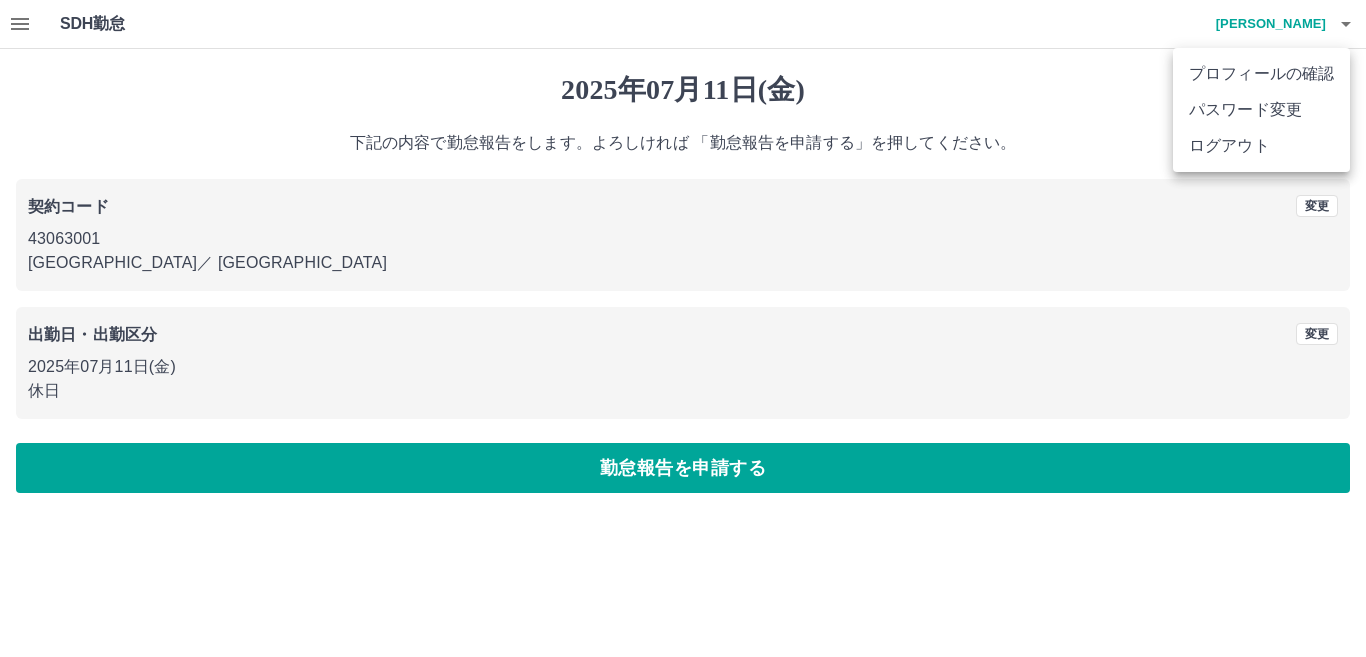 click at bounding box center [683, 328] 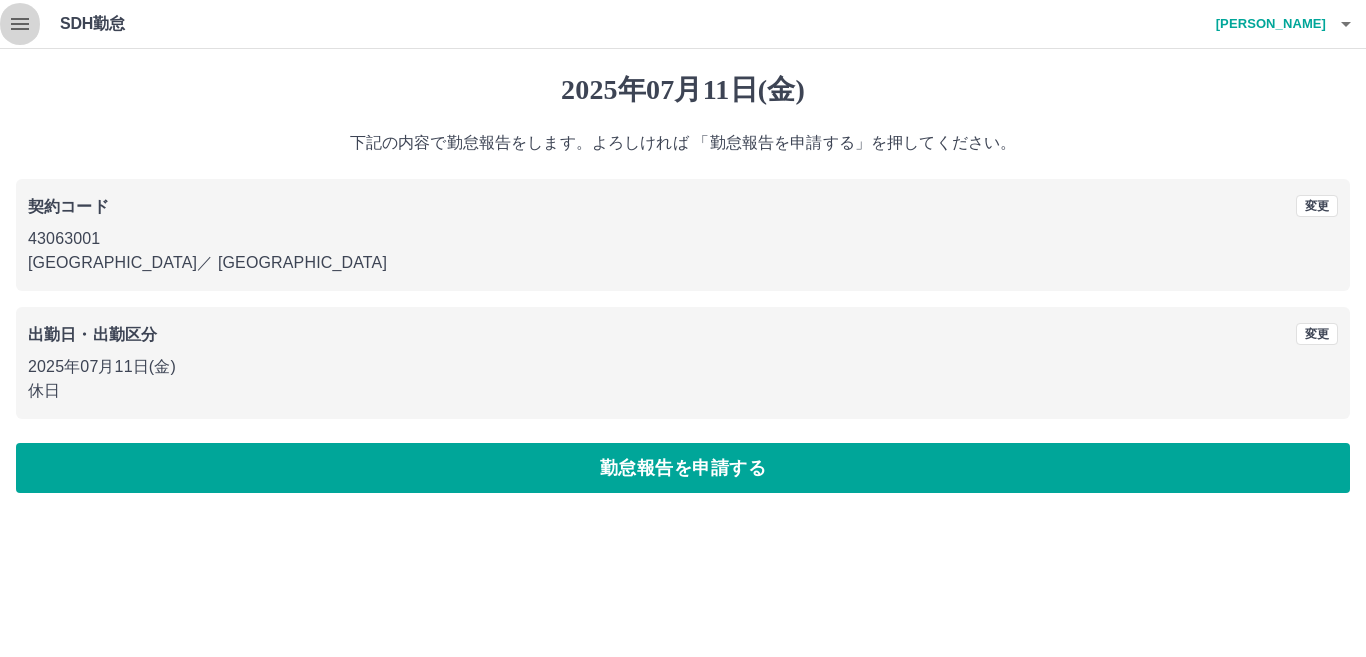 click 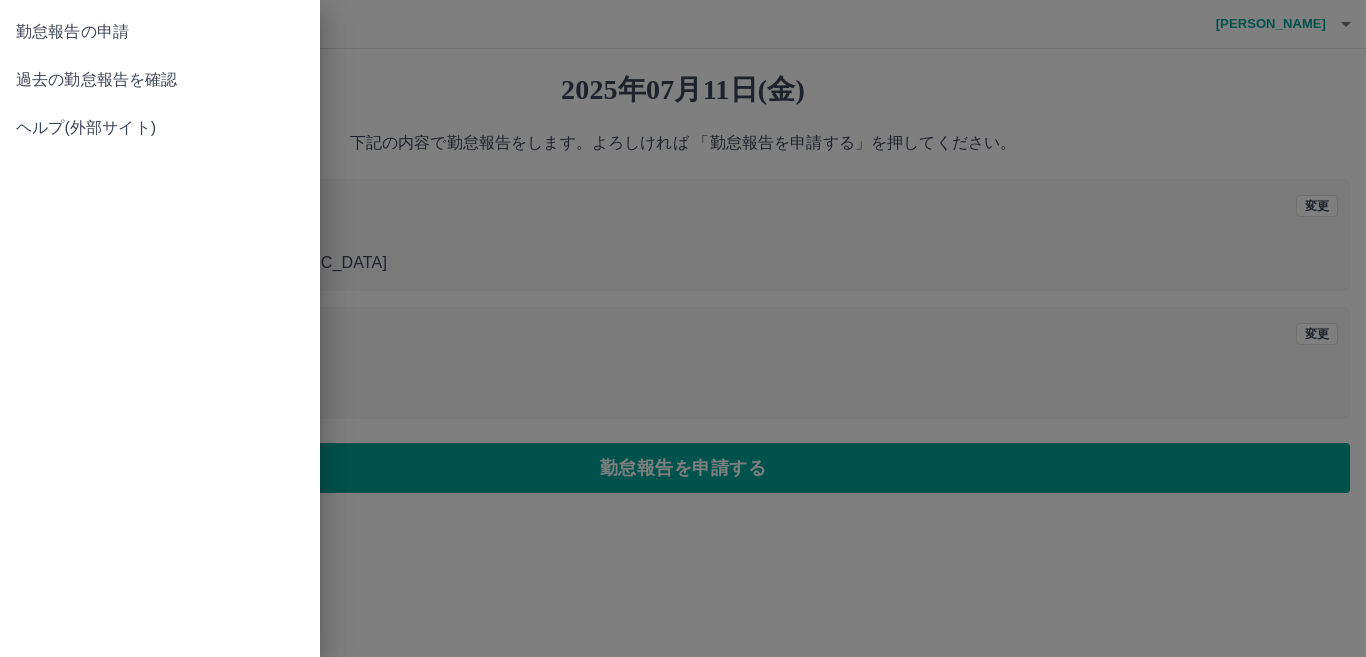 click on "過去の勤怠報告を確認" at bounding box center (160, 80) 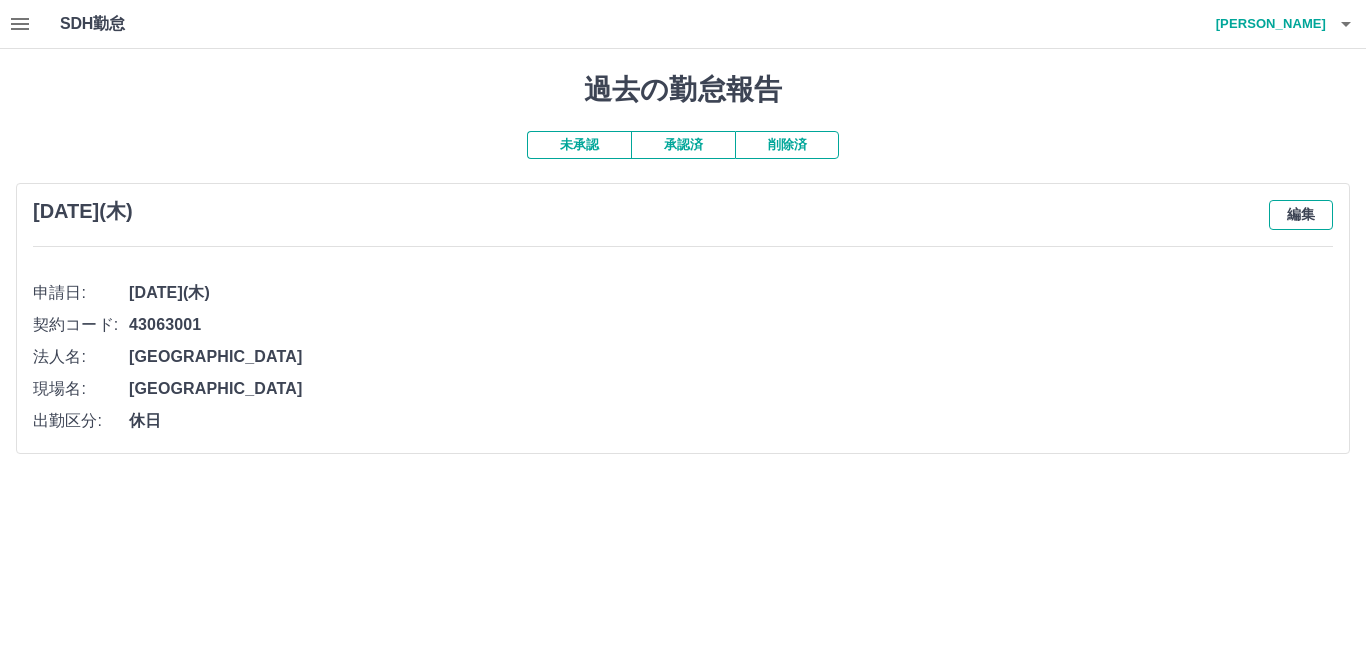 click on "編集" at bounding box center (1301, 215) 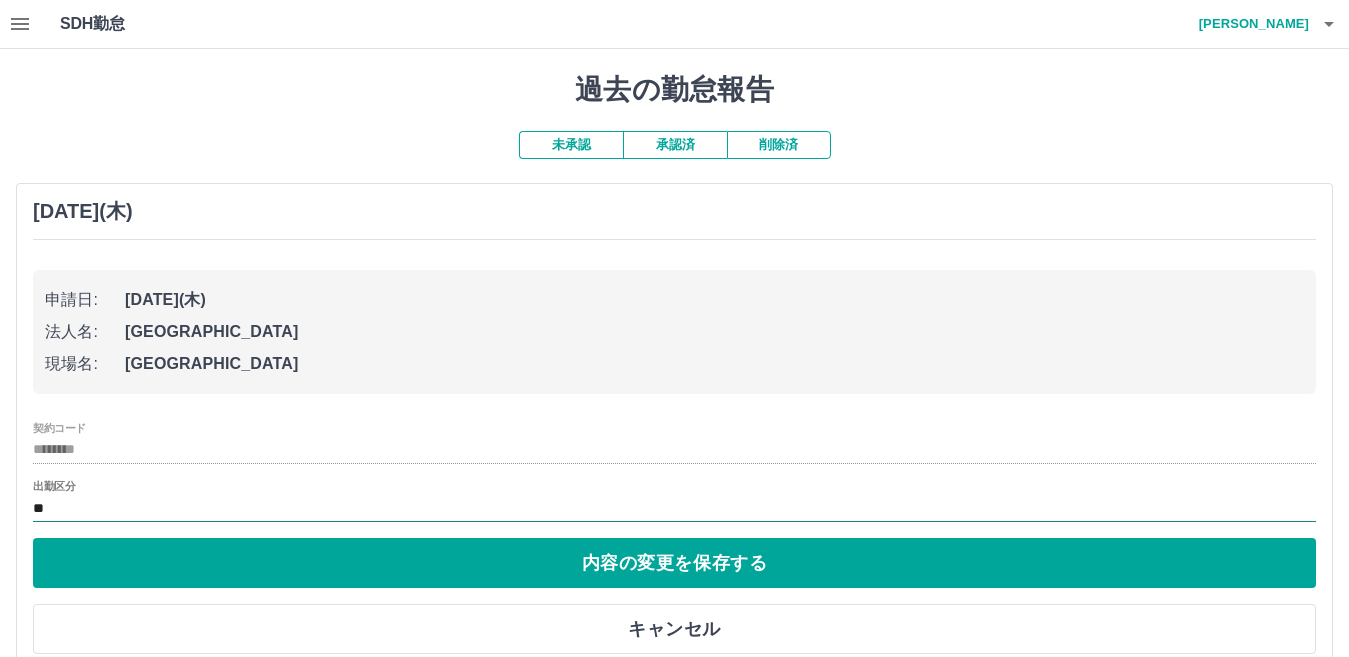 click on "**" at bounding box center (674, 508) 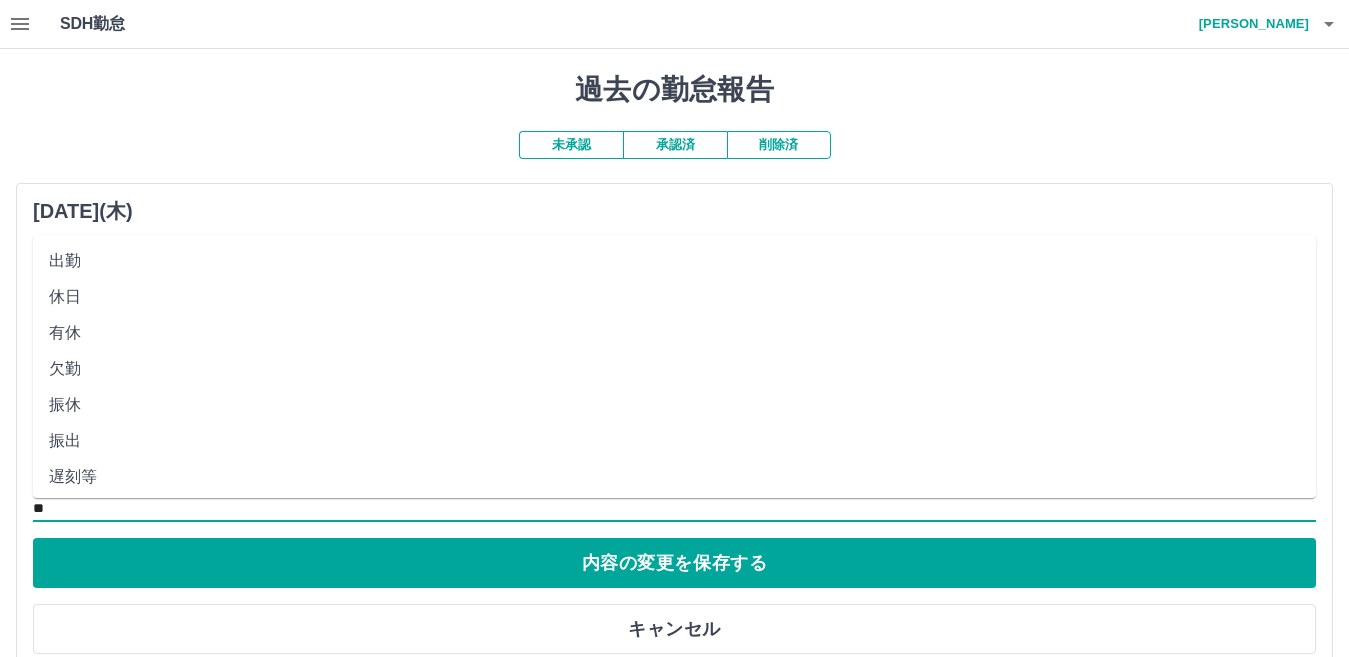 click on "出勤" at bounding box center (674, 261) 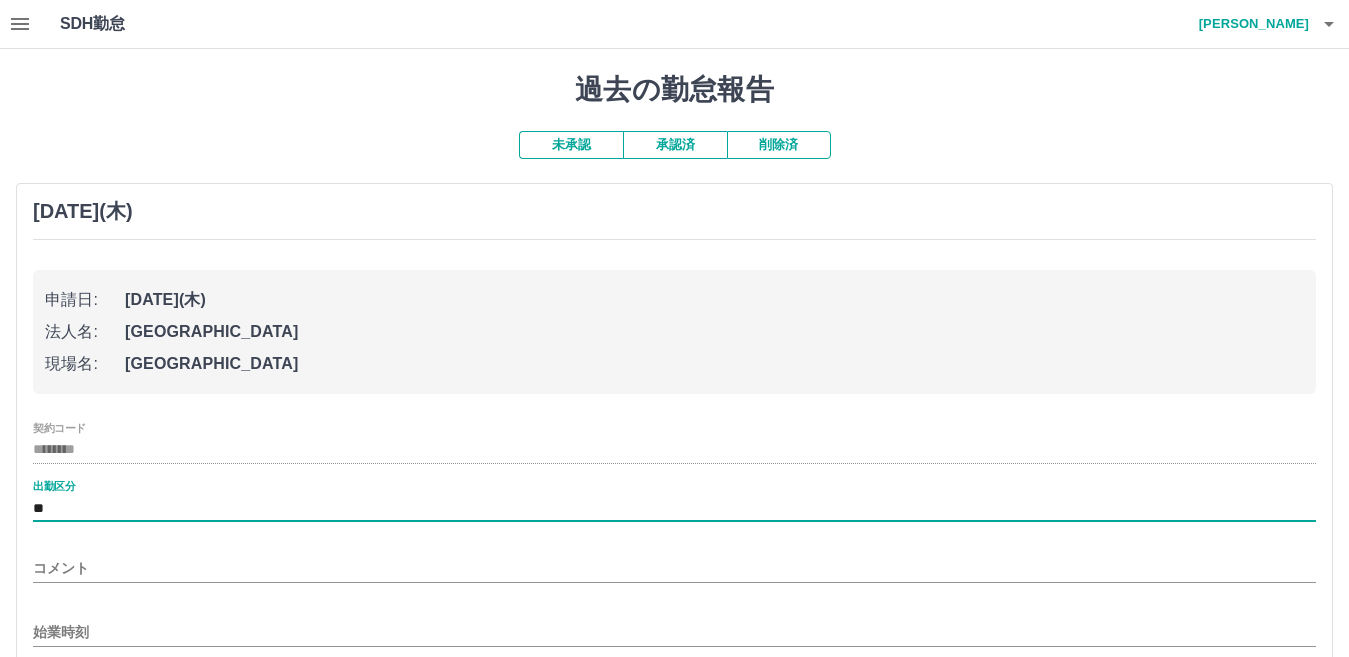 type on "**" 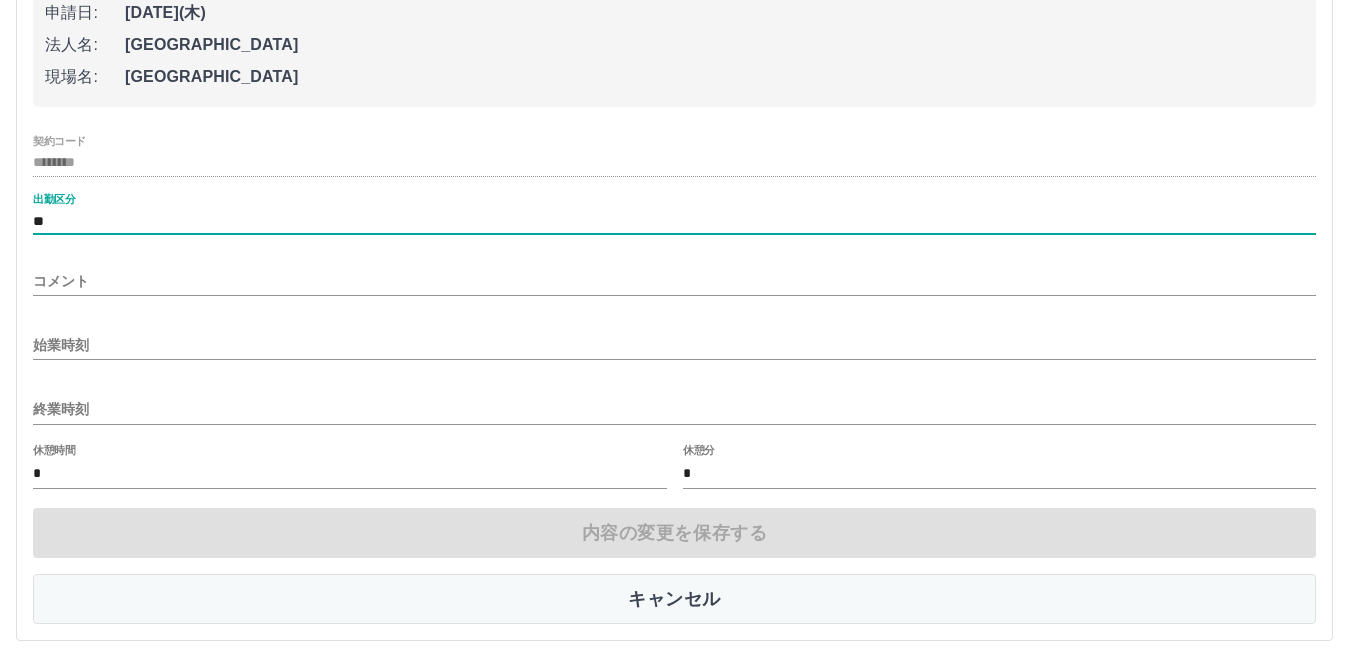 scroll, scrollTop: 297, scrollLeft: 0, axis: vertical 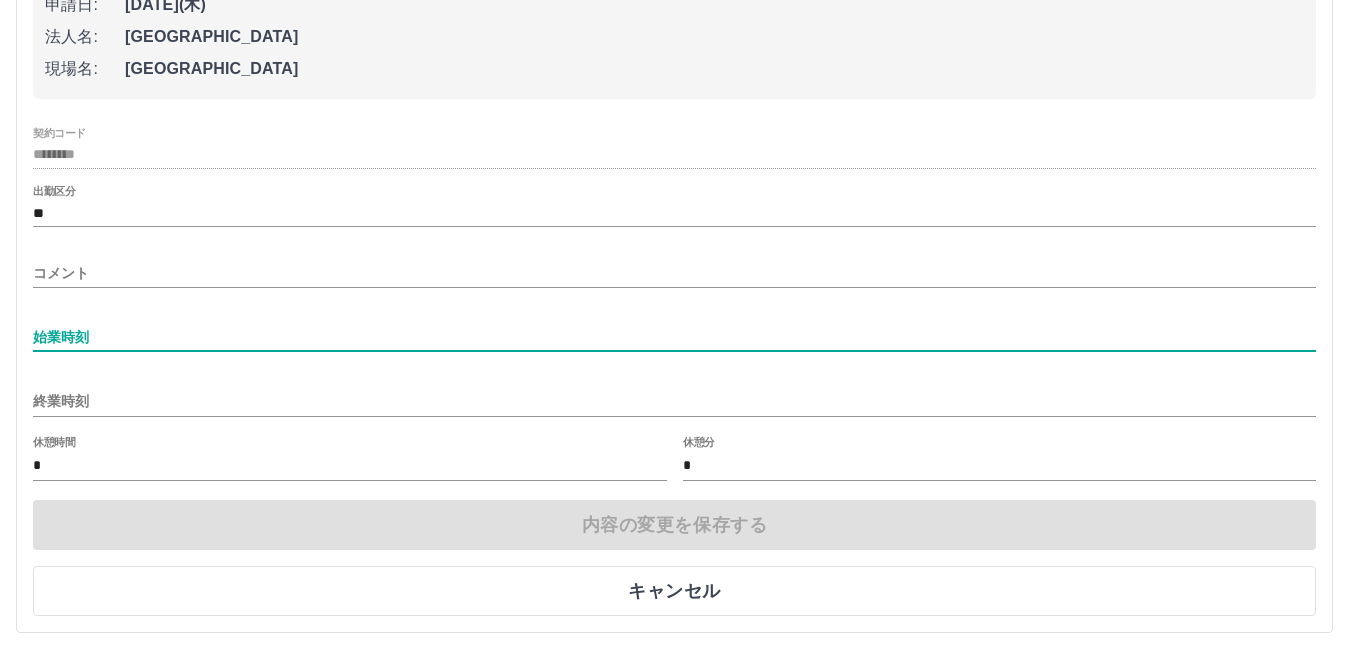 click on "始業時刻" at bounding box center (674, 337) 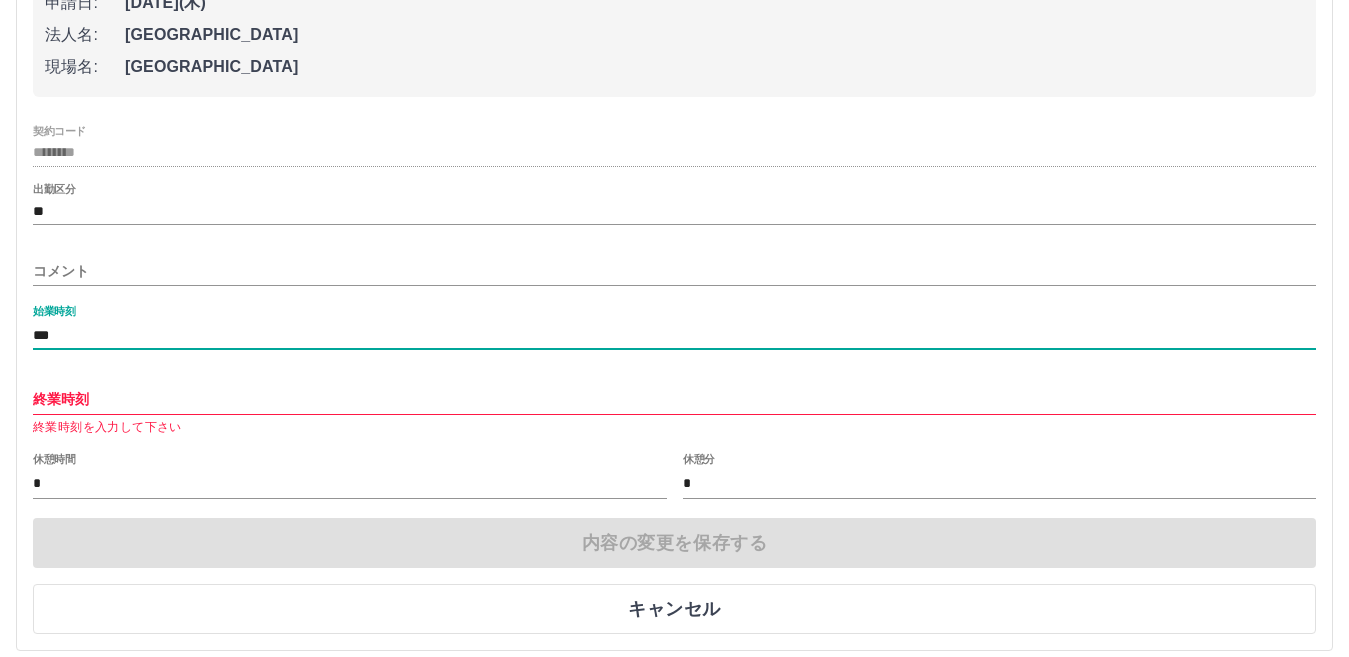 click on "終業時刻" at bounding box center (674, 399) 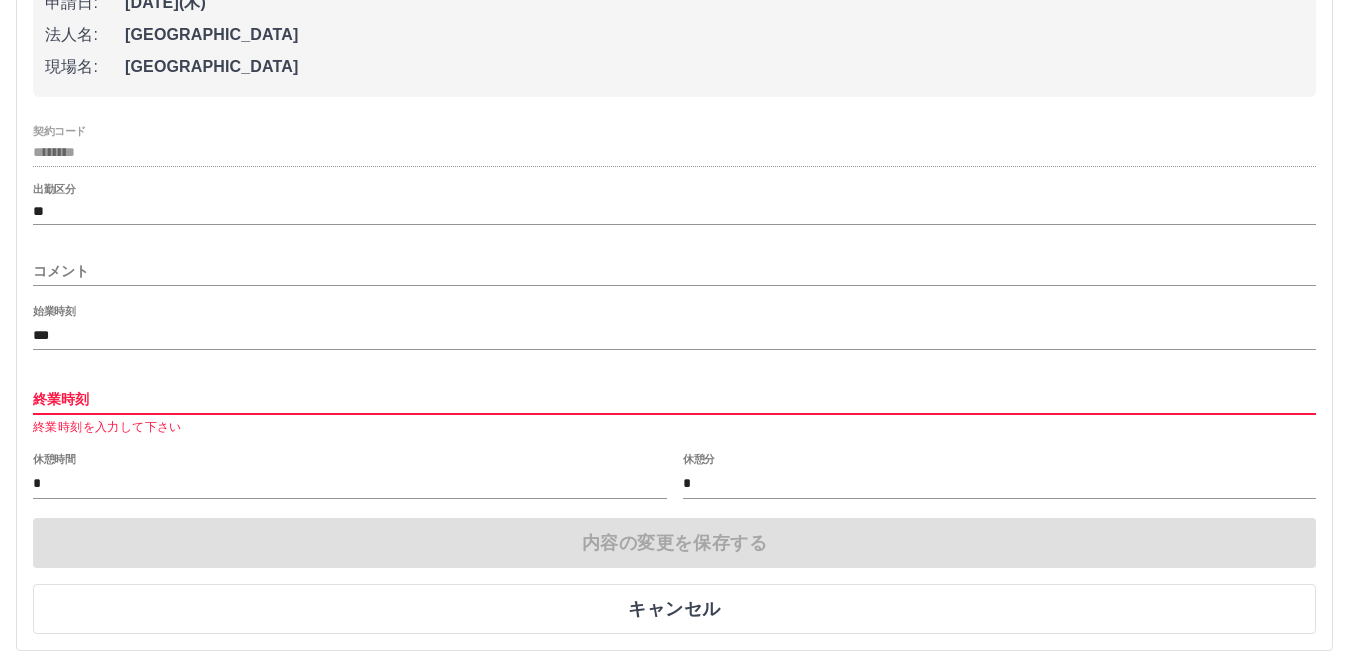 type on "****" 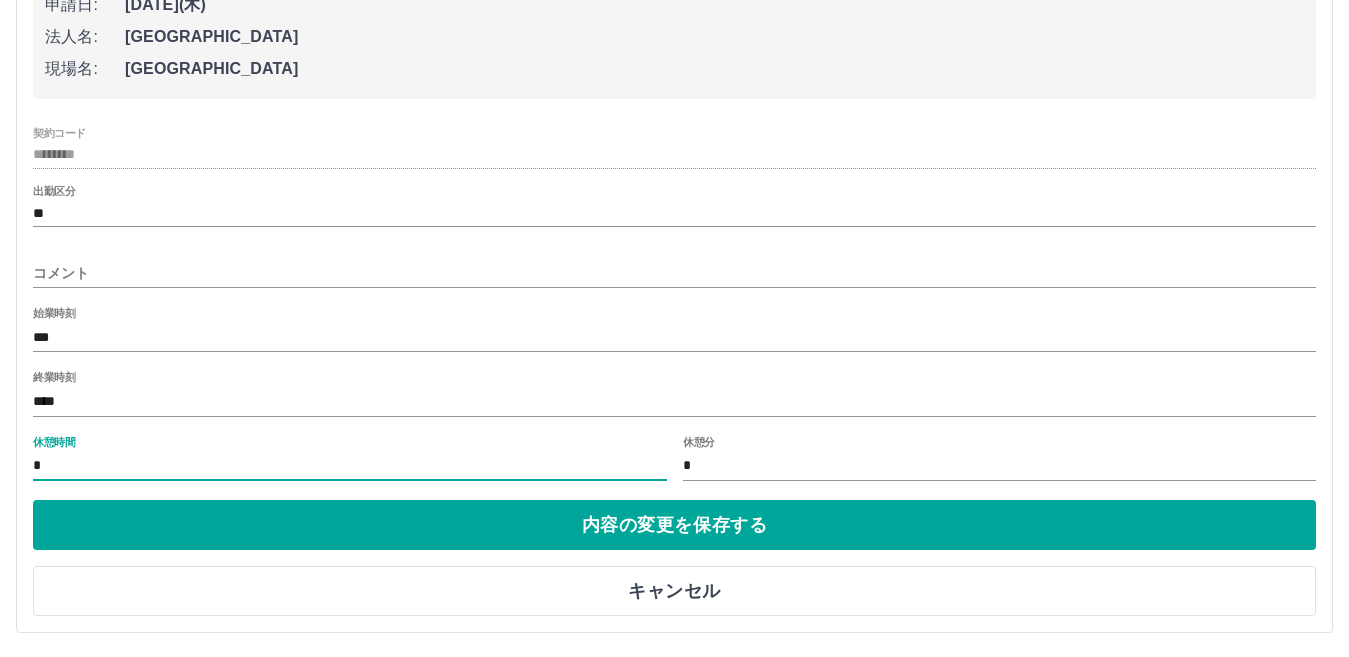 click on "*" at bounding box center (350, 466) 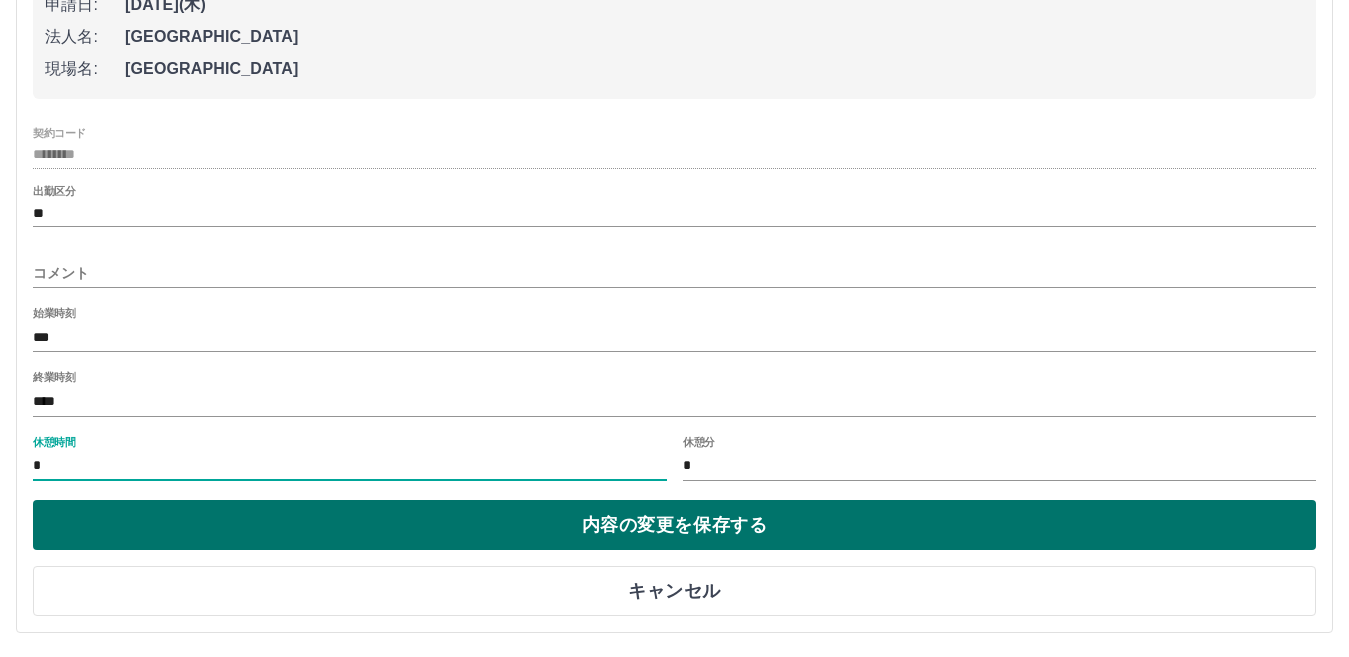 type on "*" 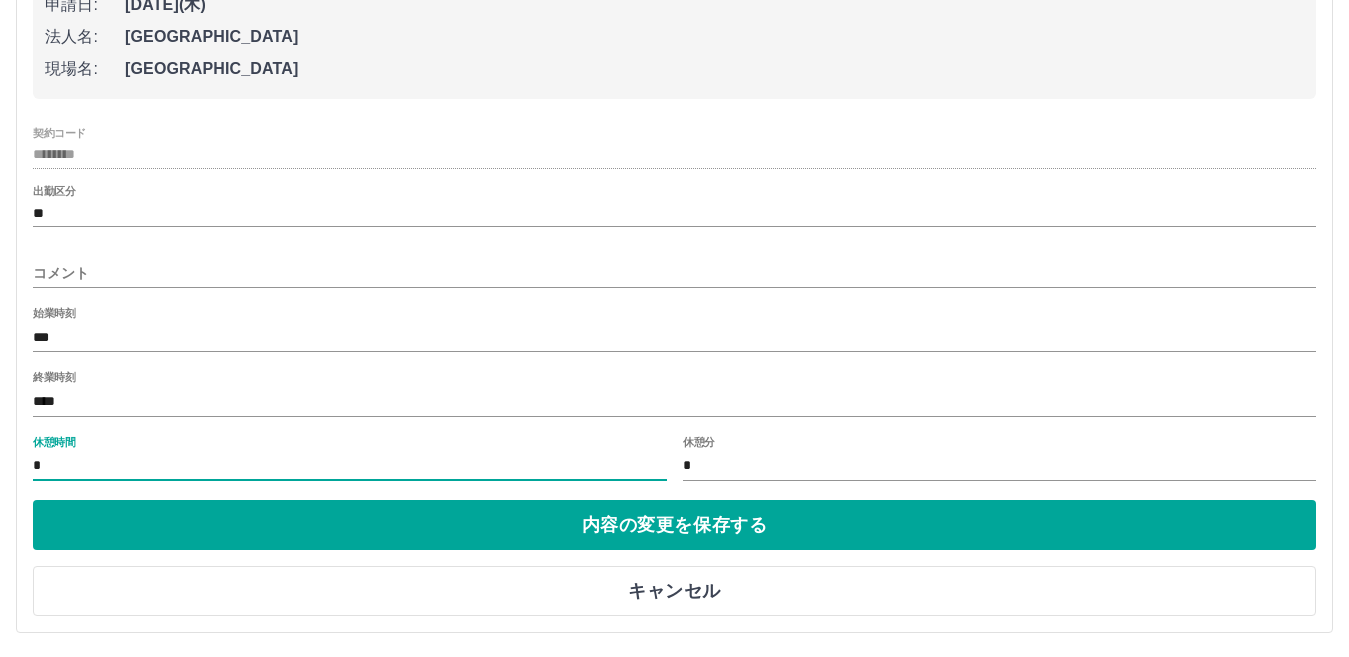 click on "内容の変更を保存する" at bounding box center [674, 525] 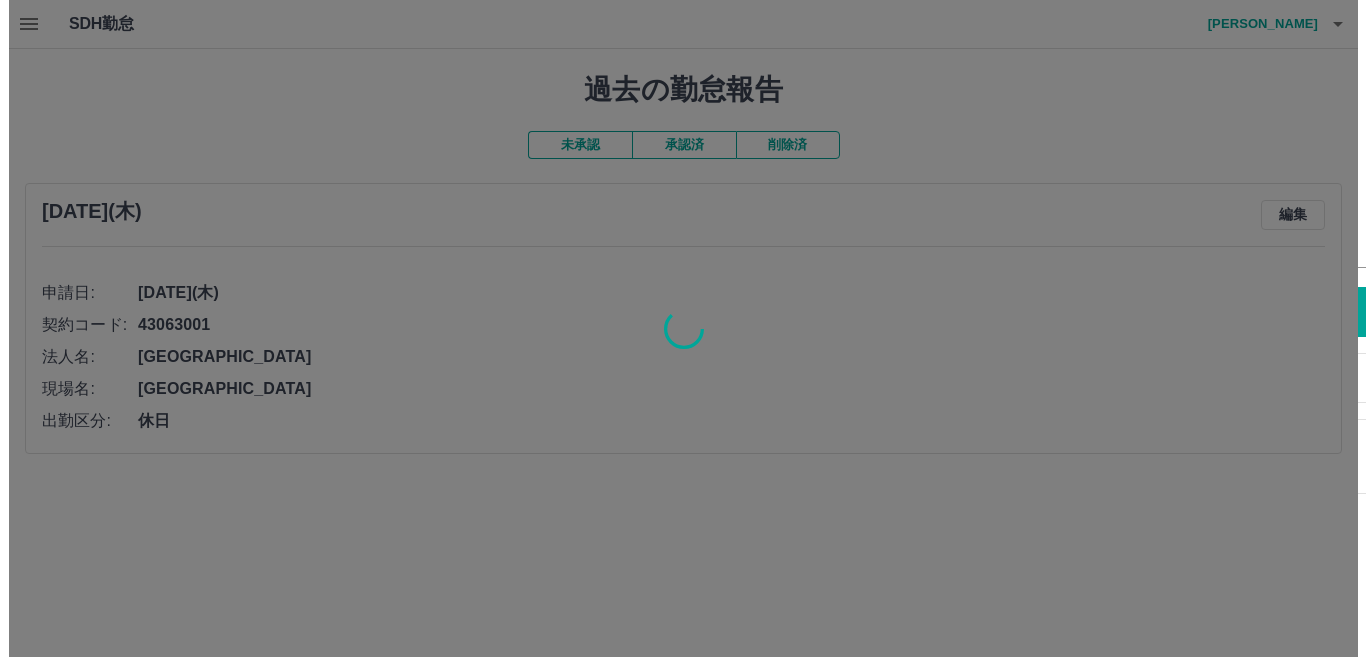 scroll, scrollTop: 0, scrollLeft: 0, axis: both 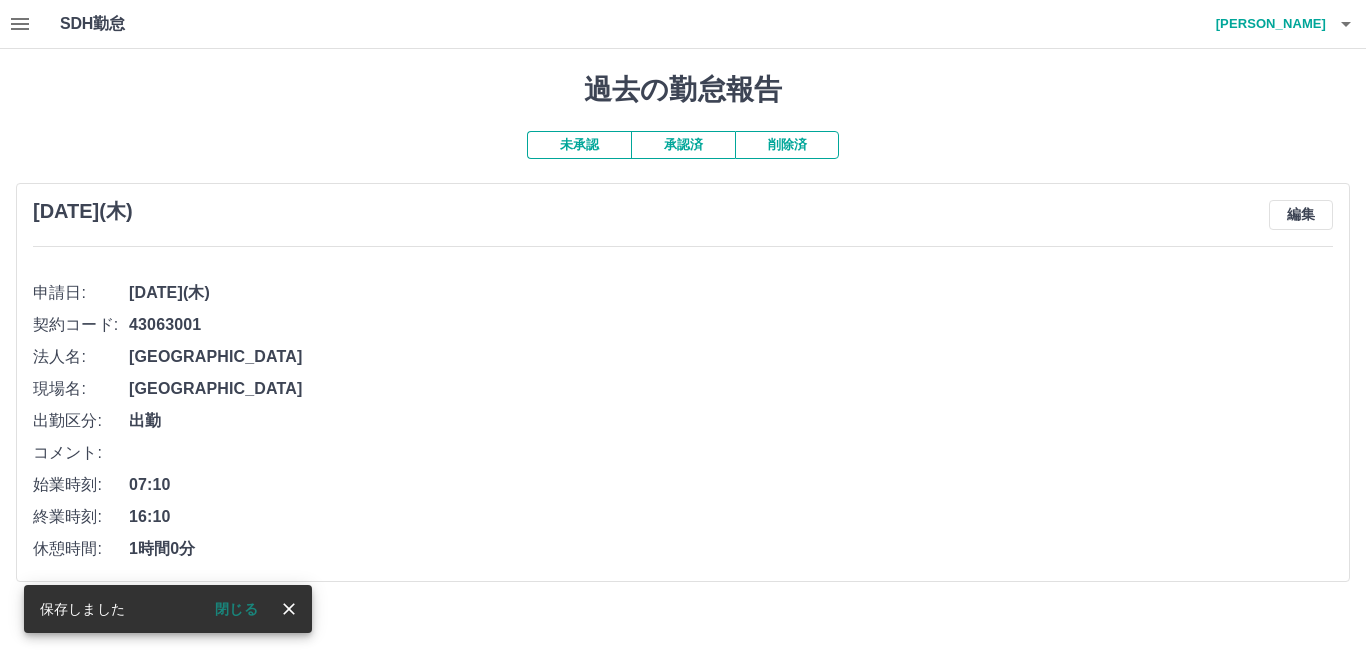 click on "承認済" at bounding box center (683, 145) 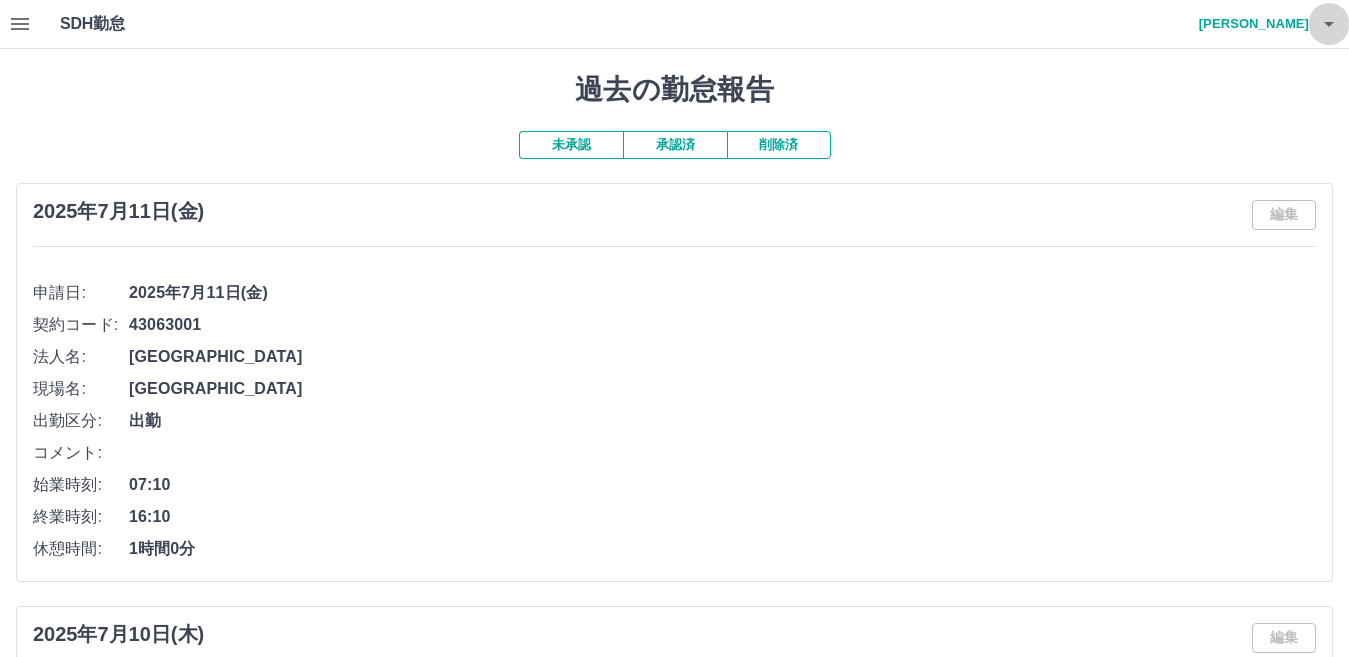 click 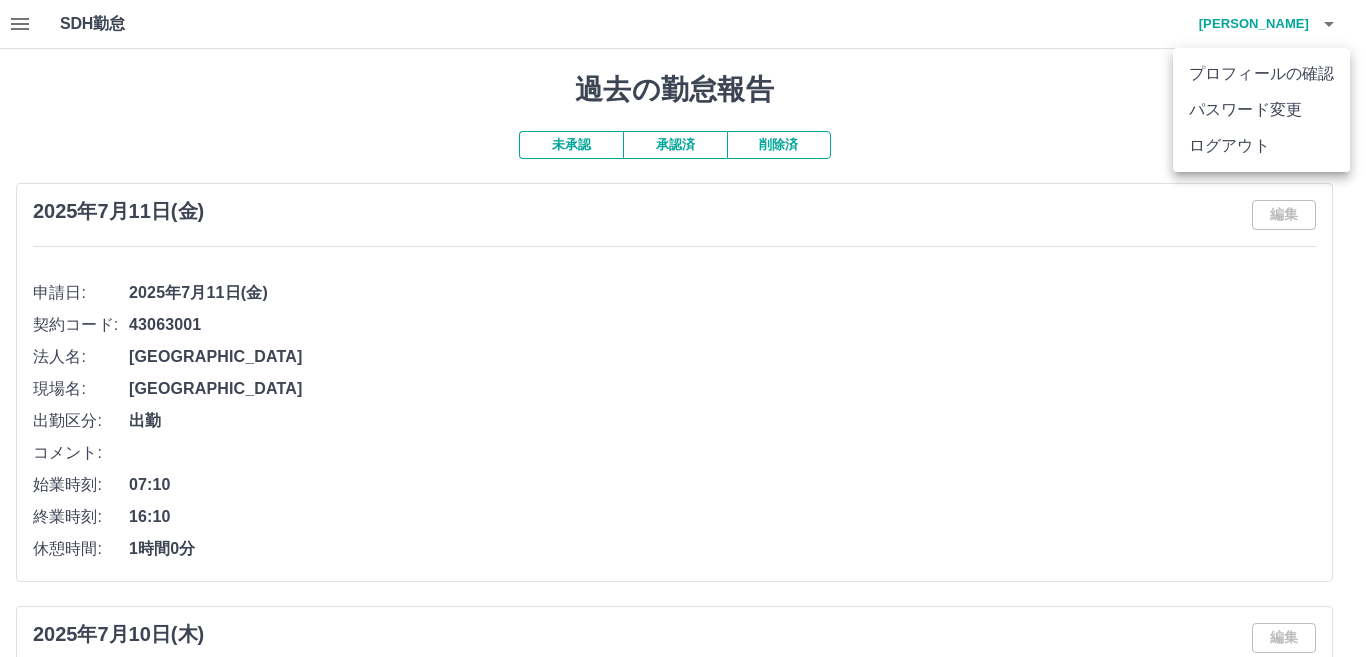 click at bounding box center (683, 328) 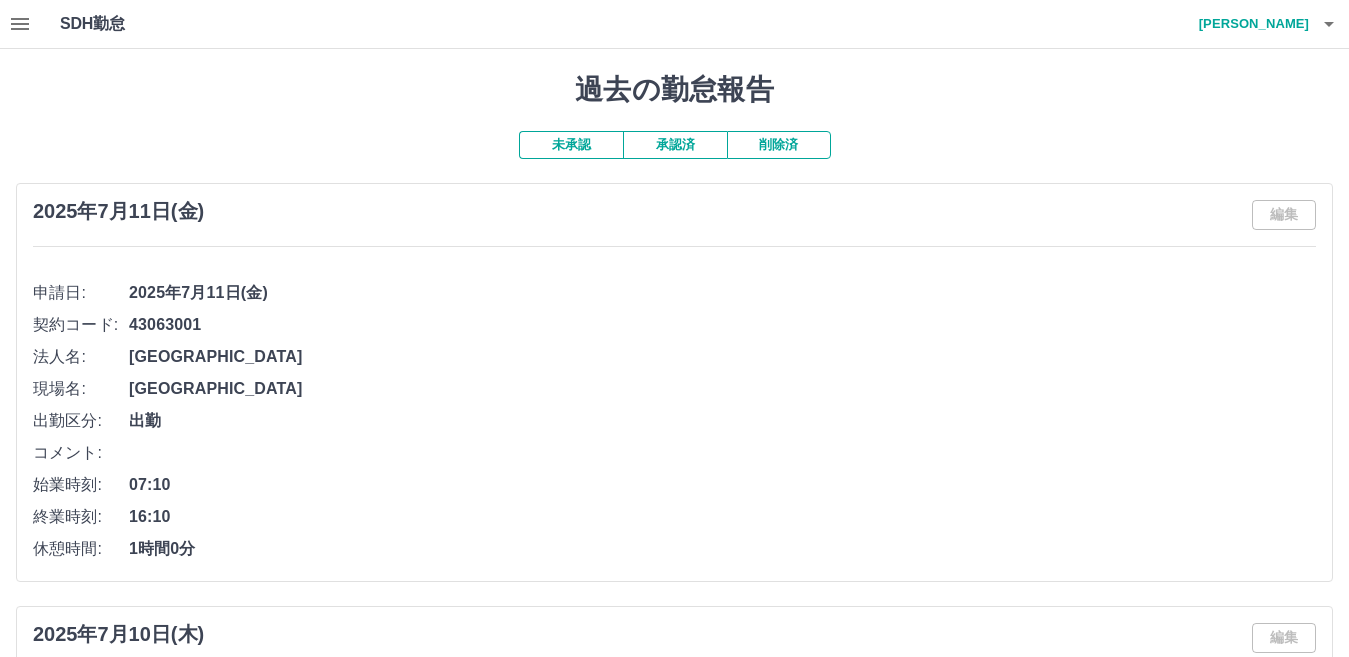 click 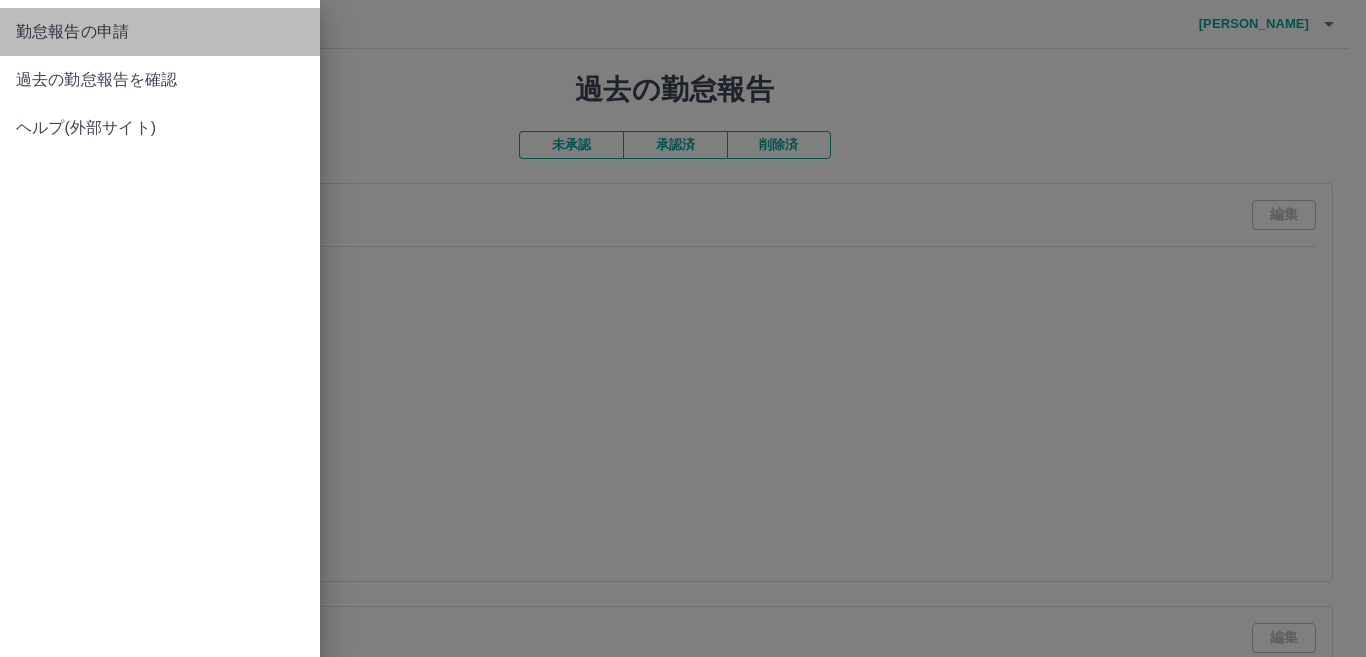 click on "勤怠報告の申請" at bounding box center (160, 32) 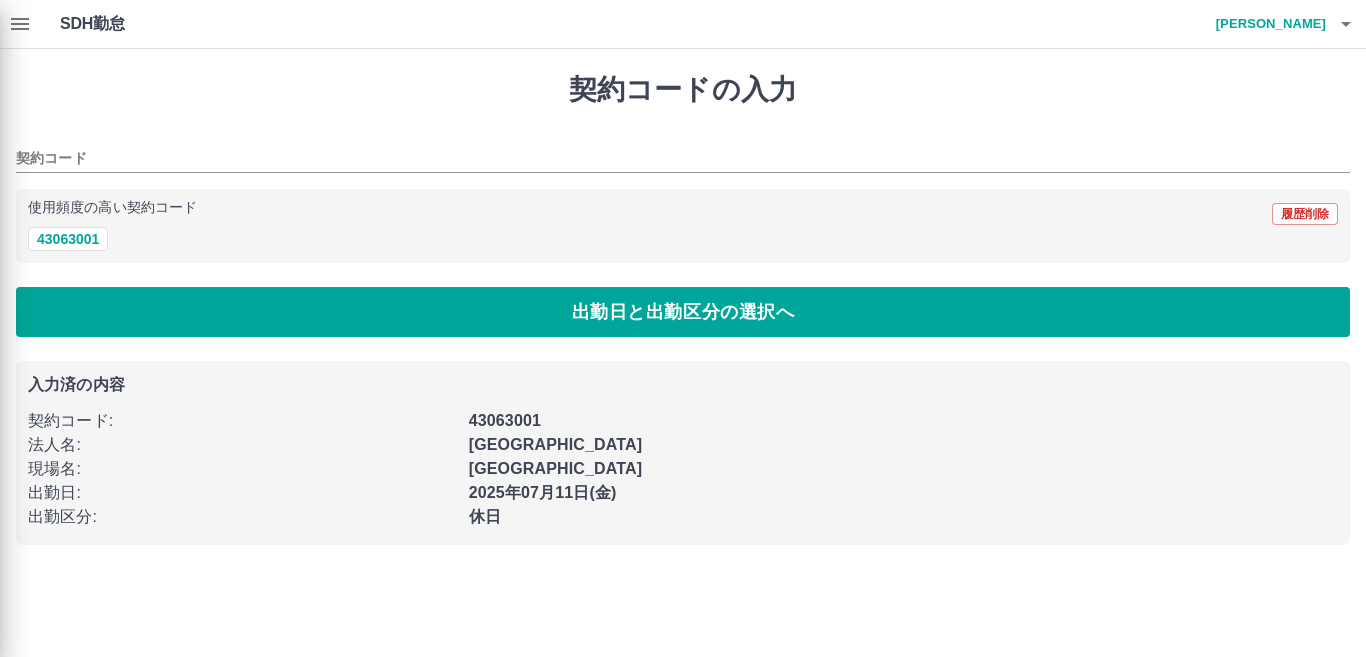 type on "********" 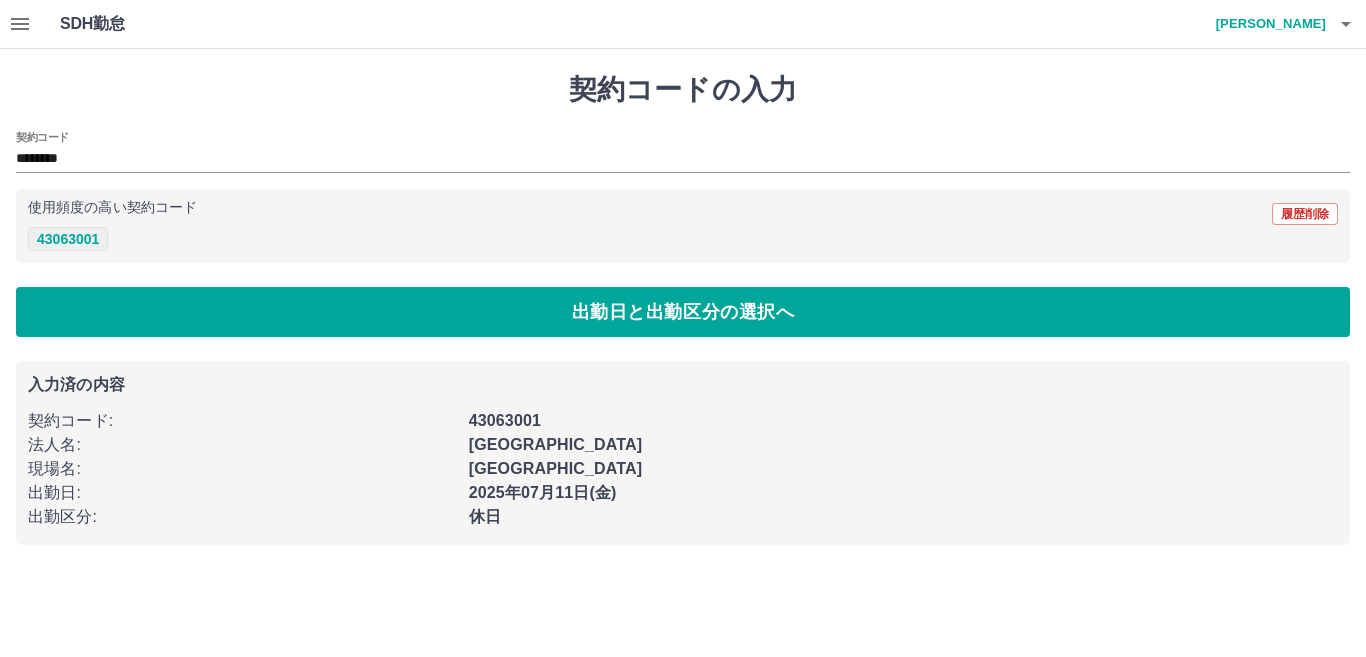 click on "43063001" at bounding box center [68, 239] 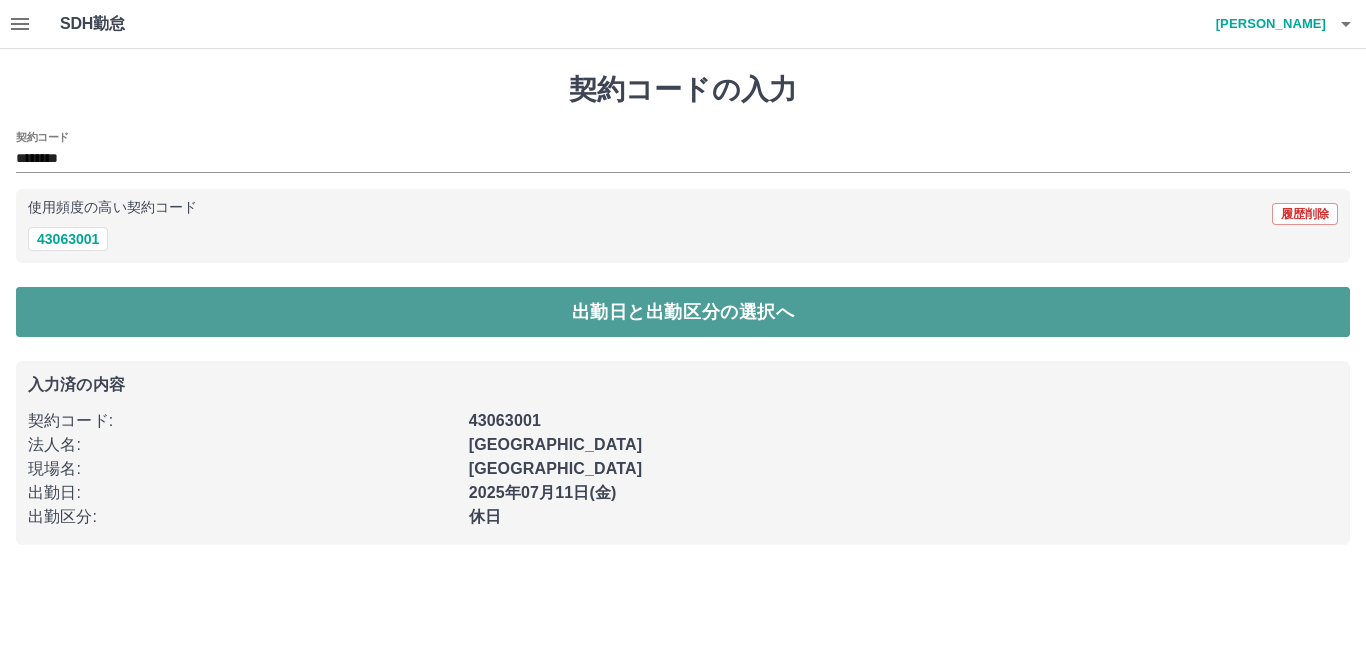 click on "出勤日と出勤区分の選択へ" at bounding box center (683, 312) 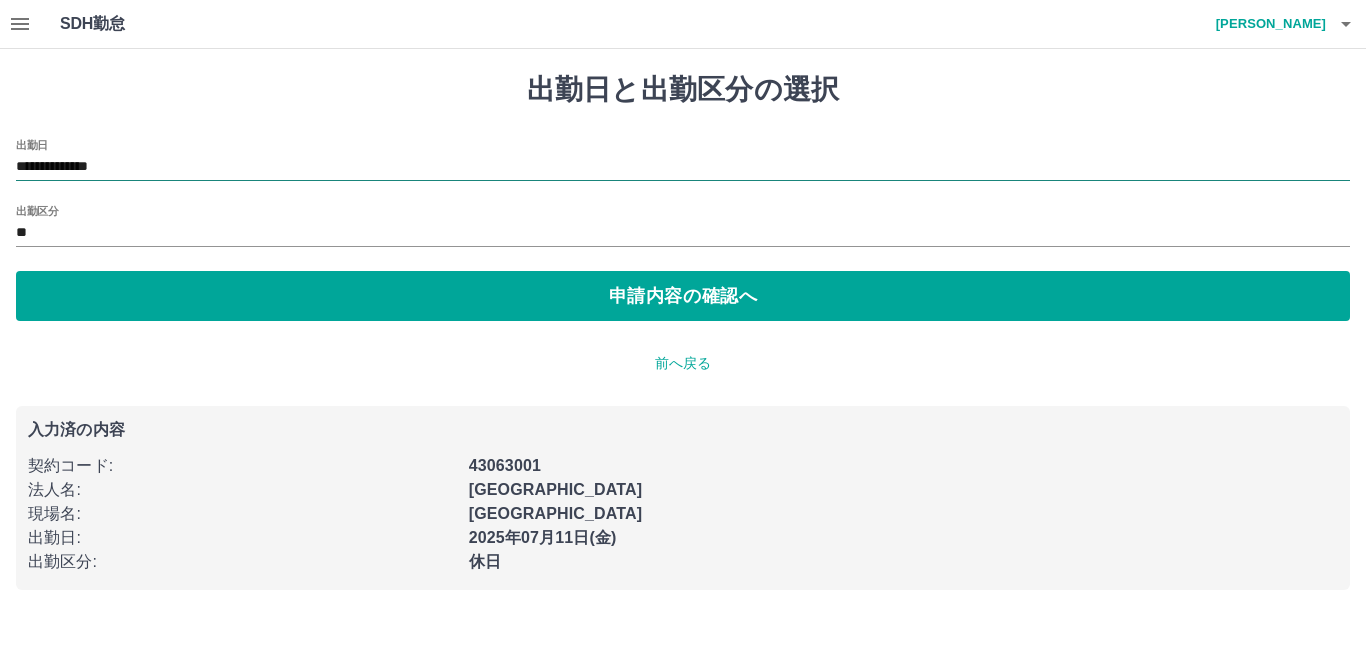 click on "**********" at bounding box center [683, 167] 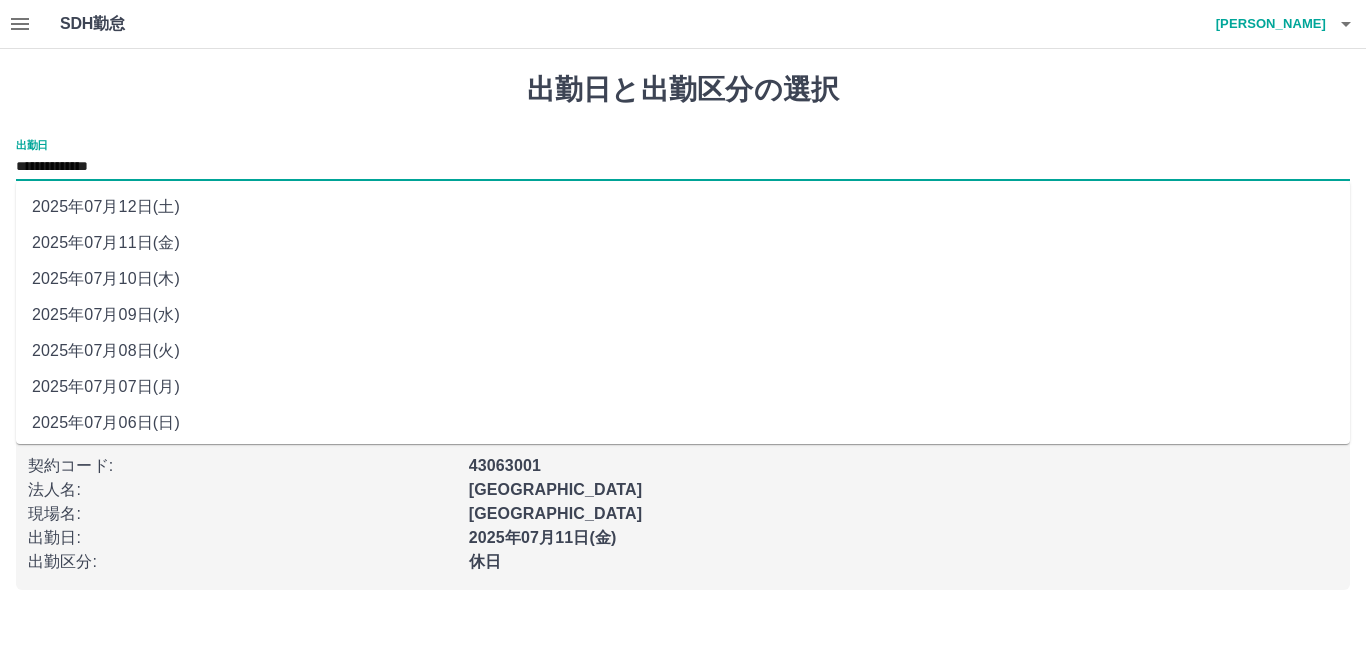 click on "2025年07月12日(土)" at bounding box center [683, 207] 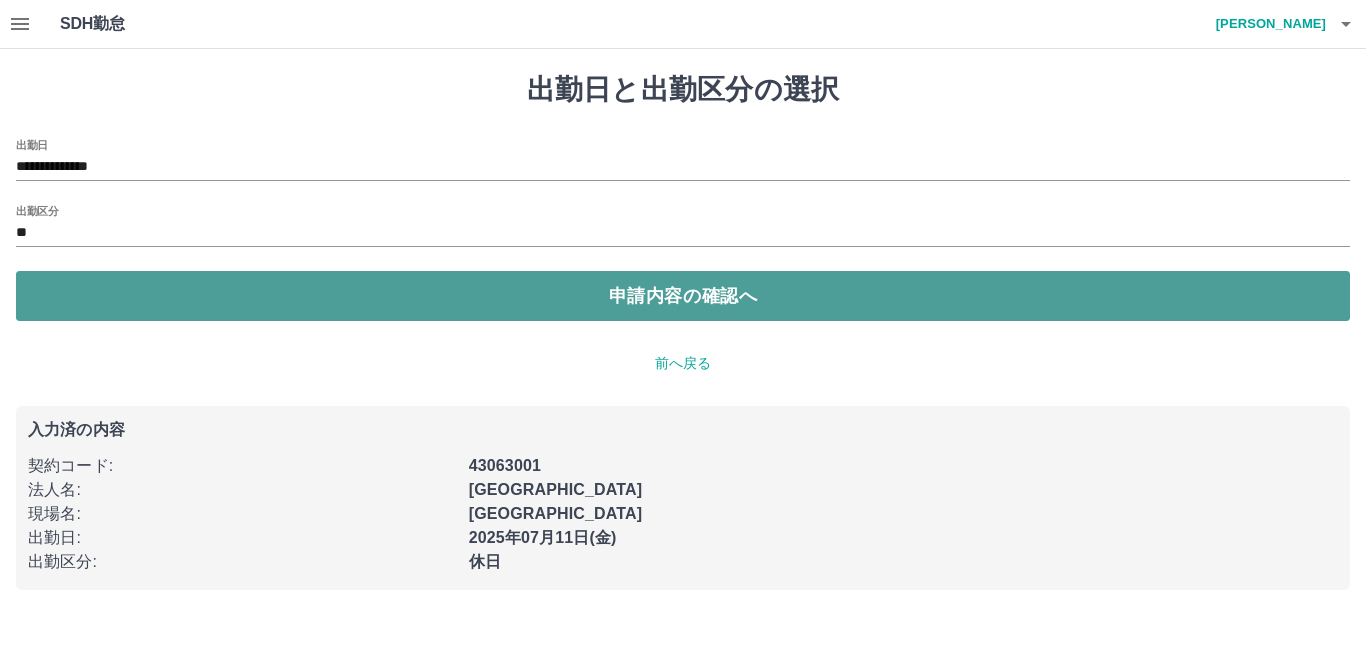 click on "申請内容の確認へ" at bounding box center (683, 296) 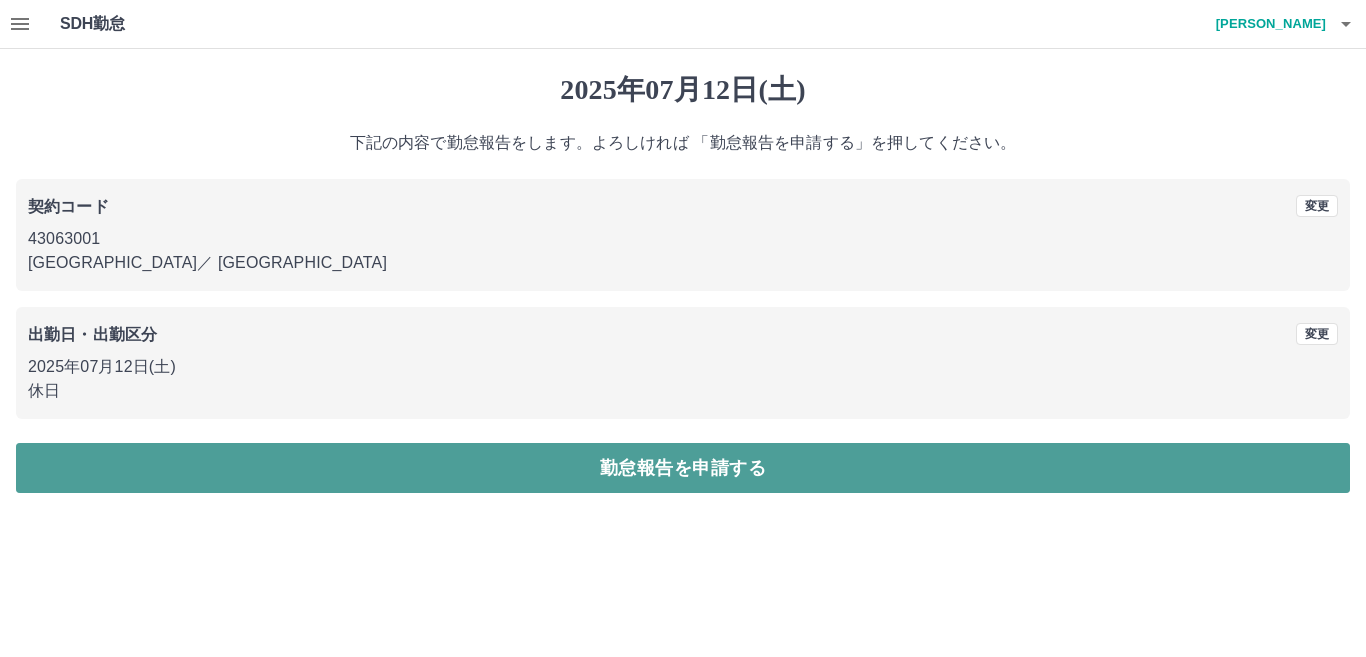click on "勤怠報告を申請する" at bounding box center [683, 468] 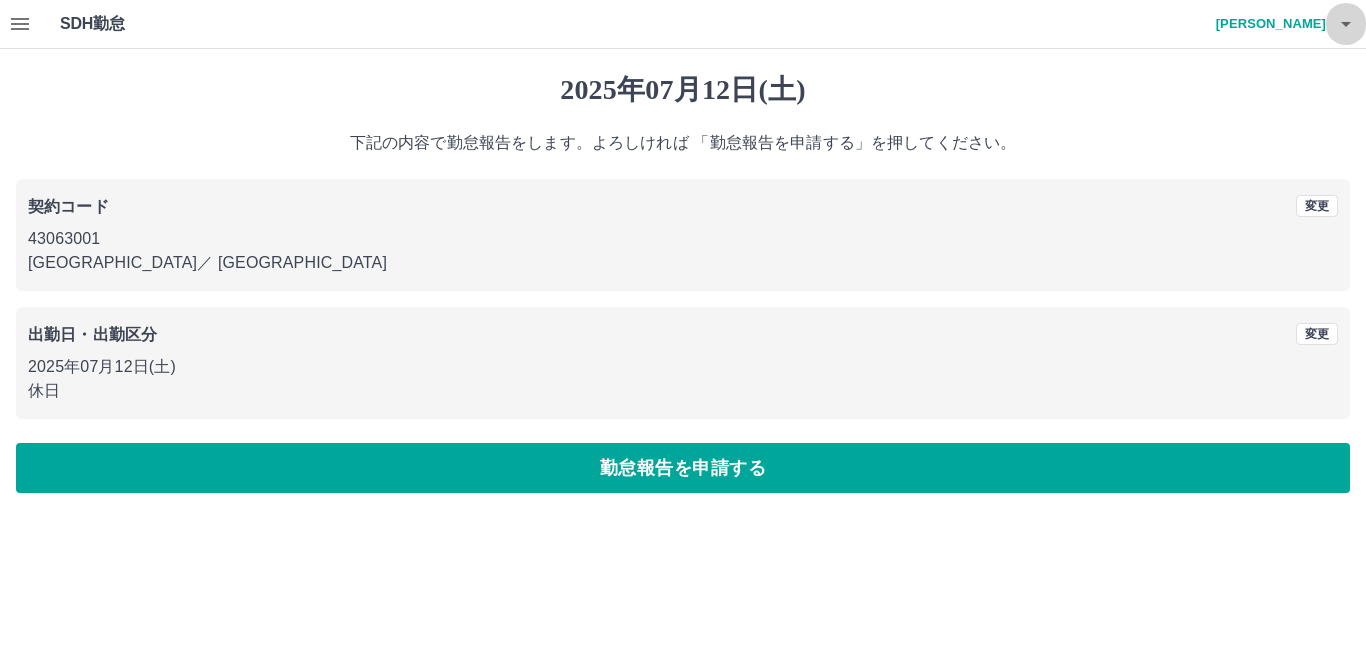 click 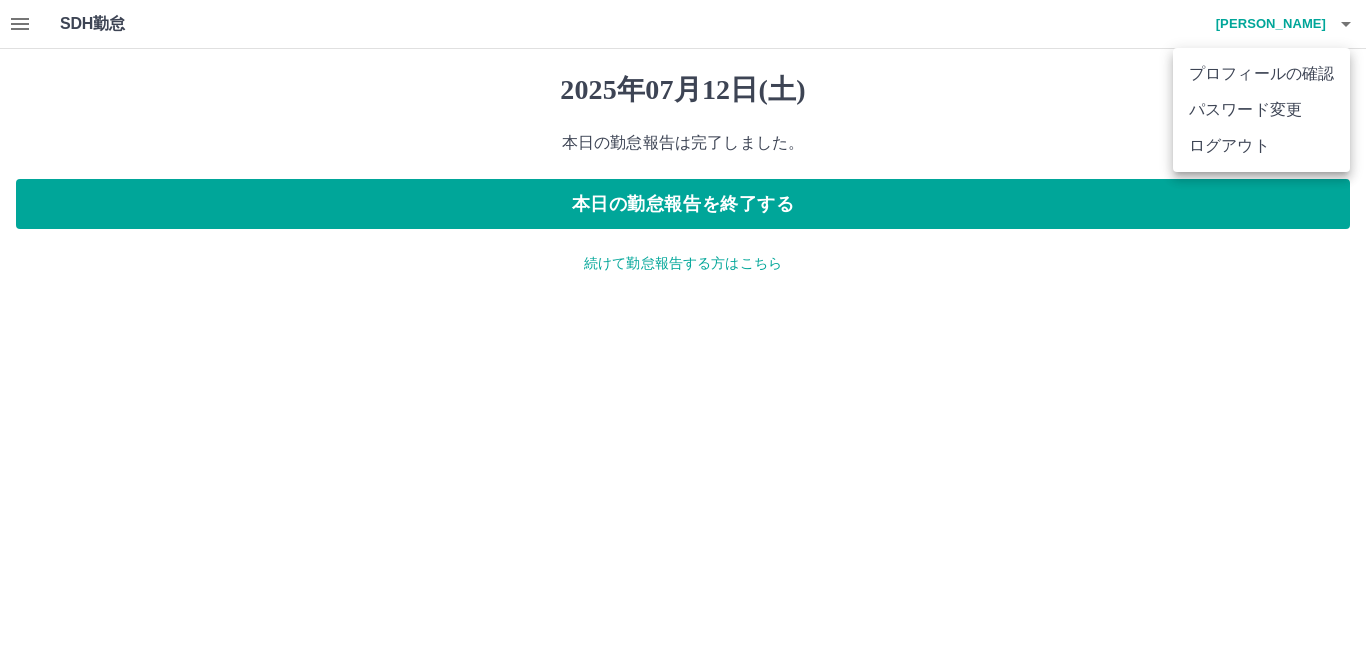 click on "ログアウト" at bounding box center [1261, 146] 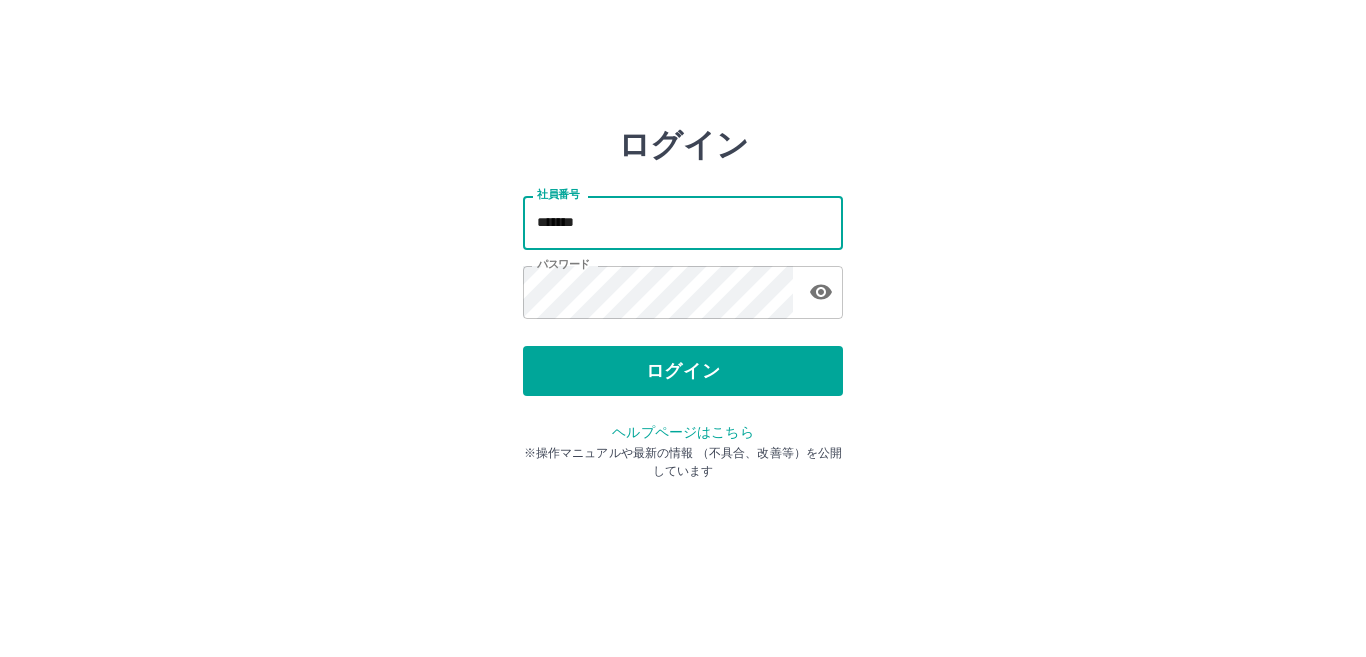 scroll, scrollTop: 0, scrollLeft: 0, axis: both 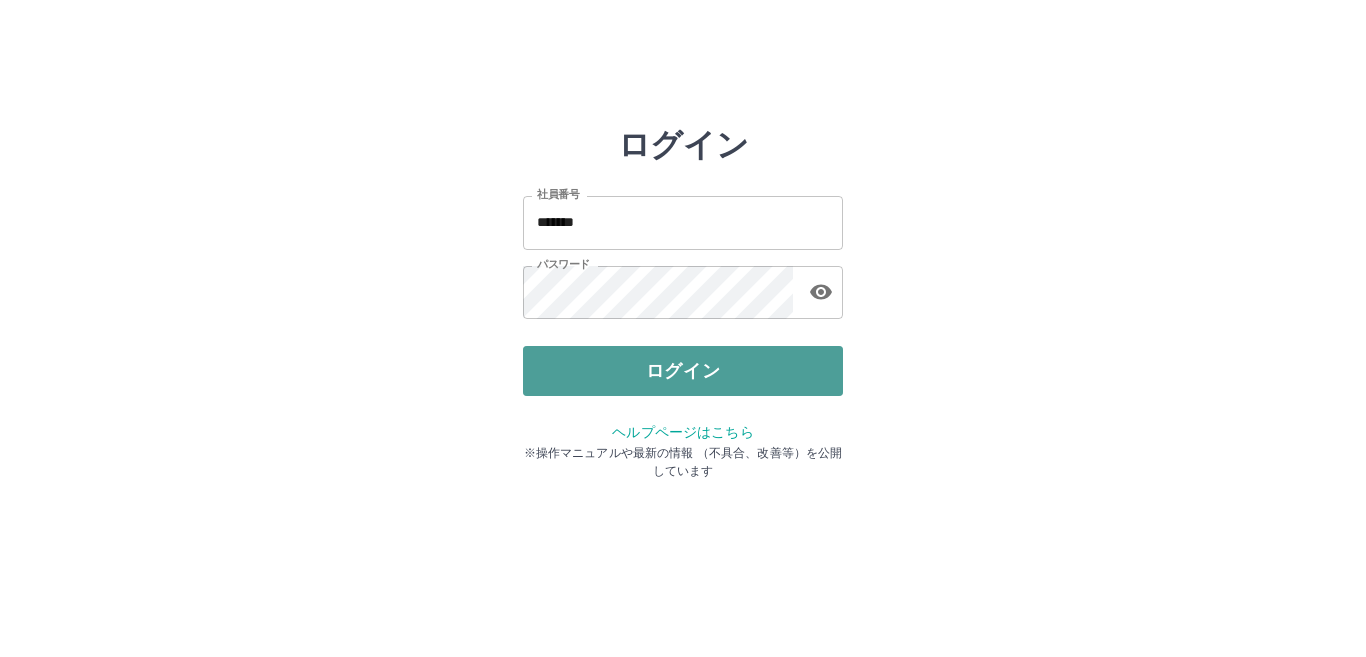 type 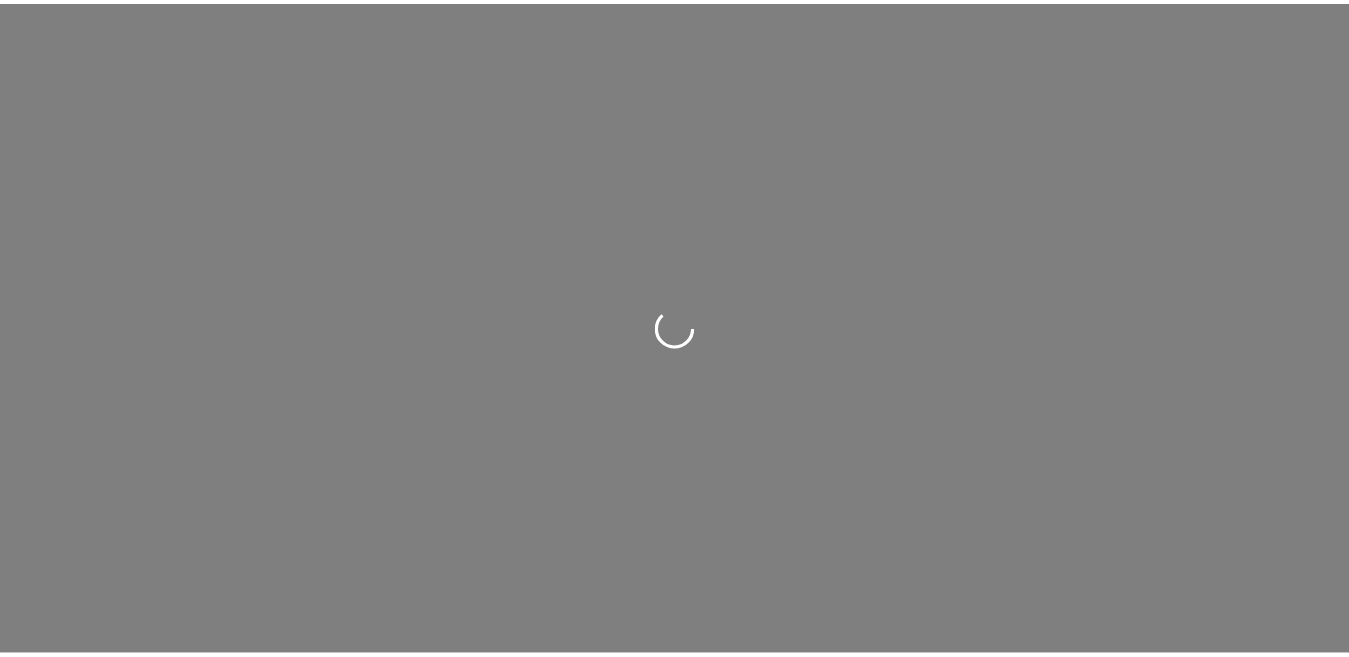 scroll, scrollTop: 0, scrollLeft: 0, axis: both 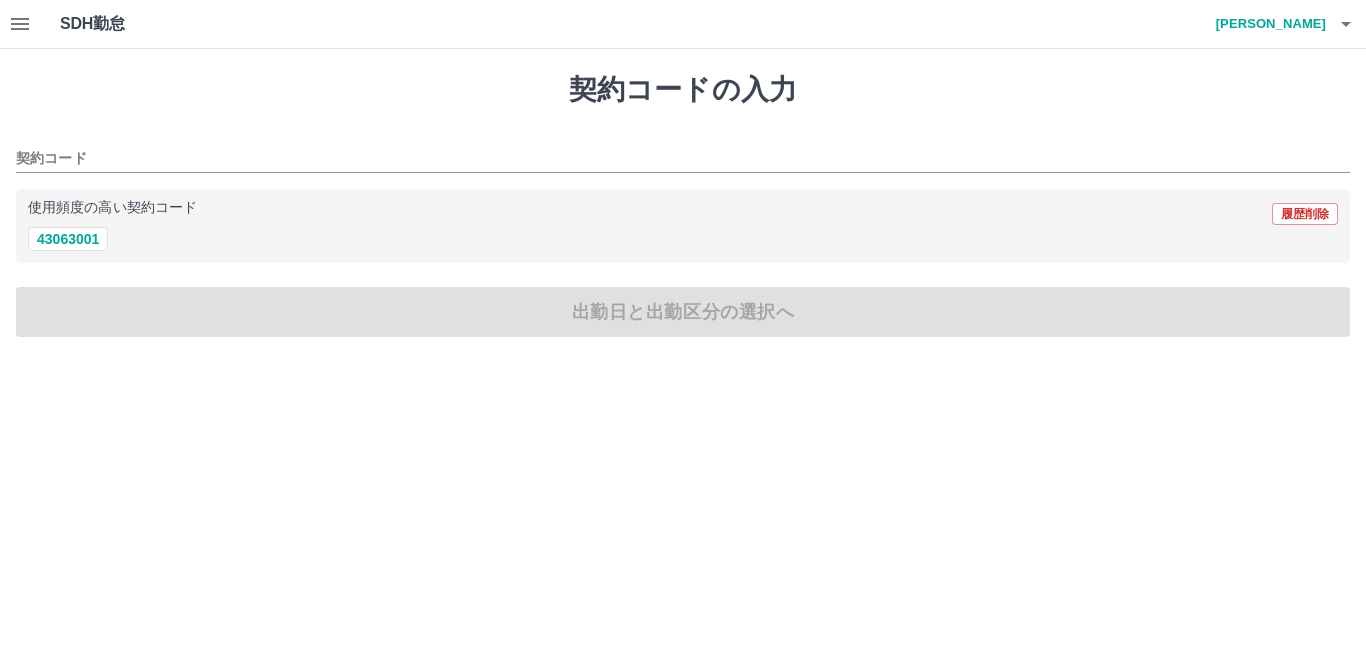 click 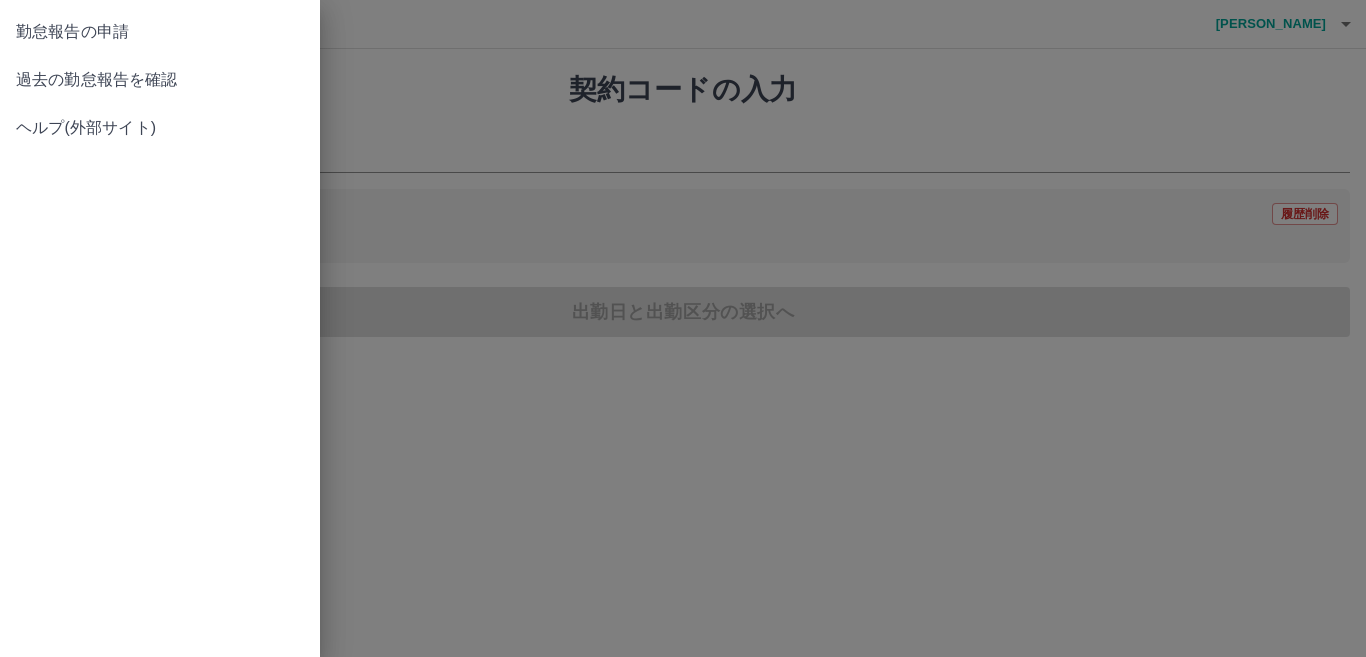 click on "過去の勤怠報告を確認" at bounding box center (160, 80) 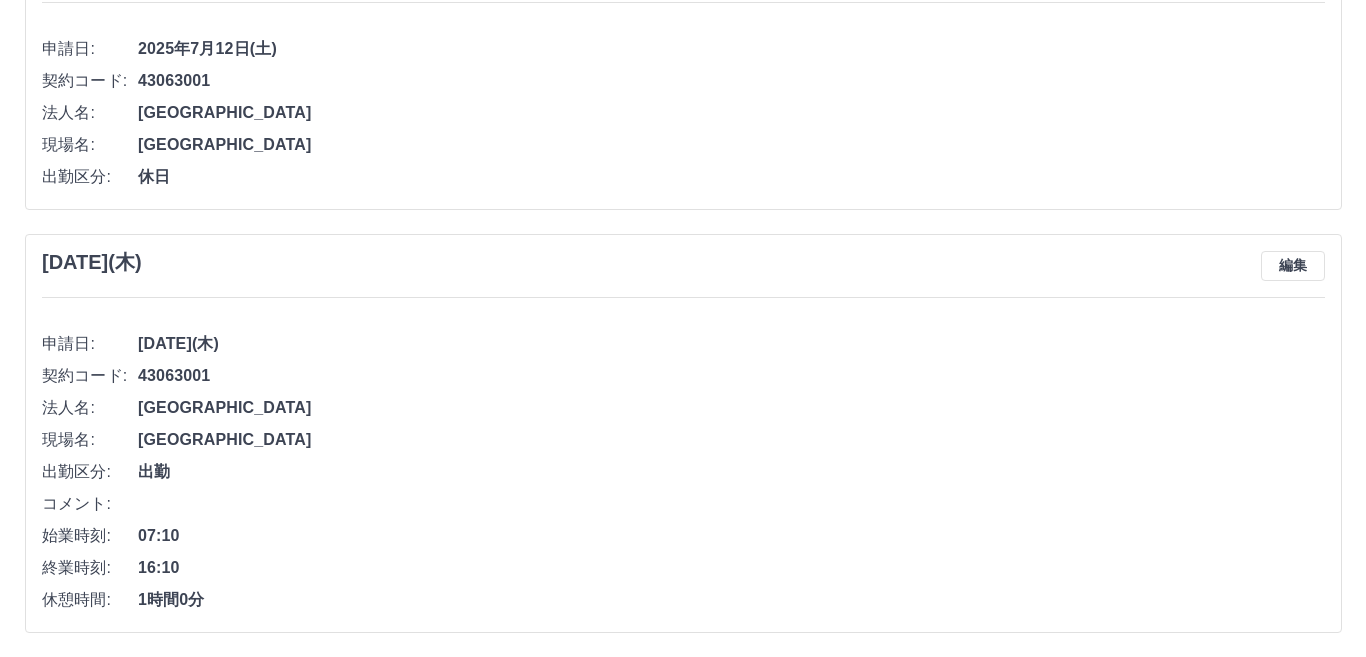 scroll, scrollTop: 0, scrollLeft: 0, axis: both 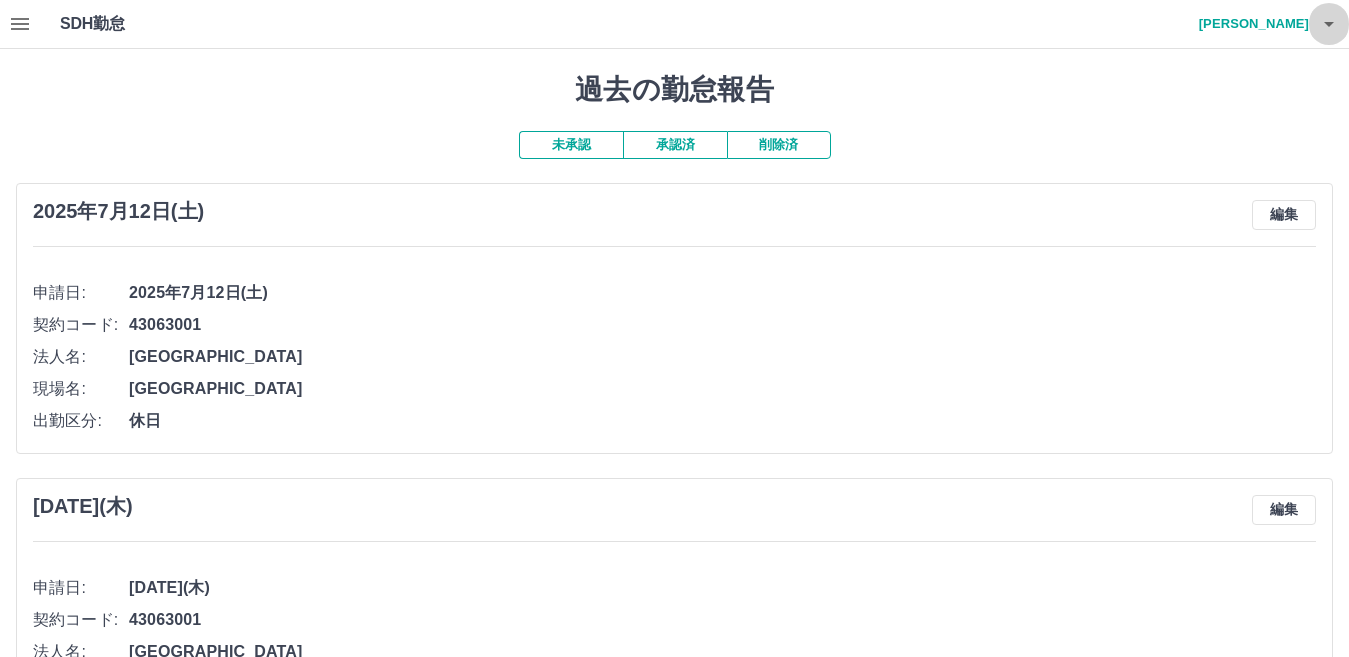 click 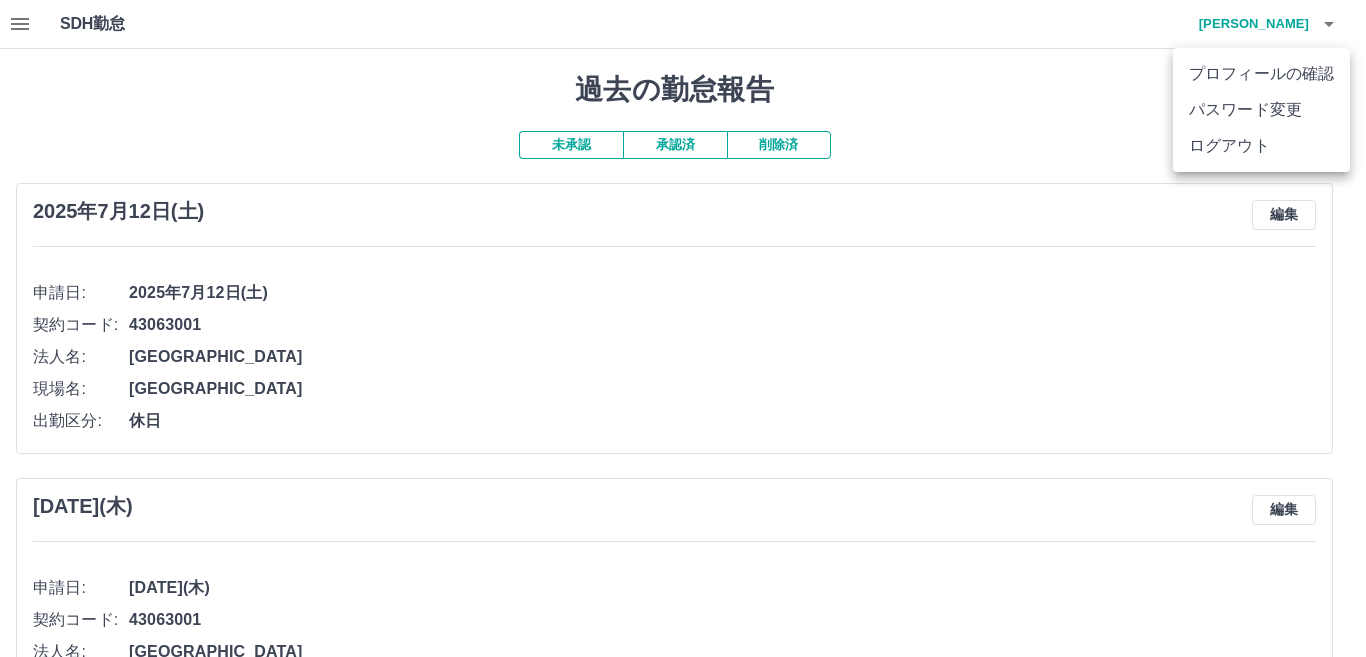 click on "ログアウト" at bounding box center (1261, 146) 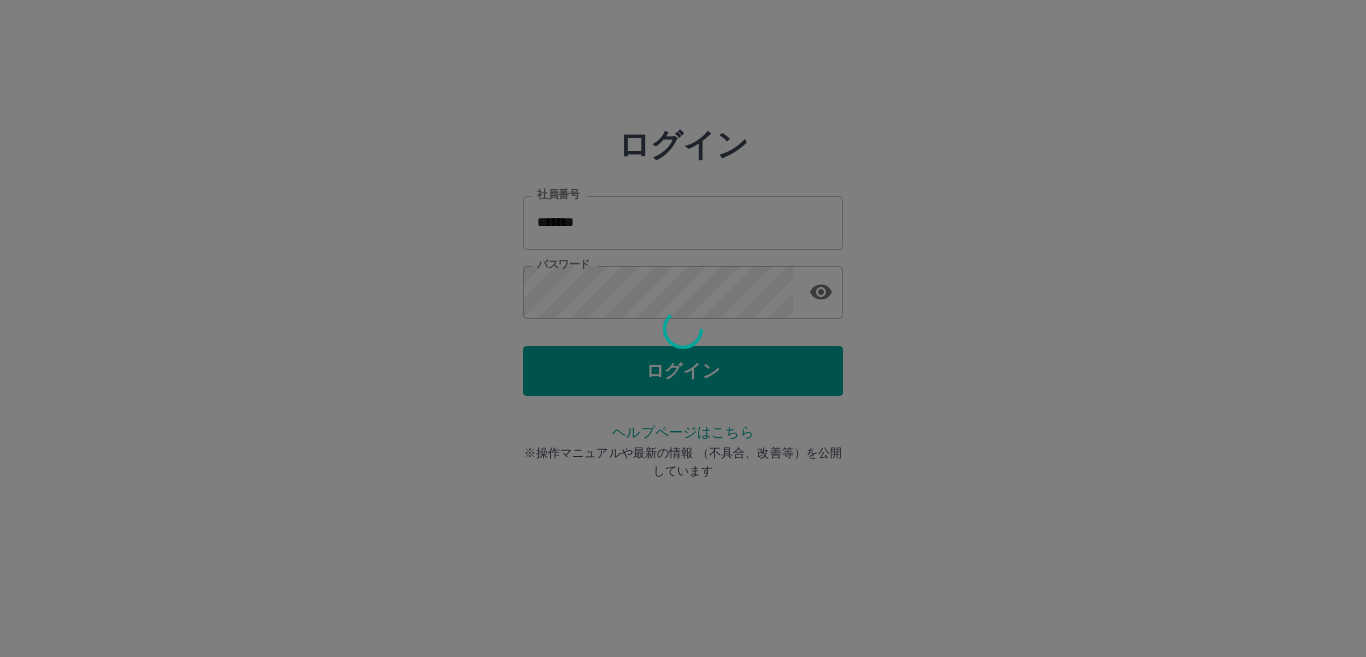 scroll, scrollTop: 0, scrollLeft: 0, axis: both 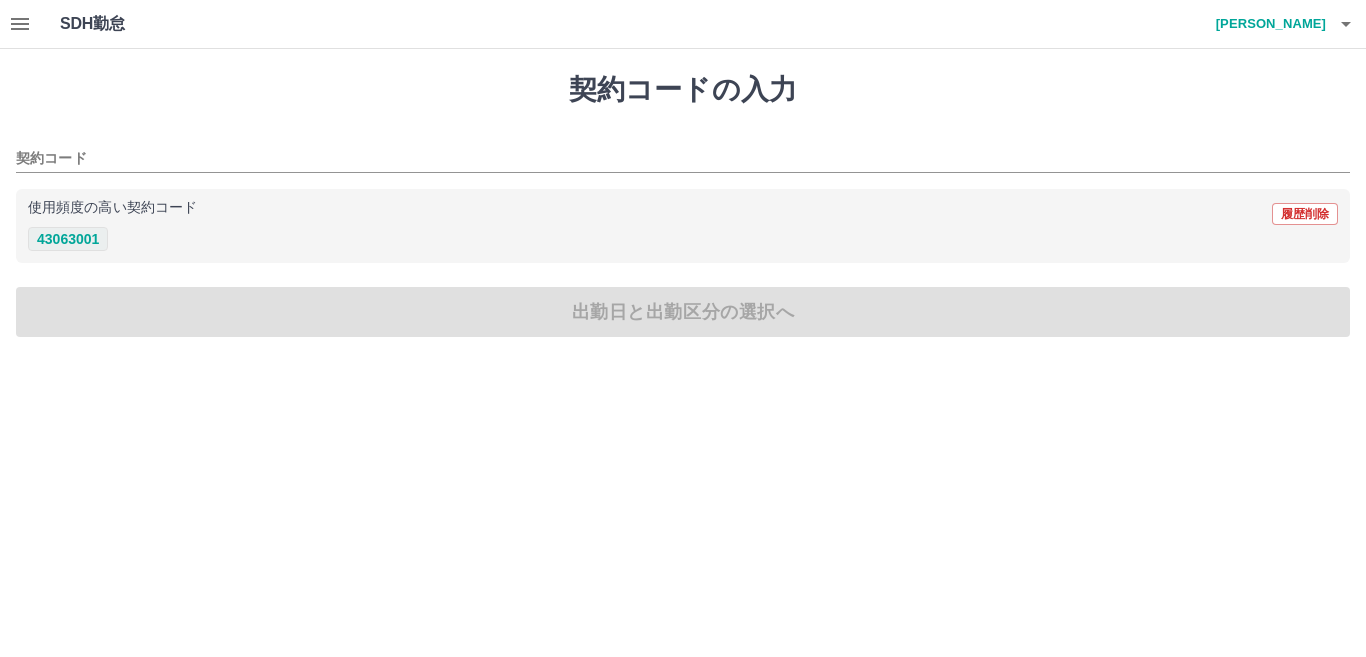 drag, startPoint x: 76, startPoint y: 231, endPoint x: 80, endPoint y: 249, distance: 18.439089 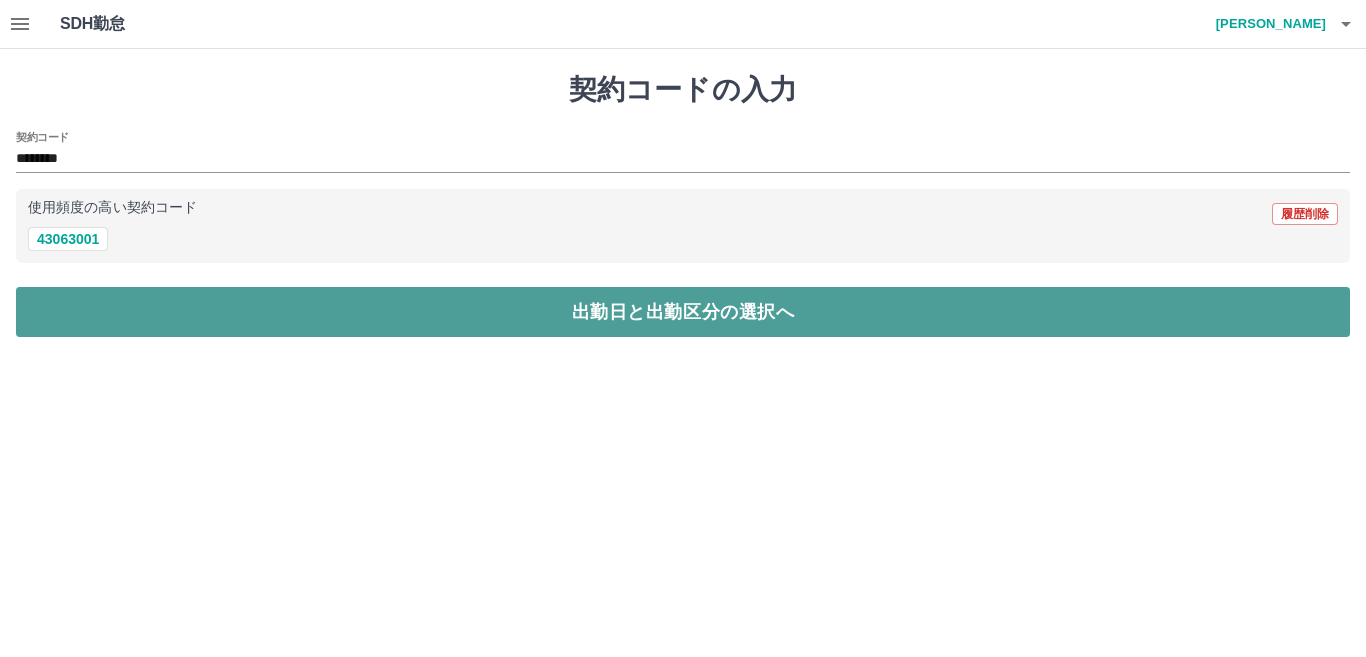 click on "出勤日と出勤区分の選択へ" at bounding box center [683, 312] 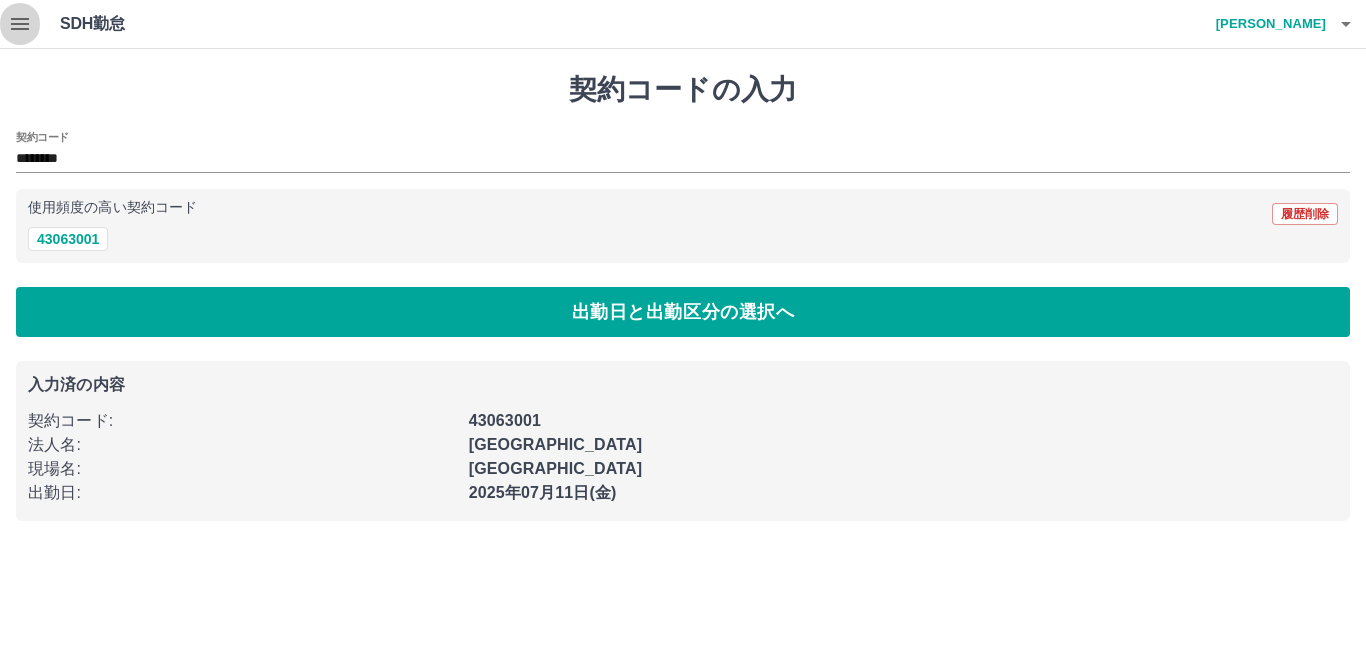 click 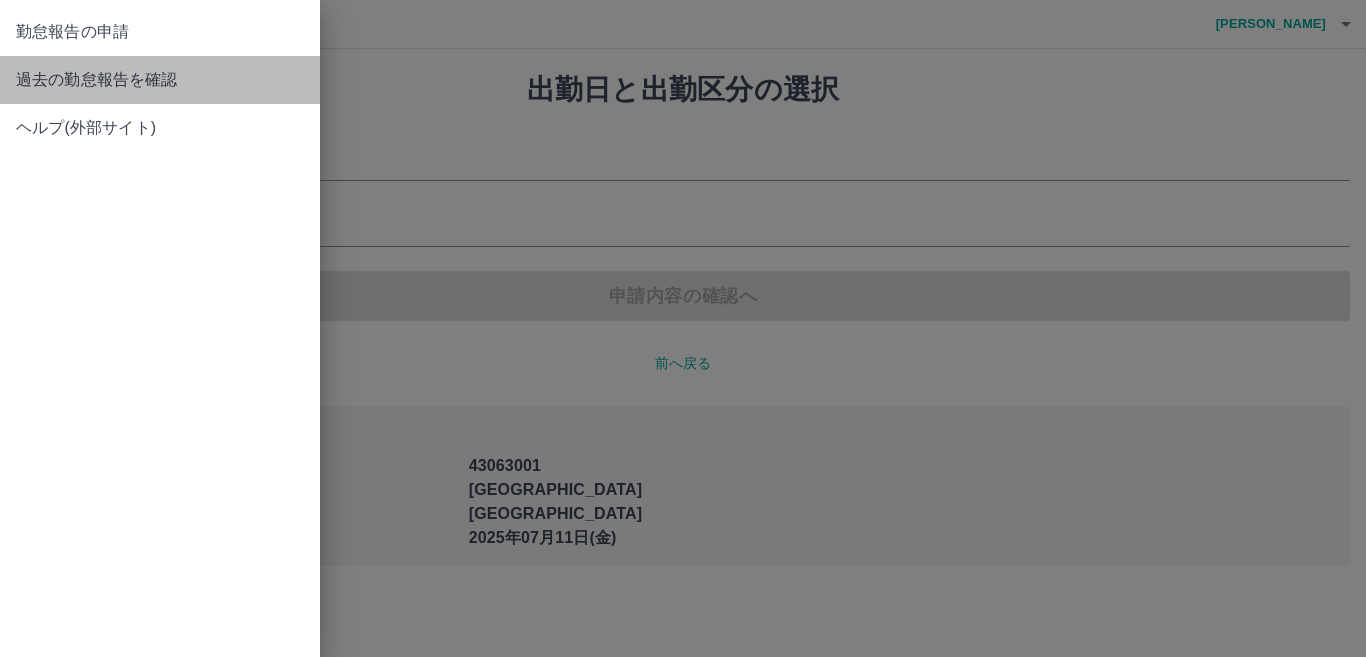 click on "過去の勤怠報告を確認" at bounding box center (160, 80) 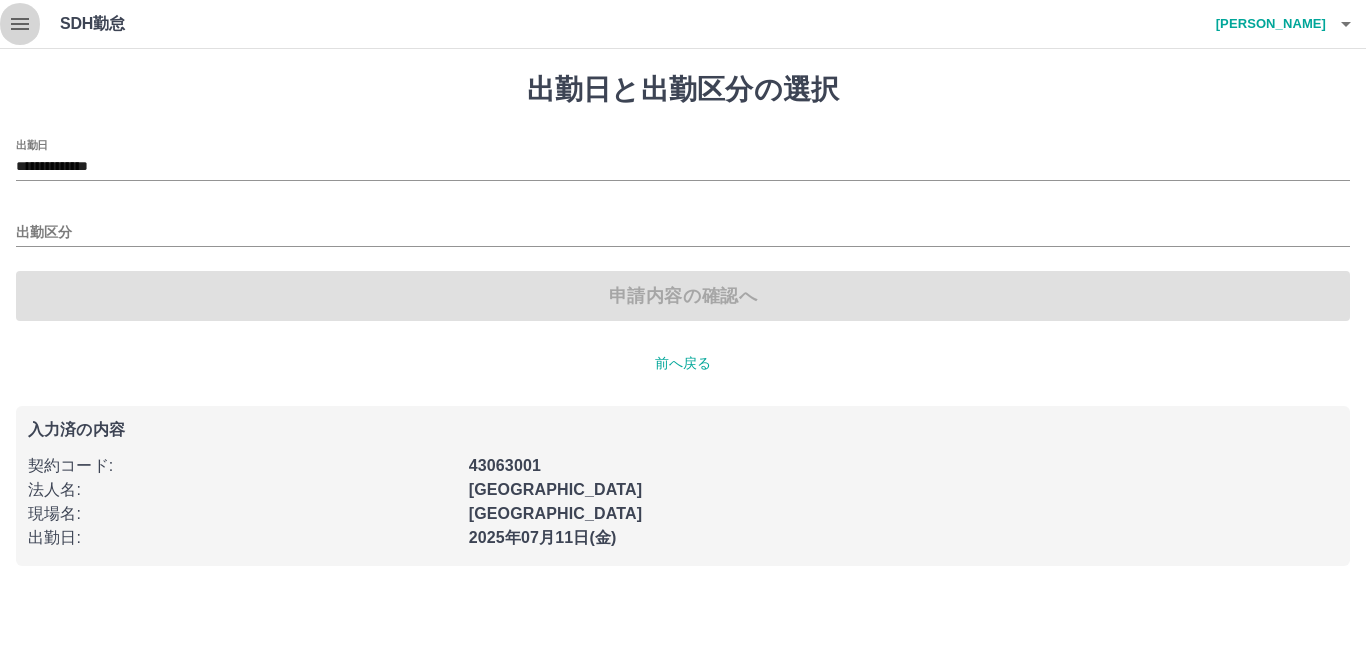 click 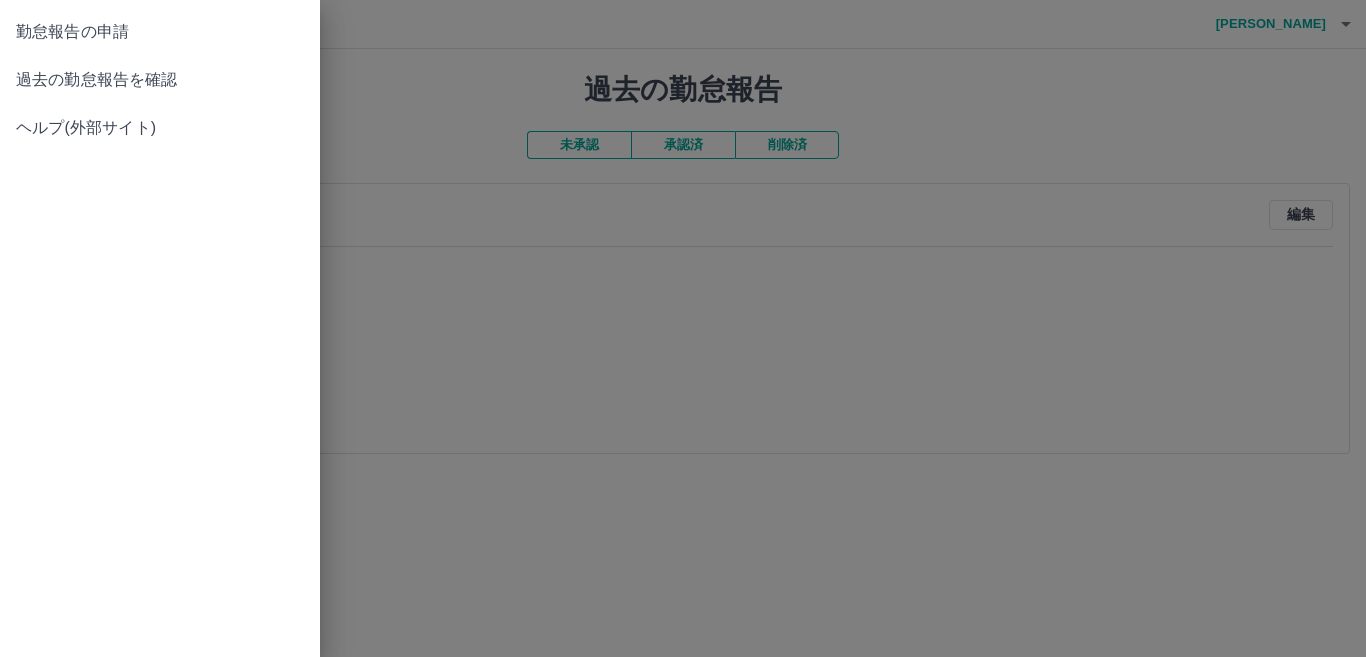 click on "過去の勤怠報告を確認" at bounding box center [160, 80] 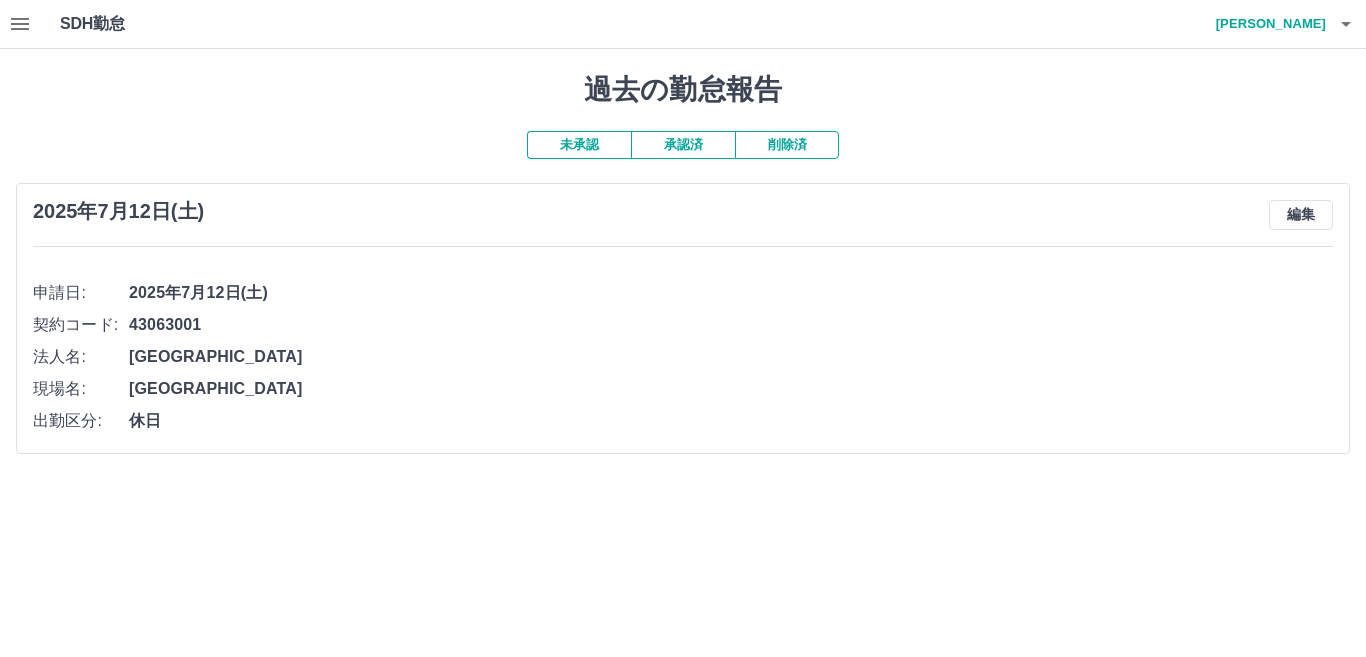 click on "承認済" at bounding box center [683, 145] 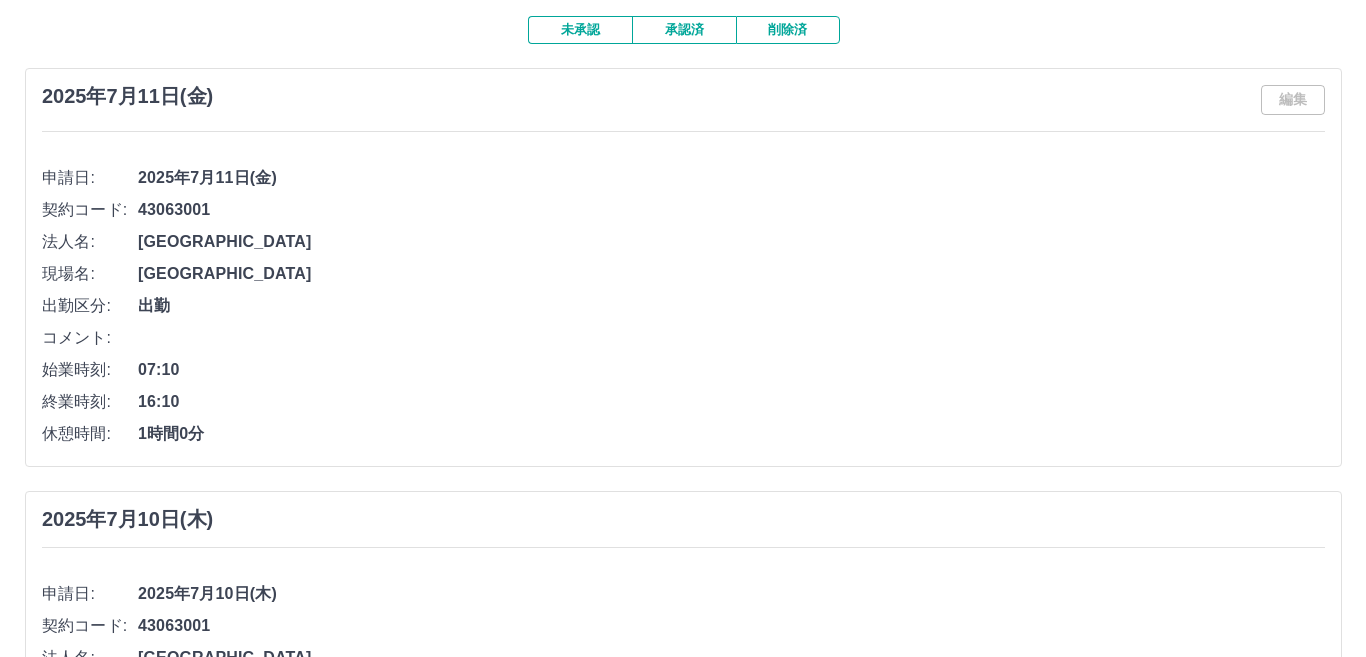 scroll, scrollTop: 0, scrollLeft: 0, axis: both 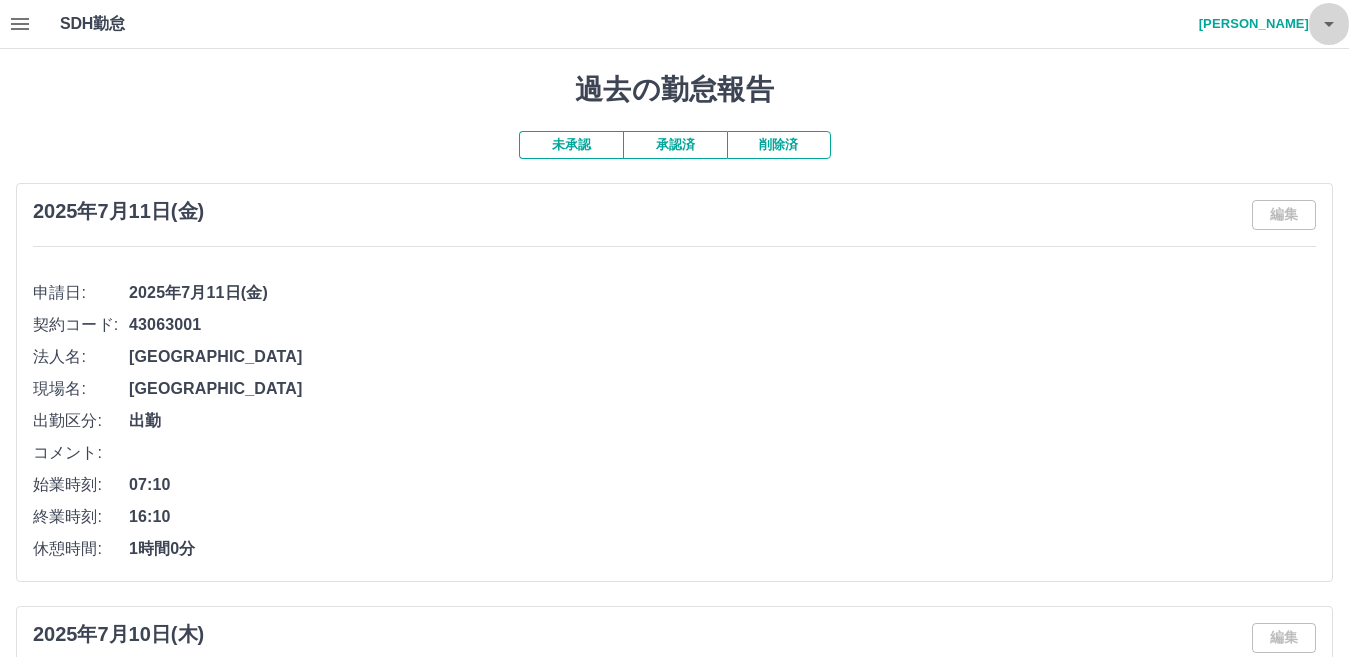 click 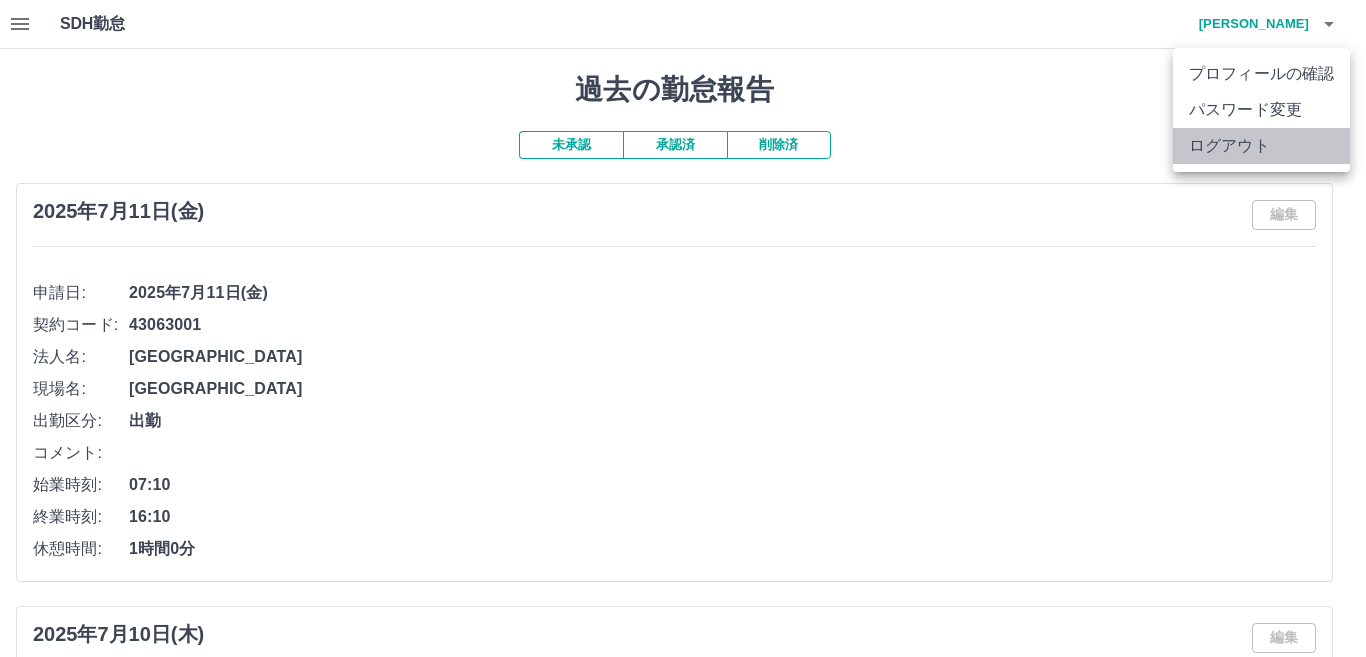 click on "ログアウト" at bounding box center (1261, 146) 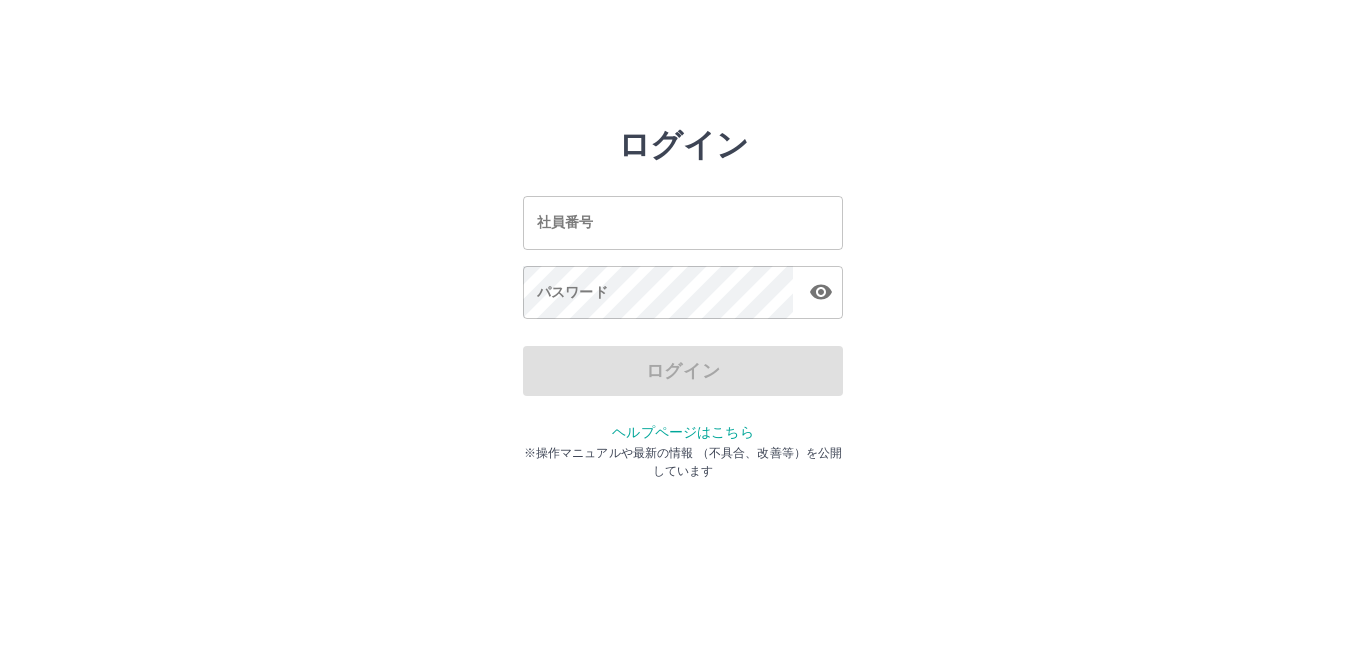 scroll, scrollTop: 0, scrollLeft: 0, axis: both 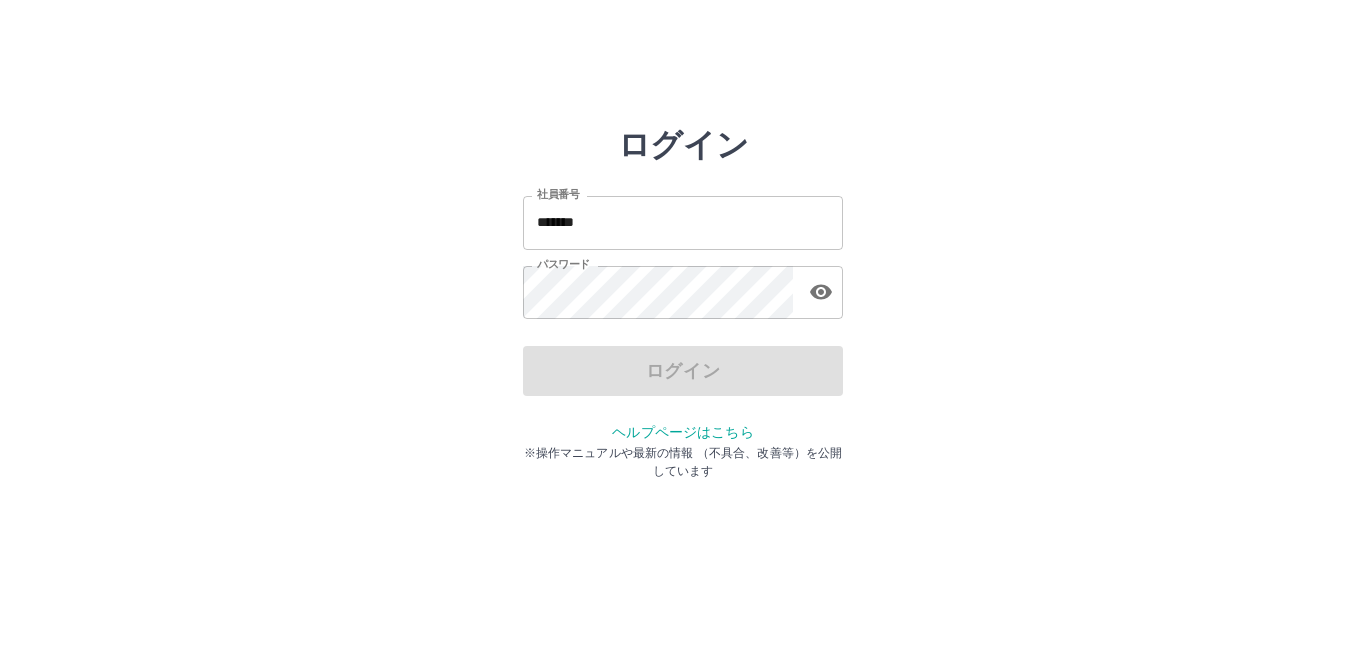 click on "*******" at bounding box center (683, 222) 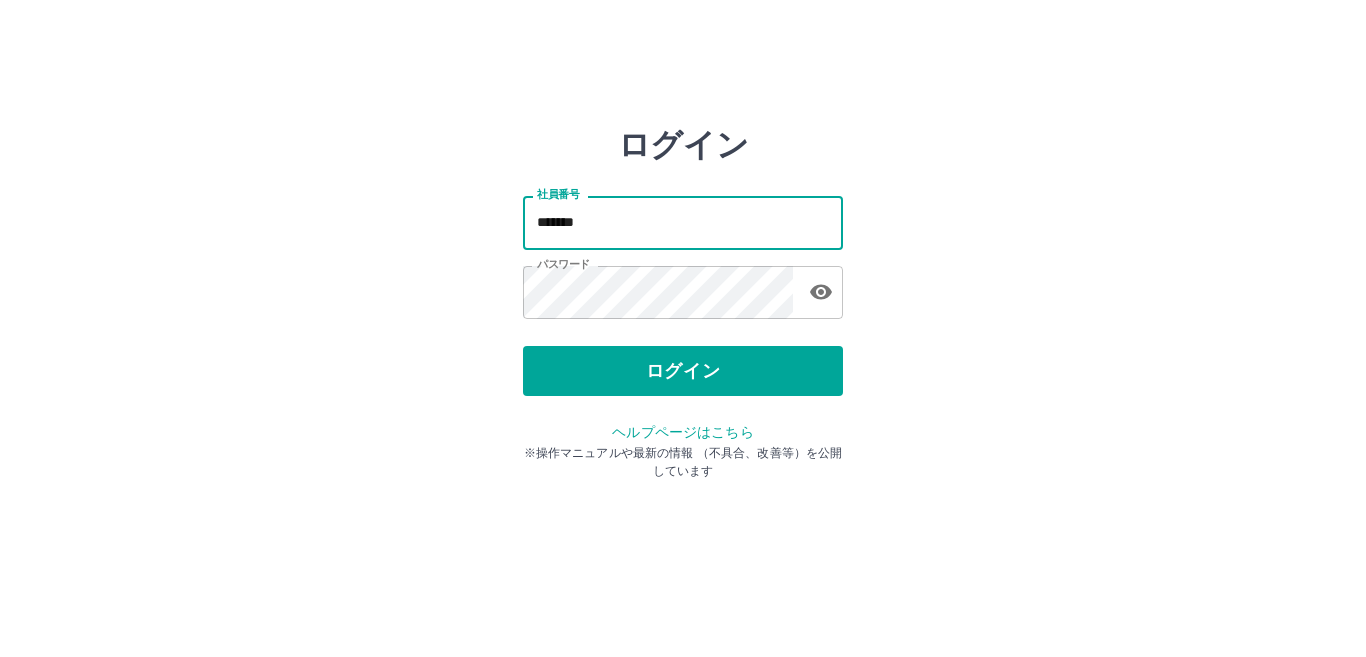 type on "*******" 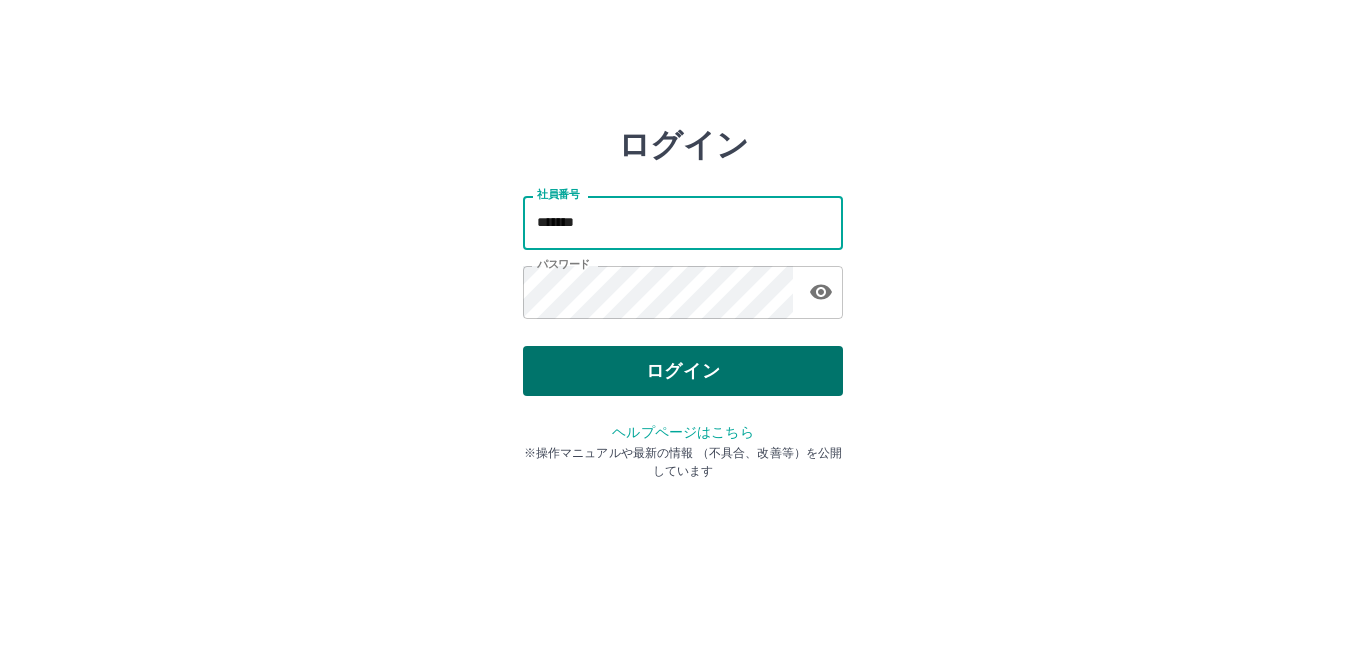click on "ログイン" at bounding box center (683, 371) 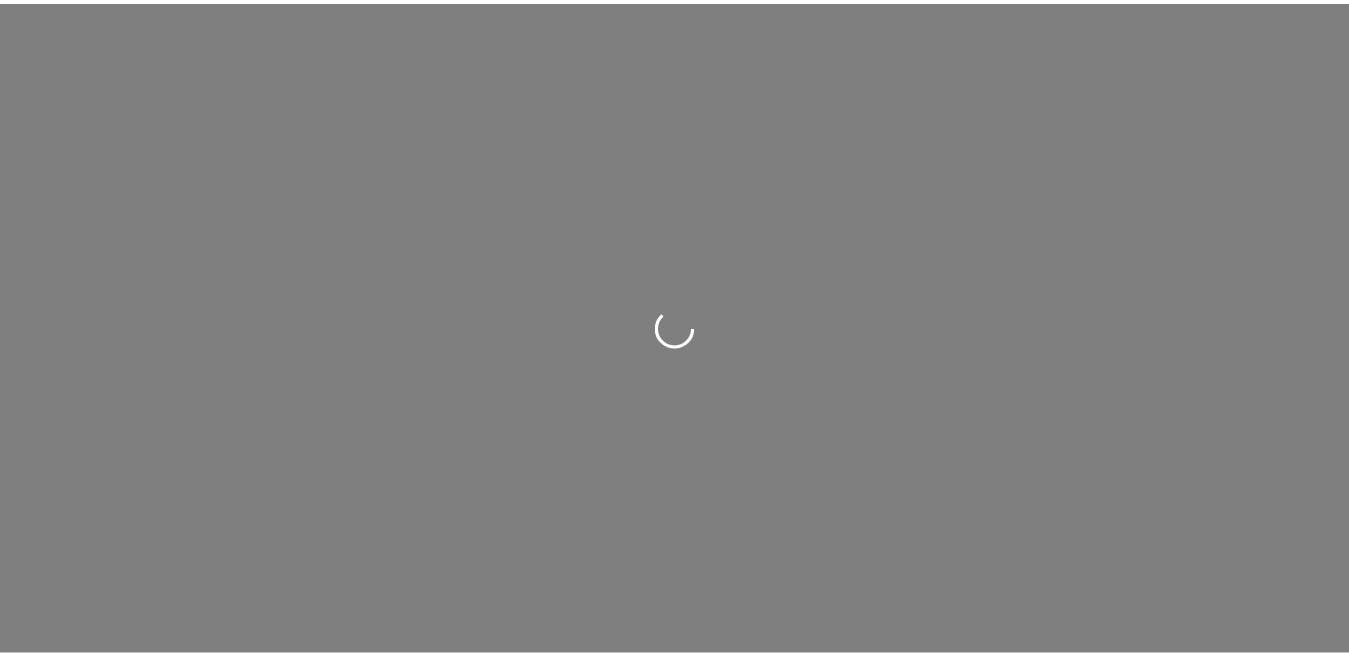 scroll, scrollTop: 0, scrollLeft: 0, axis: both 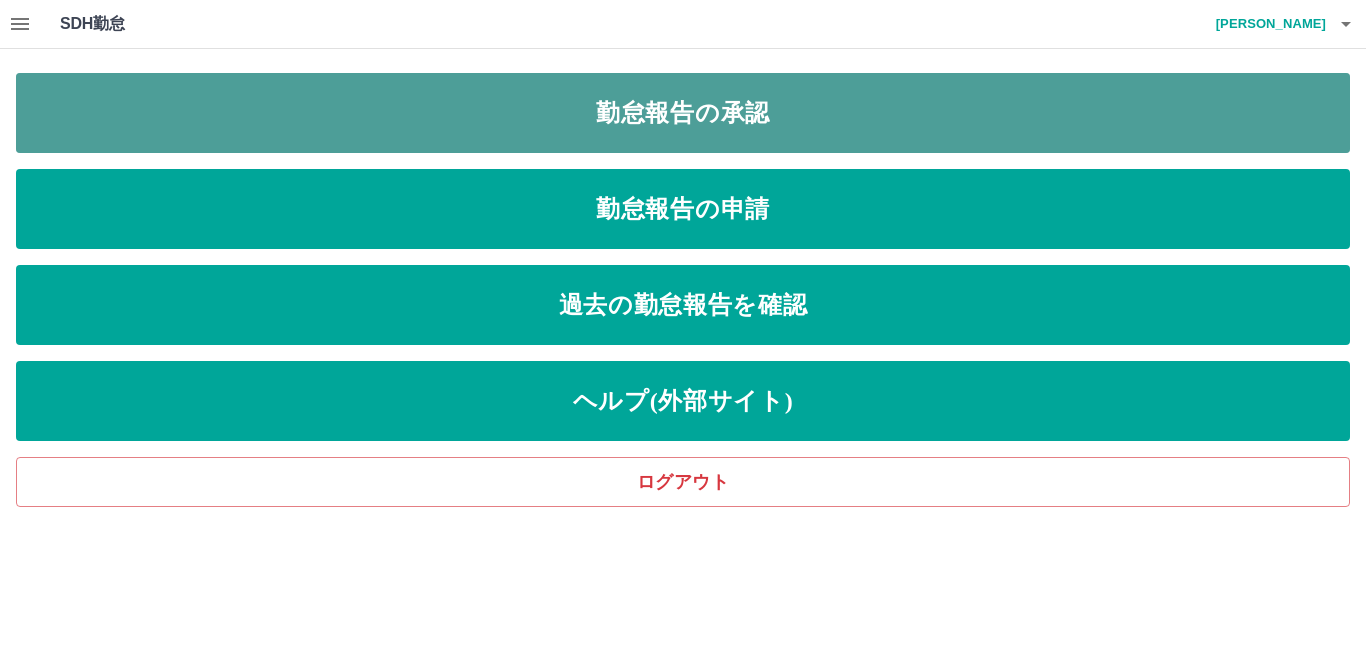 click on "勤怠報告の承認" at bounding box center [683, 113] 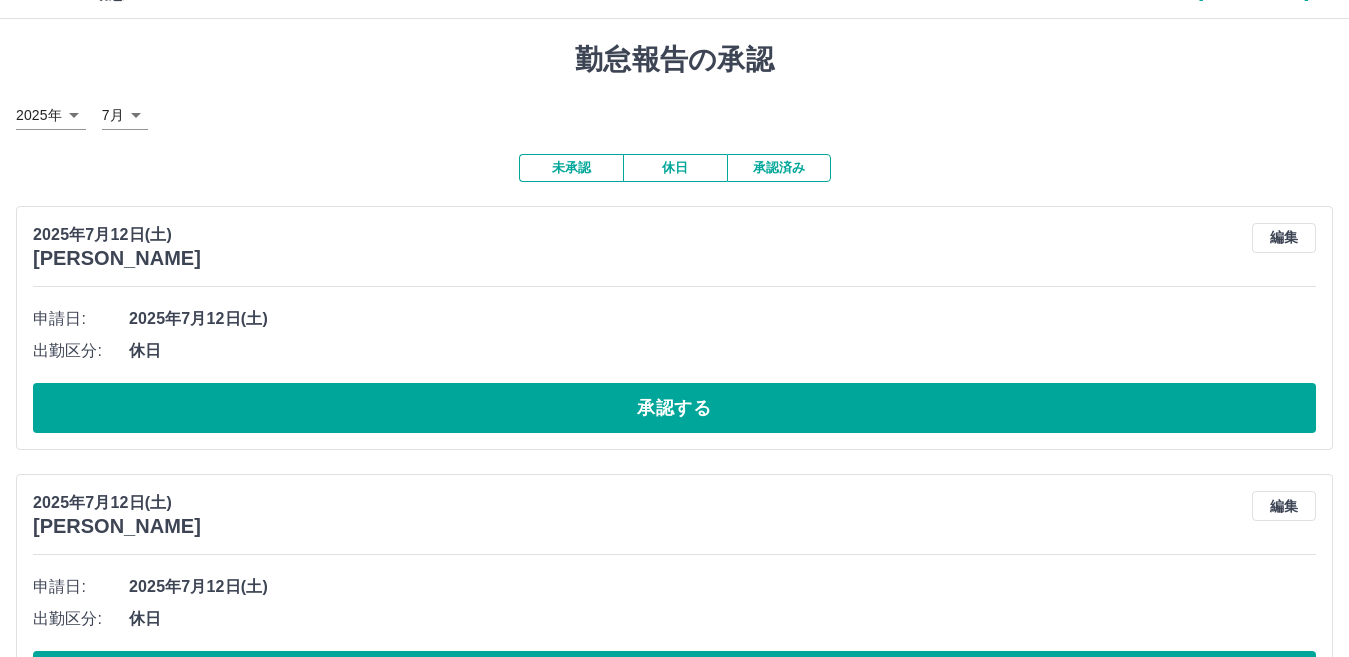 scroll, scrollTop: 0, scrollLeft: 0, axis: both 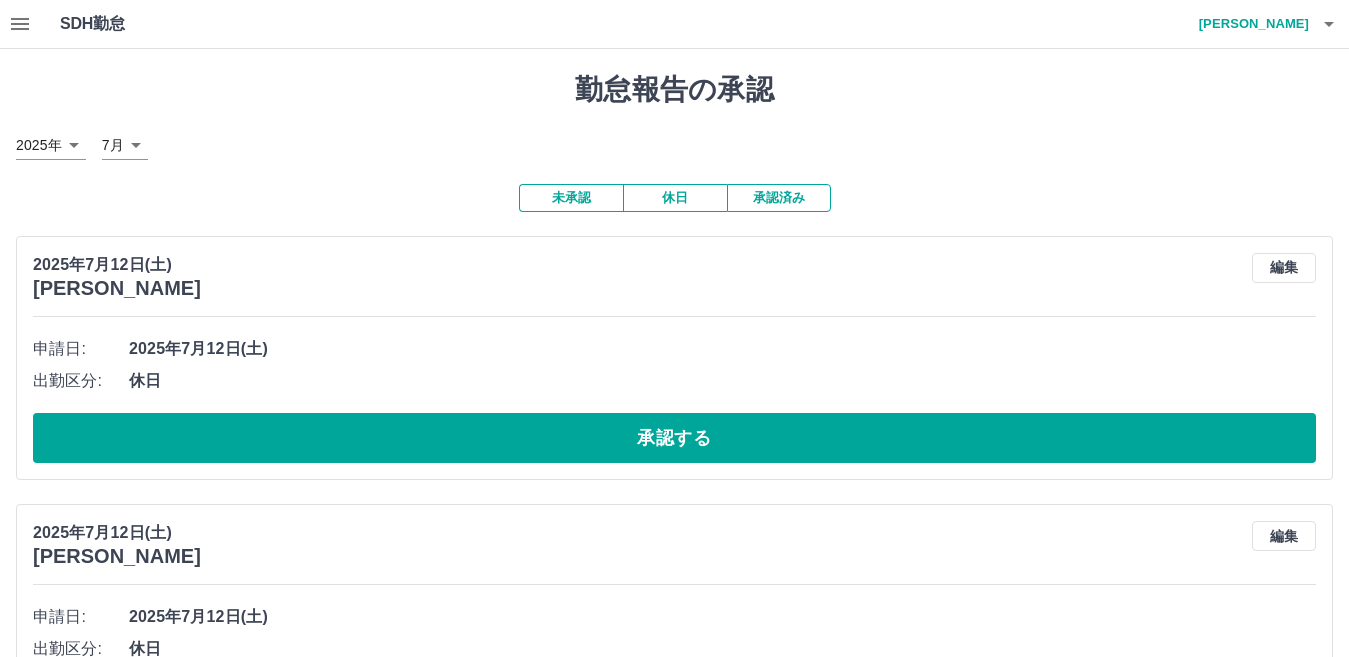 click on "未承認" at bounding box center [571, 198] 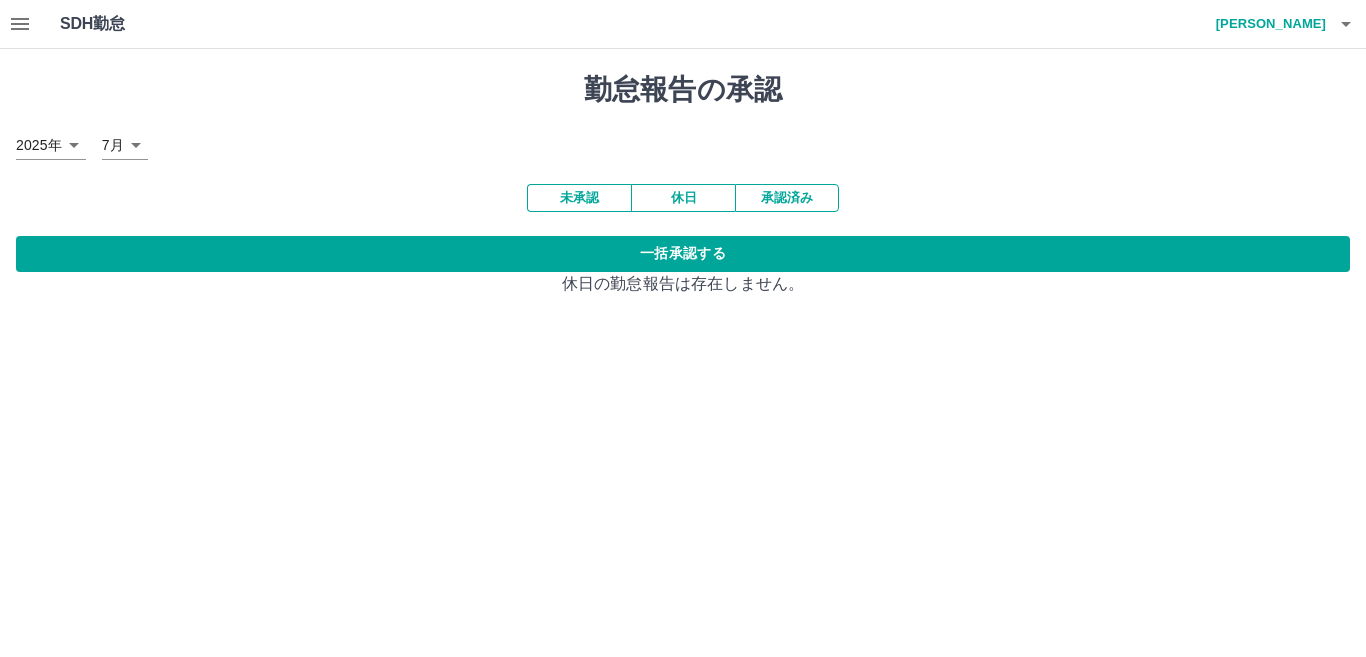 click on "未承認" at bounding box center [579, 198] 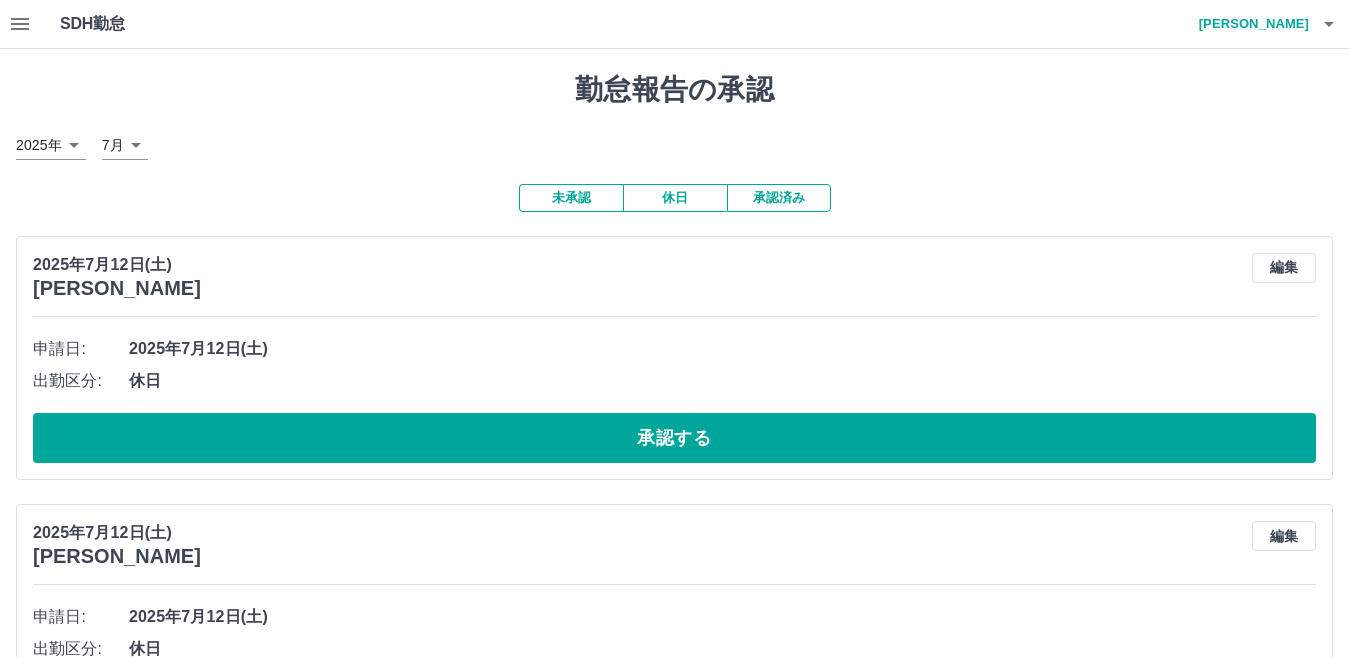 click on "SDH勤怠 伏山　高志 勤怠報告の承認 2025年 **** 7月 * 未承認 休日 承認済み 2025年7月12日(土) 杉本　博信 編集 申請日: 2025年7月12日(土) 出勤区分: 休日 承認する 2025年7月12日(土) 田伏　直美 編集 申請日: 2025年7月12日(土) 出勤区分: 休日 承認する 2025年7月12日(土) 伏山　高志 編集 申請日: 2025年7月12日(土) 出勤区分: 休日 承認する SDH勤怠" at bounding box center [674, 520] 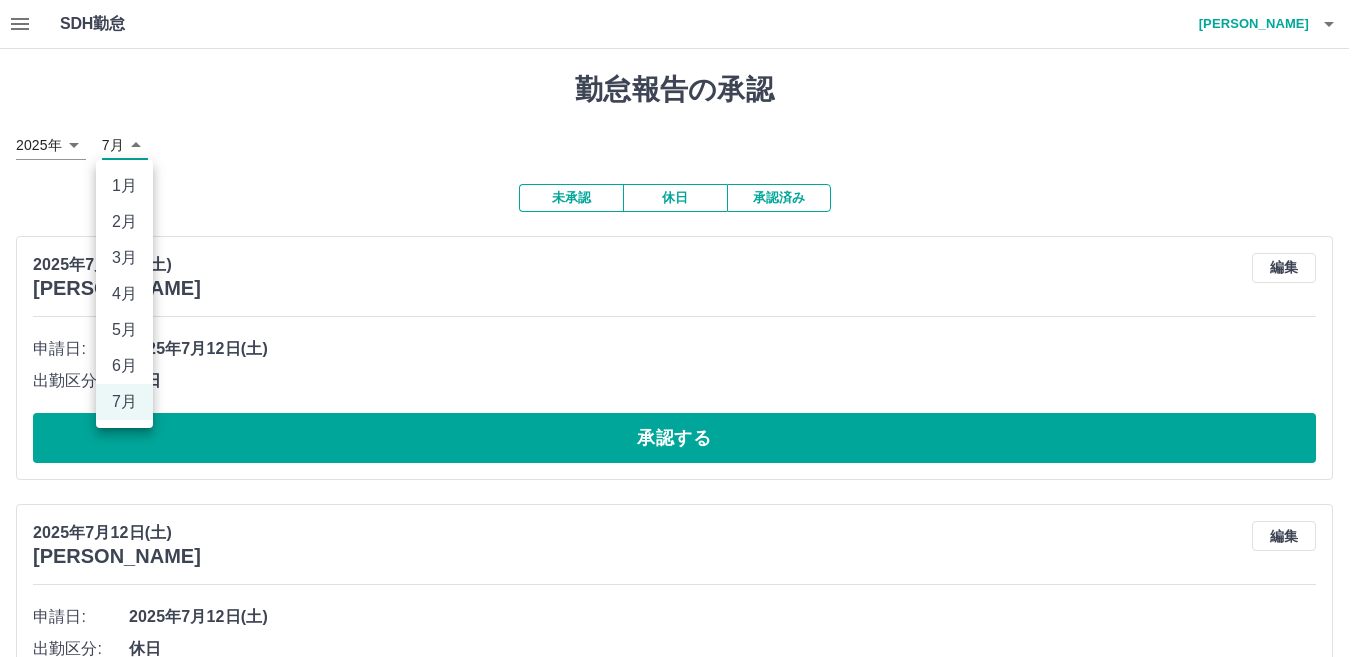 click on "5月" at bounding box center [124, 330] 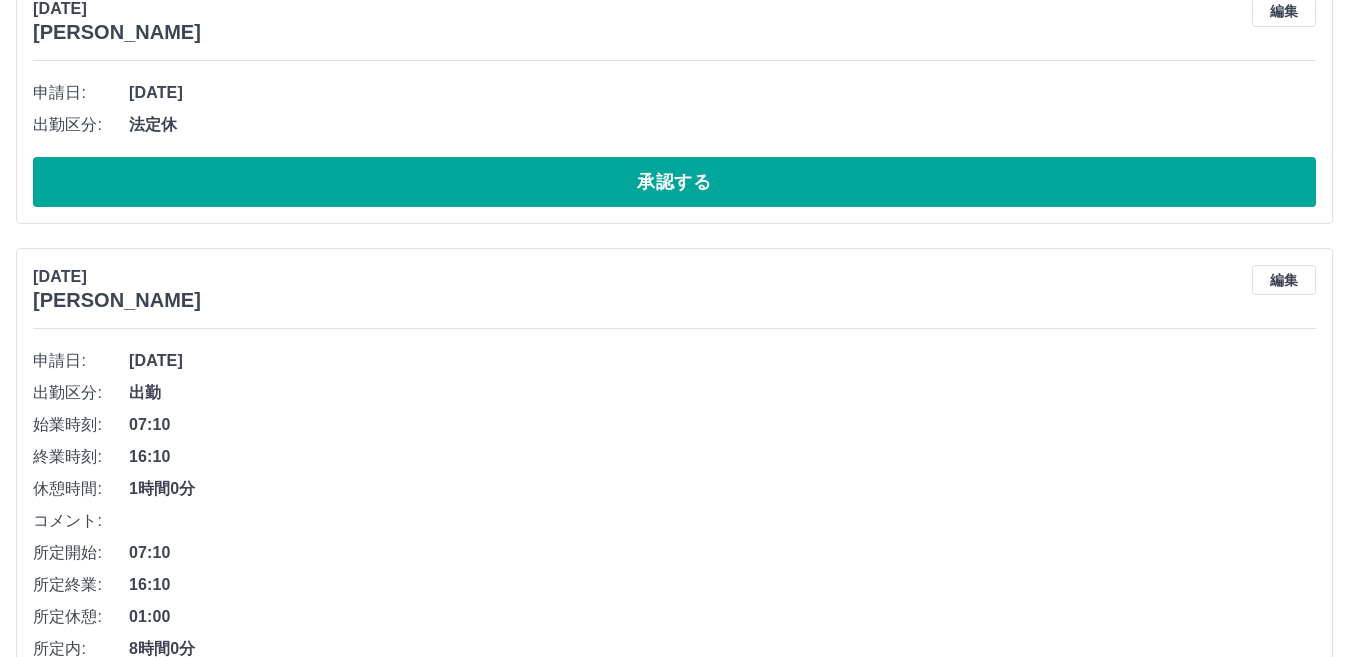 scroll, scrollTop: 2015, scrollLeft: 0, axis: vertical 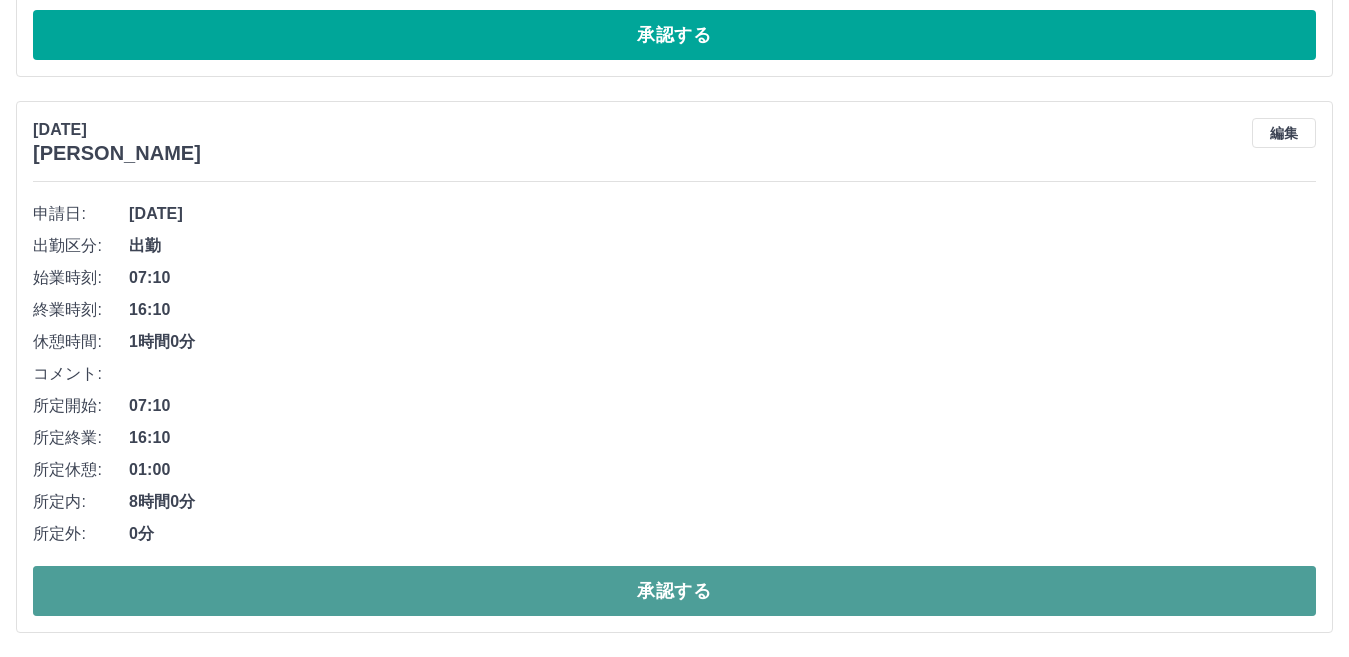 click on "承認する" at bounding box center [674, 591] 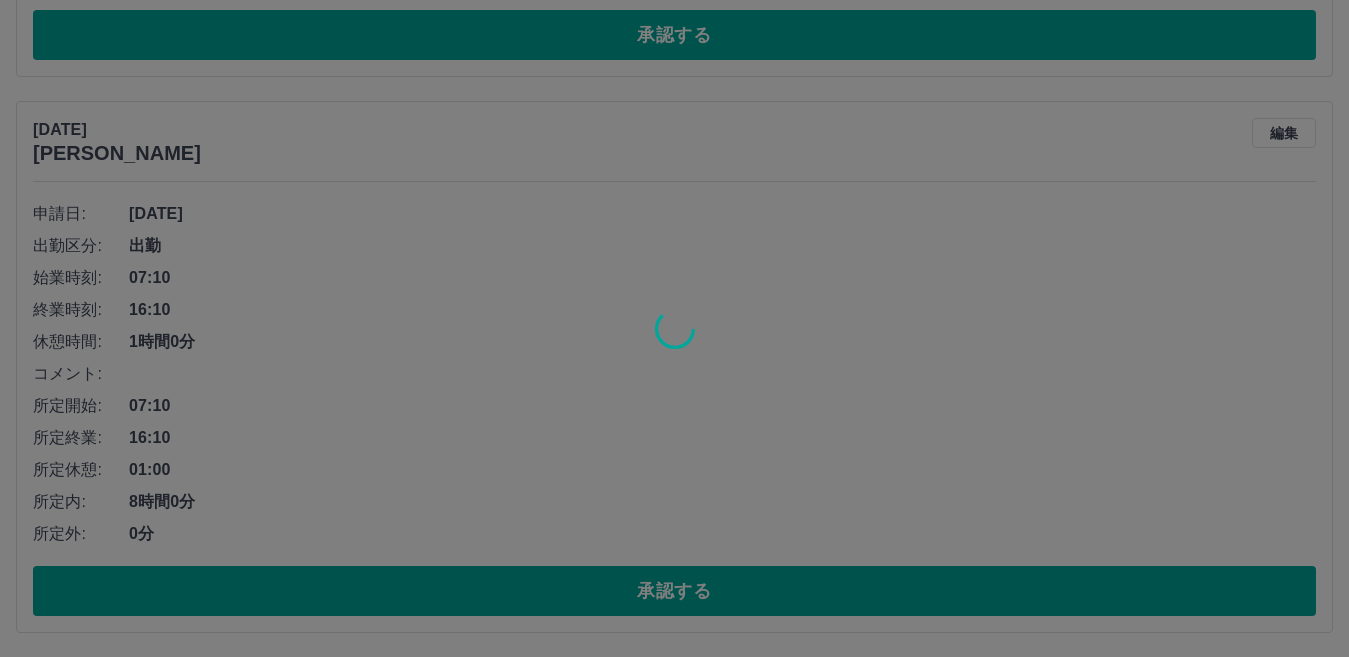 scroll, scrollTop: 1459, scrollLeft: 0, axis: vertical 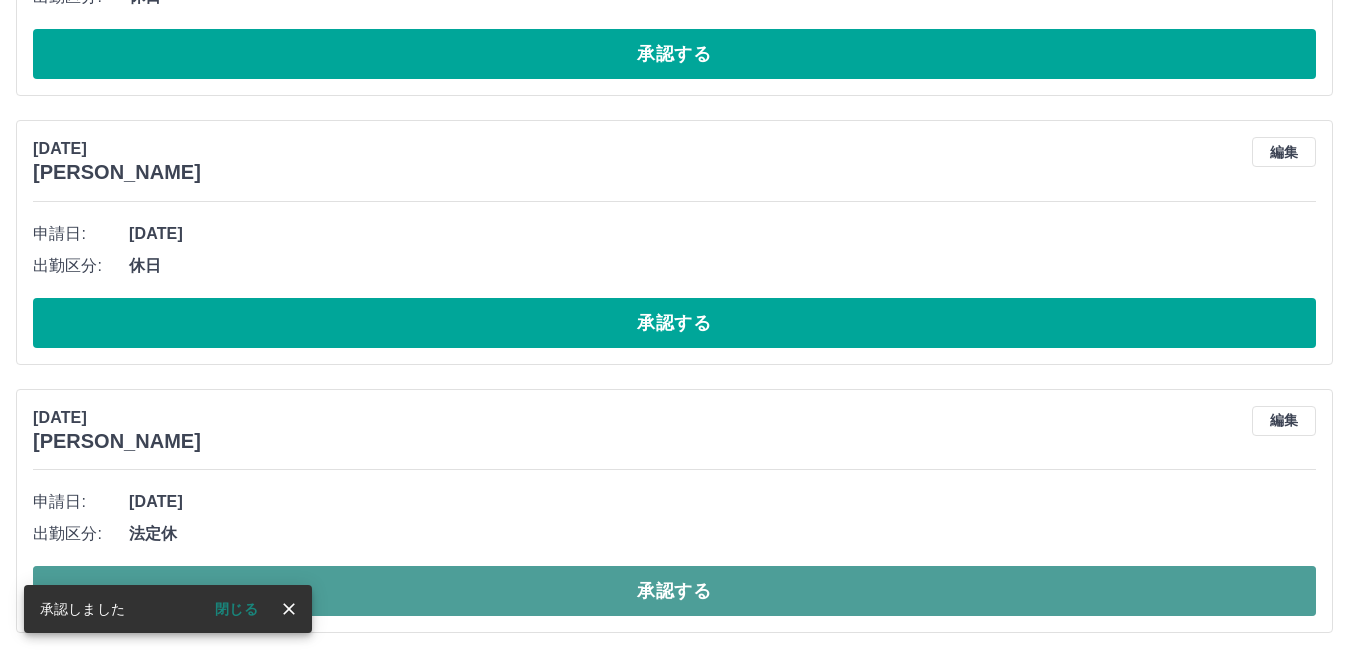 click on "承認する" at bounding box center (674, 591) 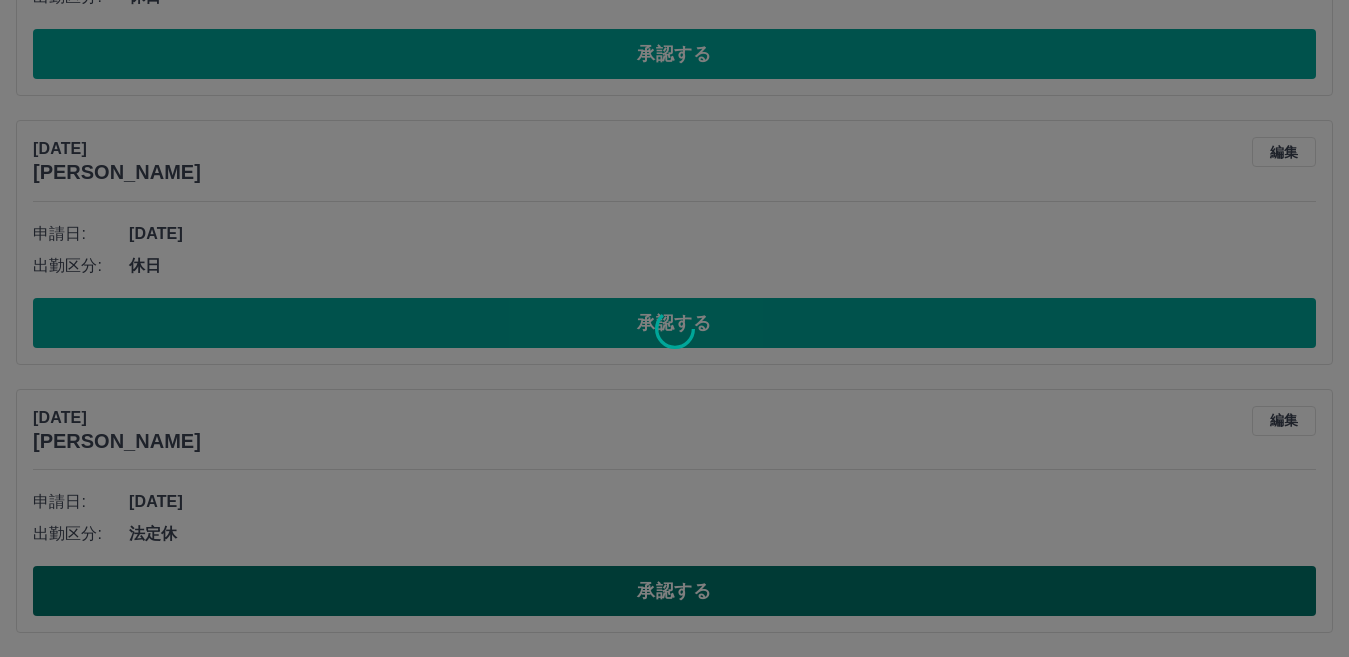 scroll, scrollTop: 1191, scrollLeft: 0, axis: vertical 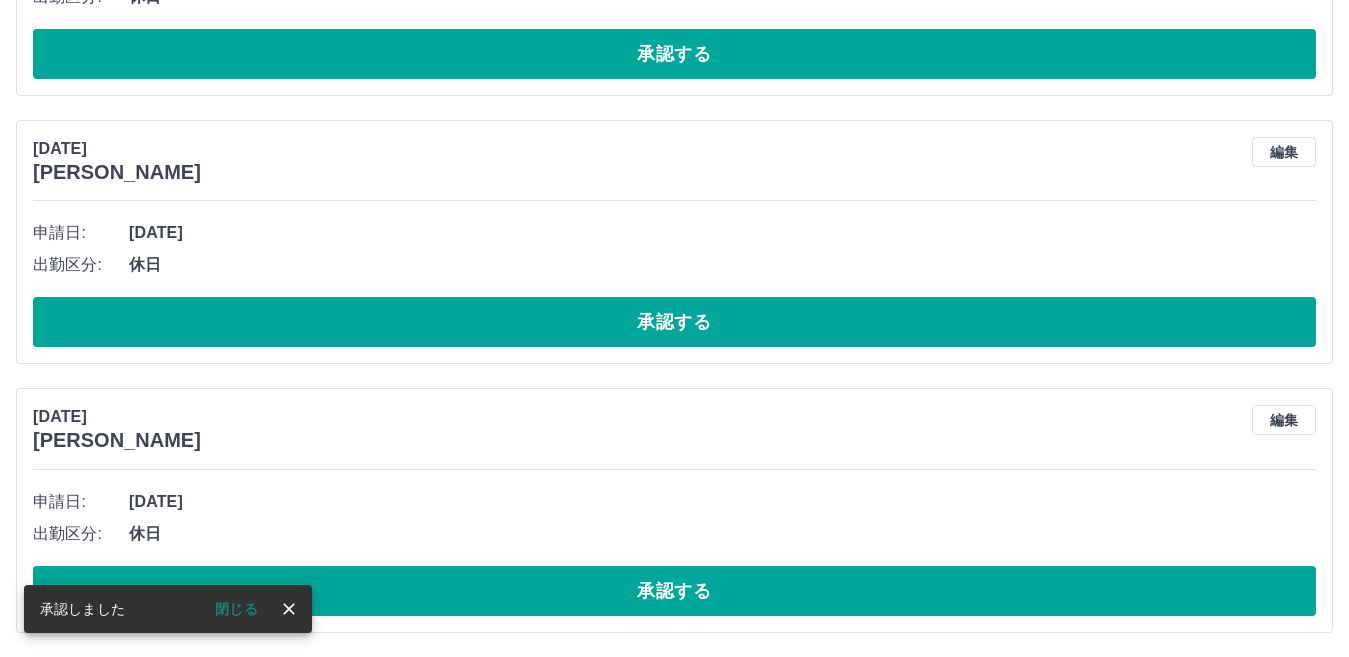 click on "承認する" at bounding box center (674, 591) 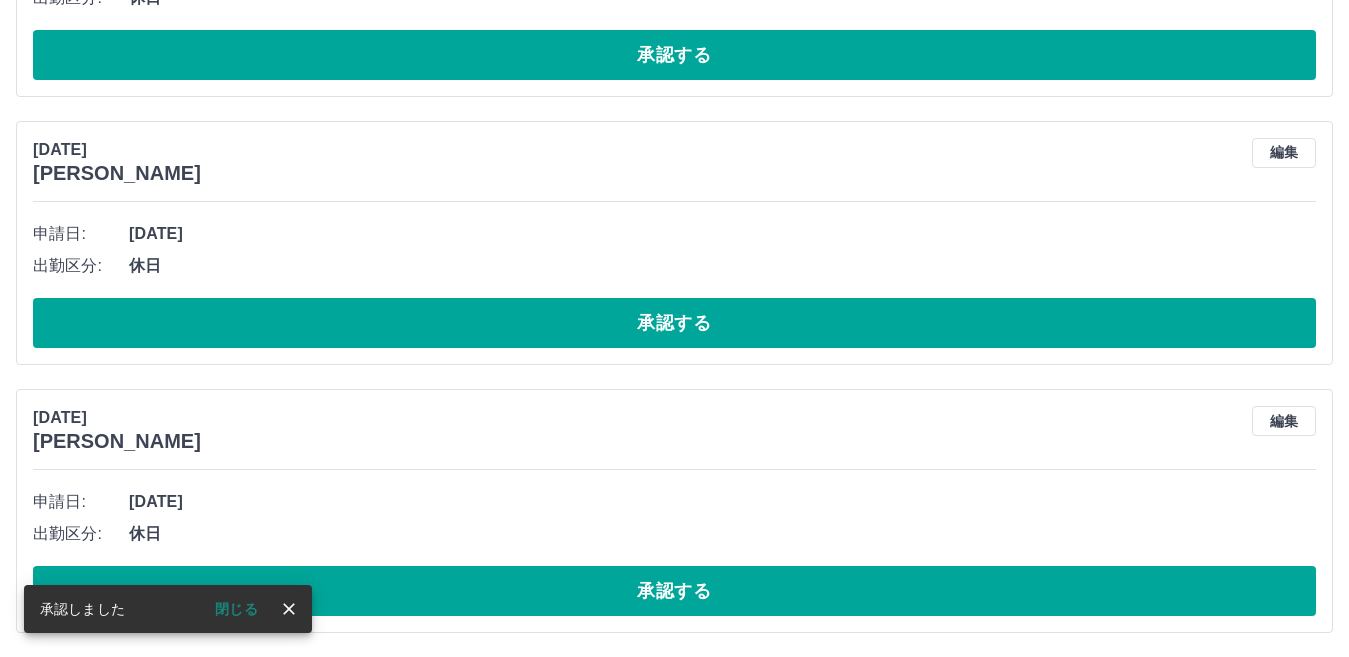 scroll, scrollTop: 922, scrollLeft: 0, axis: vertical 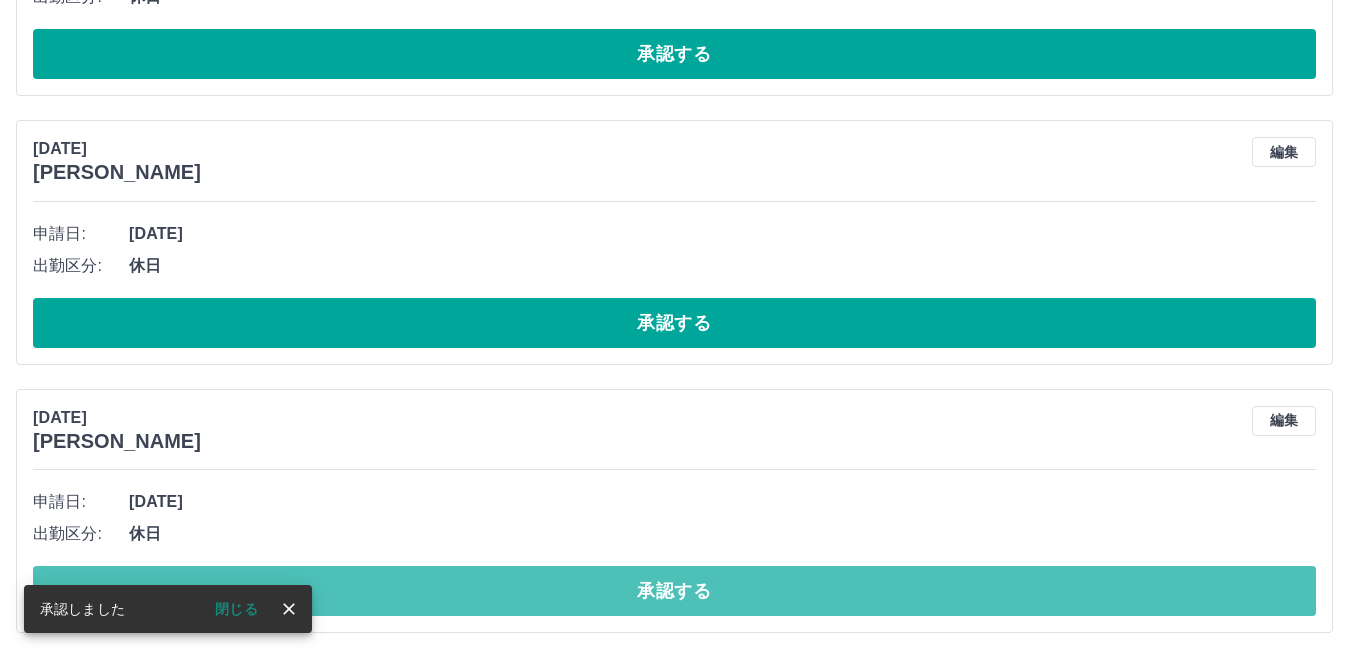 click on "承認する" at bounding box center (674, 591) 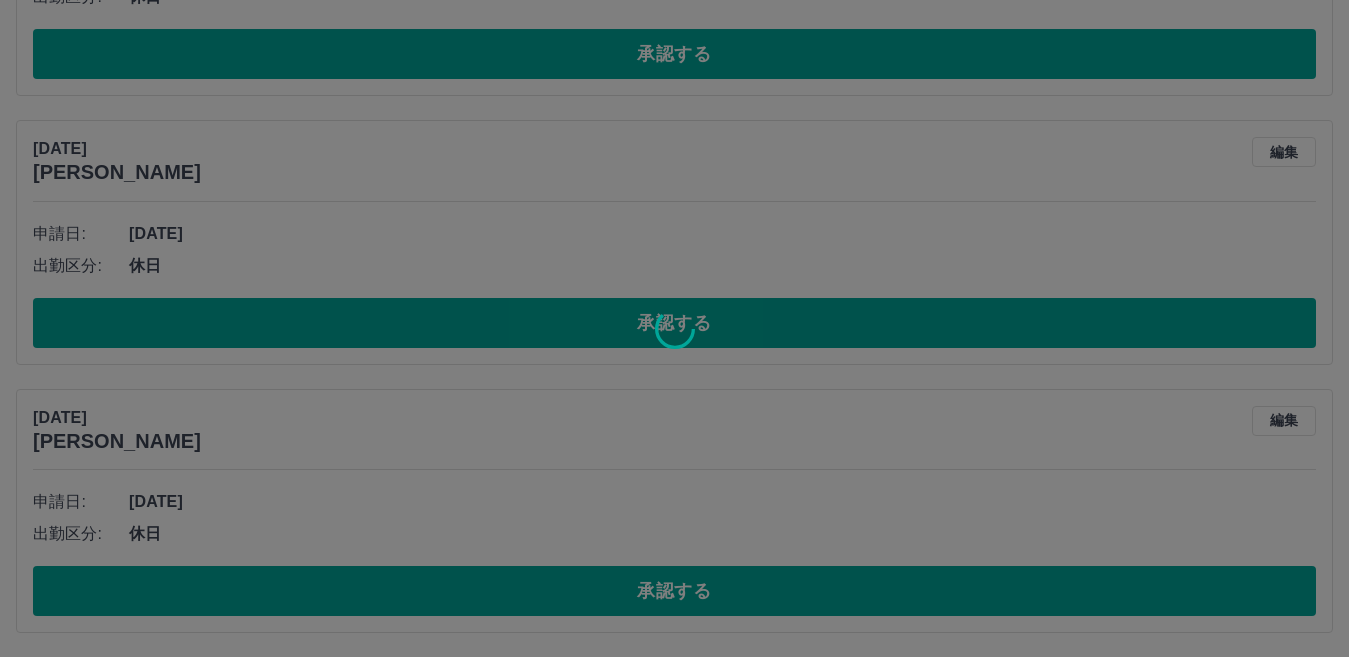 scroll, scrollTop: 386, scrollLeft: 0, axis: vertical 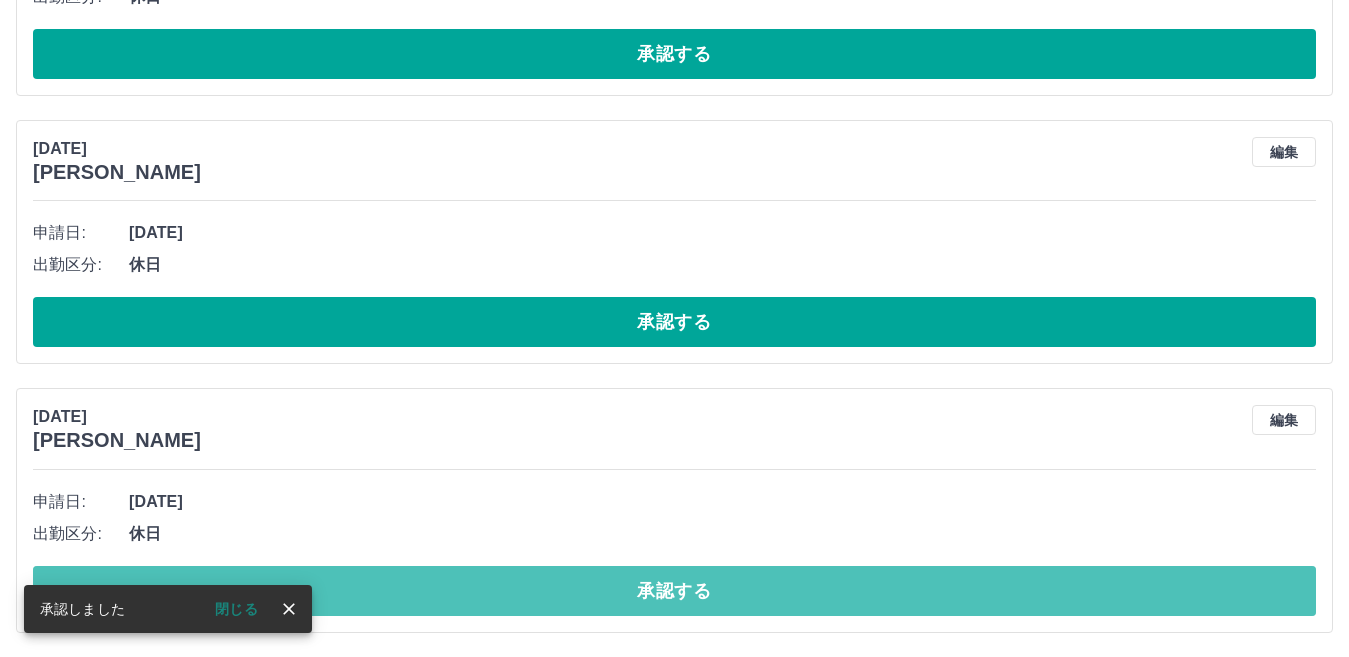 click on "承認する" at bounding box center (674, 591) 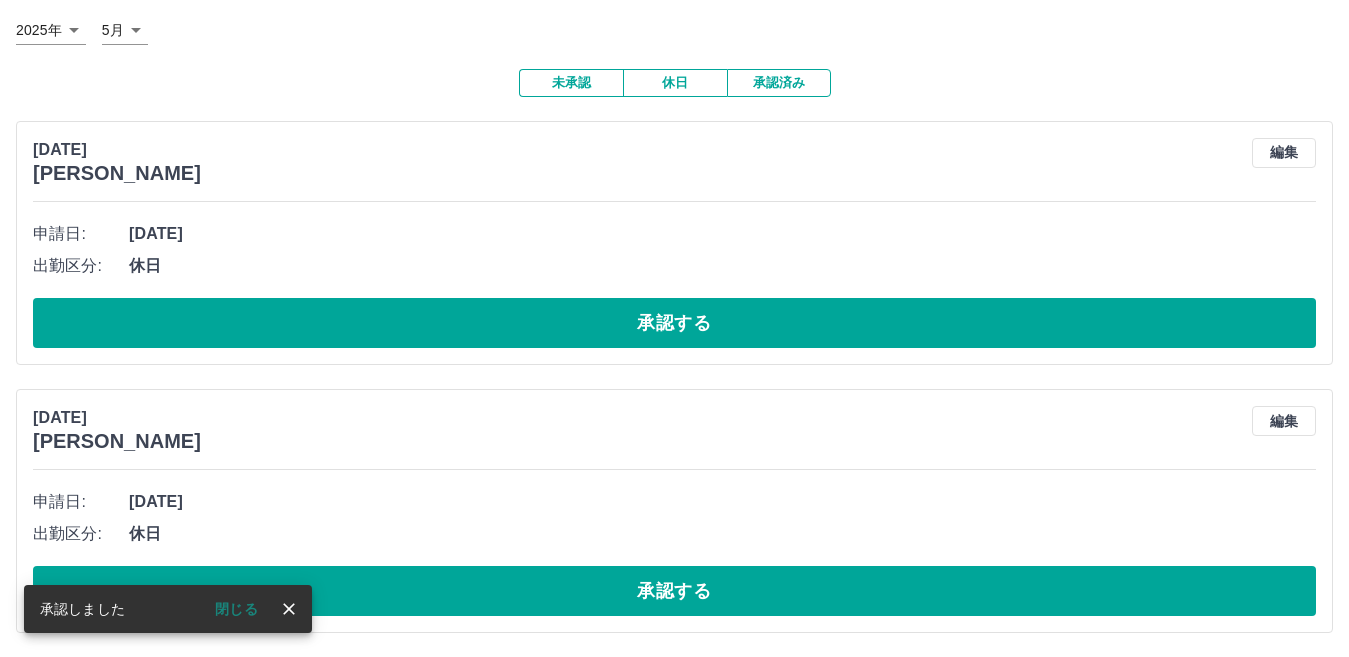 scroll, scrollTop: 117, scrollLeft: 0, axis: vertical 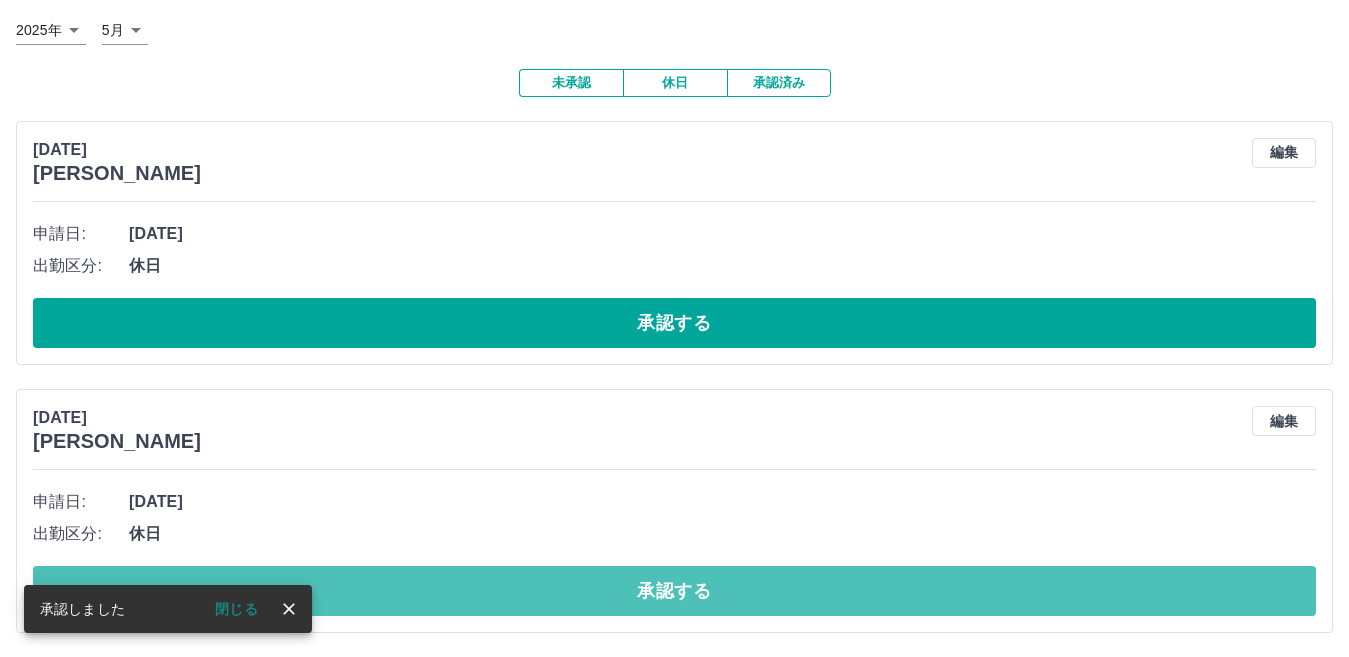 click on "承認する" at bounding box center [674, 591] 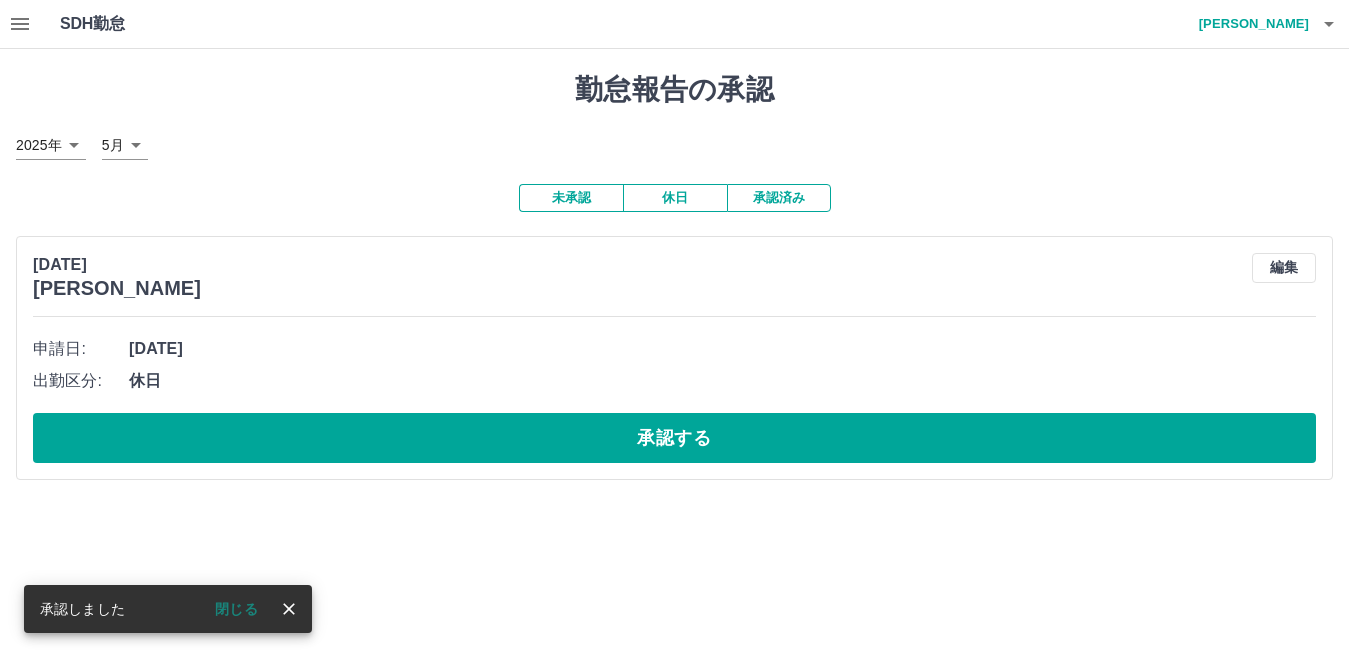 scroll, scrollTop: 0, scrollLeft: 0, axis: both 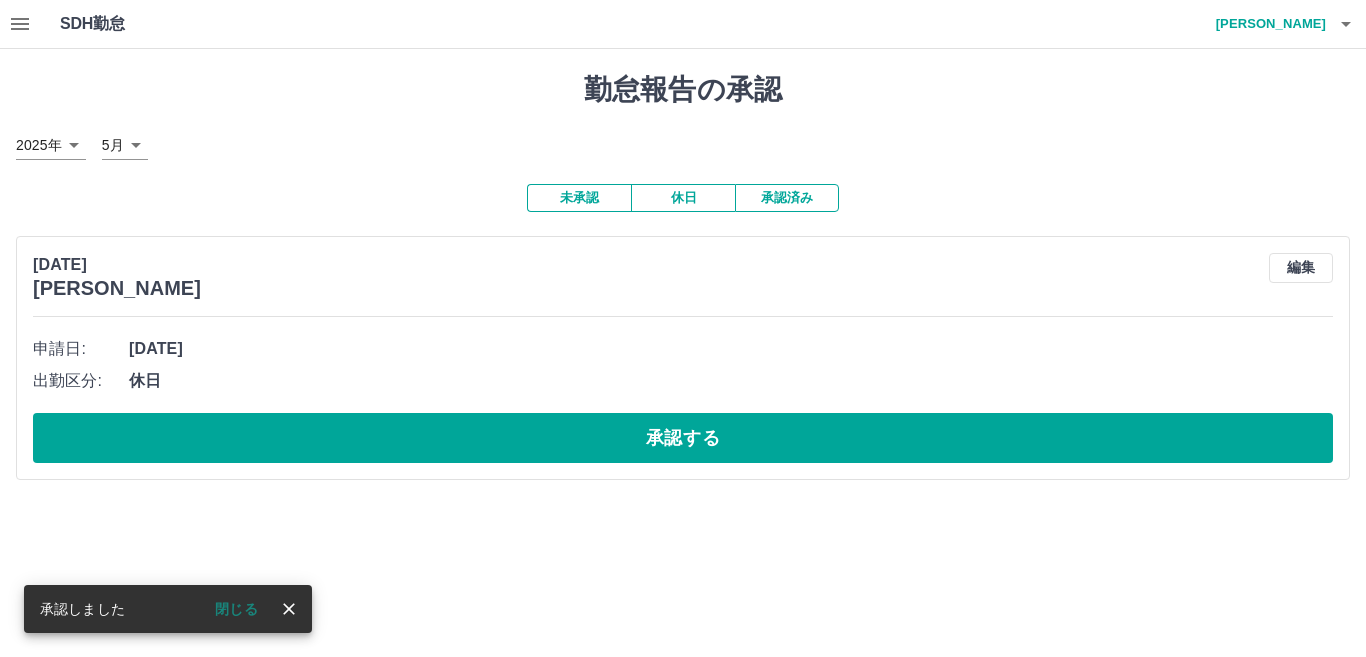 click on "SDH勤怠 伏山　高志 承認しました 閉じる 勤怠報告の承認 2025年 **** 5月 * 未承認 休日 承認済み 2025年5月31日(土) 前瀬　和平 編集 申請日: 2025年5月31日(土) 出勤区分: 休日 承認する SDH勤怠" at bounding box center [683, 252] 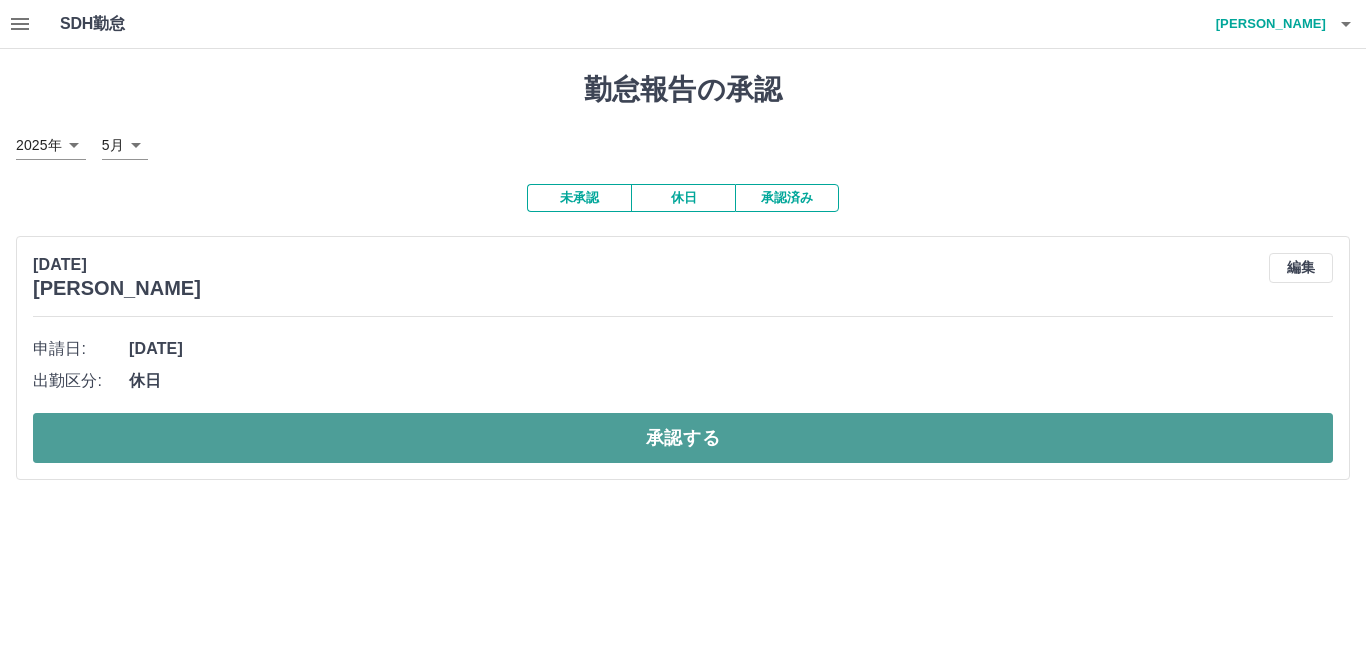 click on "承認する" at bounding box center (683, 438) 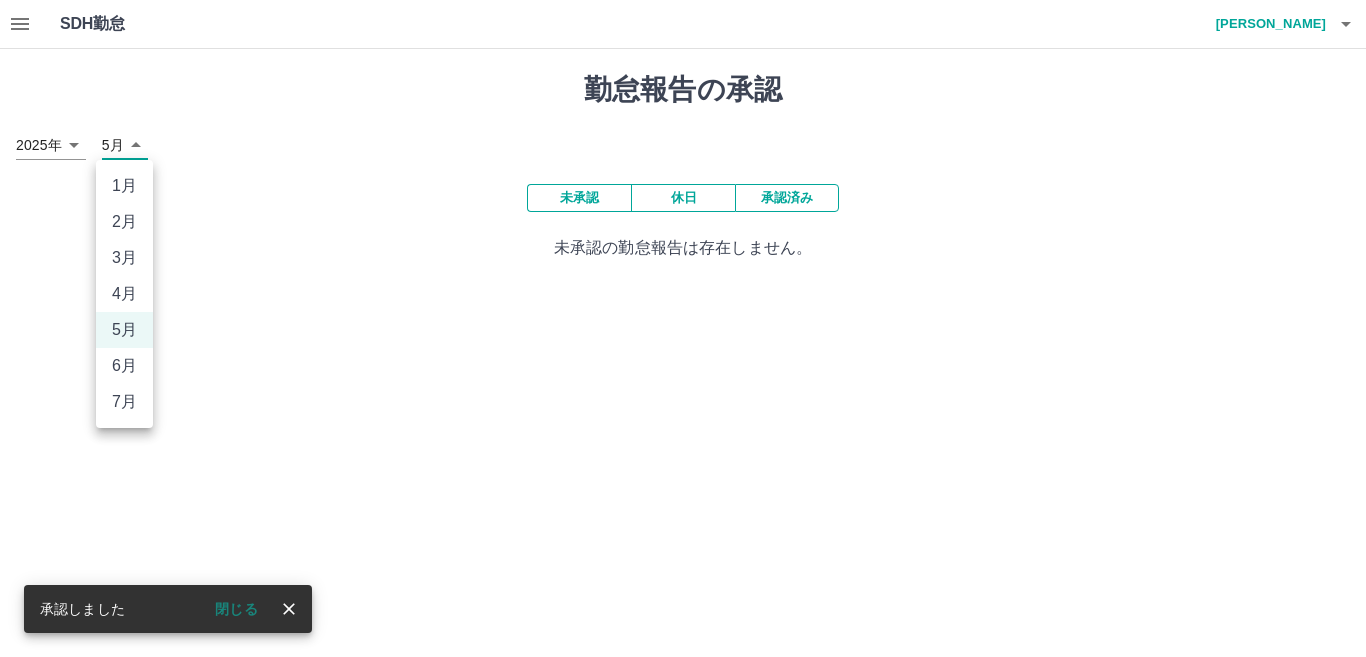 click on "SDH勤怠 伏山　高志 承認しました 閉じる 勤怠報告の承認 2025年 **** 5月 * 未承認 休日 承認済み 未承認の勤怠報告は存在しません。 SDH勤怠 1月 2月 3月 4月 5月 6月 7月" at bounding box center [683, 142] 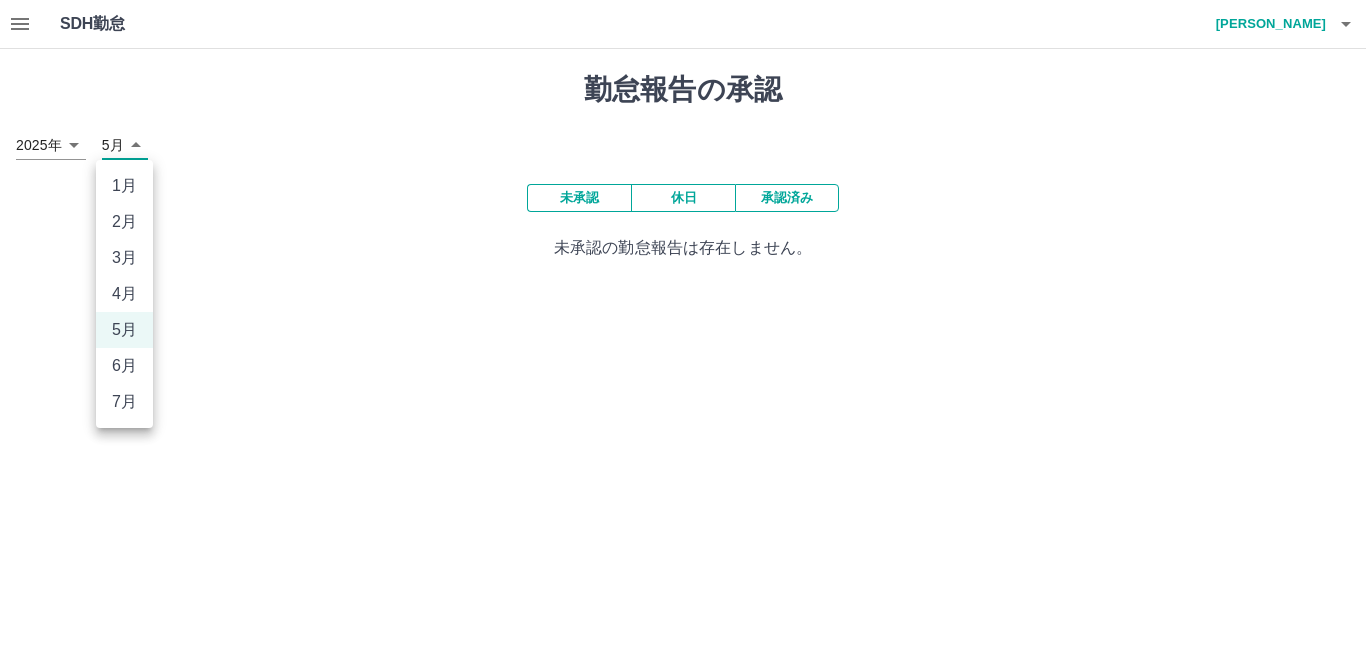 click on "6月" at bounding box center [124, 366] 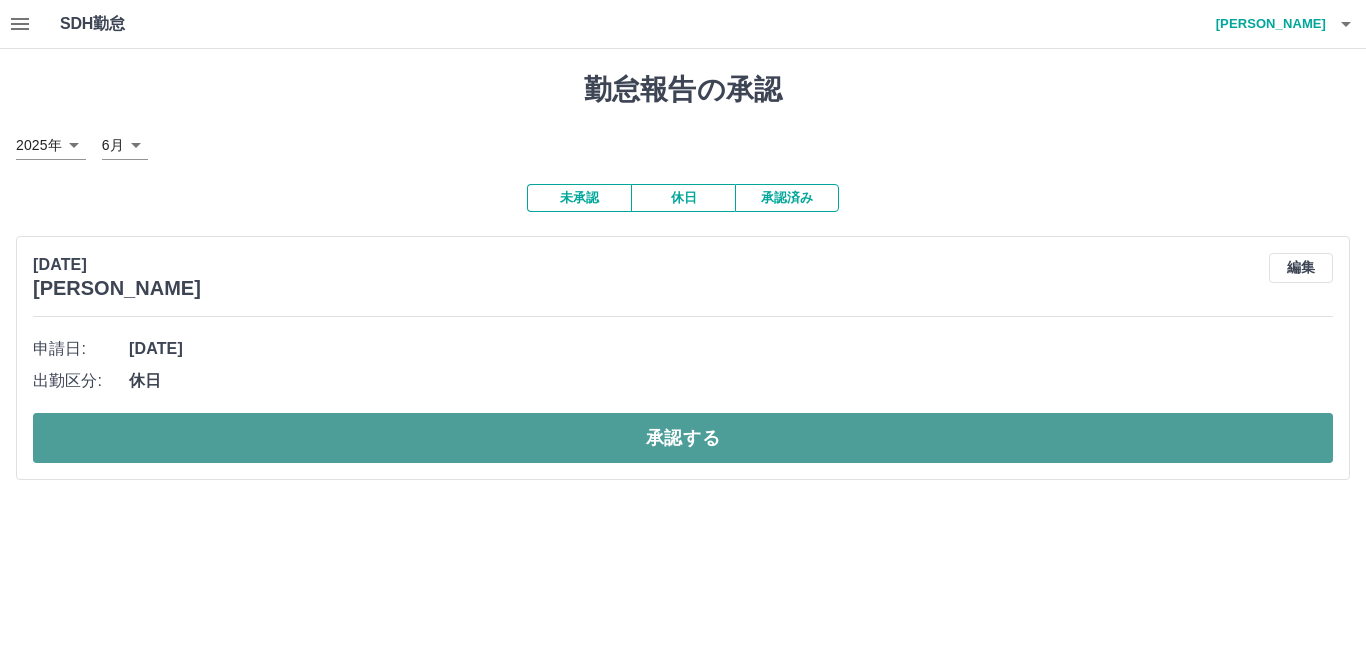 click on "承認する" at bounding box center (683, 438) 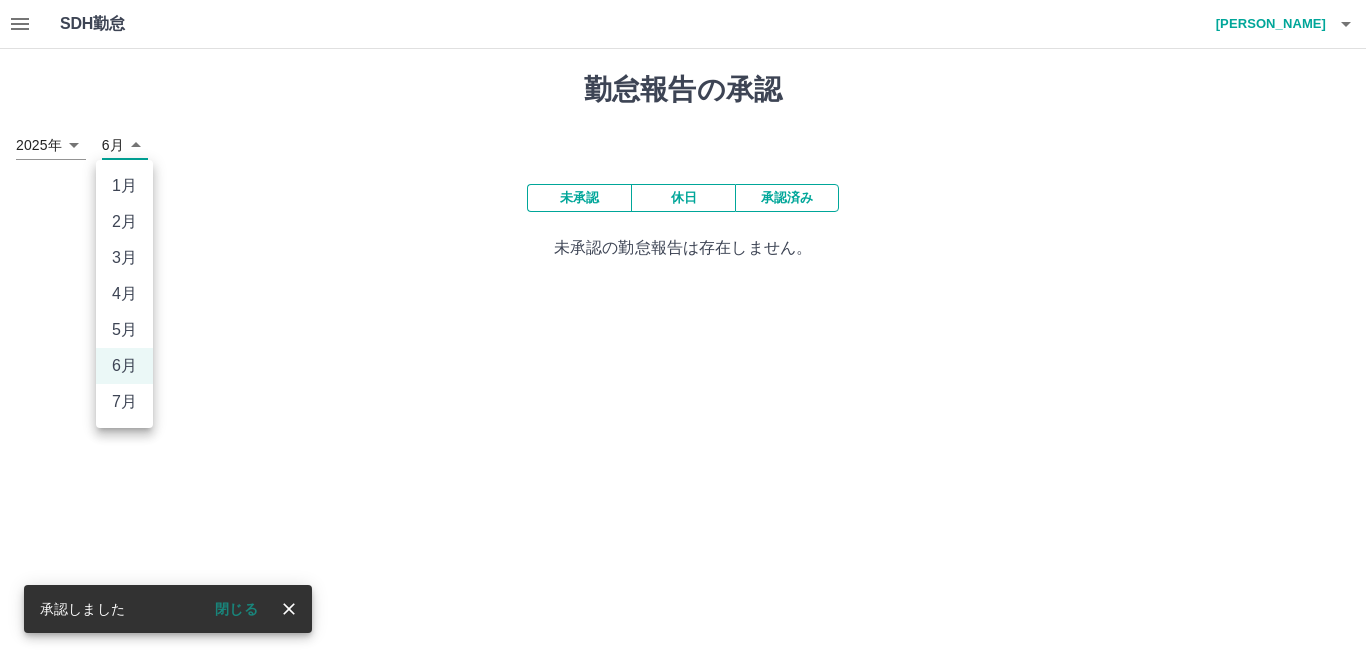 click on "SDH勤怠 伏山　高志 承認しました 閉じる 勤怠報告の承認 2025年 **** 6月 * 未承認 休日 承認済み 未承認の勤怠報告は存在しません。 SDH勤怠 1月 2月 3月 4月 5月 6月 7月" at bounding box center (683, 142) 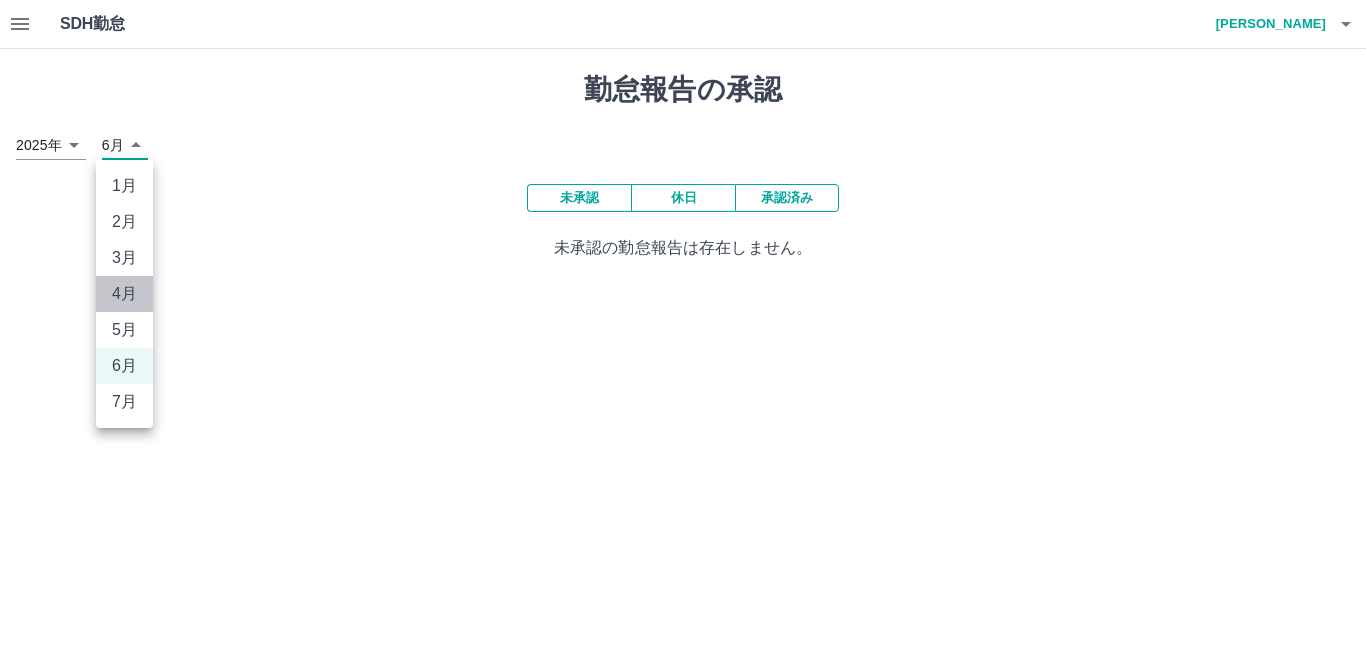 click on "4月" at bounding box center (124, 294) 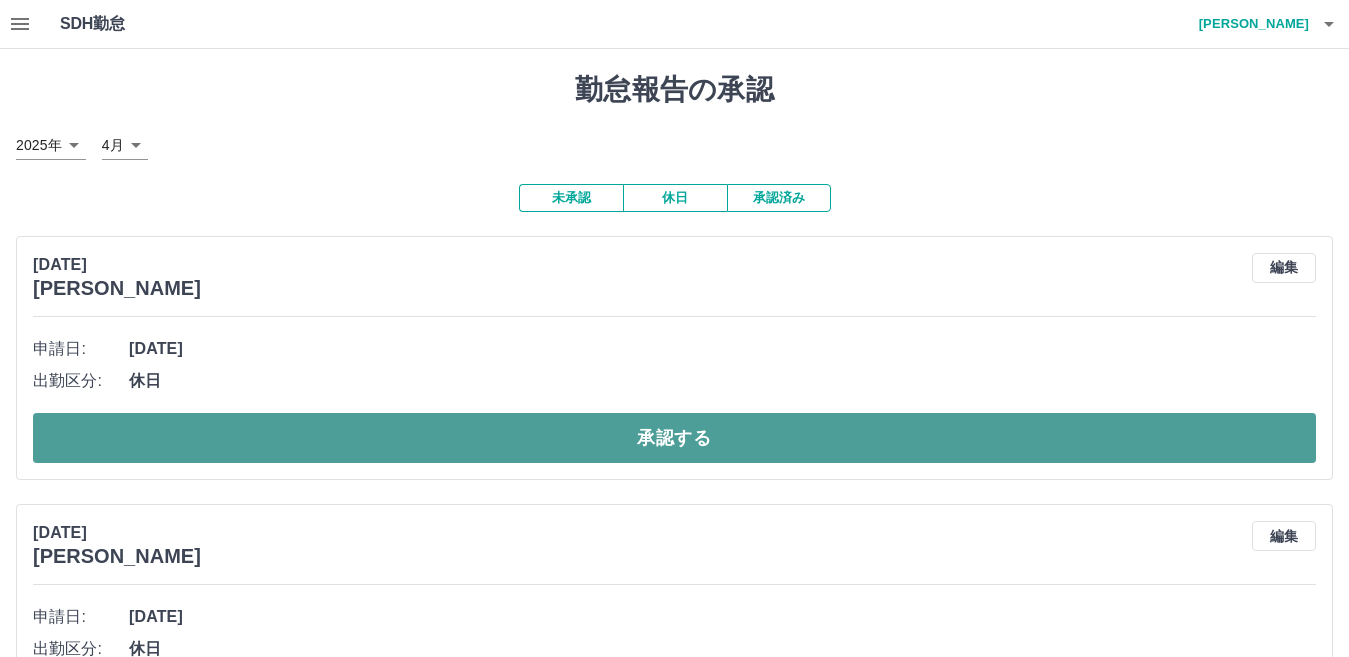 click on "承認する" at bounding box center (674, 438) 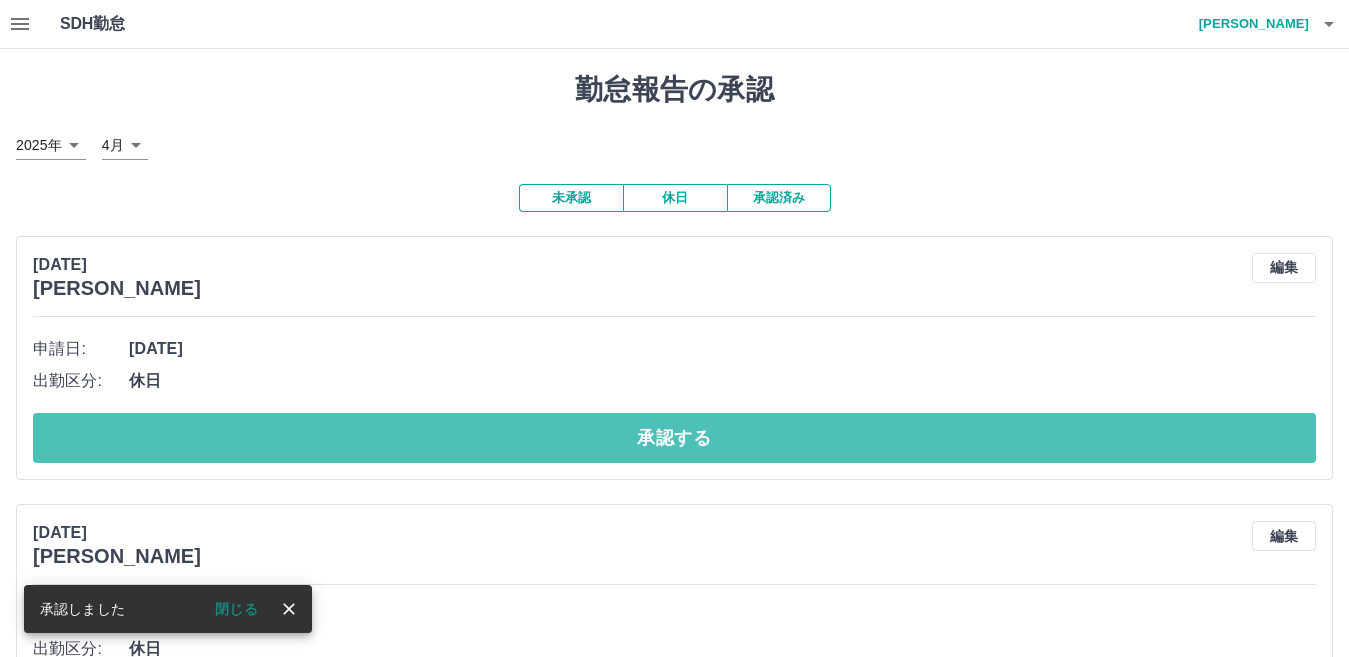 click on "承認する" at bounding box center [674, 438] 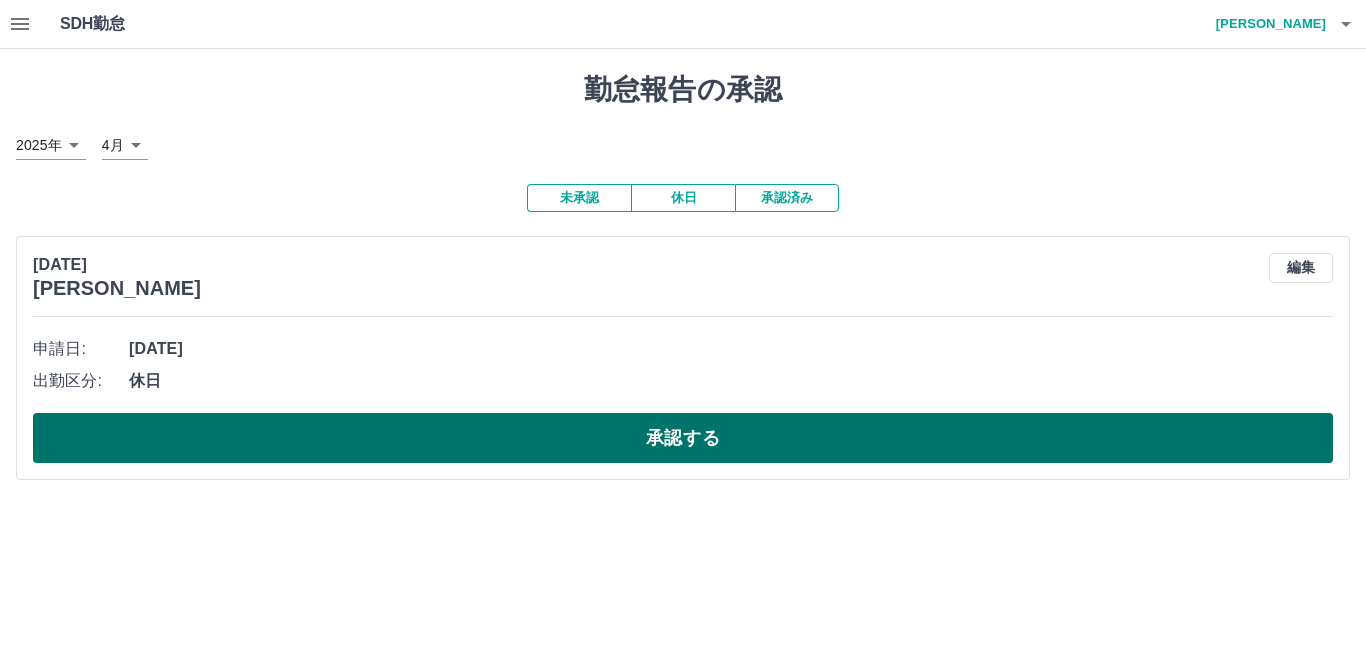 click on "承認する" at bounding box center (683, 438) 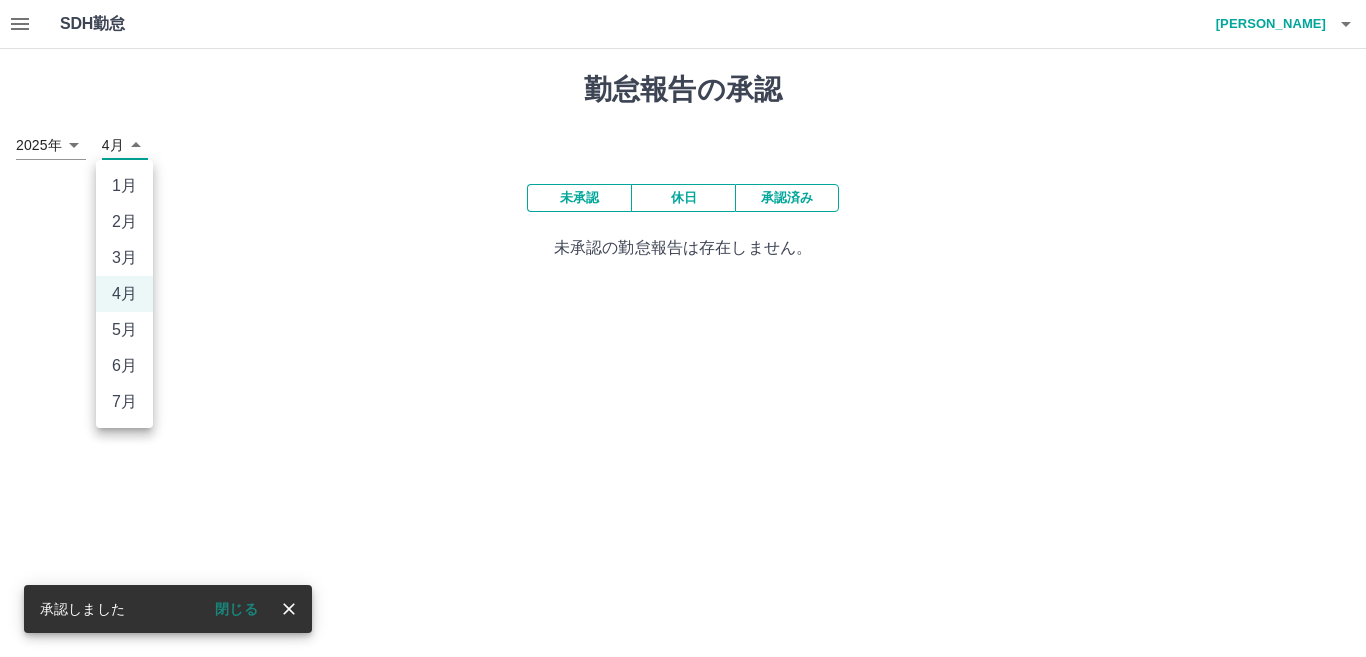 click on "SDH勤怠 伏山　高志 承認しました 閉じる 勤怠報告の承認 2025年 **** 4月 * 未承認 休日 承認済み 未承認の勤怠報告は存在しません。 SDH勤怠 1月 2月 3月 4月 5月 6月 7月" at bounding box center (683, 142) 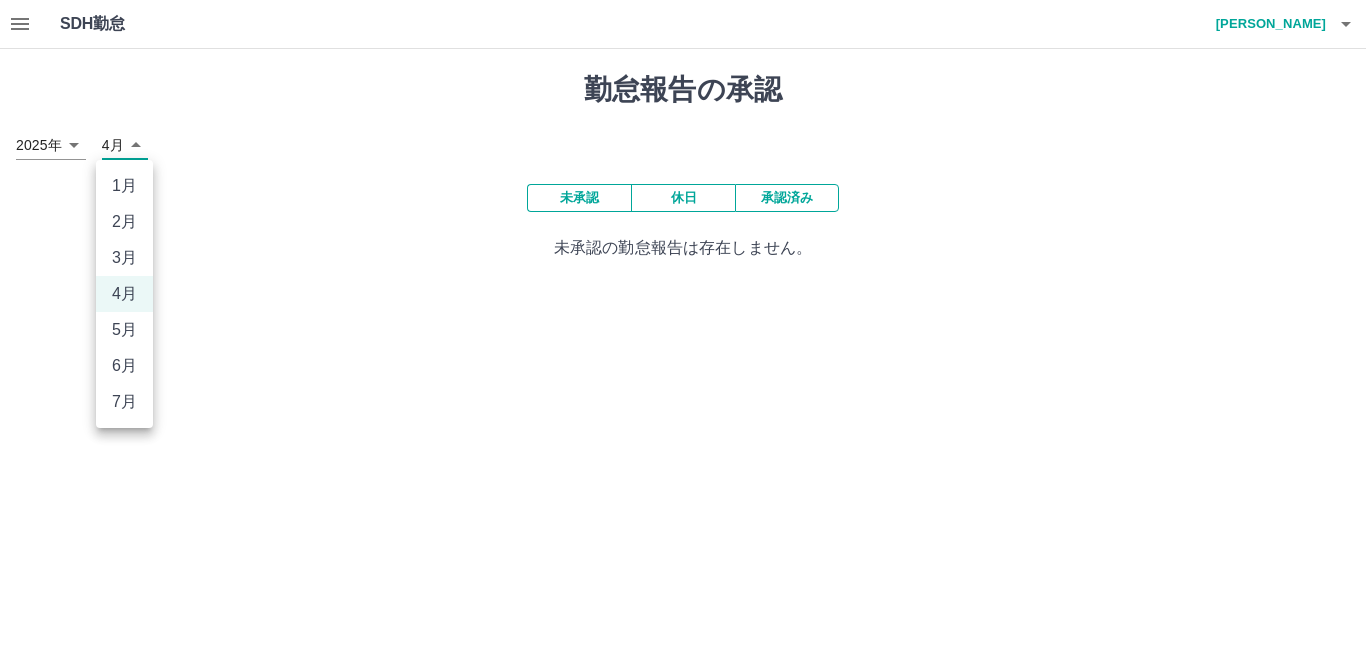 click on "3月" at bounding box center [124, 258] 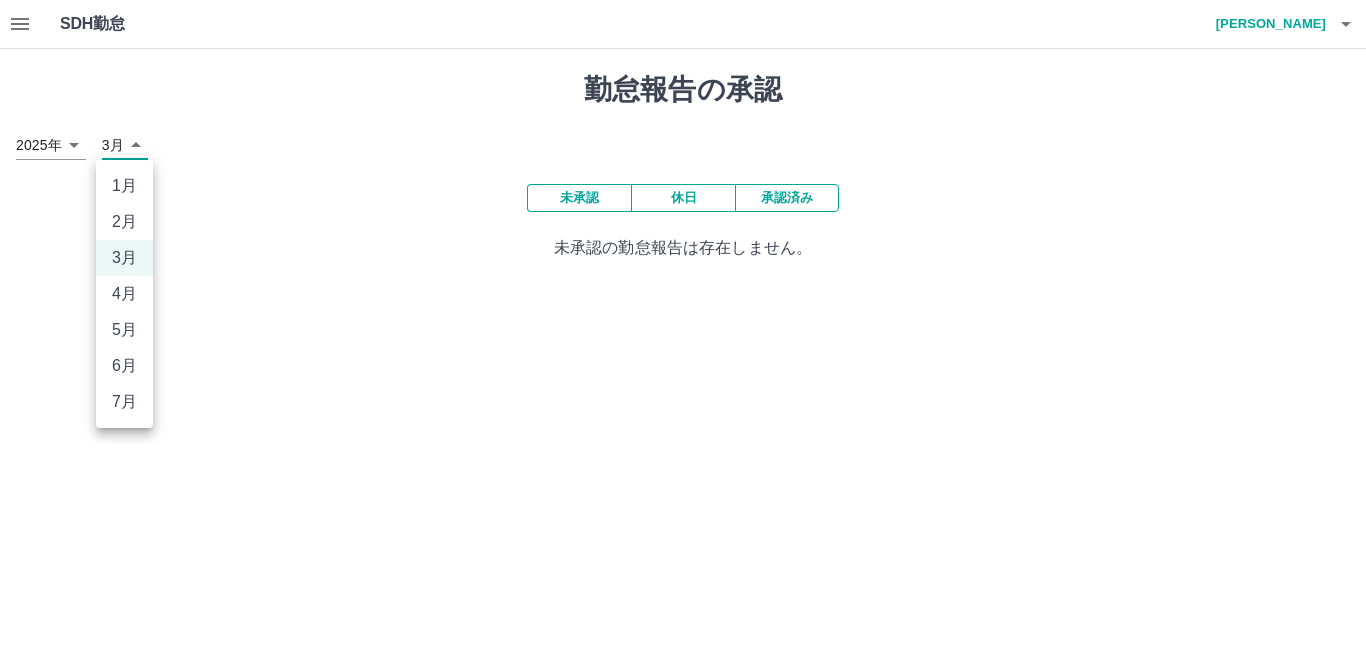 click on "SDH勤怠 伏山　高志 勤怠報告の承認 2025年 **** 3月 * 未承認 休日 承認済み 未承認の勤怠報告は存在しません。 SDH勤怠 1月 2月 3月 4月 5月 6月 7月" at bounding box center (683, 142) 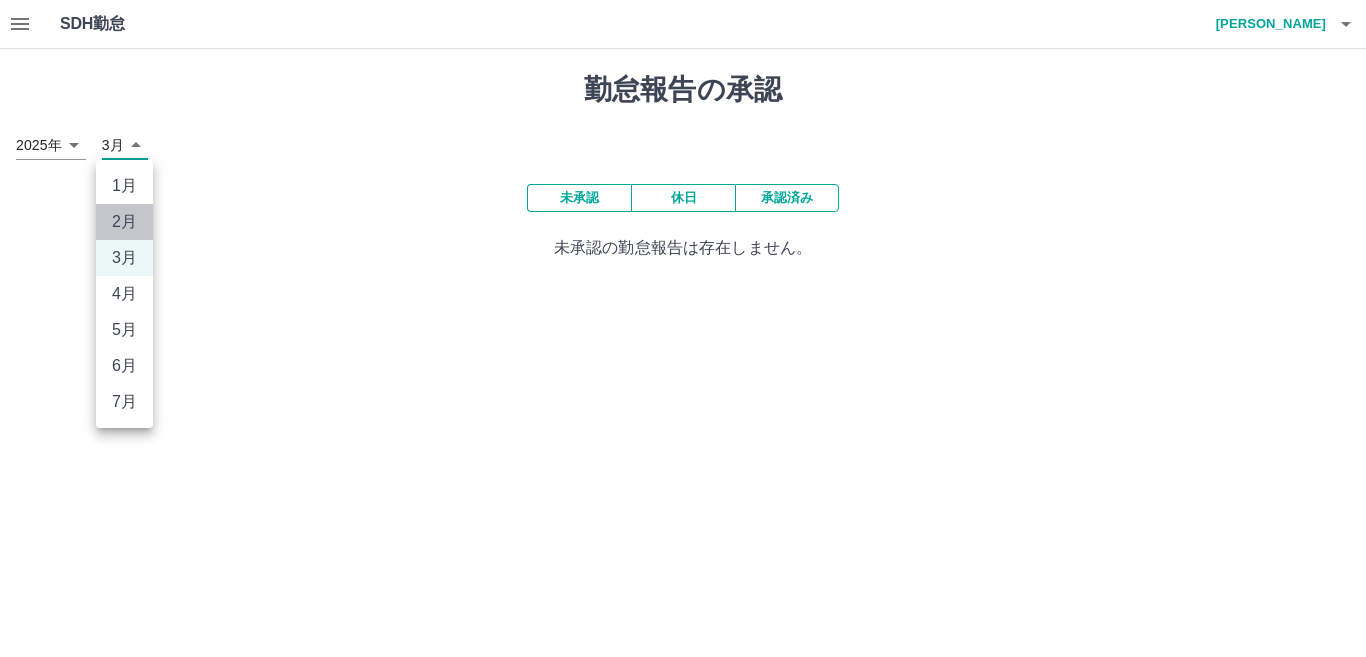 click on "2月" at bounding box center [124, 222] 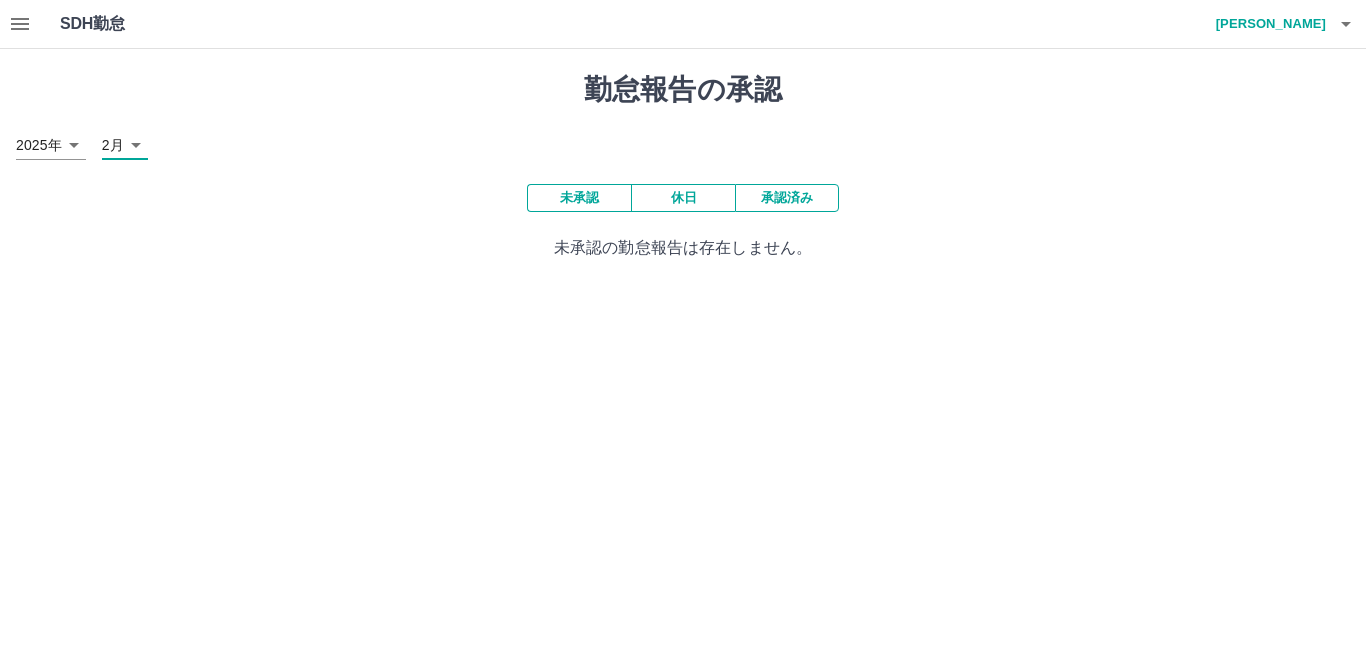 click on "SDH勤怠 伏山　高志 勤怠報告の承認 2025年 **** 2月 * 未承認 休日 承認済み 未承認の勤怠報告は存在しません。 SDH勤怠" at bounding box center [683, 142] 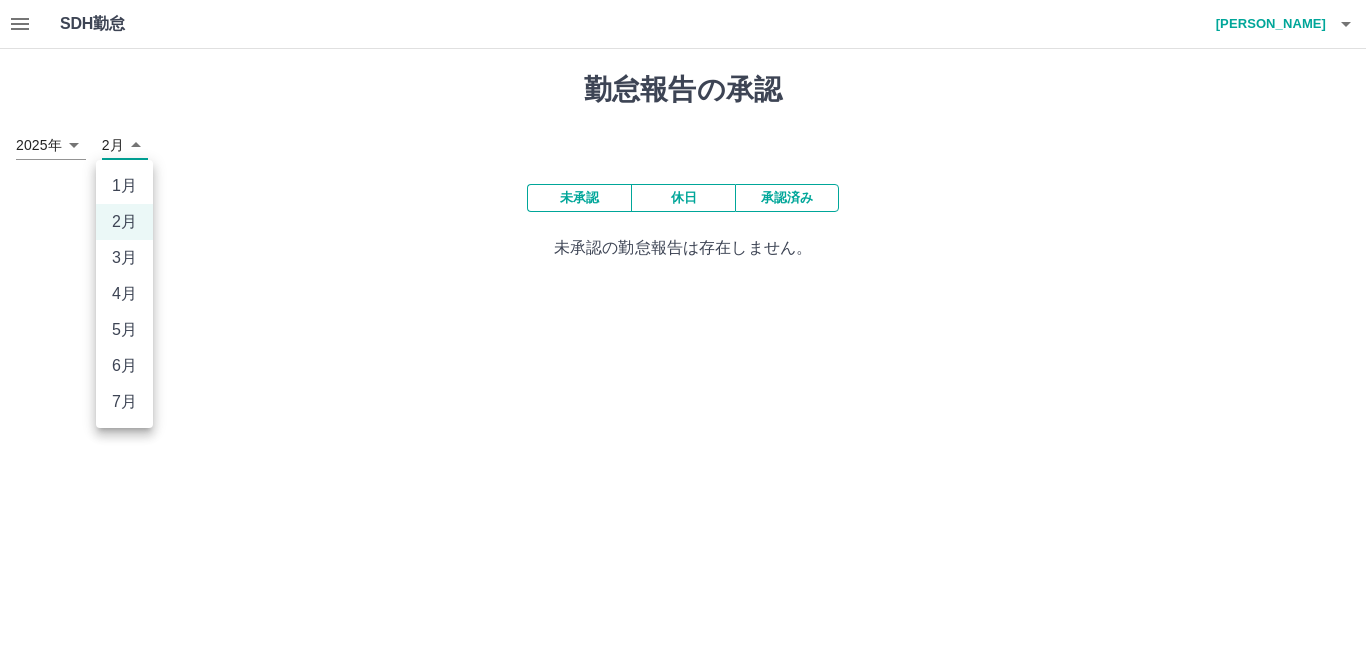 click on "1月" at bounding box center [124, 186] 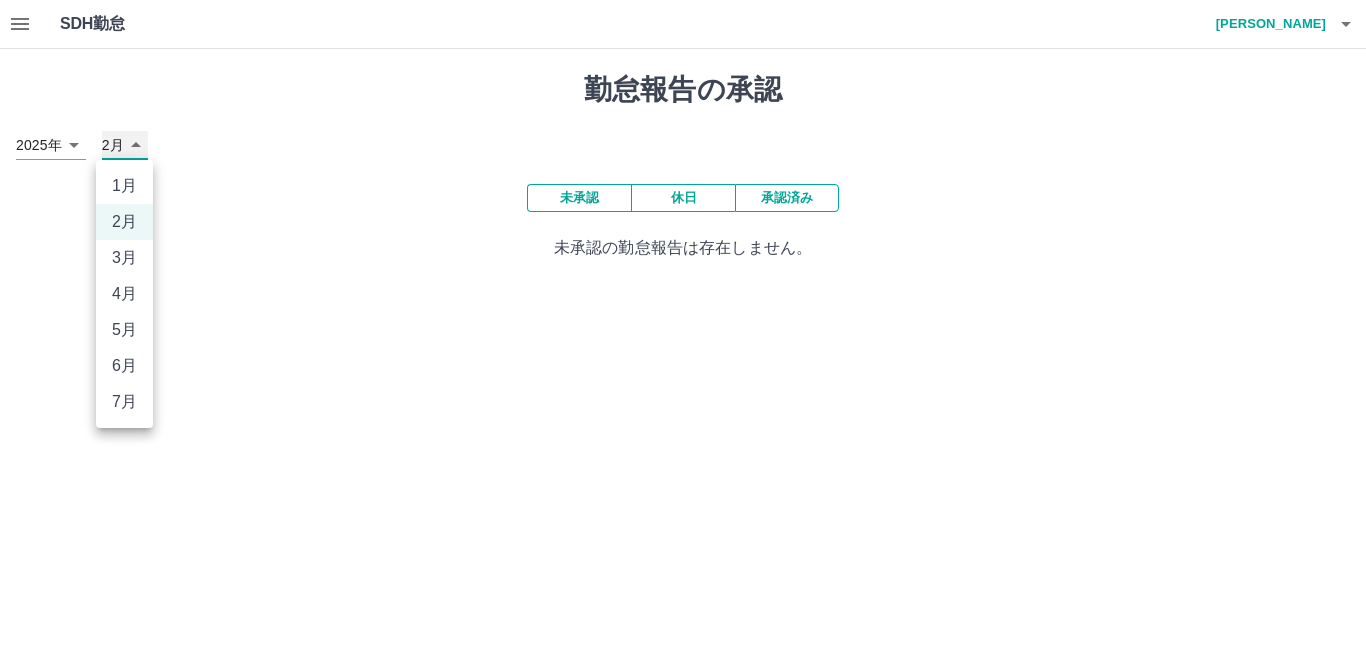 type on "*" 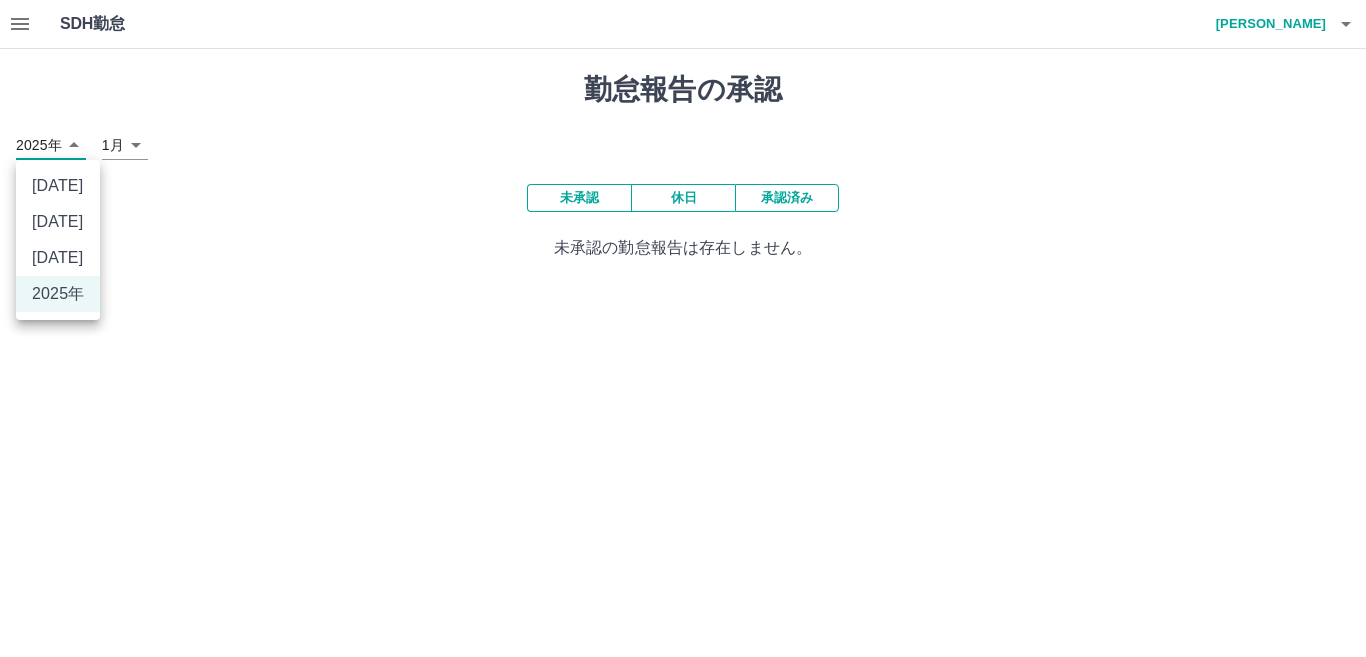 click on "SDH勤怠 伏山　高志 勤怠報告の承認 2025年 **** 1月 * 未承認 休日 承認済み 未承認の勤怠報告は存在しません。 SDH勤怠 2022年 2023年 2024年 2025年" at bounding box center (683, 142) 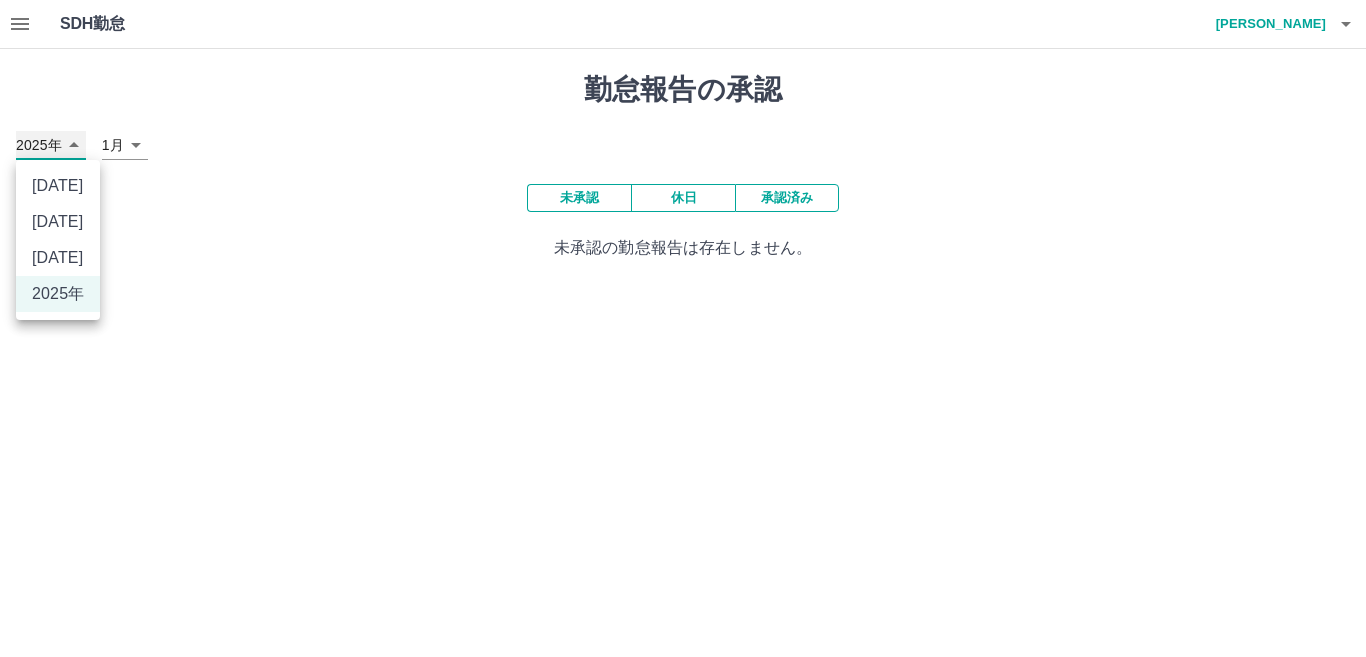 type on "****" 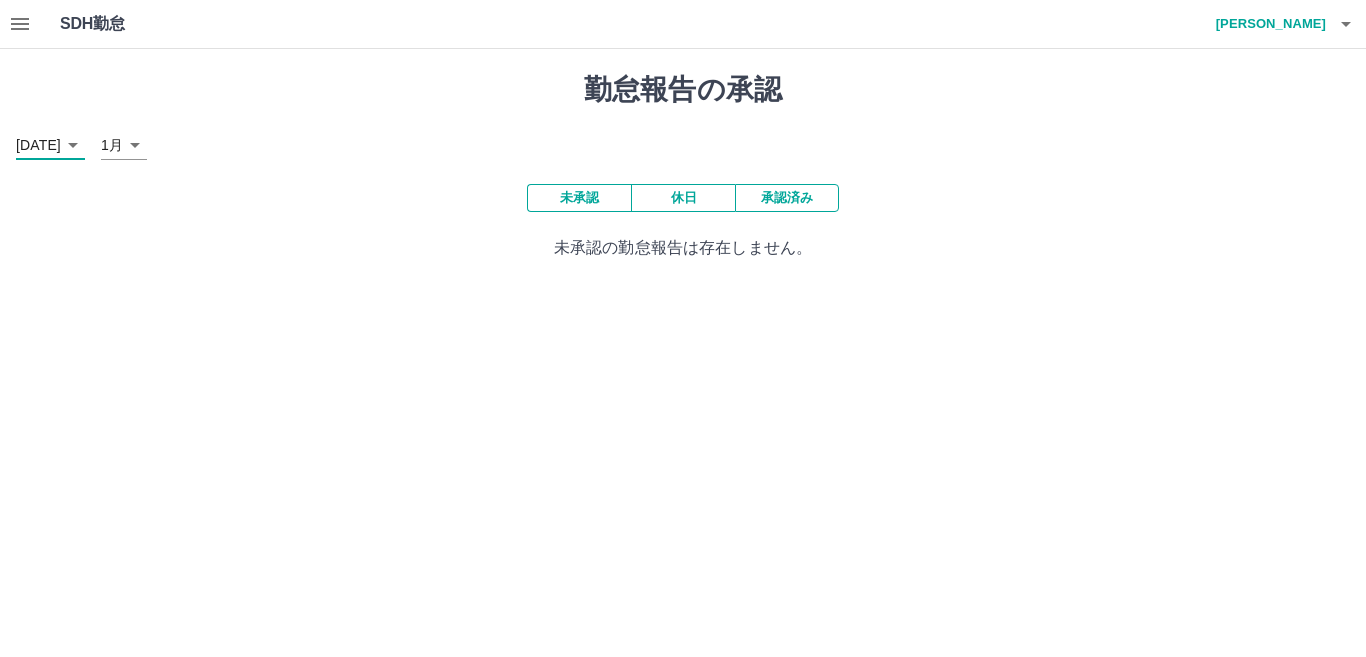 click on "SDH勤怠 伏山　高志 勤怠報告の承認 2024年 **** 1月 * 未承認 休日 承認済み 未承認の勤怠報告は存在しません。 SDH勤怠" at bounding box center (683, 142) 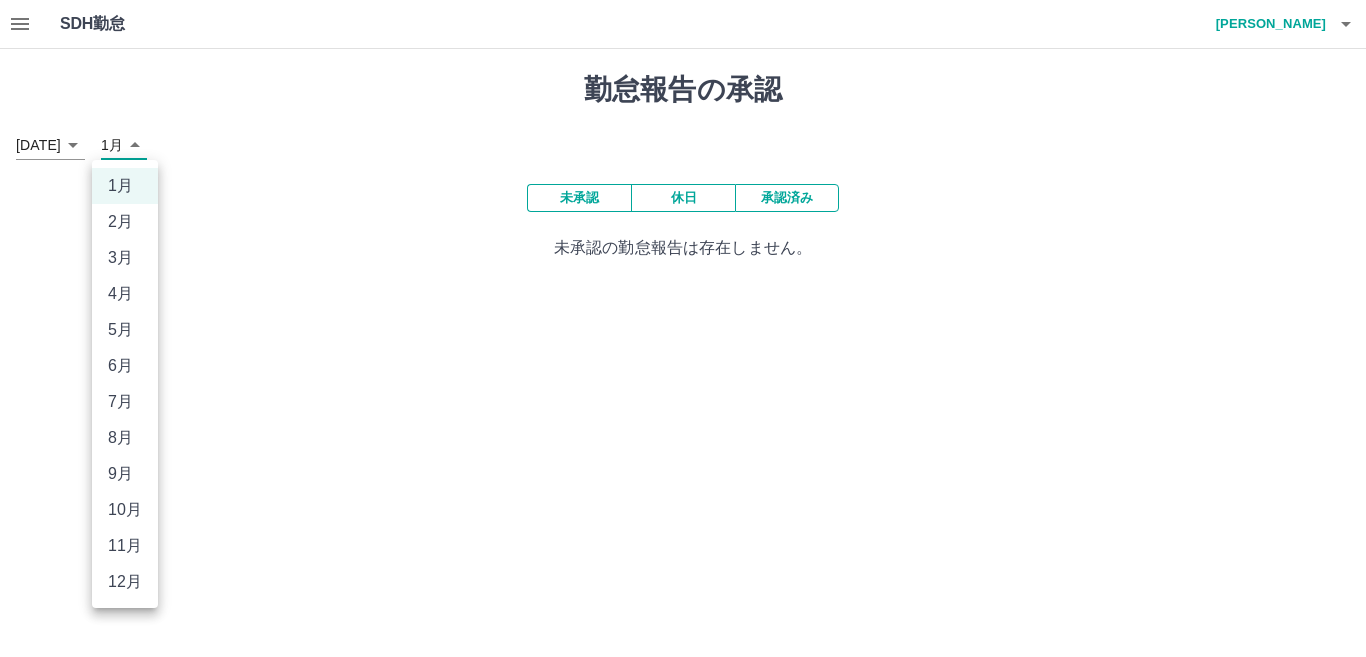 click on "12月" at bounding box center [125, 582] 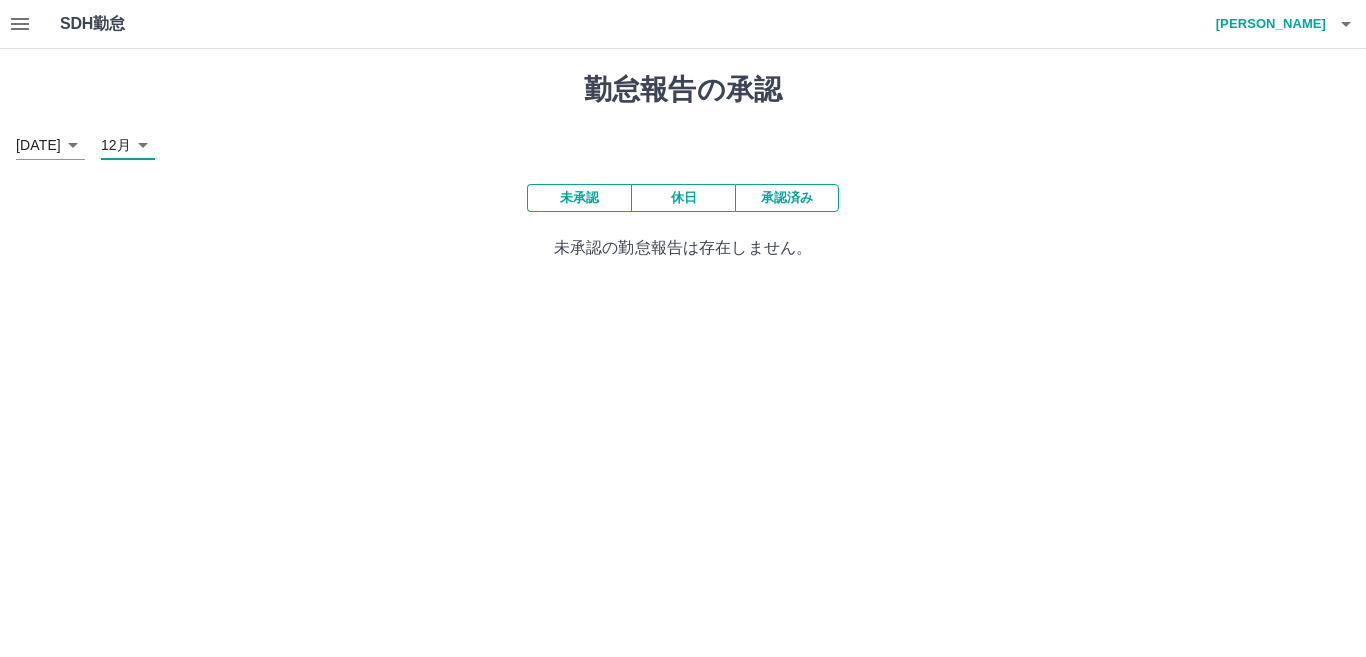click on "SDH勤怠 伏山　高志 勤怠報告の承認 2024年 **** 12月 ** 未承認 休日 承認済み 未承認の勤怠報告は存在しません。 SDH勤怠" at bounding box center [683, 142] 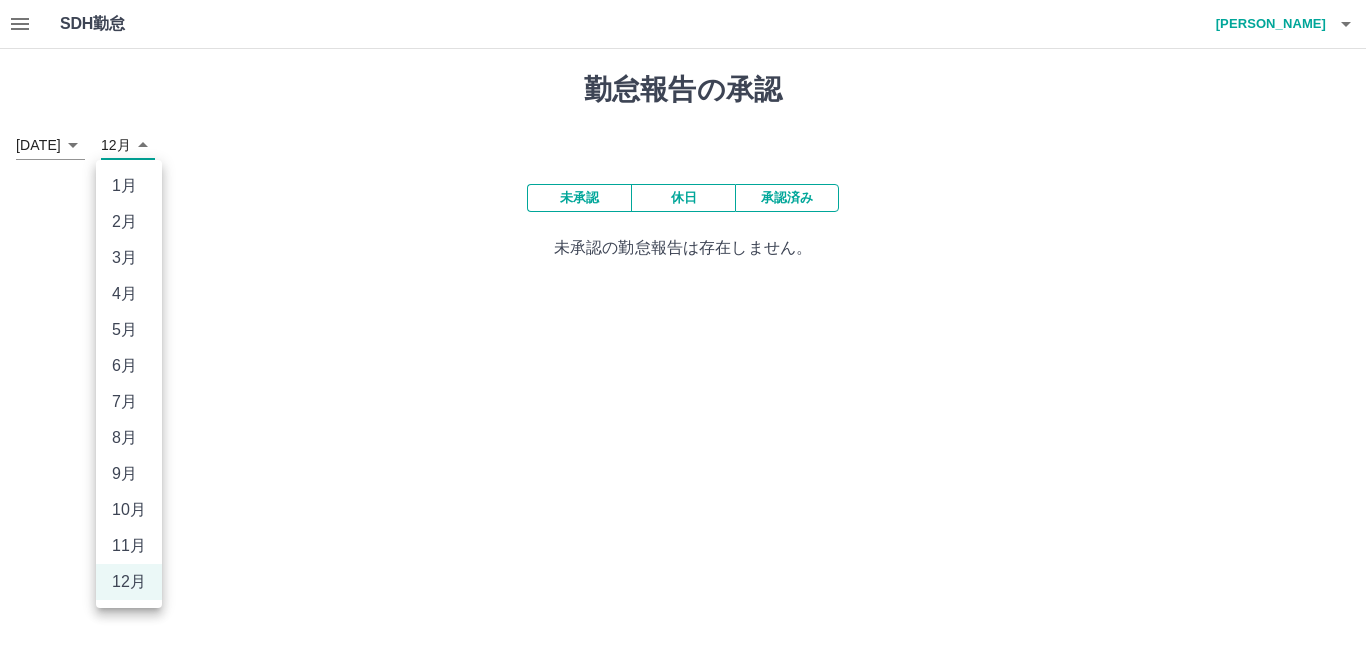 click on "11月" at bounding box center [129, 546] 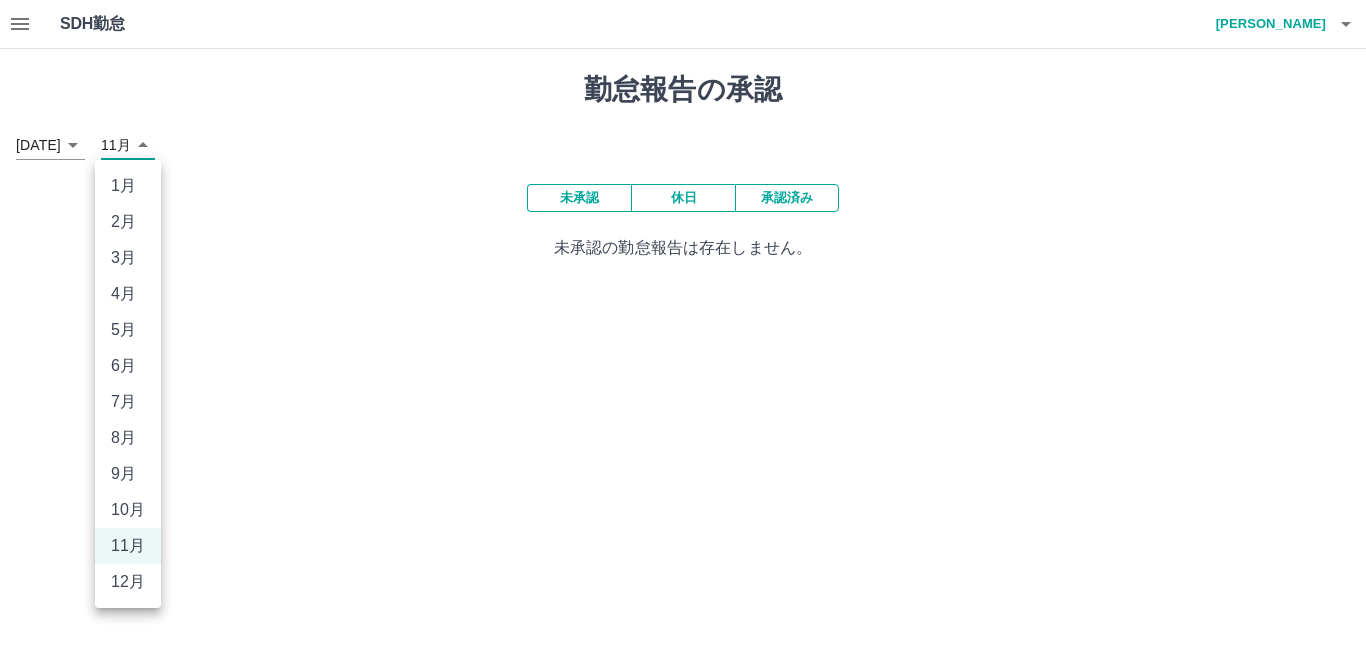 click on "SDH勤怠 伏山　高志 勤怠報告の承認 2024年 **** 11月 ** 未承認 休日 承認済み 未承認の勤怠報告は存在しません。 SDH勤怠 1月 2月 3月 4月 5月 6月 7月 8月 9月 10月 11月 12月" at bounding box center (683, 142) 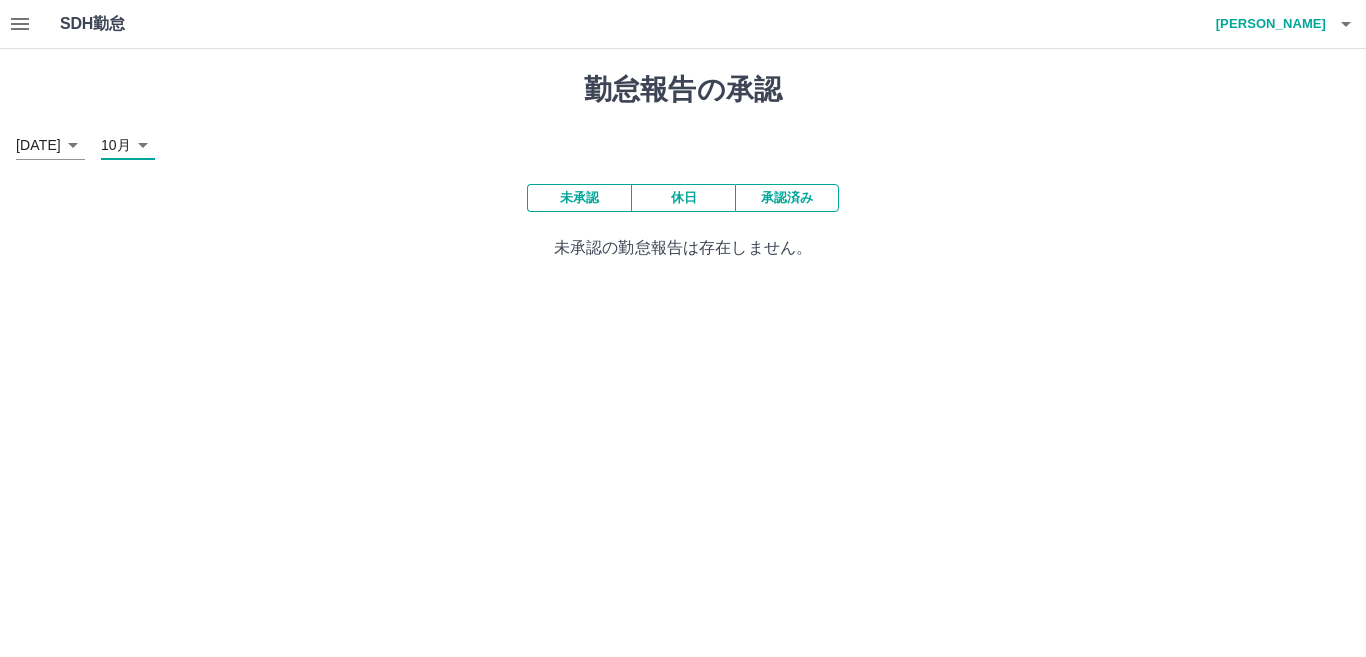 click on "SDH勤怠 伏山　高志 勤怠報告の承認 2024年 **** 10月 ** 未承認 休日 承認済み 未承認の勤怠報告は存在しません。 SDH勤怠" at bounding box center (683, 142) 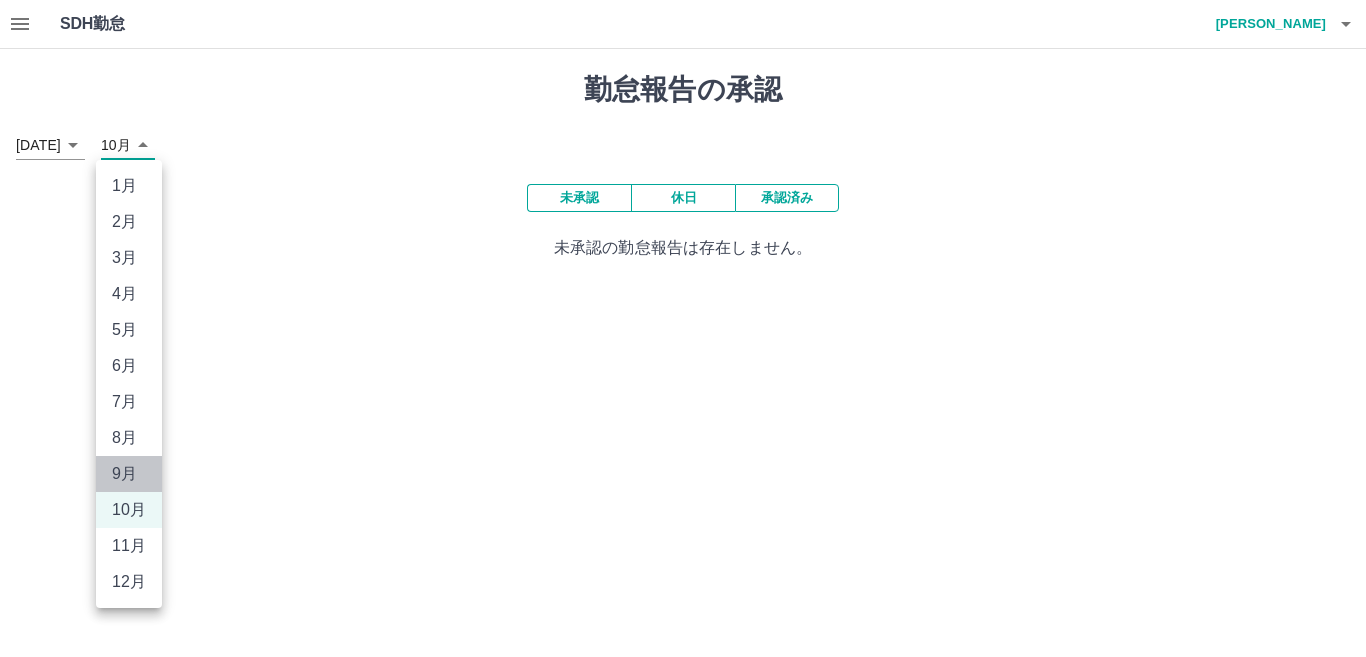 click on "9月" at bounding box center [129, 474] 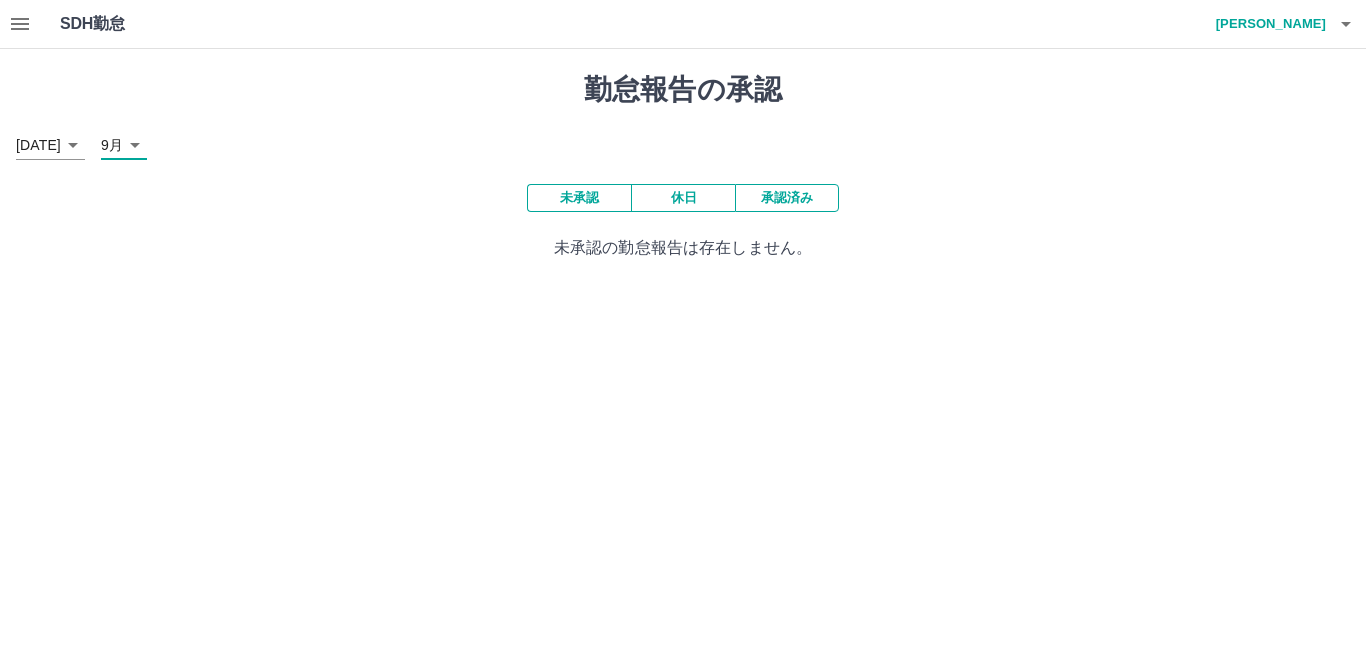 click on "SDH勤怠 伏山　高志 勤怠報告の承認 2024年 **** 9月 * 未承認 休日 承認済み 未承認の勤怠報告は存在しません。 SDH勤怠" at bounding box center [683, 142] 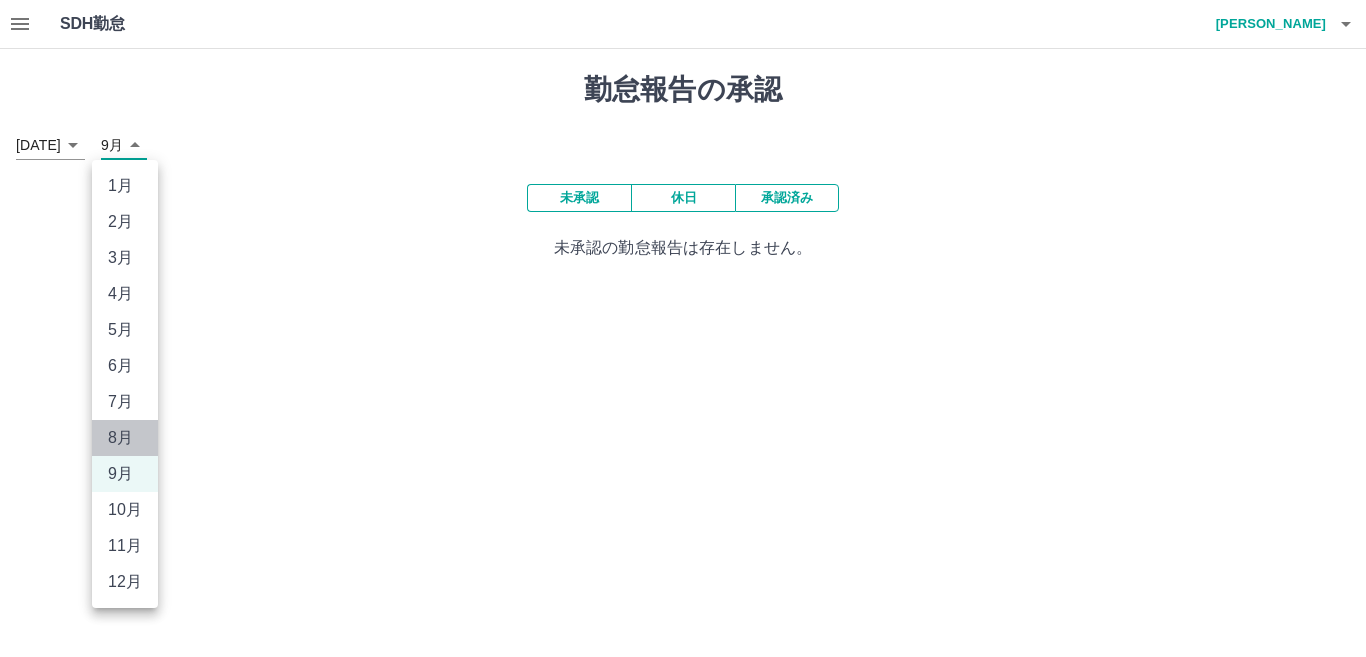 click on "8月" at bounding box center (125, 438) 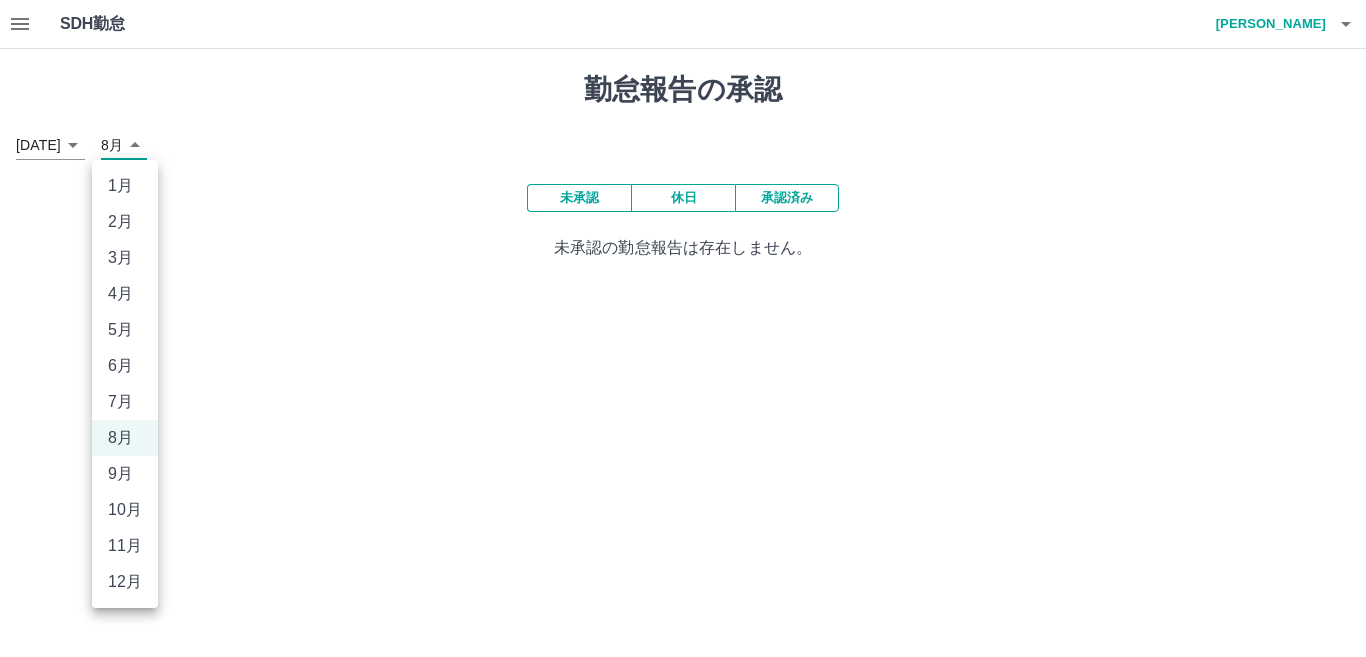 click on "SDH勤怠 伏山　高志 勤怠報告の承認 2024年 **** 8月 * 未承認 休日 承認済み 未承認の勤怠報告は存在しません。 SDH勤怠 1月 2月 3月 4月 5月 6月 7月 8月 9月 10月 11月 12月" at bounding box center (683, 142) 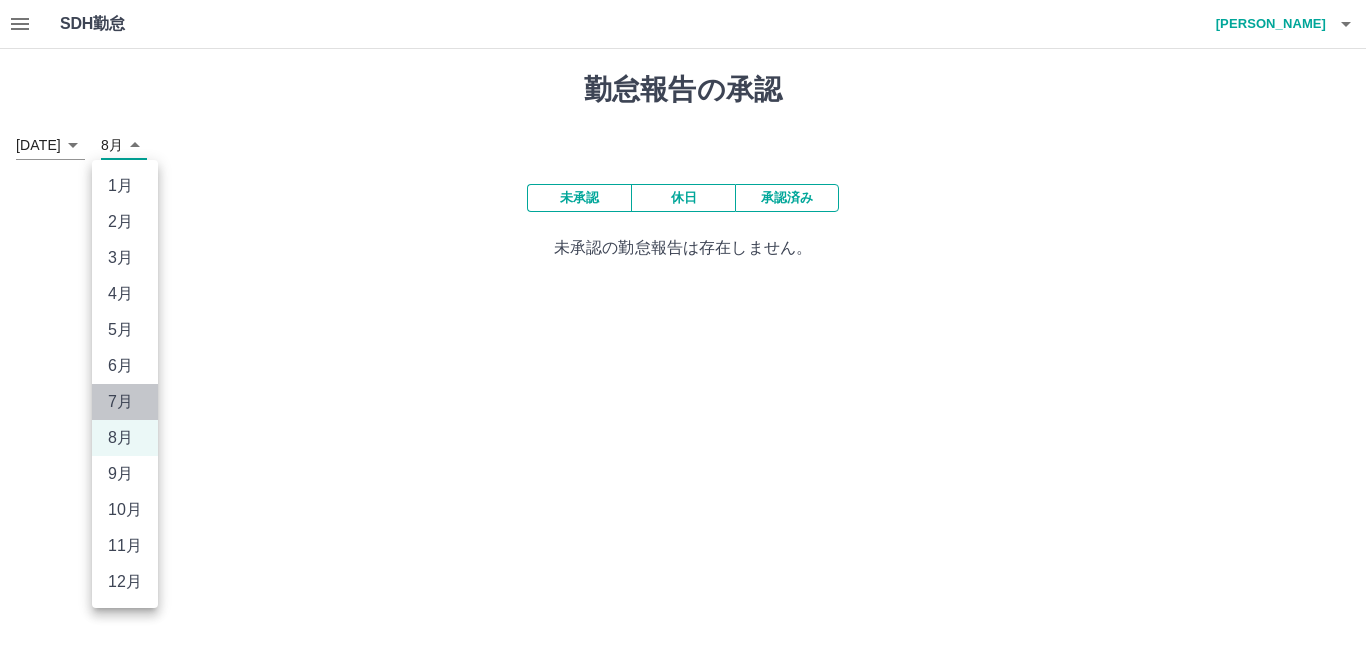 click on "7月" at bounding box center [125, 402] 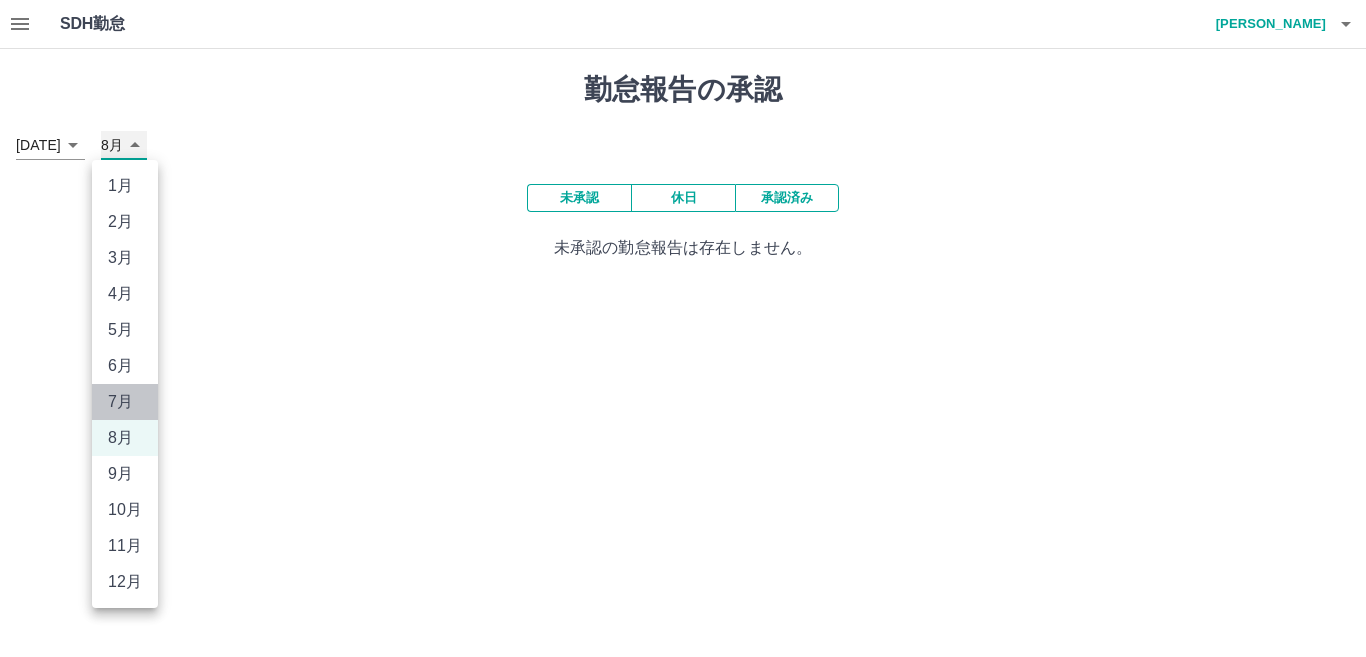 type on "*" 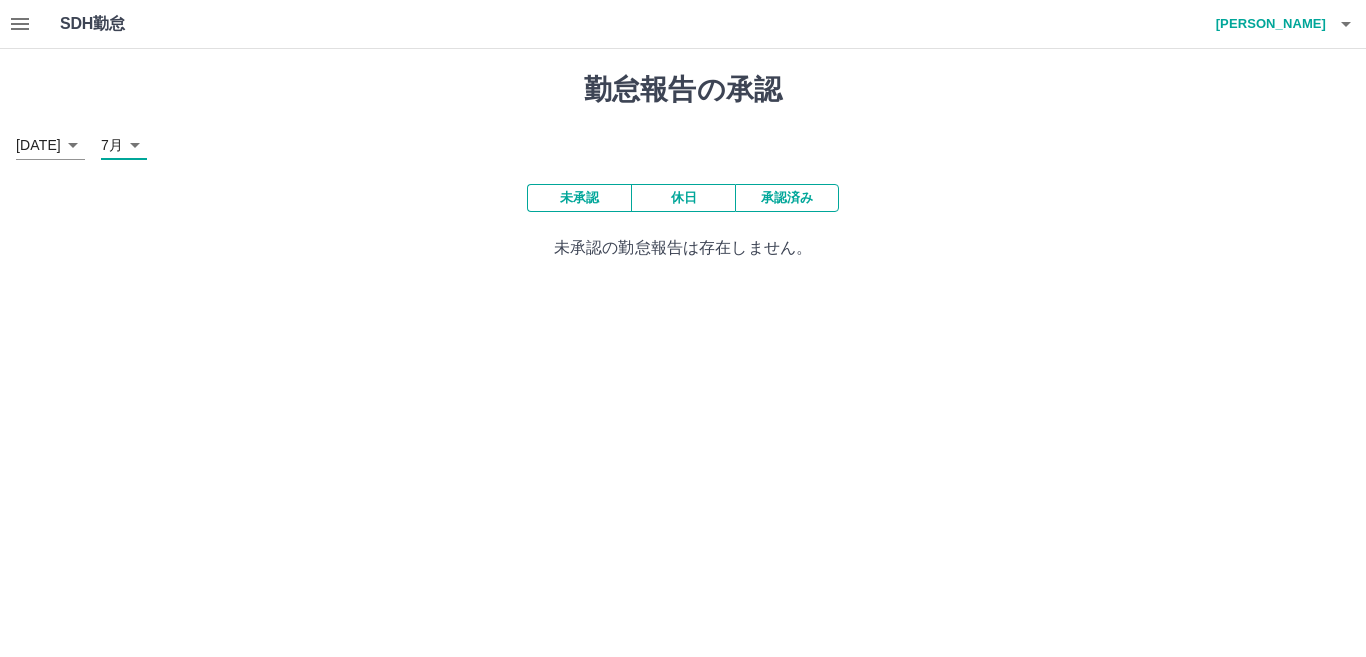 click on "SDH勤怠 伏山　高志 勤怠報告の承認 2024年 **** 7月 * 未承認 休日 承認済み 未承認の勤怠報告は存在しません。 SDH勤怠" at bounding box center (683, 142) 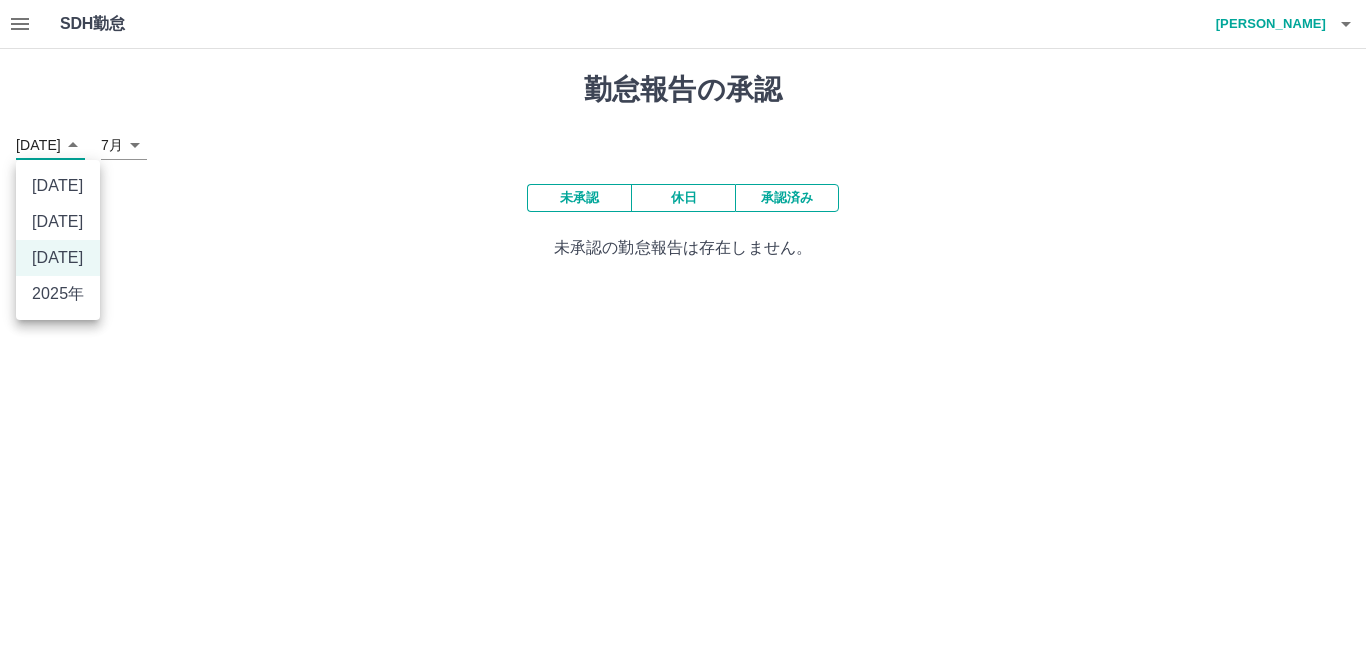 click on "2025年" at bounding box center (58, 294) 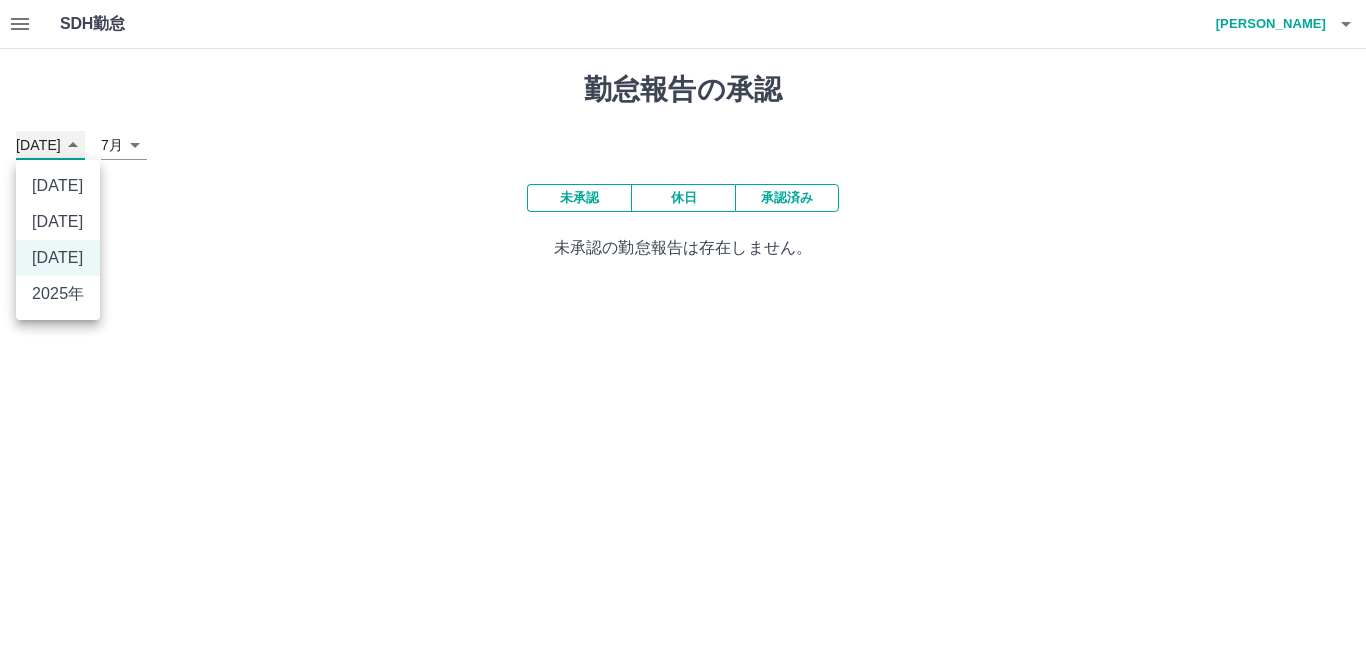 type on "****" 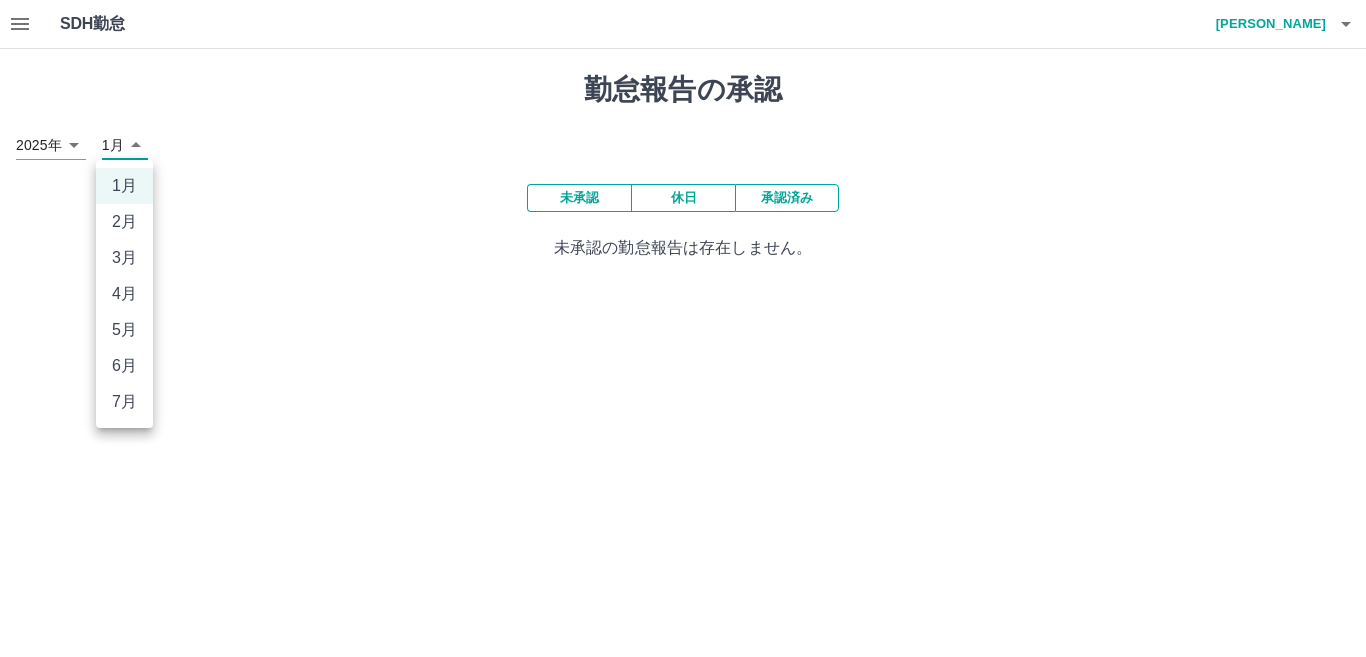 click on "SDH勤怠 伏山　高志 勤怠報告の承認 2025年 **** 1月 * 未承認 休日 承認済み 未承認の勤怠報告は存在しません。 SDH勤怠 1月 2月 3月 4月 5月 6月 7月" at bounding box center [683, 142] 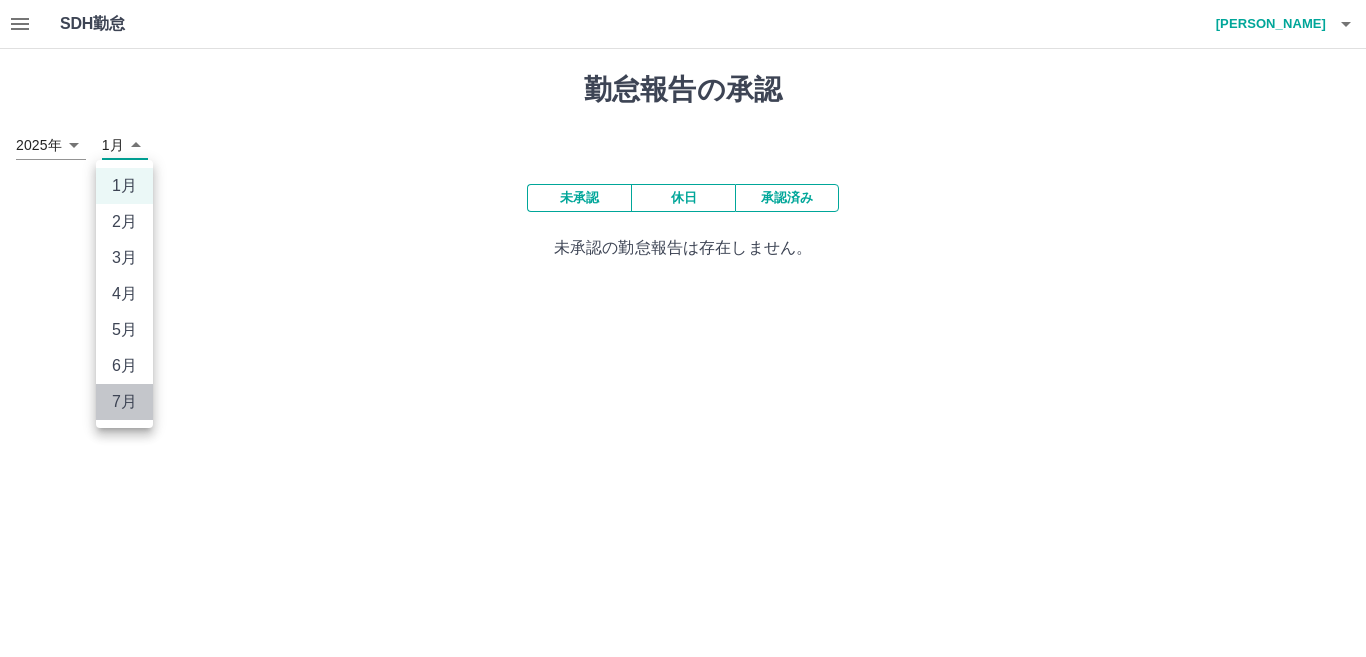 click on "7月" at bounding box center (124, 402) 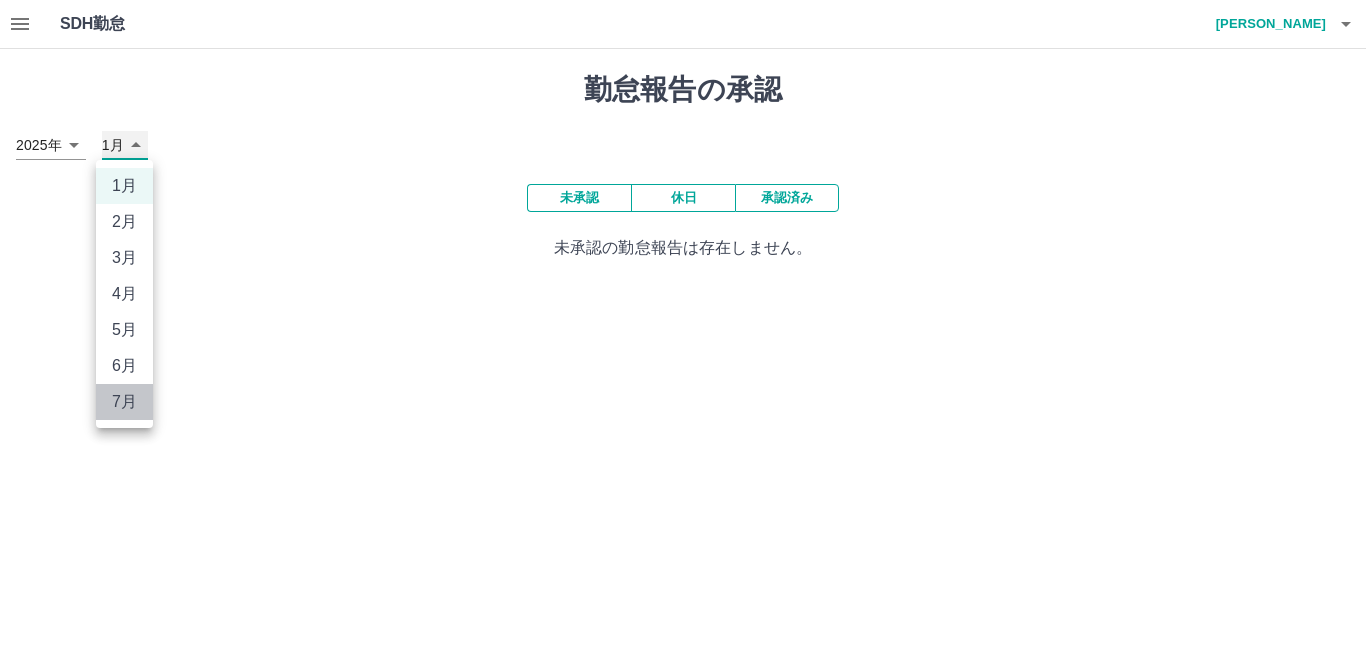 type on "*" 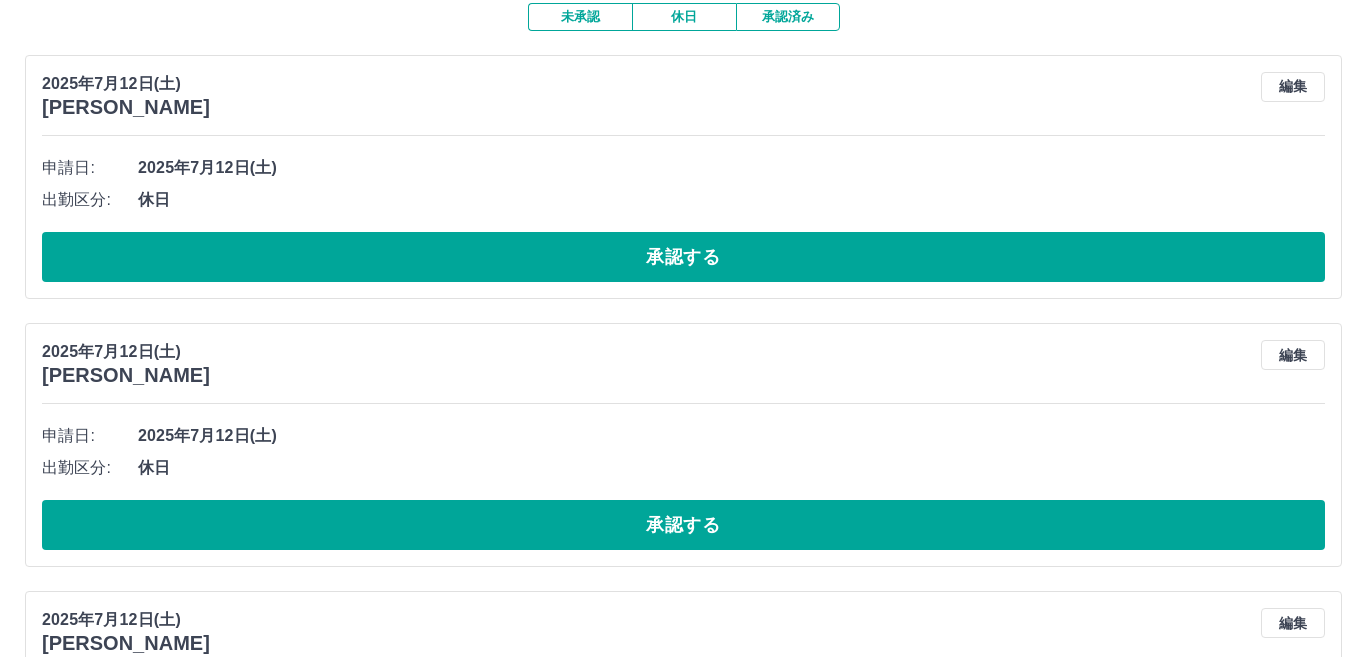 scroll, scrollTop: 0, scrollLeft: 0, axis: both 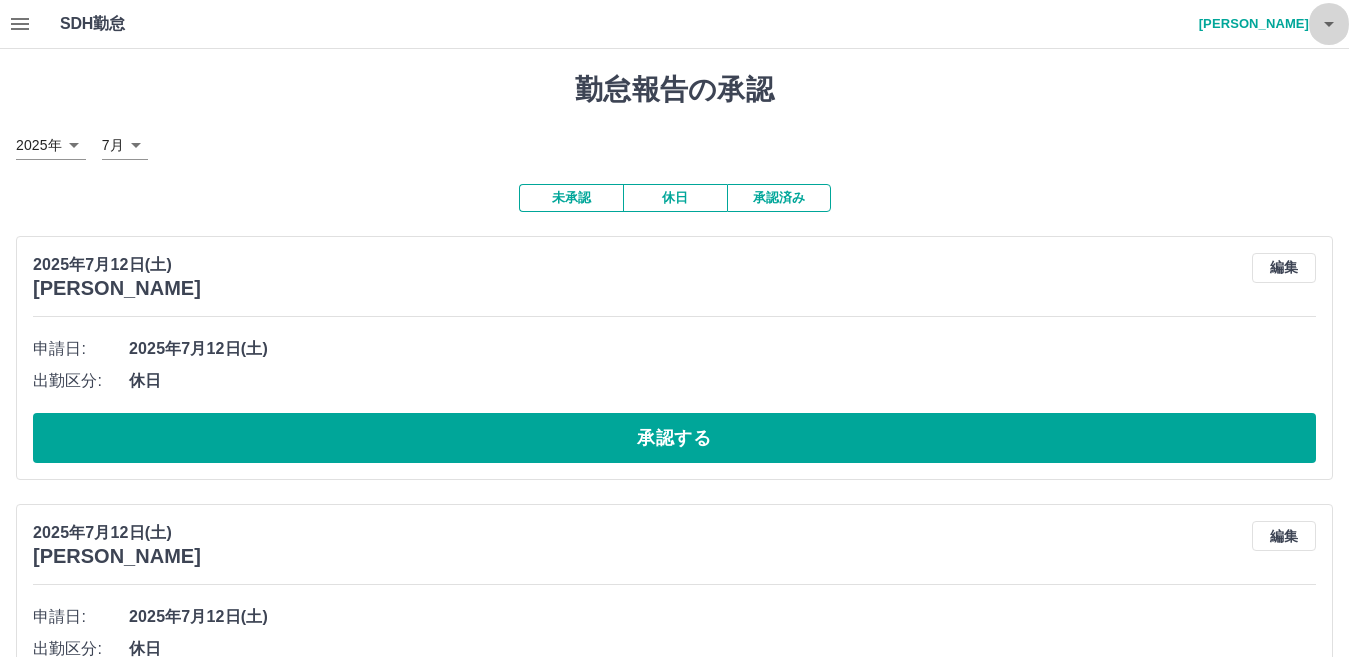 click 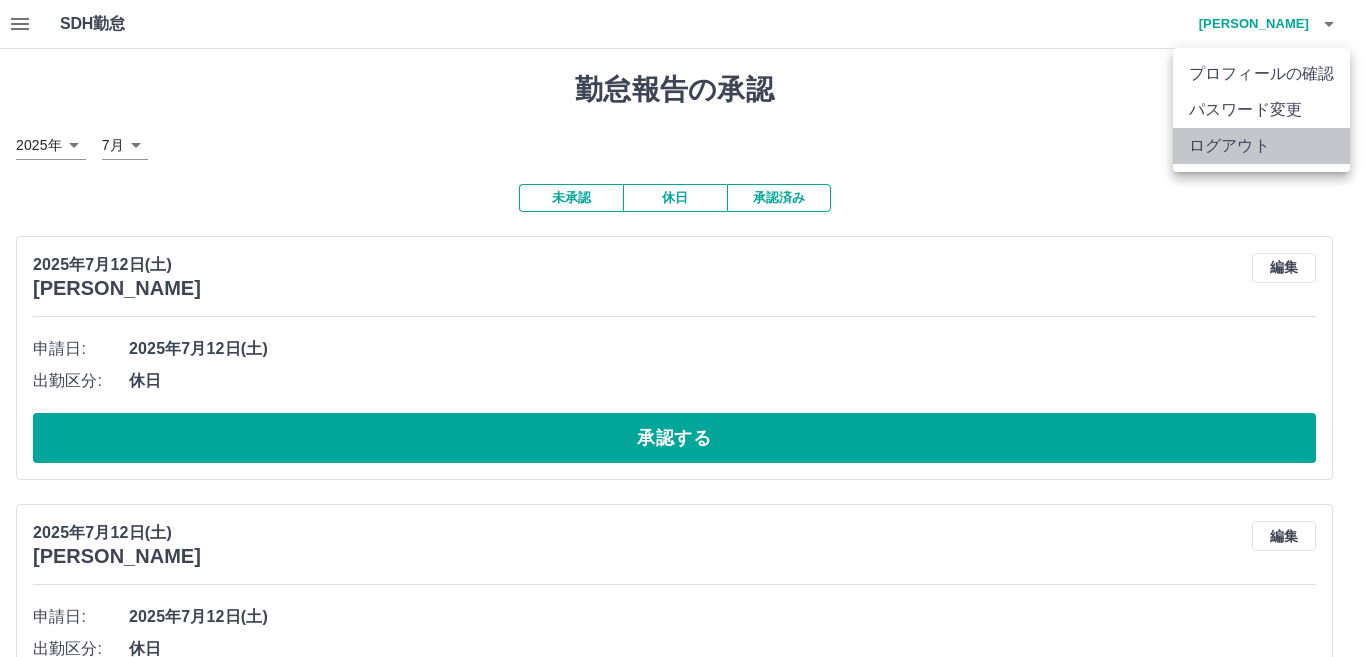 click on "ログアウト" at bounding box center [1261, 146] 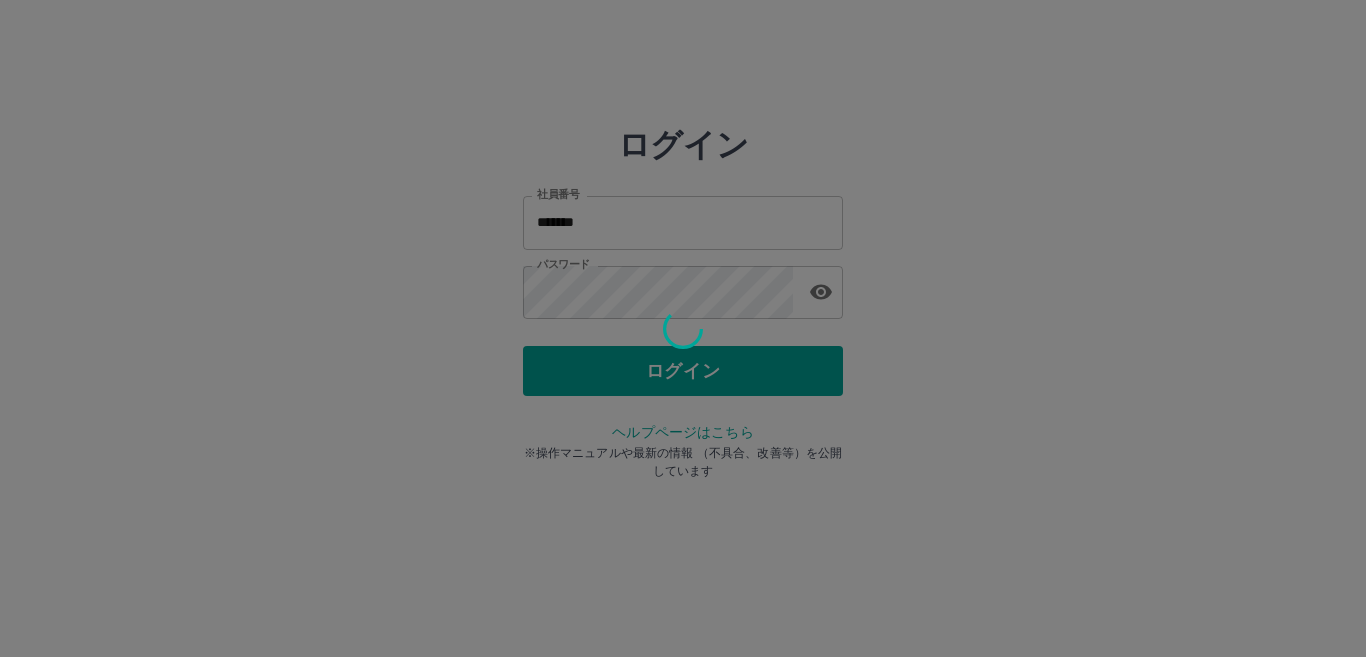 scroll, scrollTop: 0, scrollLeft: 0, axis: both 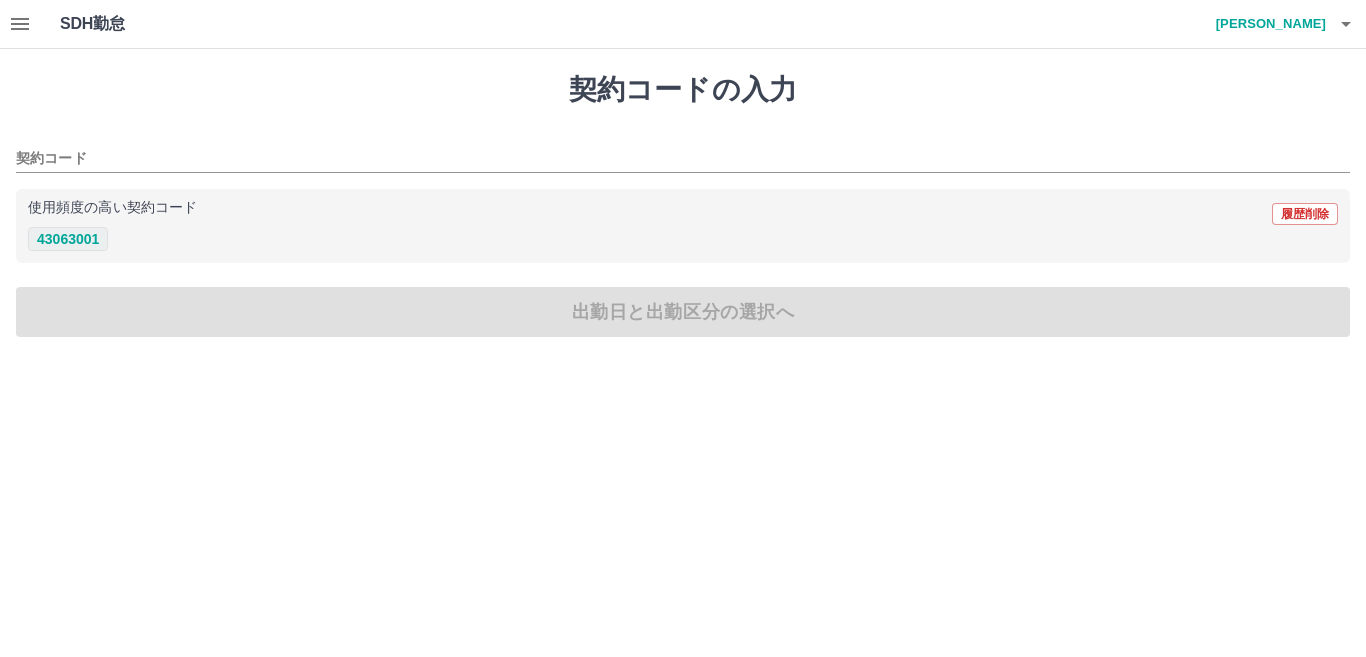 click on "43063001" at bounding box center [68, 239] 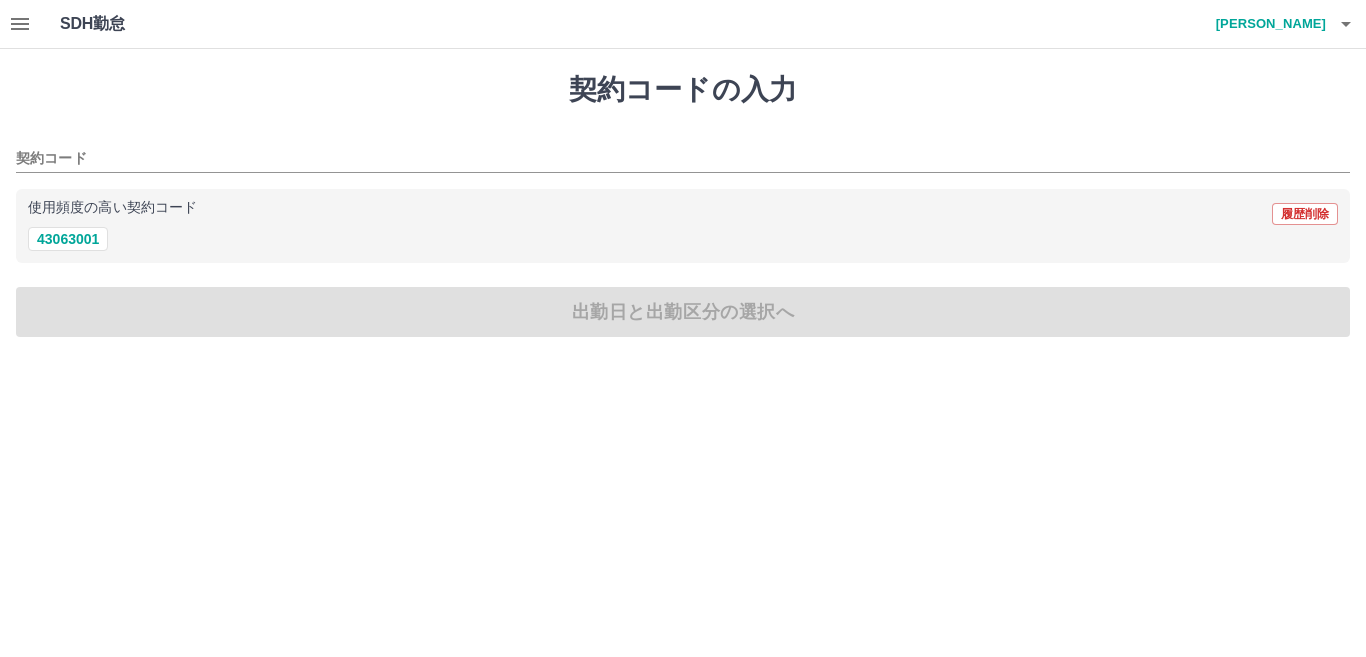 type on "********" 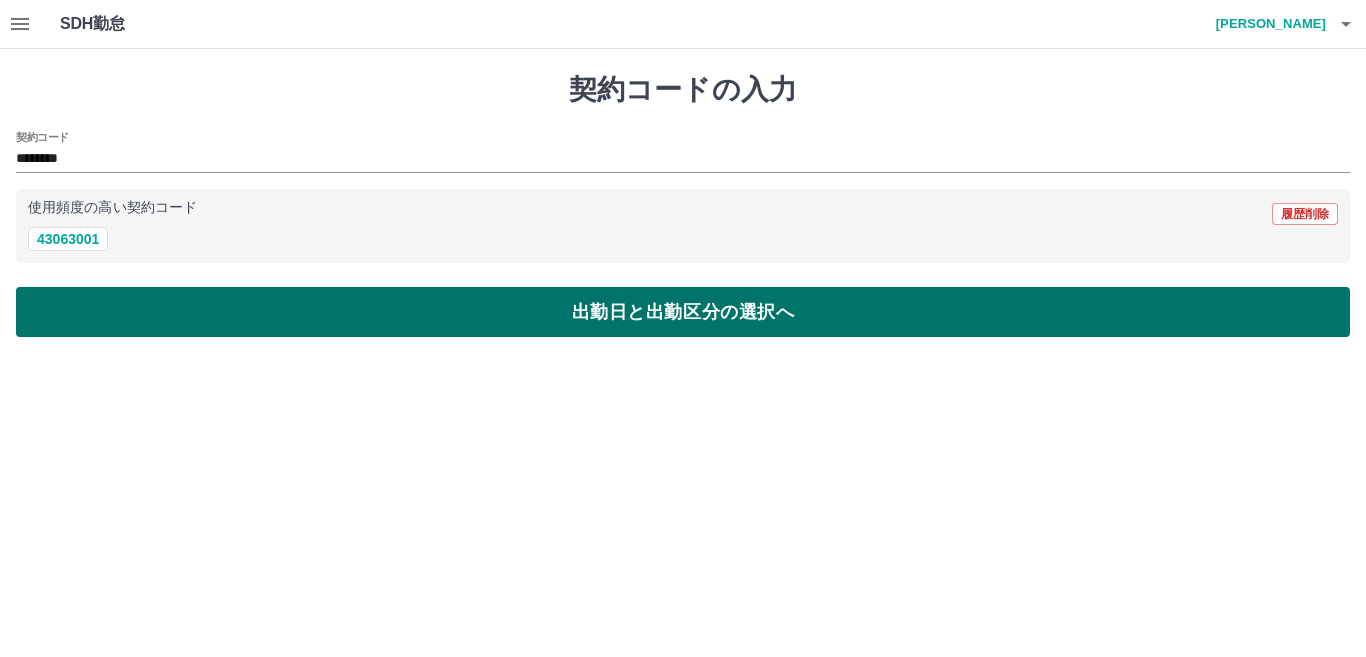 click on "出勤日と出勤区分の選択へ" at bounding box center [683, 312] 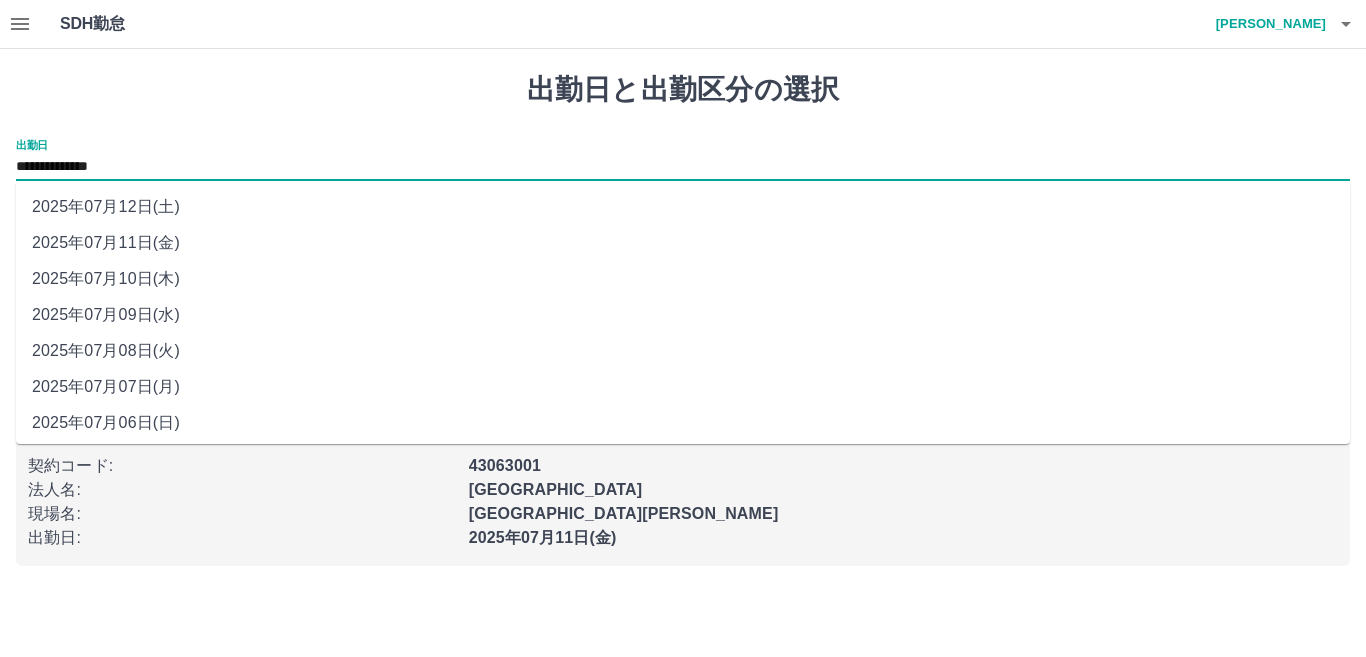 click on "**********" at bounding box center [683, 167] 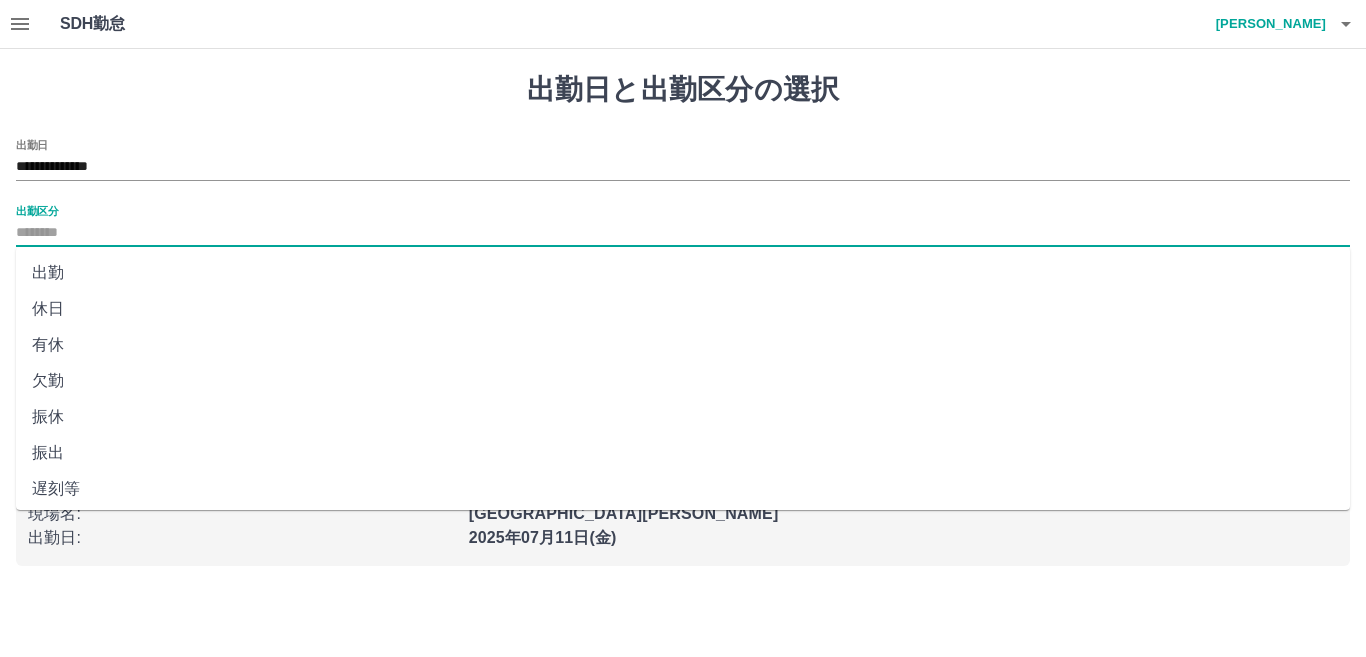 click on "出勤区分" at bounding box center (683, 233) 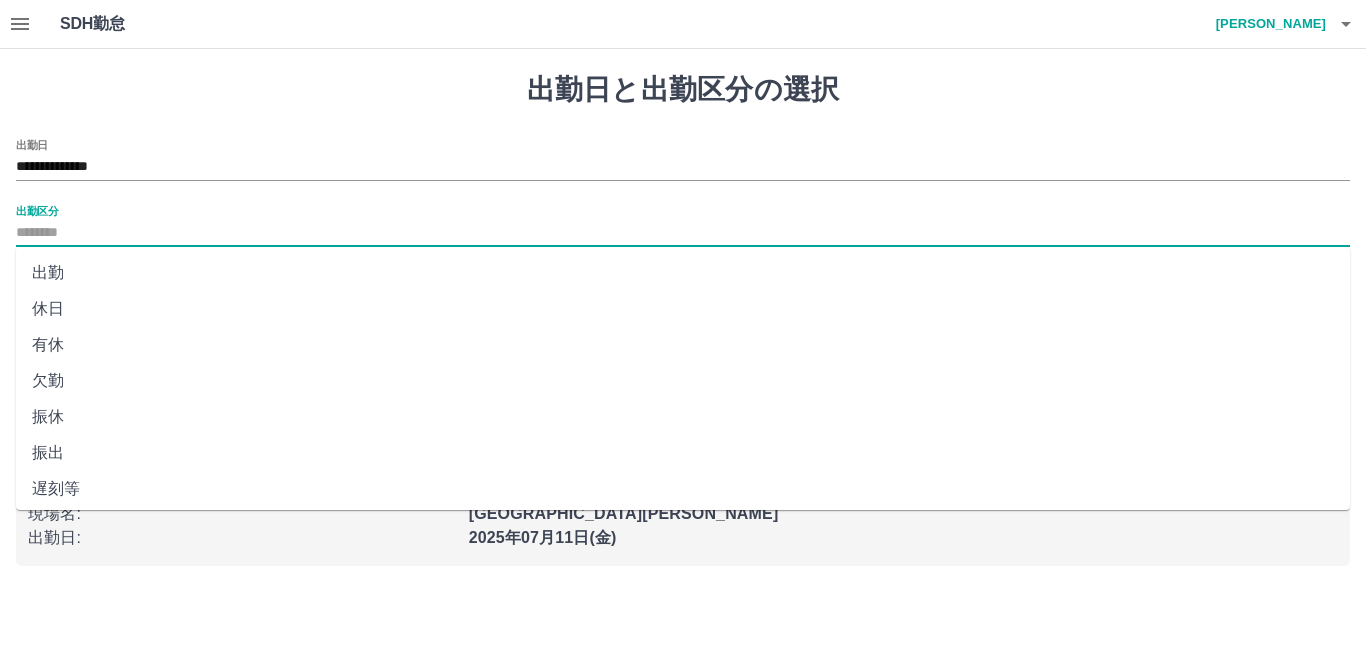 click on "休日" at bounding box center (683, 309) 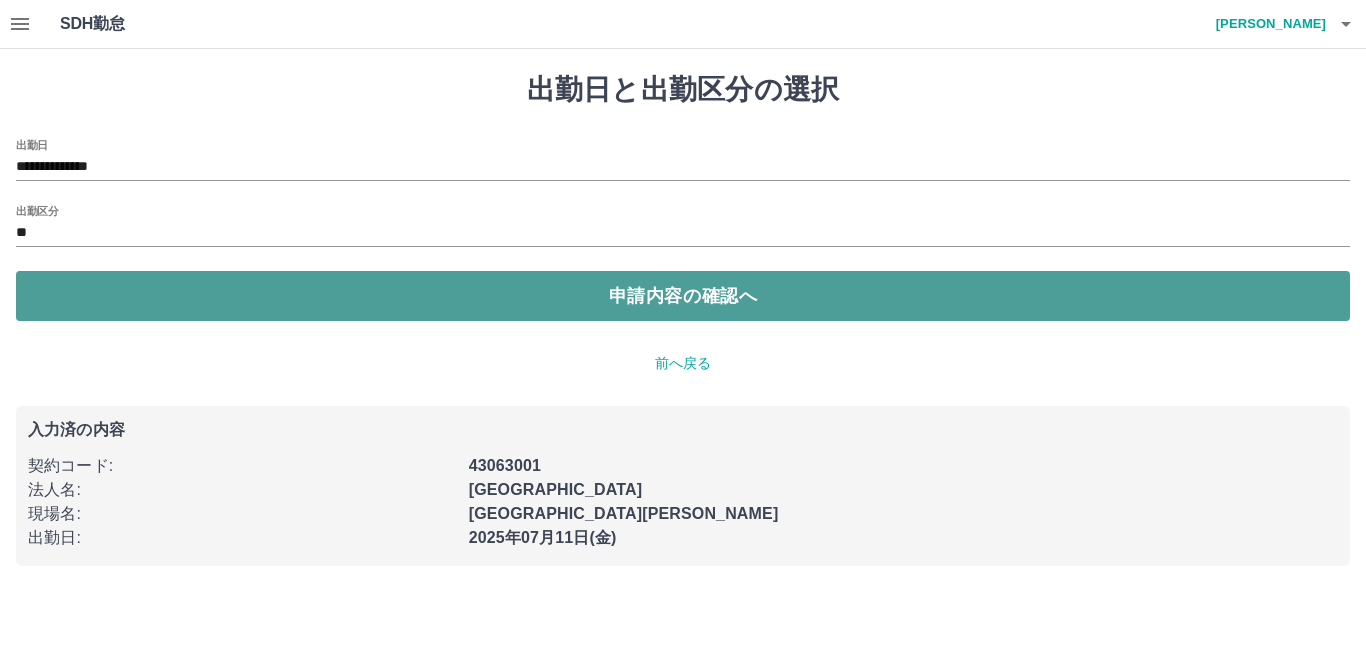 click on "申請内容の確認へ" at bounding box center (683, 296) 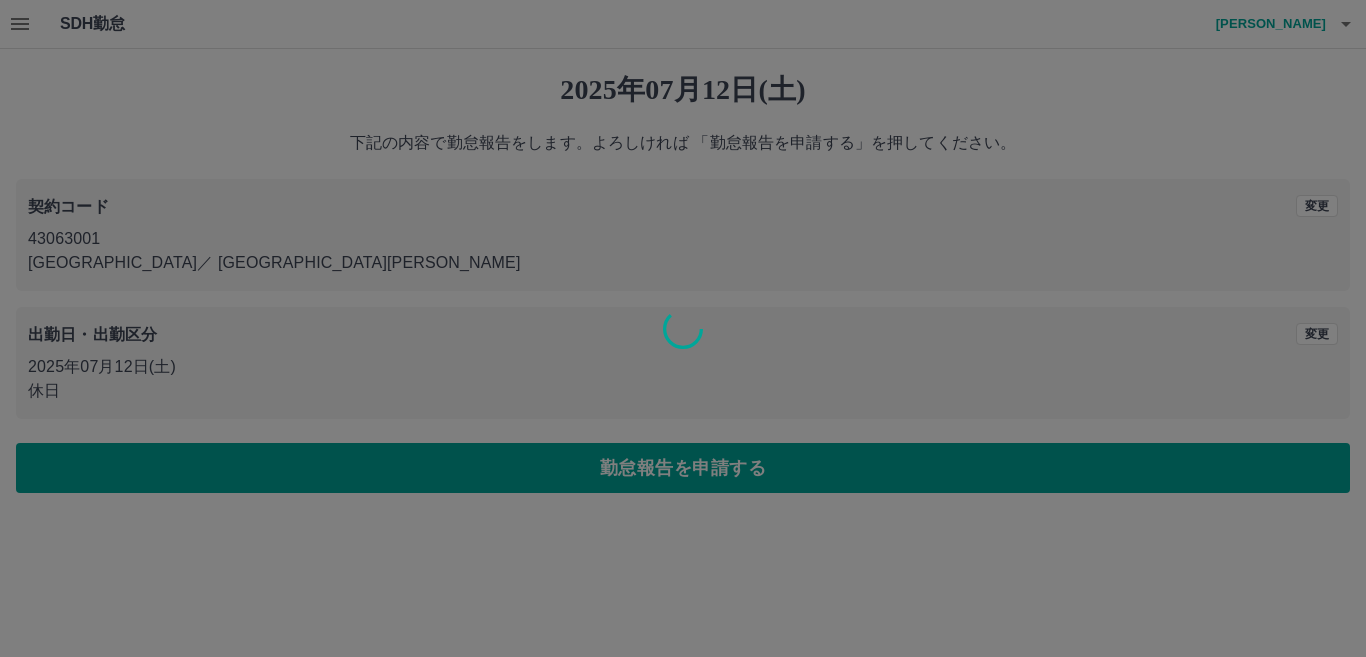click at bounding box center (683, 328) 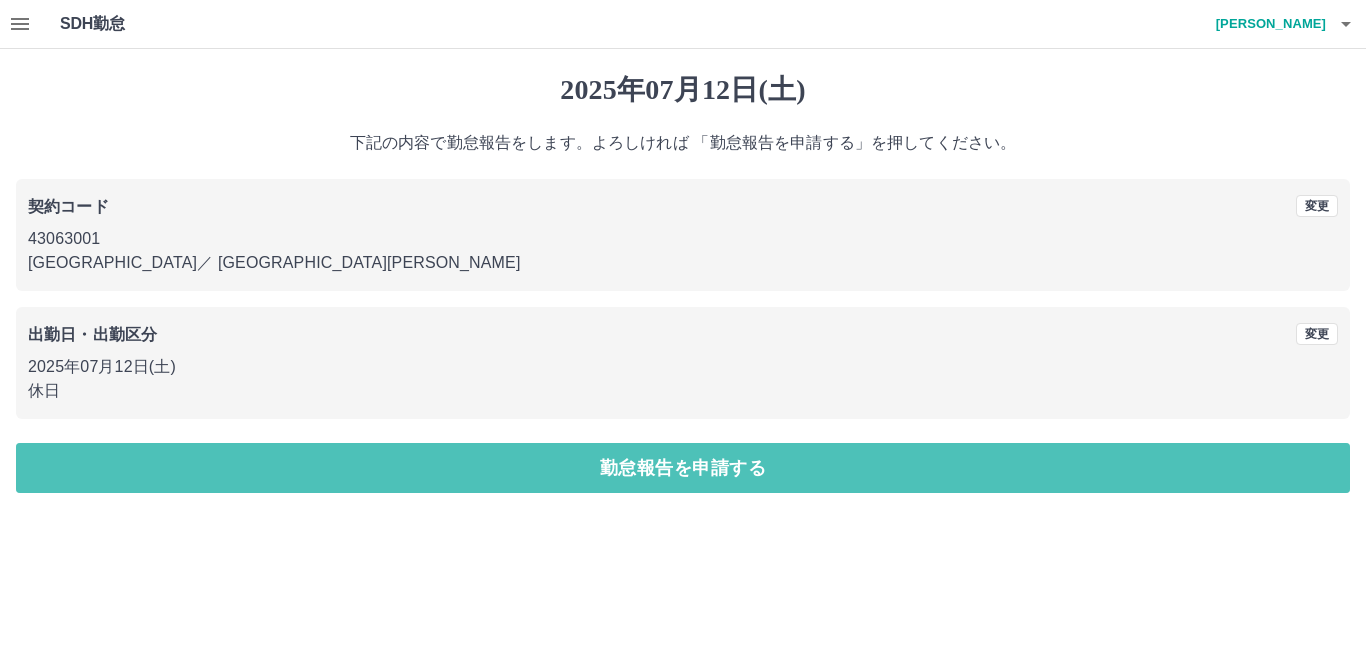 click on "勤怠報告を申請する" at bounding box center [683, 468] 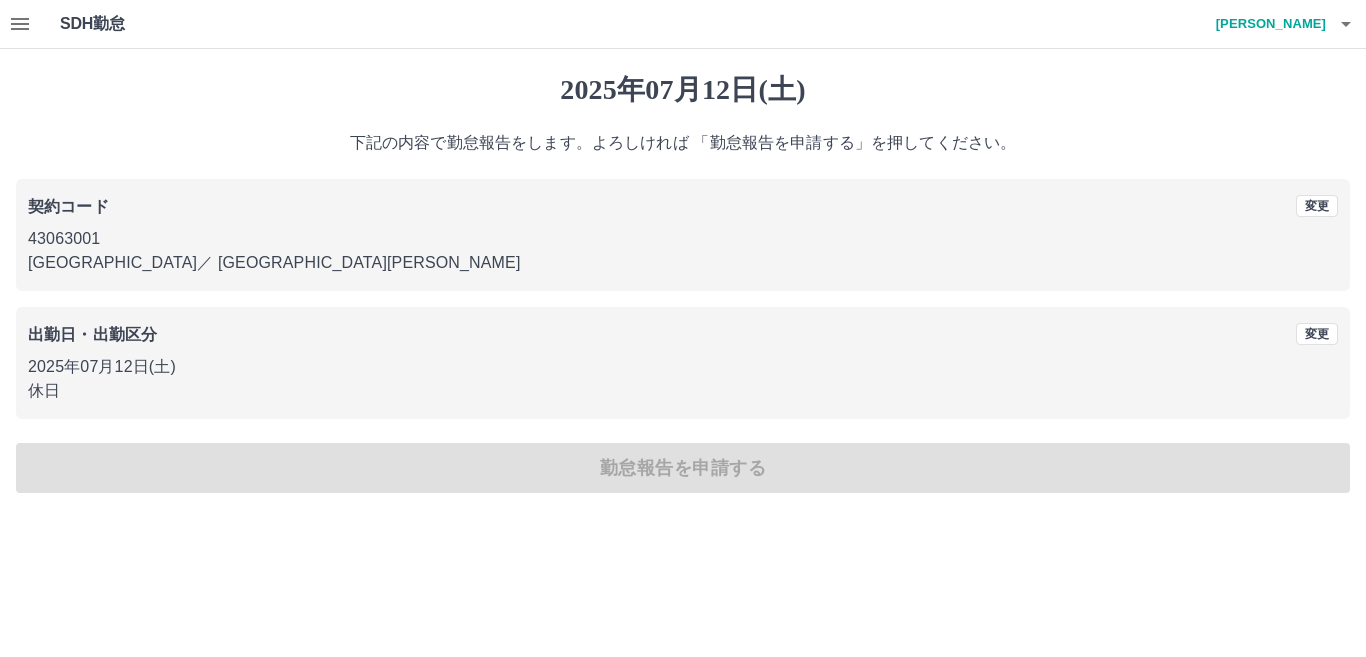 click on "[DATE] 下記の内容で勤怠報告をします。よろしければ 「勤怠報告を申請する」を押してください。 契約コード 変更 43063001 [GEOGRAPHIC_DATA]  ／   [GEOGRAPHIC_DATA][PERSON_NAME] 出勤日・出勤区分 変更 [DATE] 休日 勤怠報告を申請する" at bounding box center [683, 283] 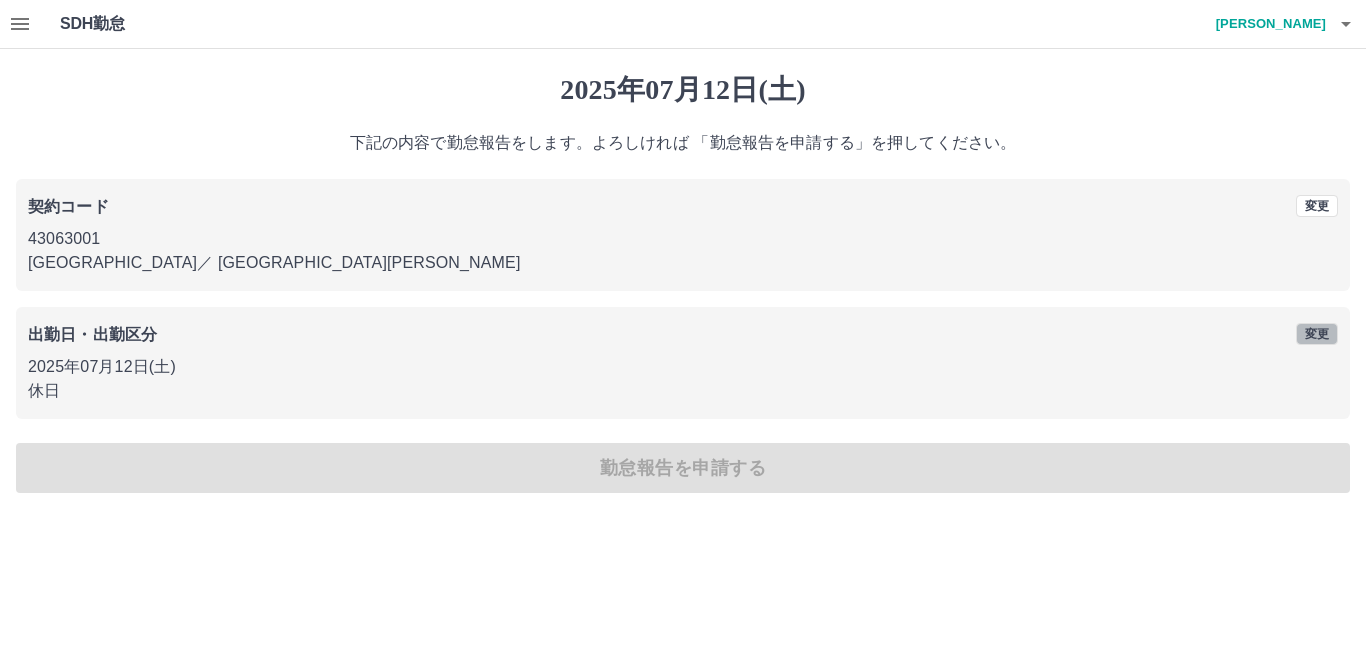 click on "変更" at bounding box center (1317, 334) 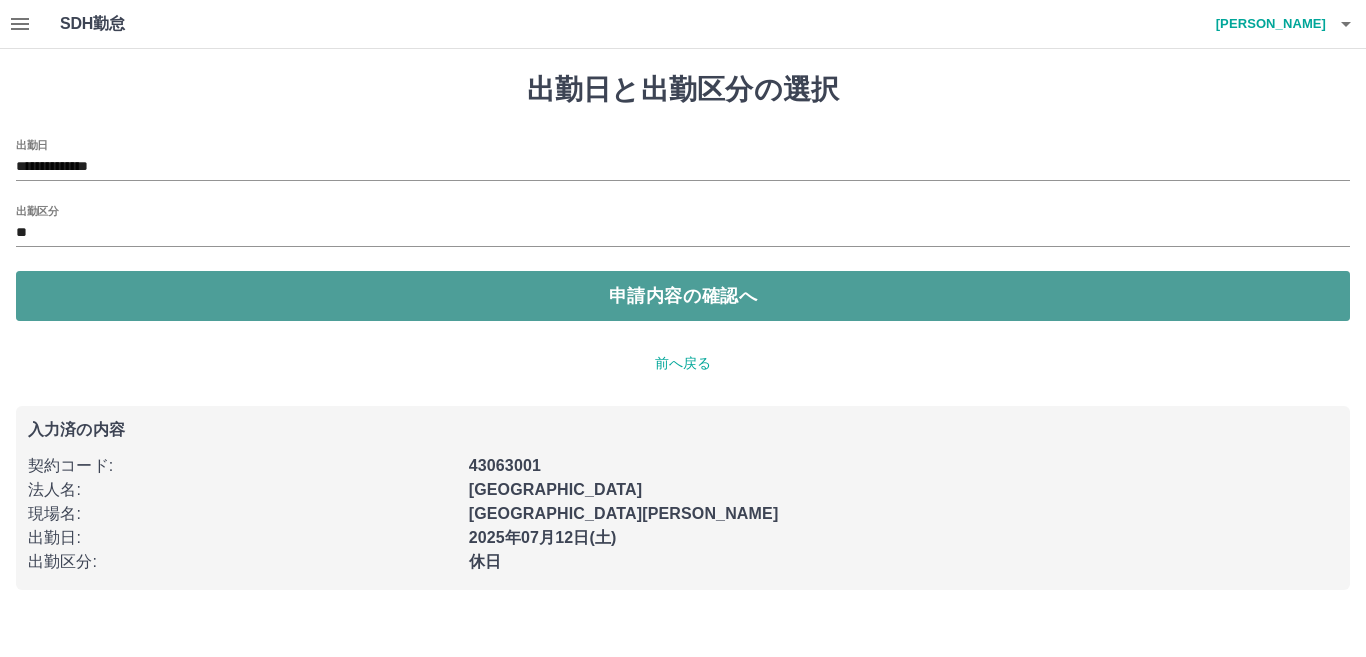 click on "申請内容の確認へ" at bounding box center [683, 296] 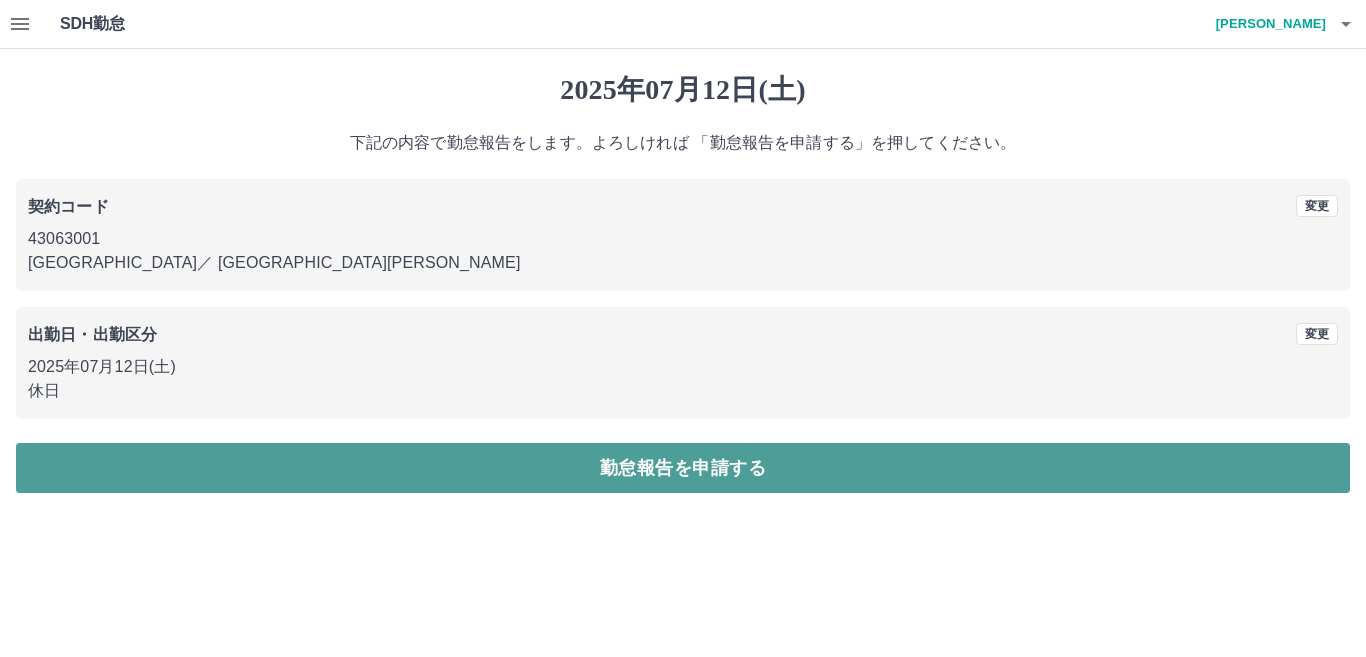 click on "勤怠報告を申請する" at bounding box center [683, 468] 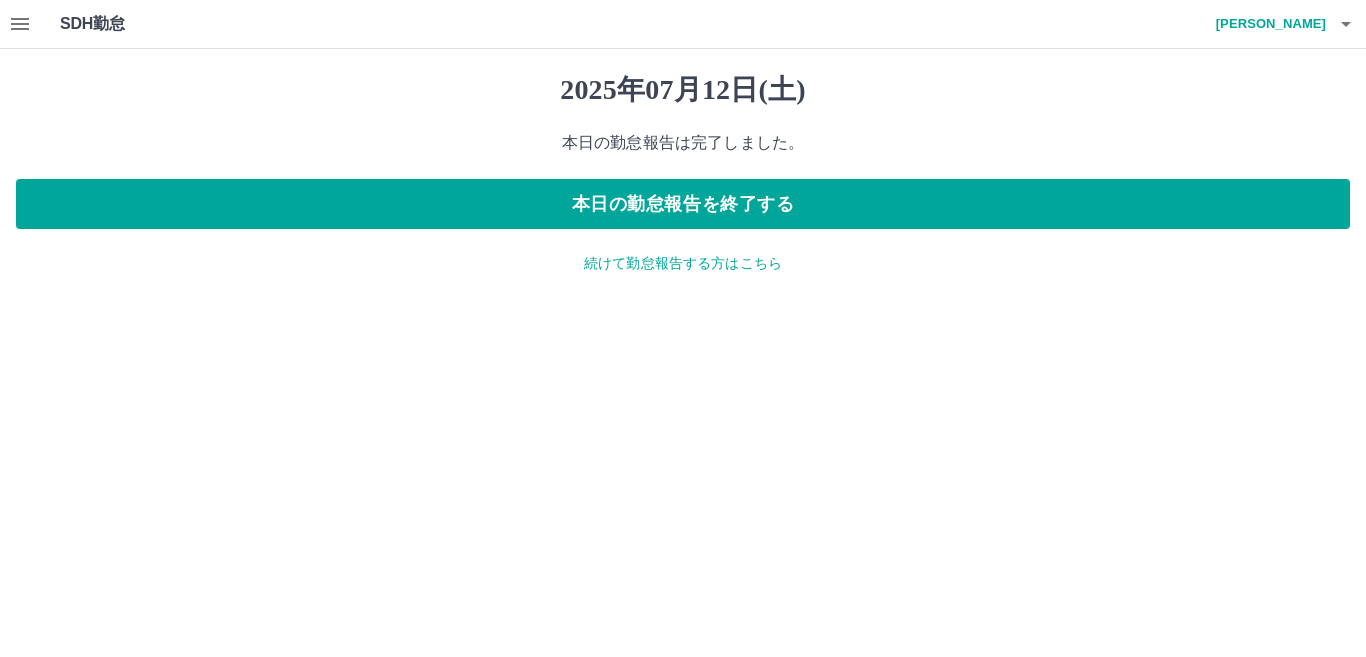 click 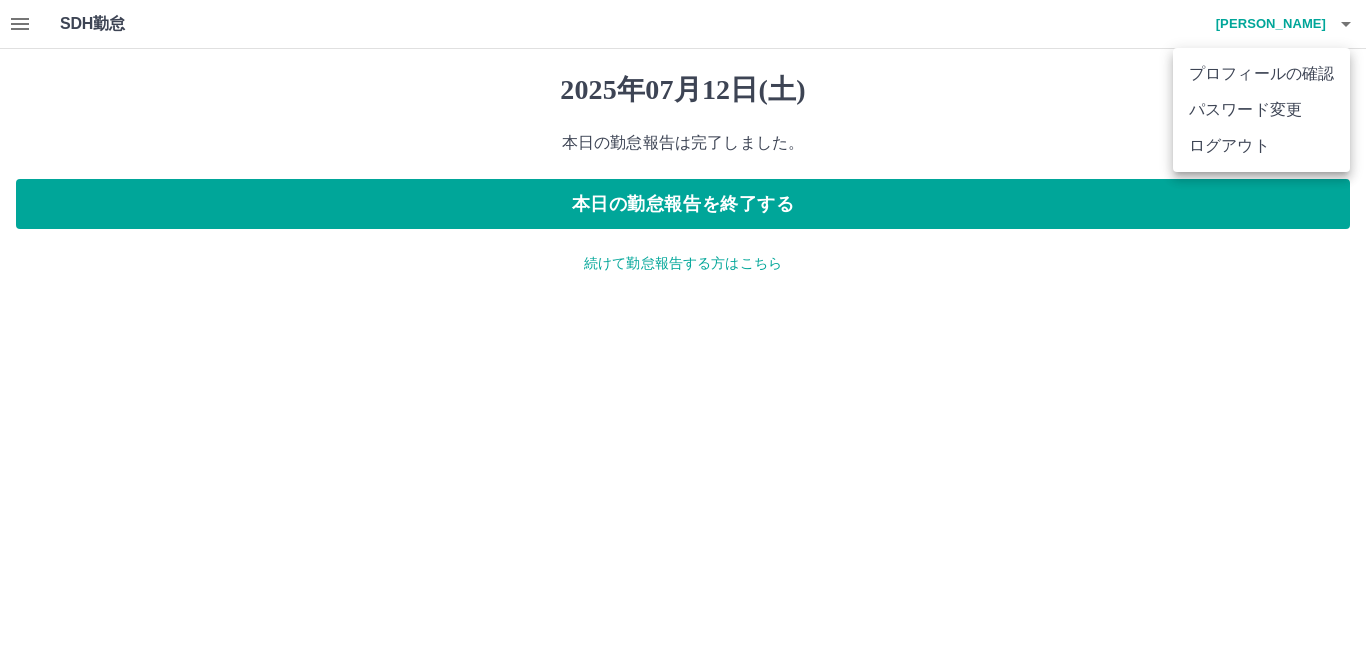 click on "ログアウト" at bounding box center (1261, 146) 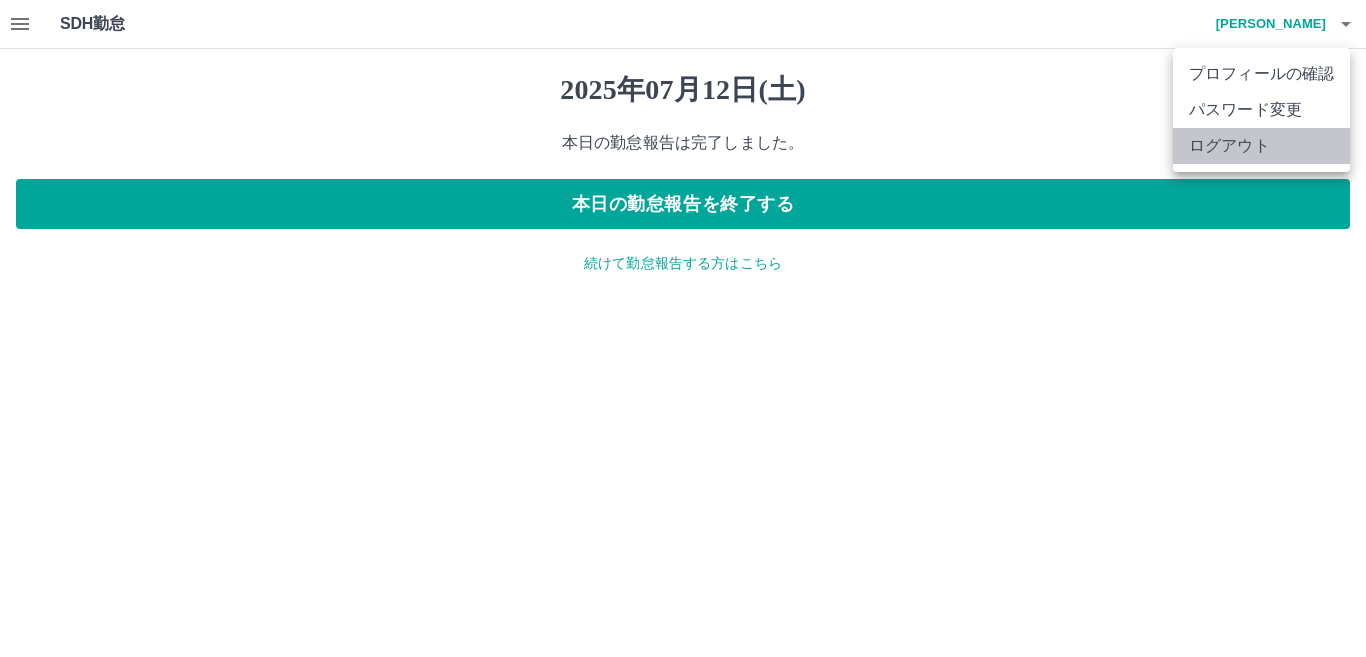 click on "ログアウト" at bounding box center (1261, 146) 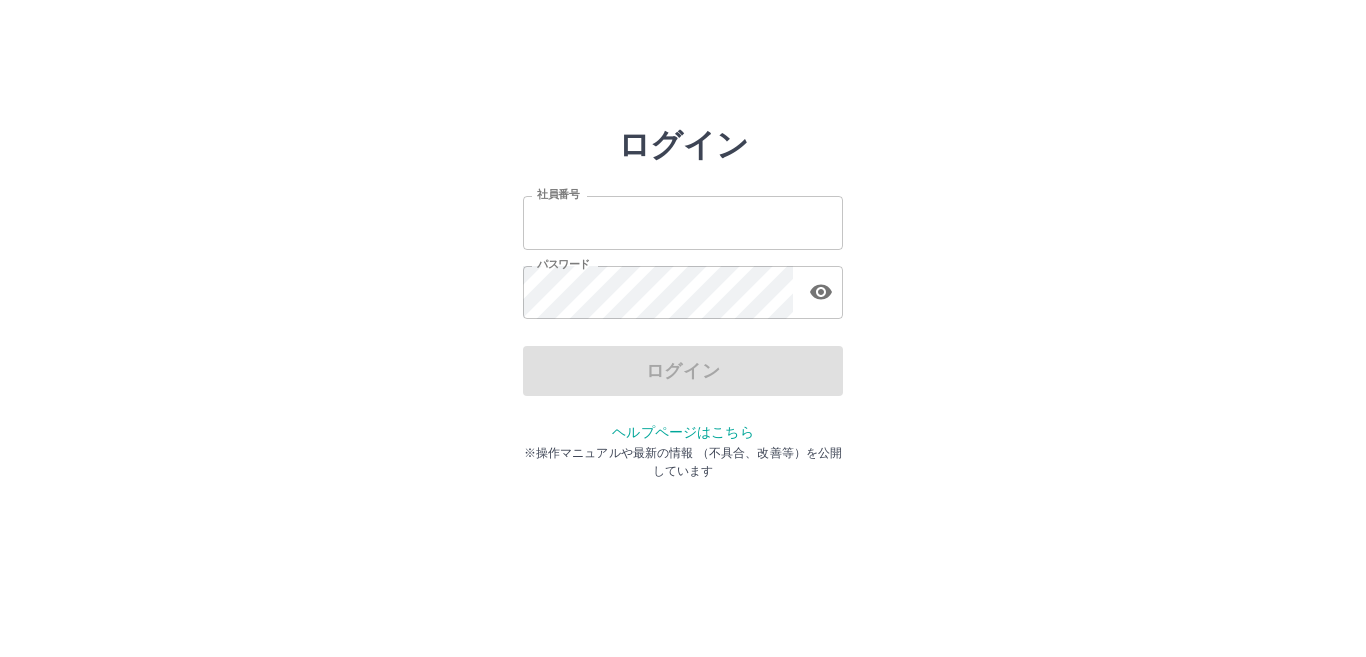 scroll, scrollTop: 0, scrollLeft: 0, axis: both 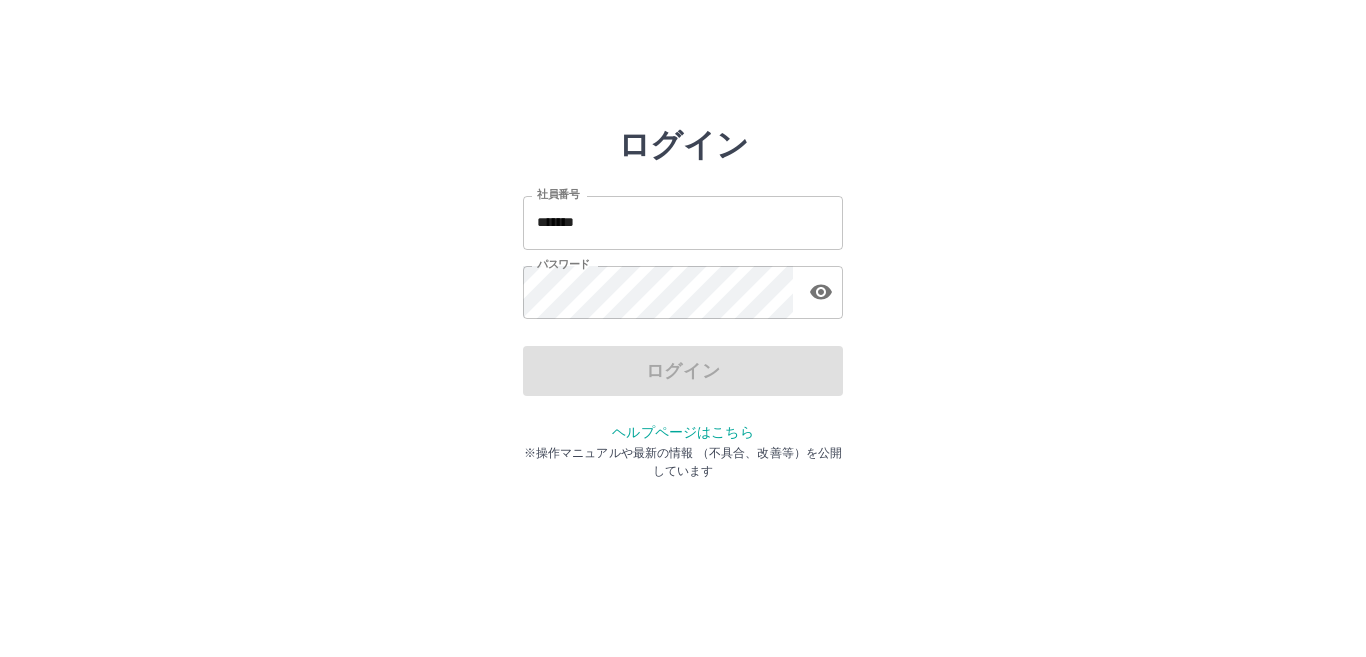 click on "*******" at bounding box center [683, 222] 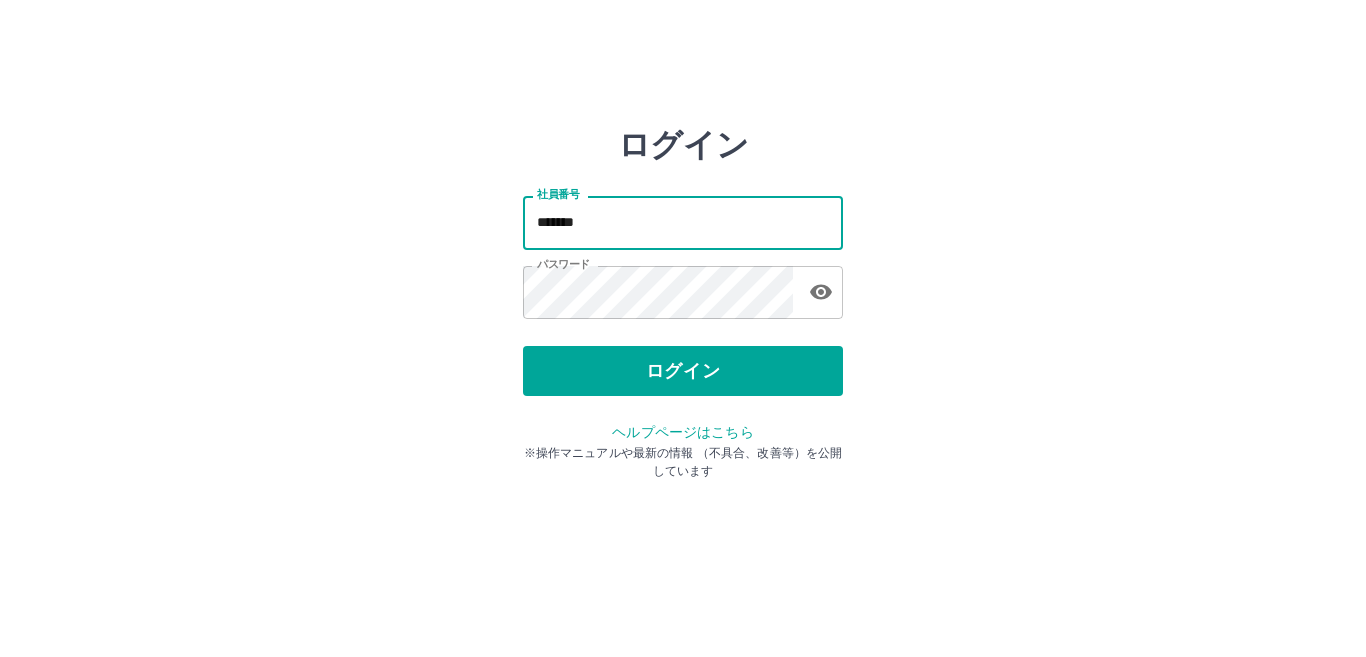 type on "*******" 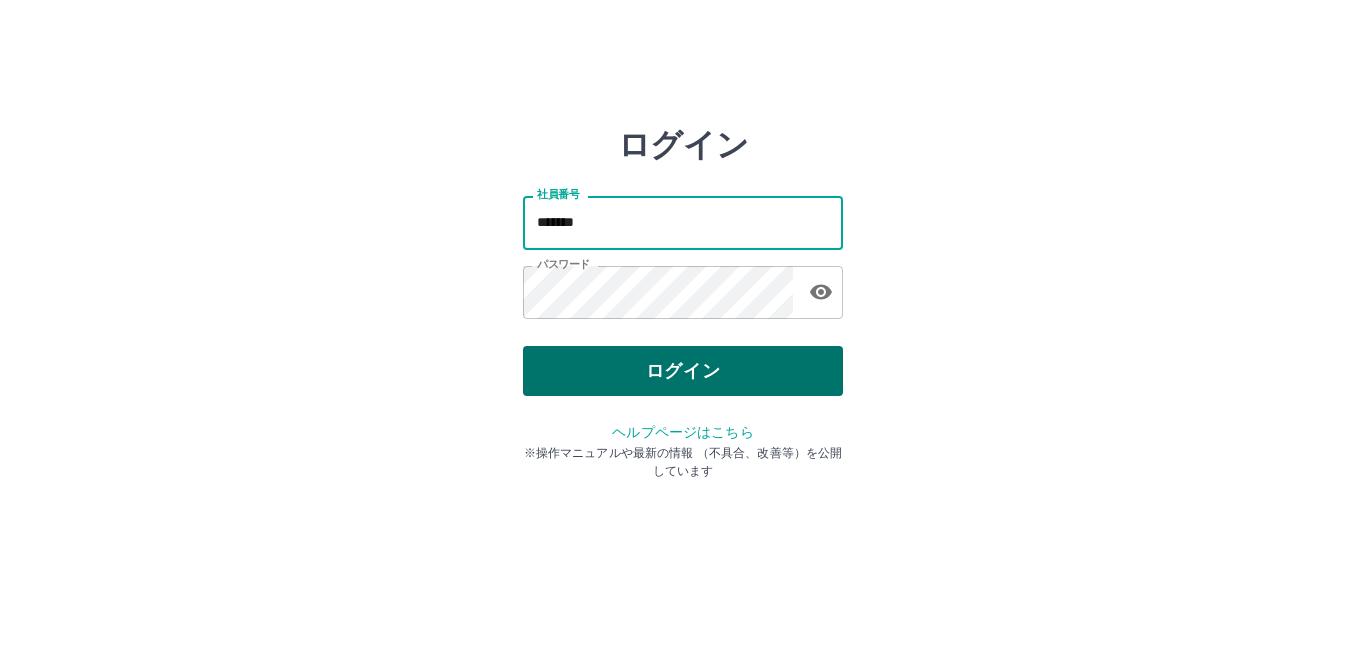 click on "ログイン" at bounding box center [683, 371] 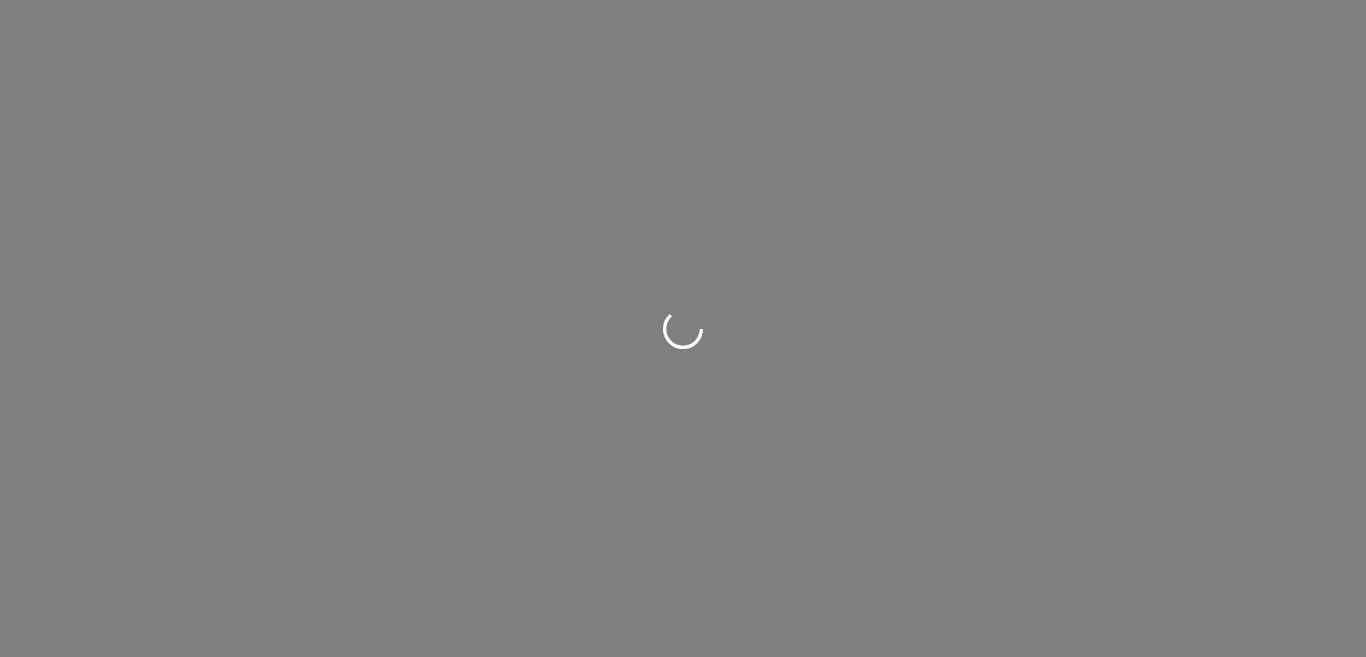 scroll, scrollTop: 0, scrollLeft: 0, axis: both 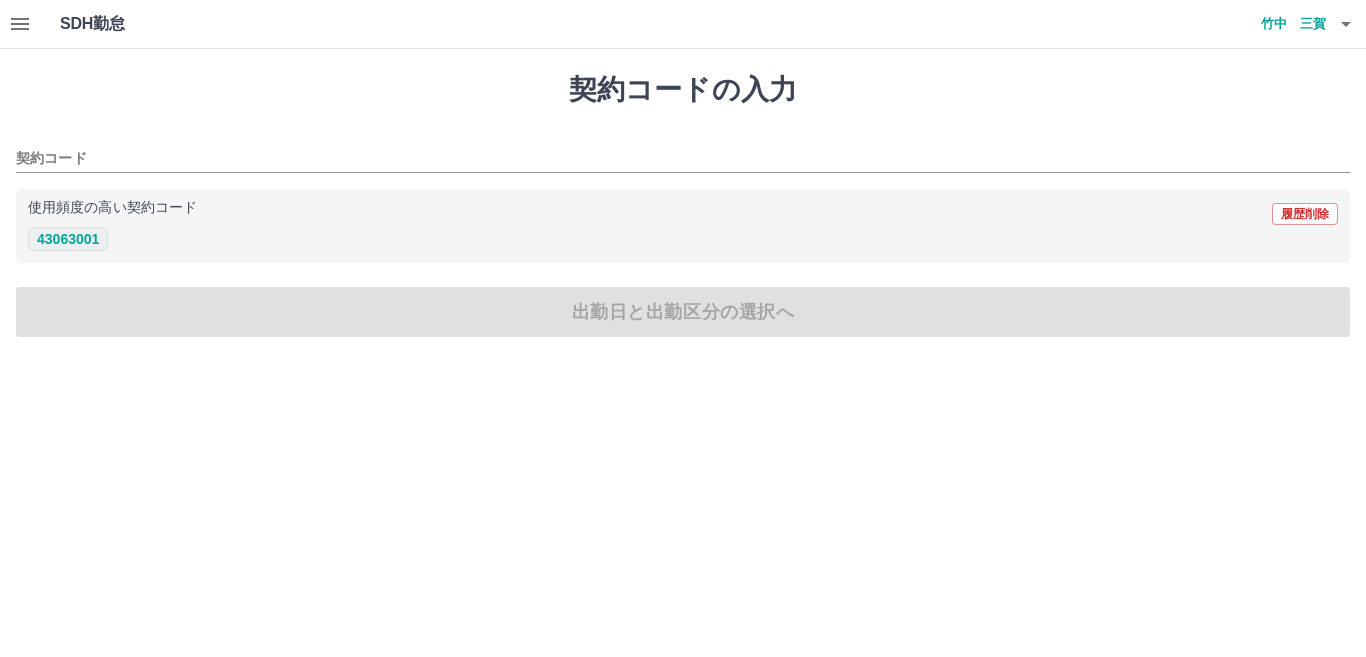 click on "43063001" at bounding box center (68, 239) 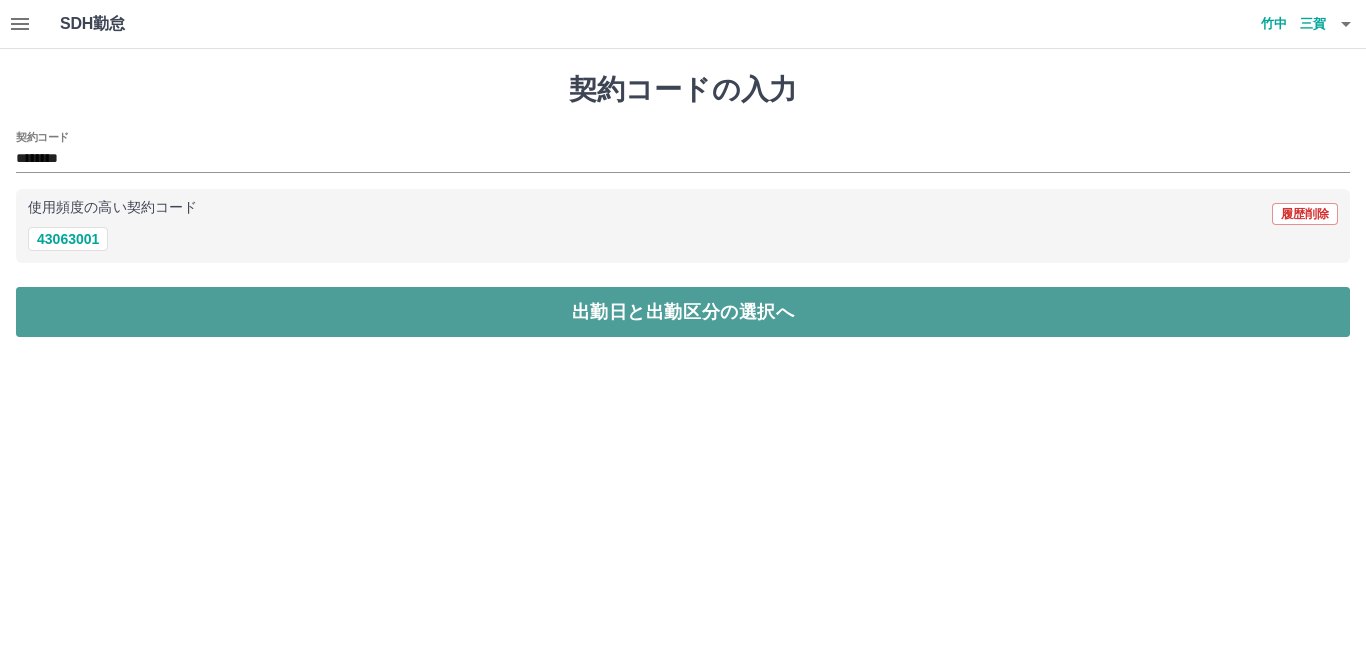 click on "出勤日と出勤区分の選択へ" at bounding box center (683, 312) 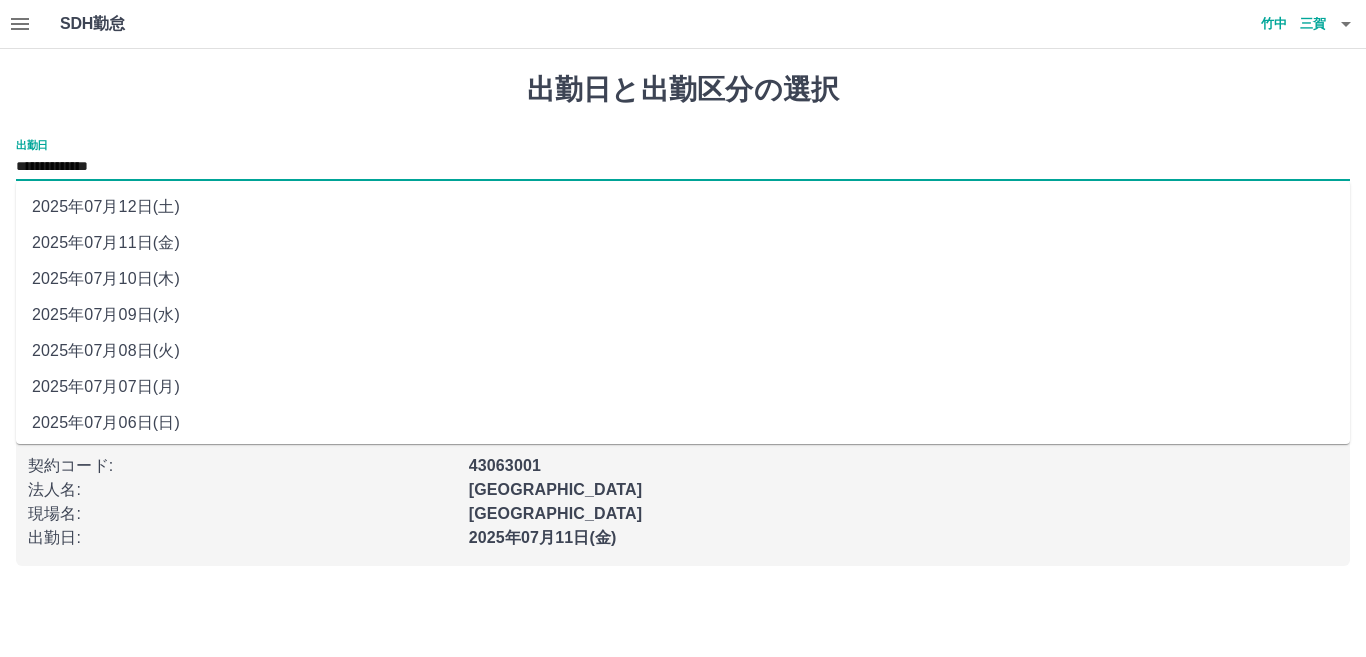 click on "**********" at bounding box center (683, 167) 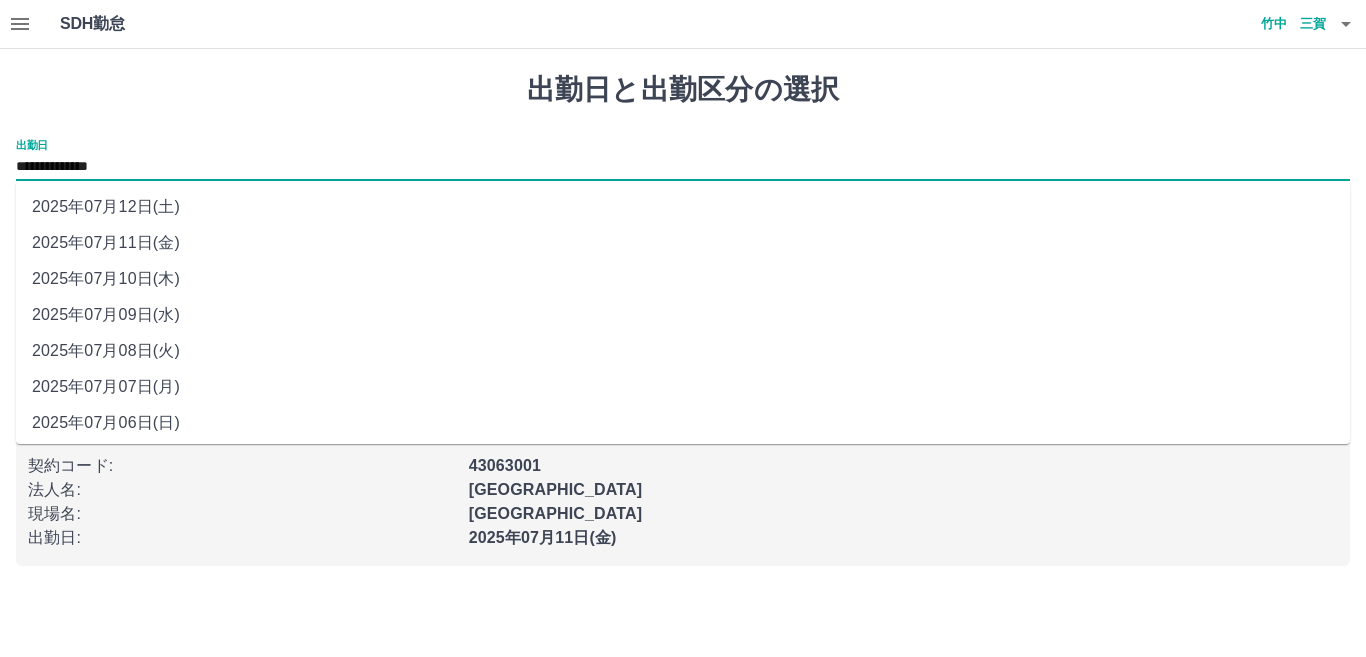 click on "2025年07月12日(土)" at bounding box center (683, 207) 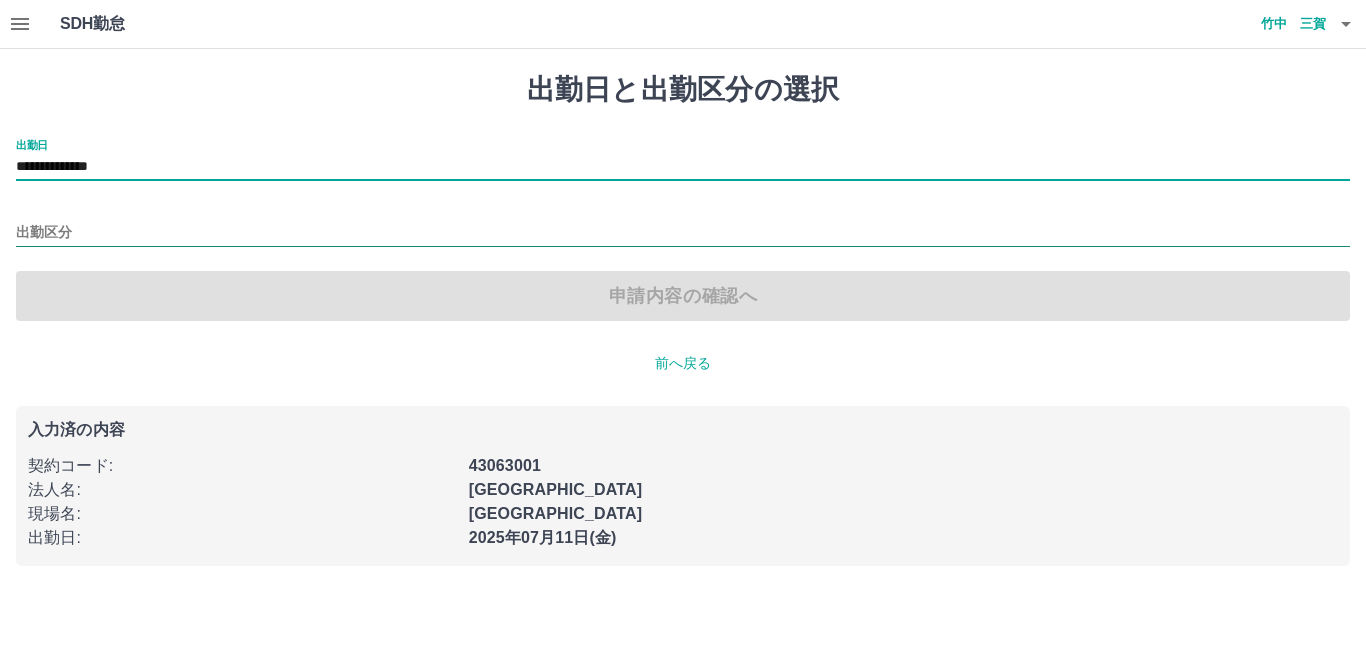 click on "出勤区分" at bounding box center [683, 233] 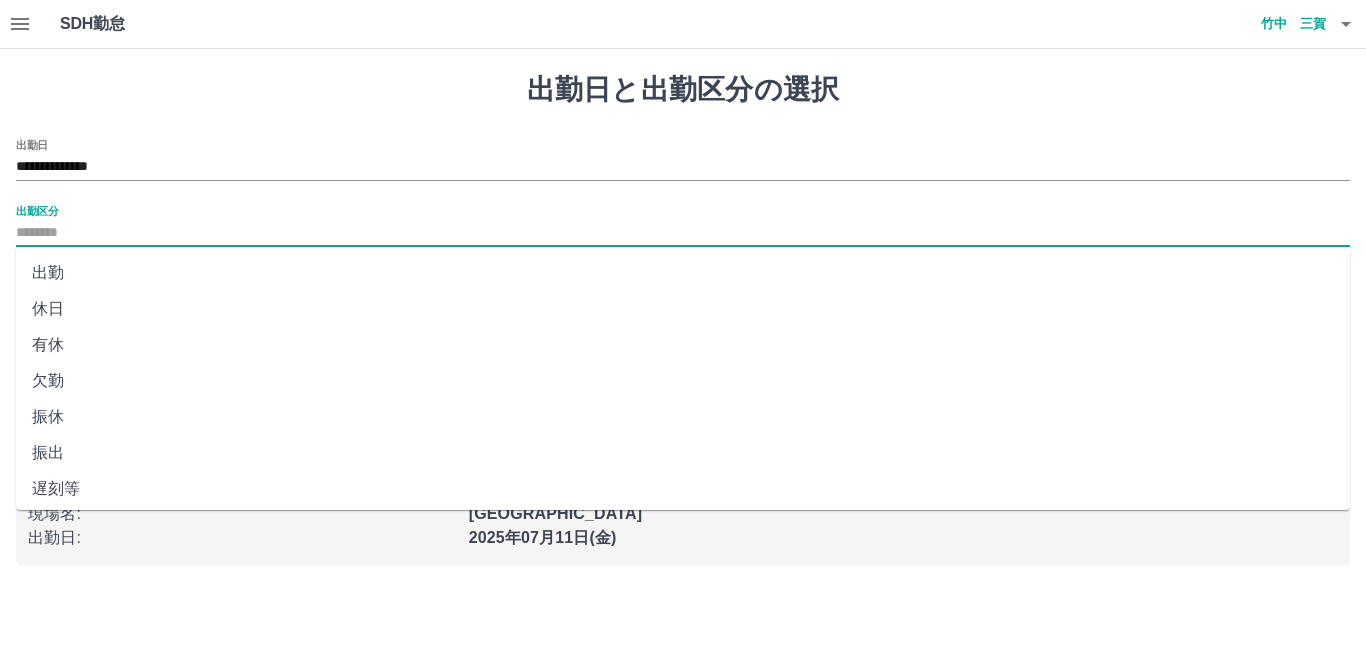 click on "休日" at bounding box center (683, 309) 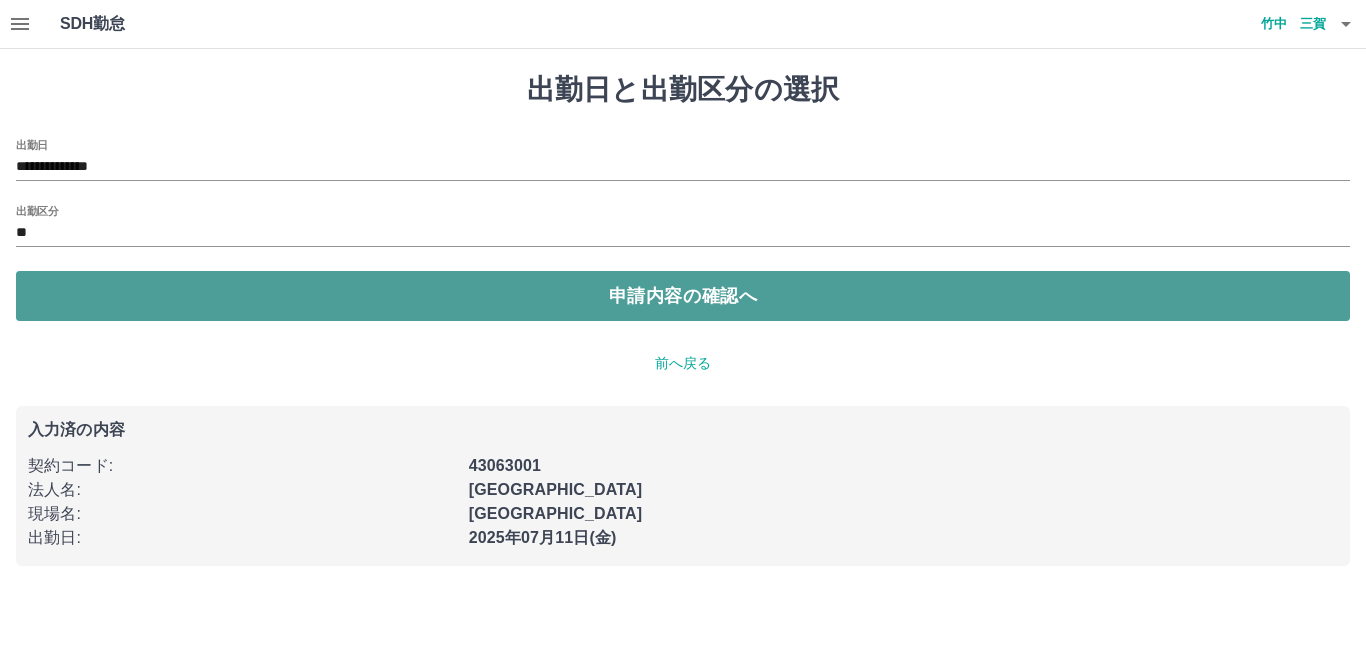 click on "申請内容の確認へ" at bounding box center [683, 296] 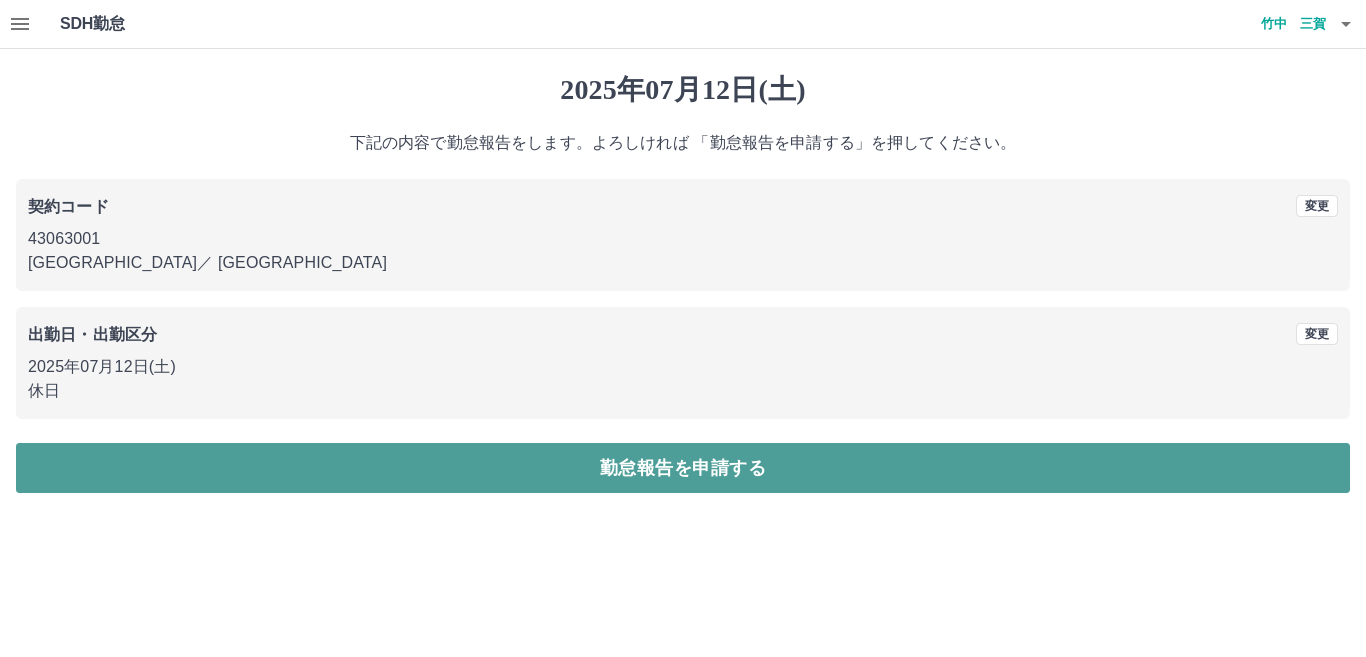 click on "勤怠報告を申請する" at bounding box center [683, 468] 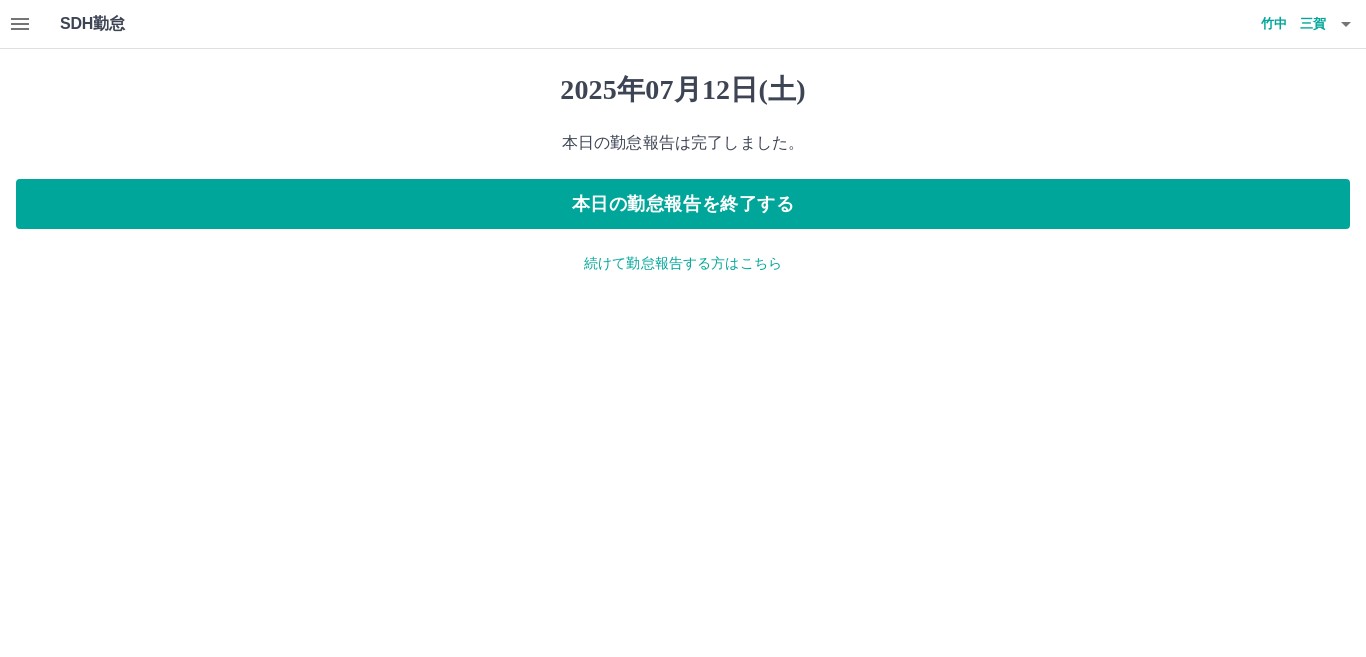 click 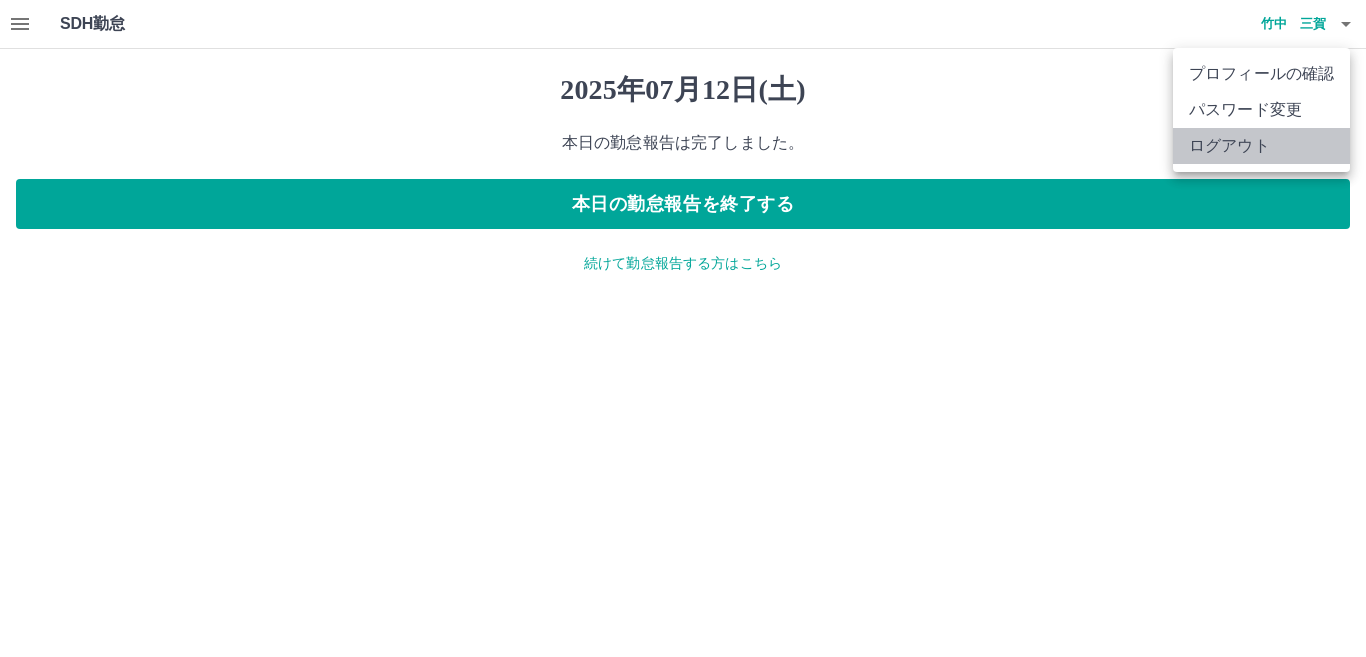 click on "ログアウト" at bounding box center (1261, 146) 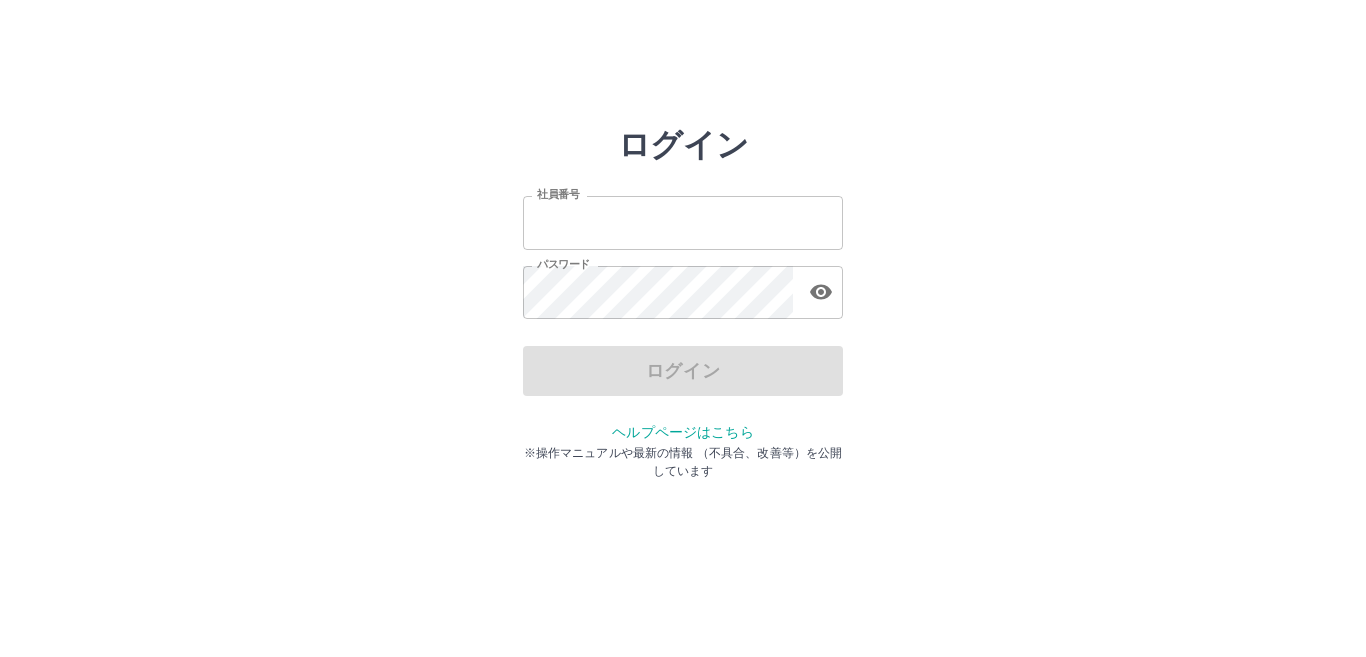 scroll, scrollTop: 0, scrollLeft: 0, axis: both 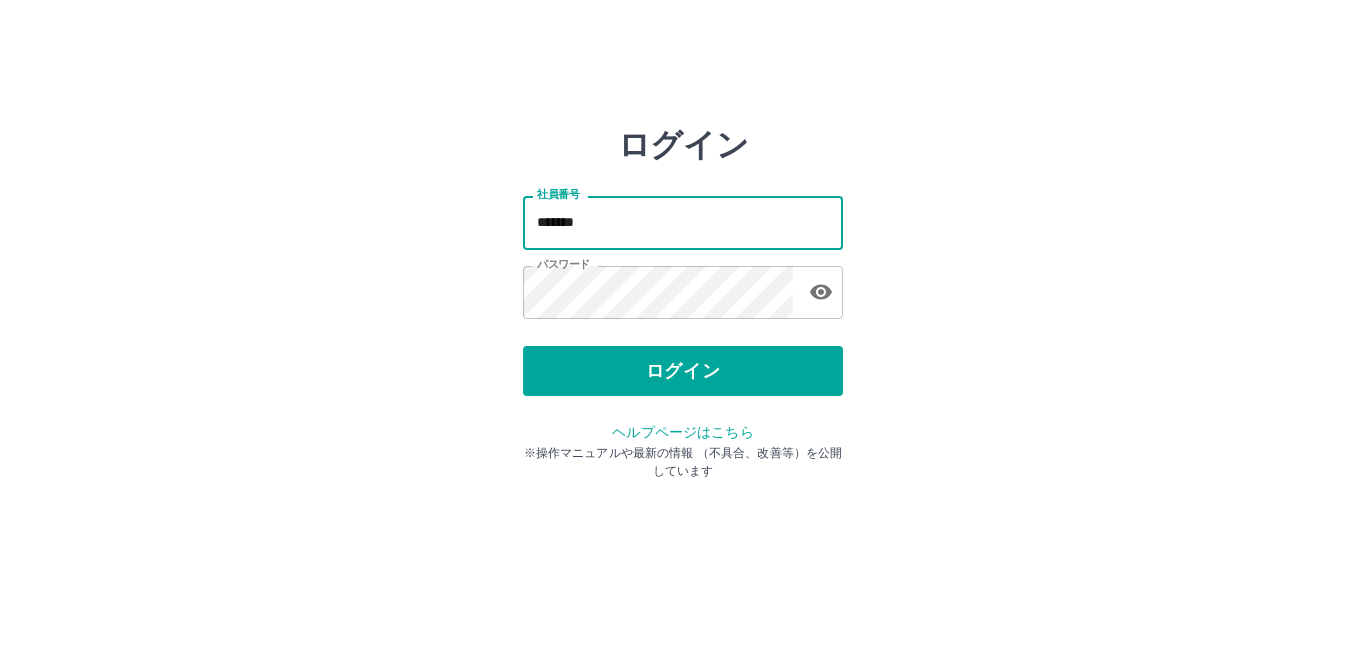 click on "*******" at bounding box center [683, 222] 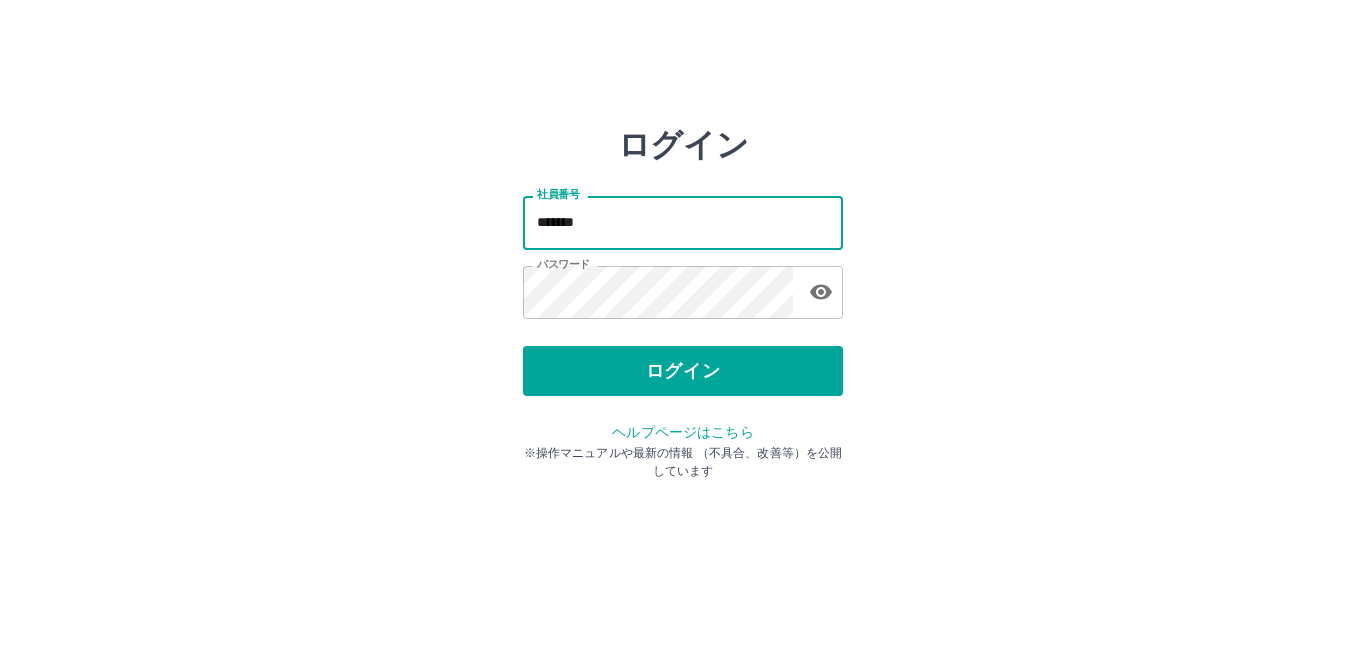 type on "*******" 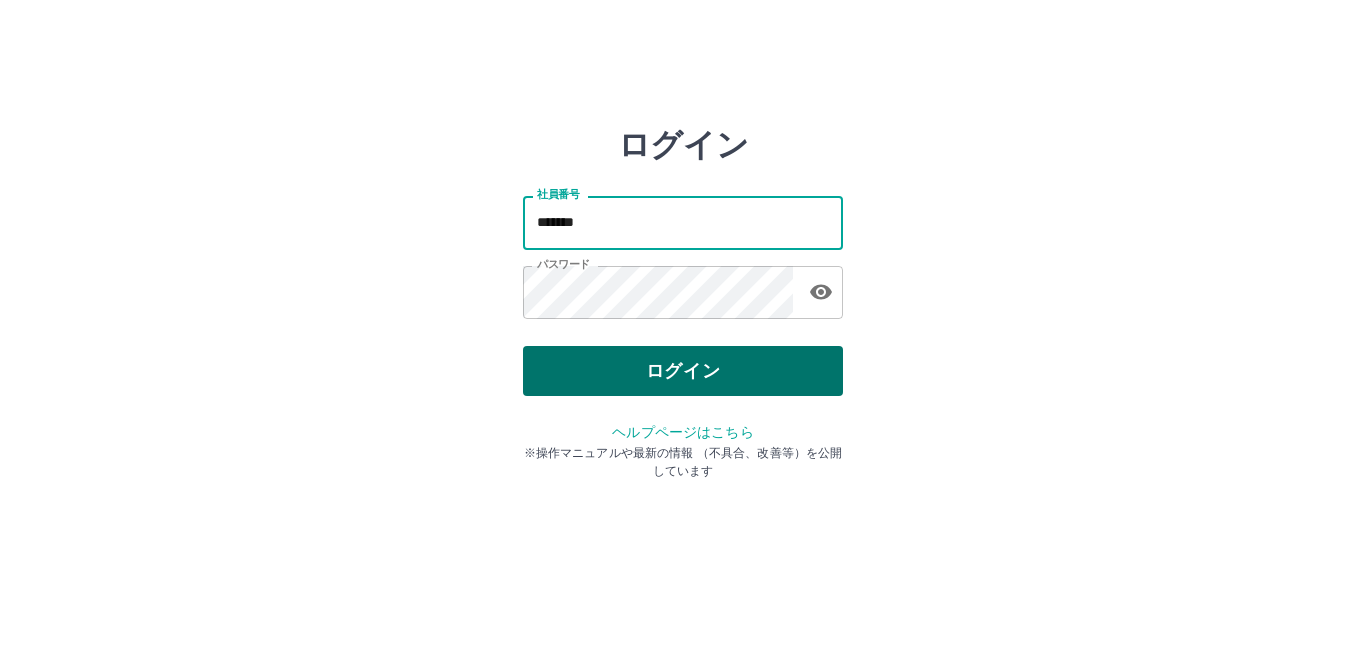 click on "ログイン" at bounding box center (683, 371) 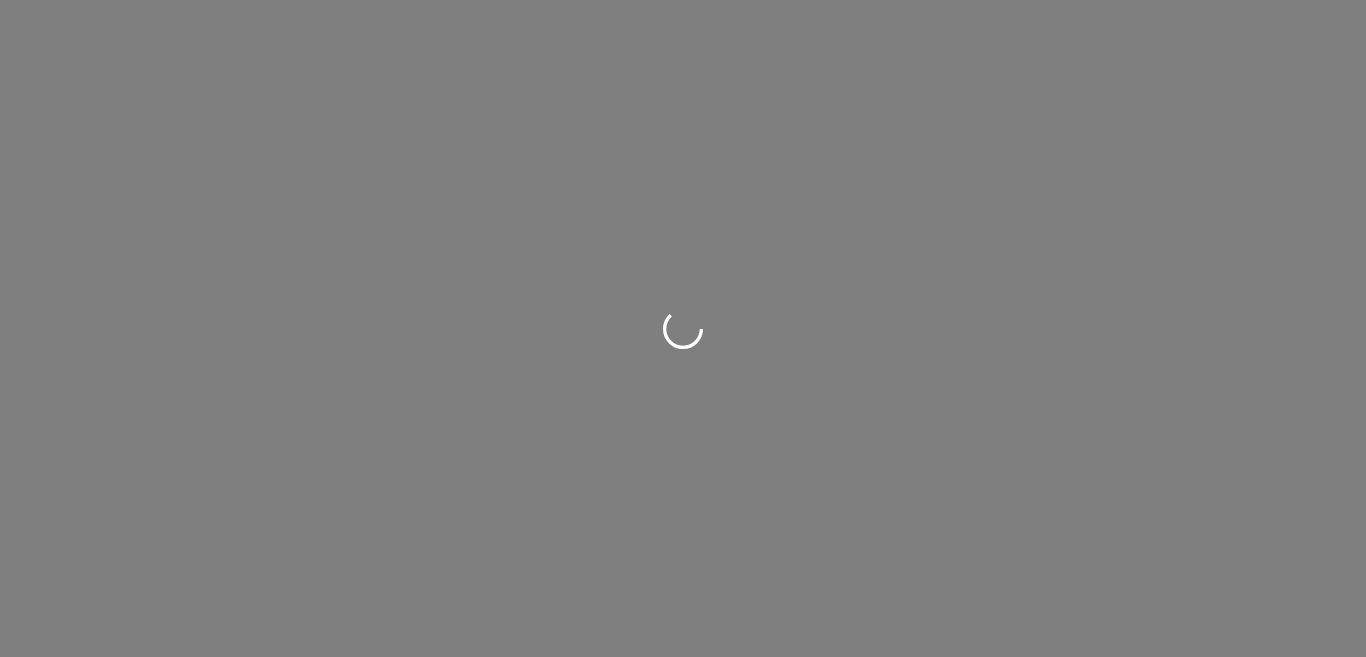 scroll, scrollTop: 0, scrollLeft: 0, axis: both 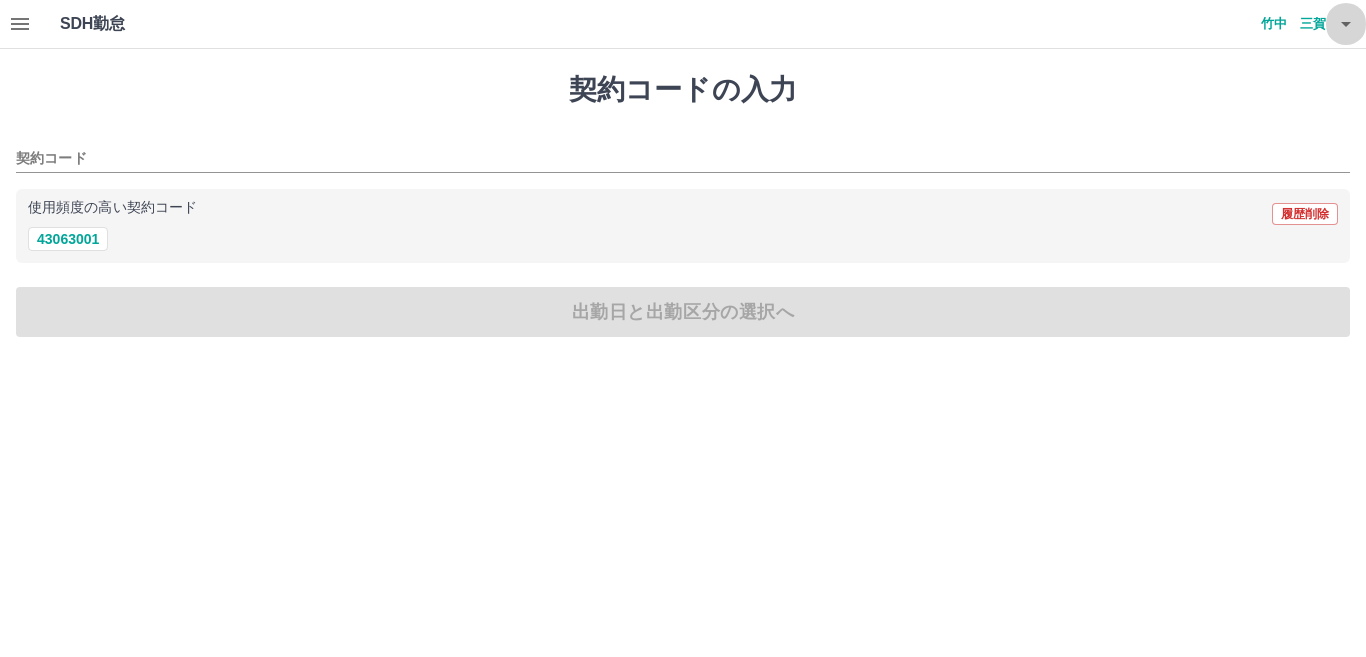click 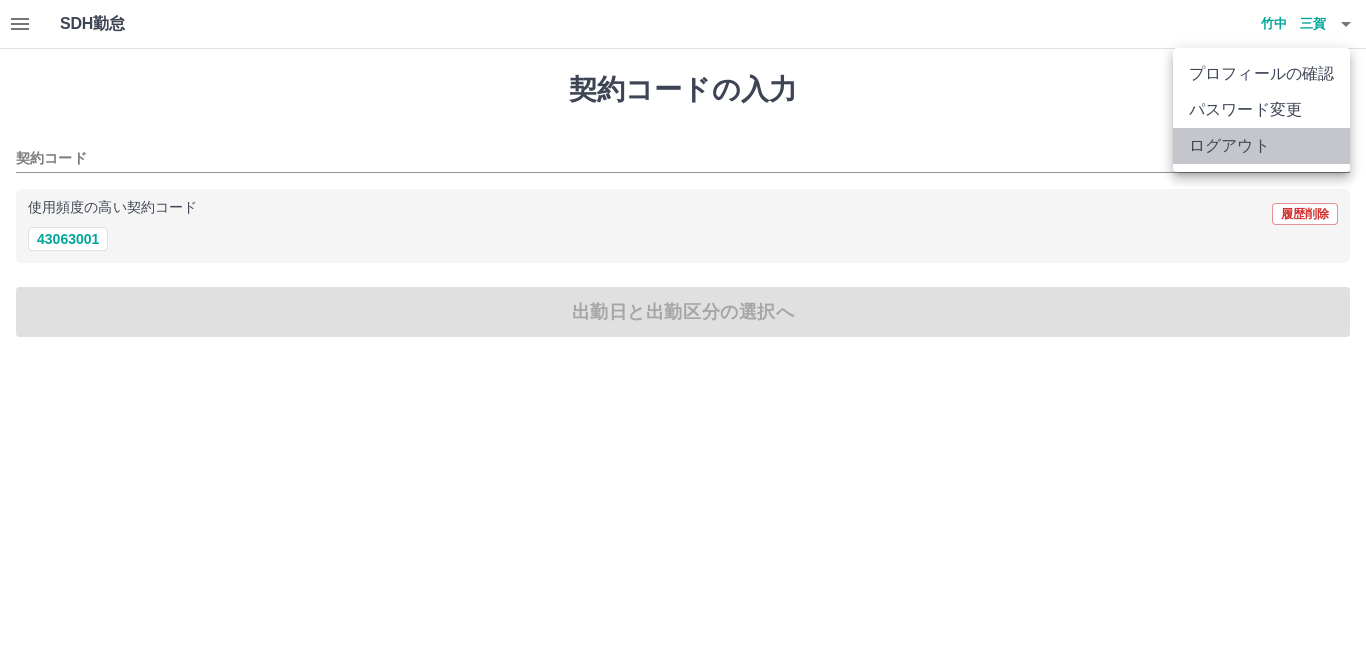 click on "ログアウト" at bounding box center (1261, 146) 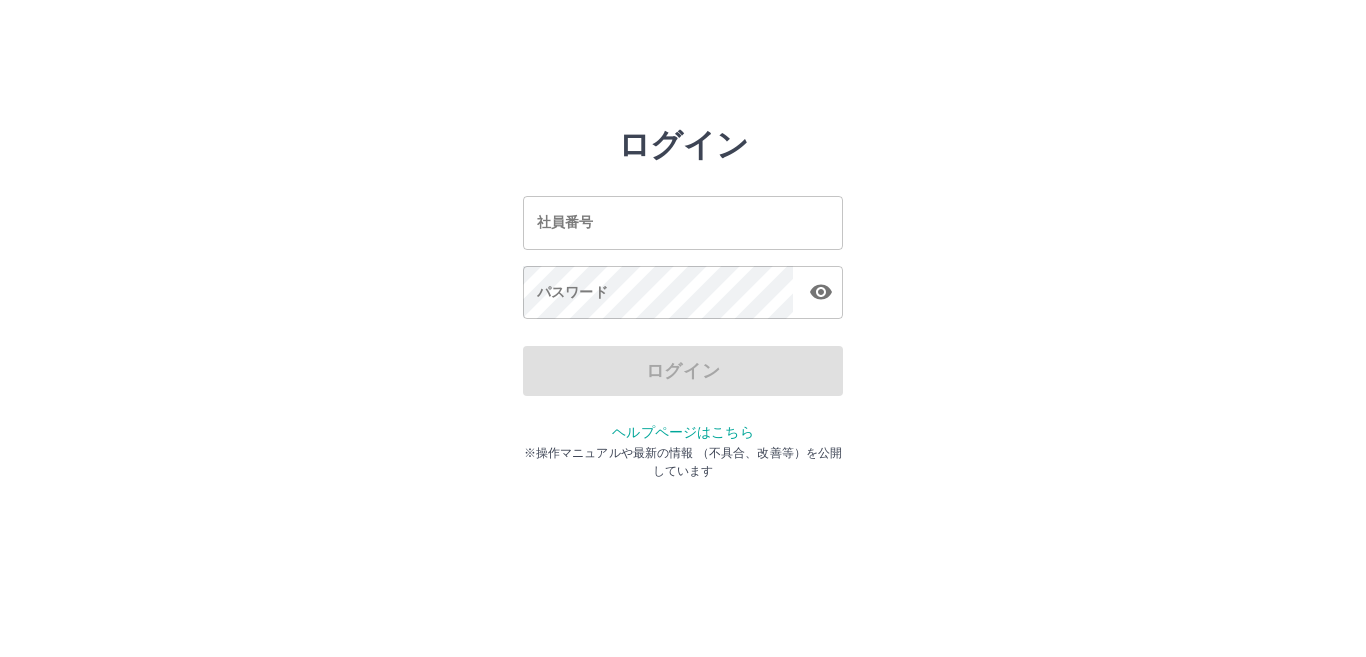 scroll, scrollTop: 0, scrollLeft: 0, axis: both 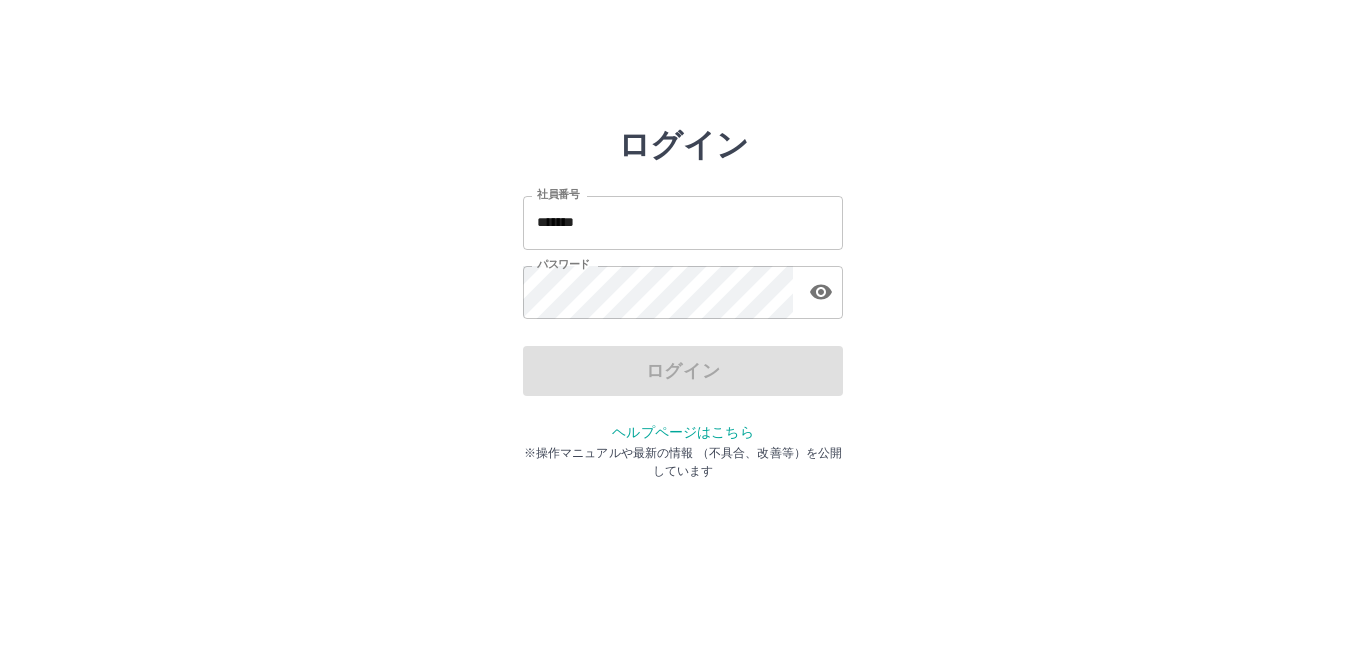 click on "*******" at bounding box center (683, 222) 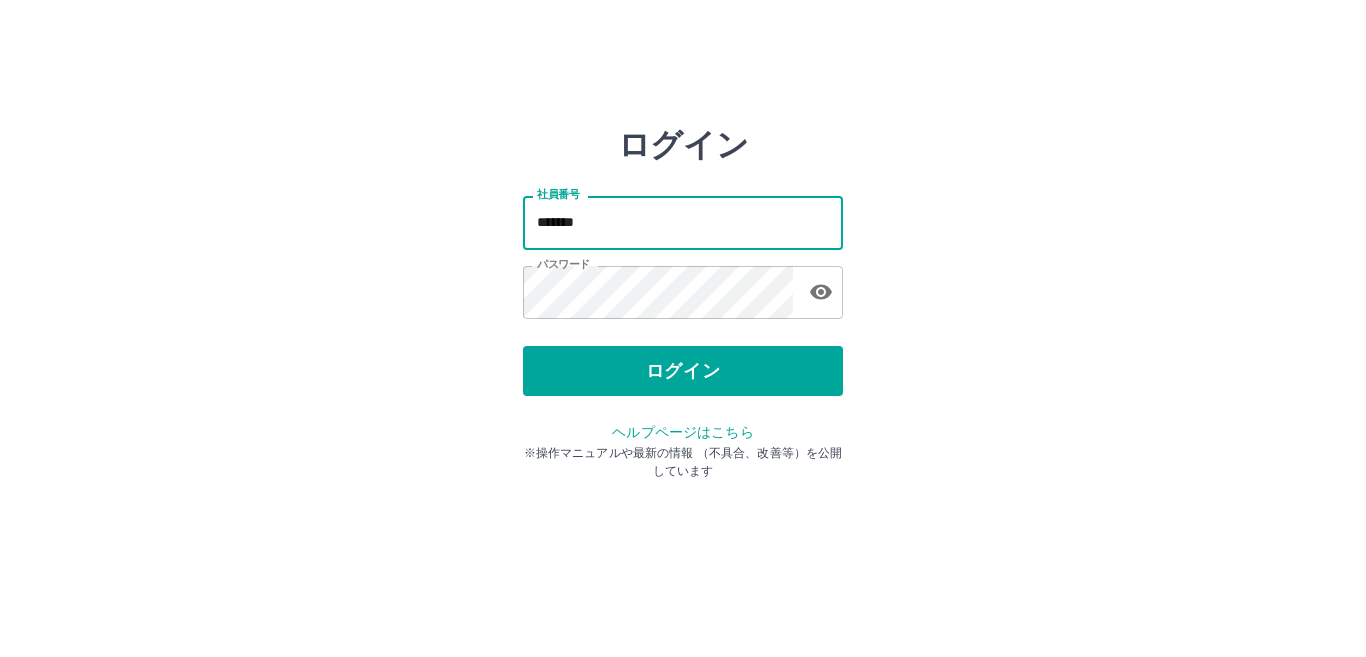 type on "*******" 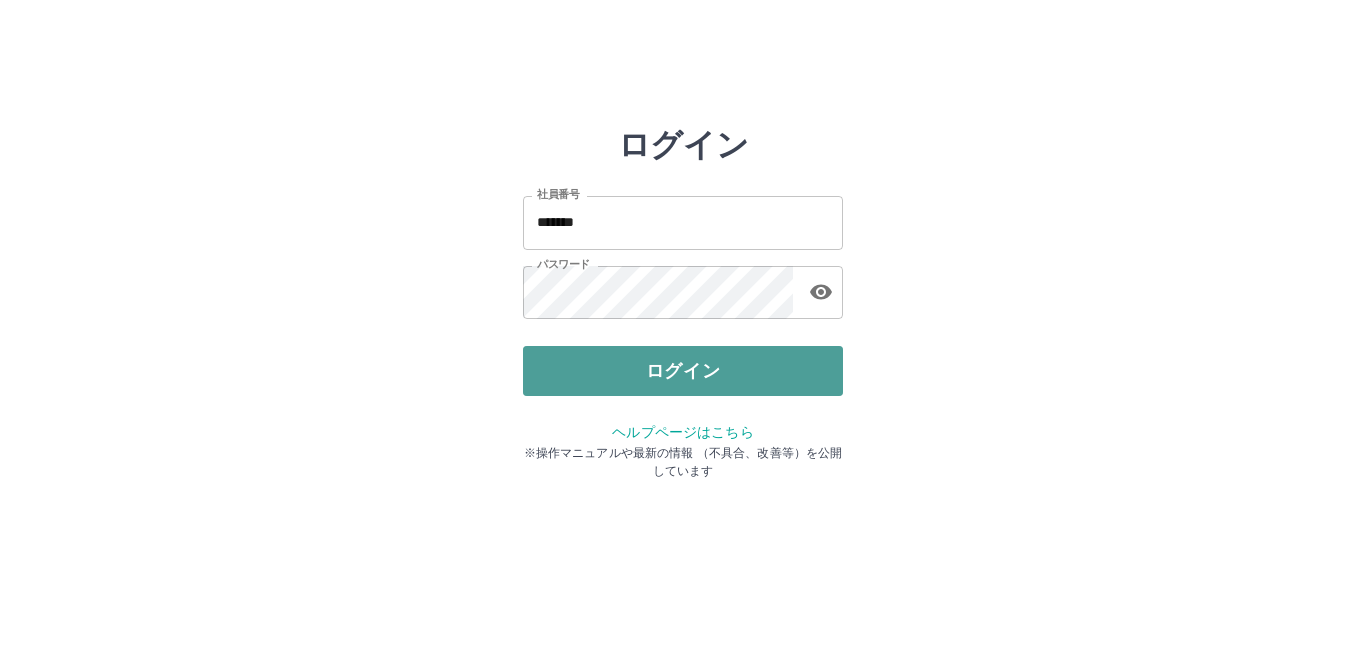click on "ログイン" at bounding box center [683, 371] 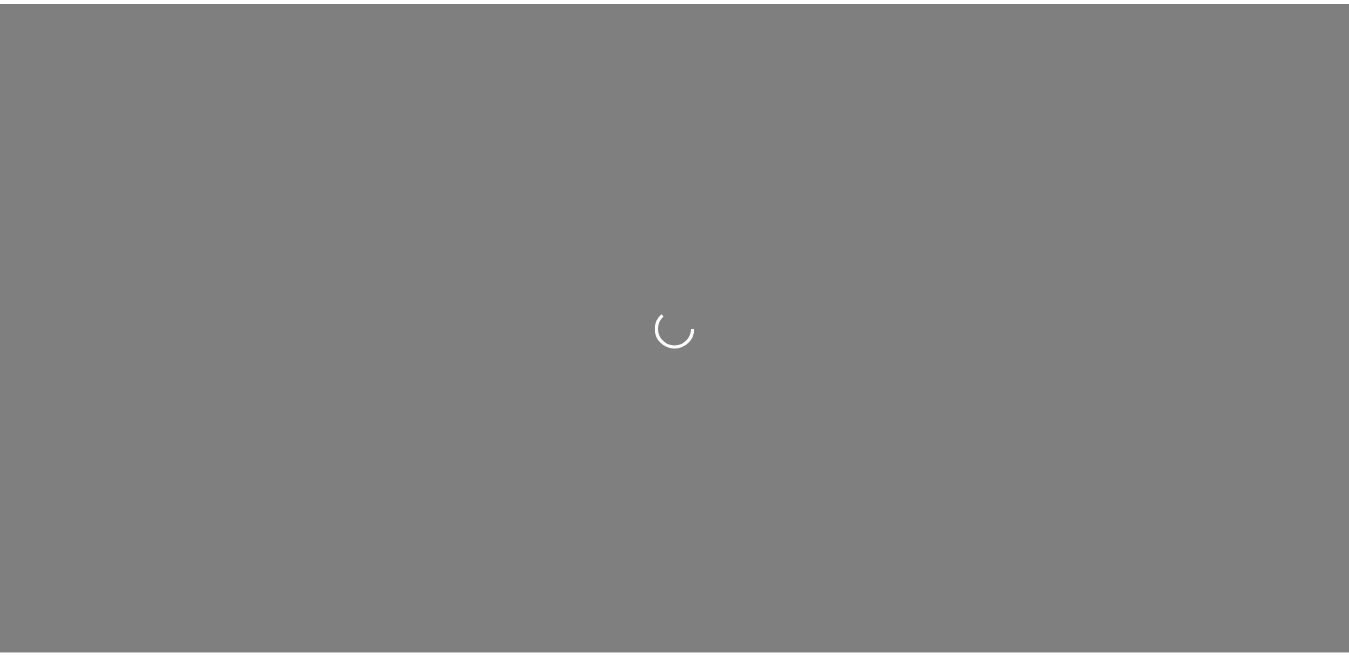 scroll, scrollTop: 0, scrollLeft: 0, axis: both 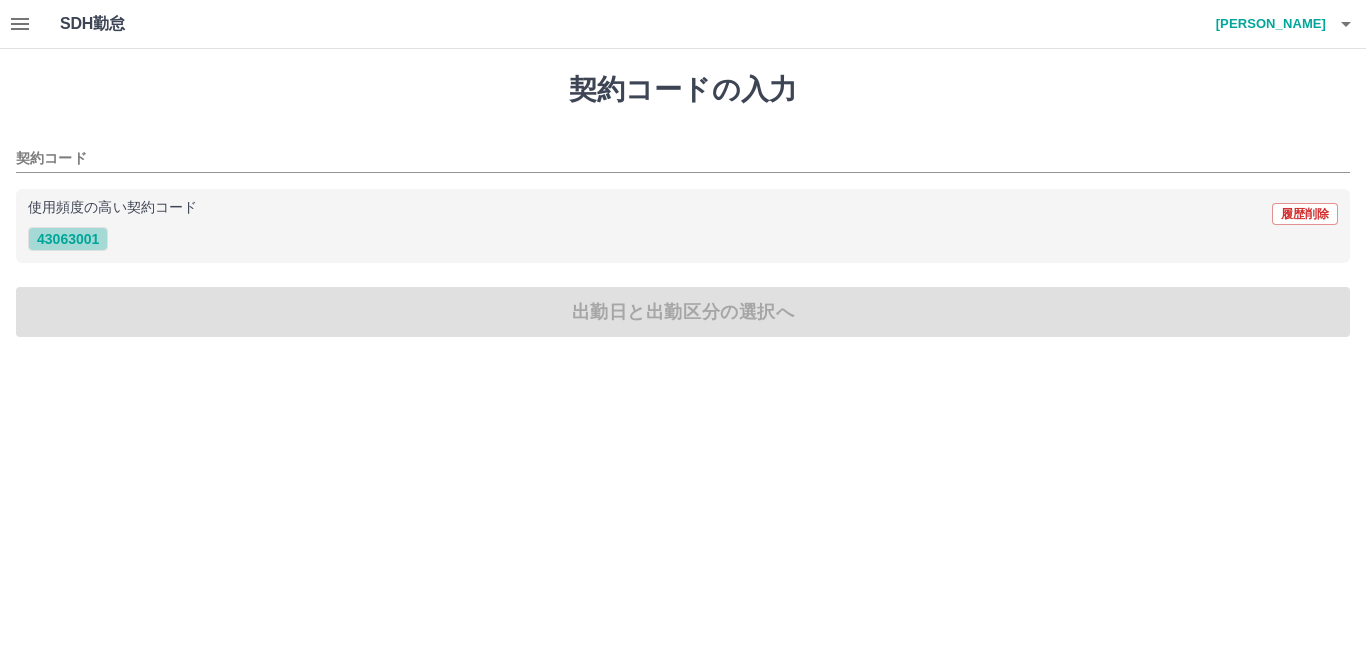 click on "43063001" at bounding box center (68, 239) 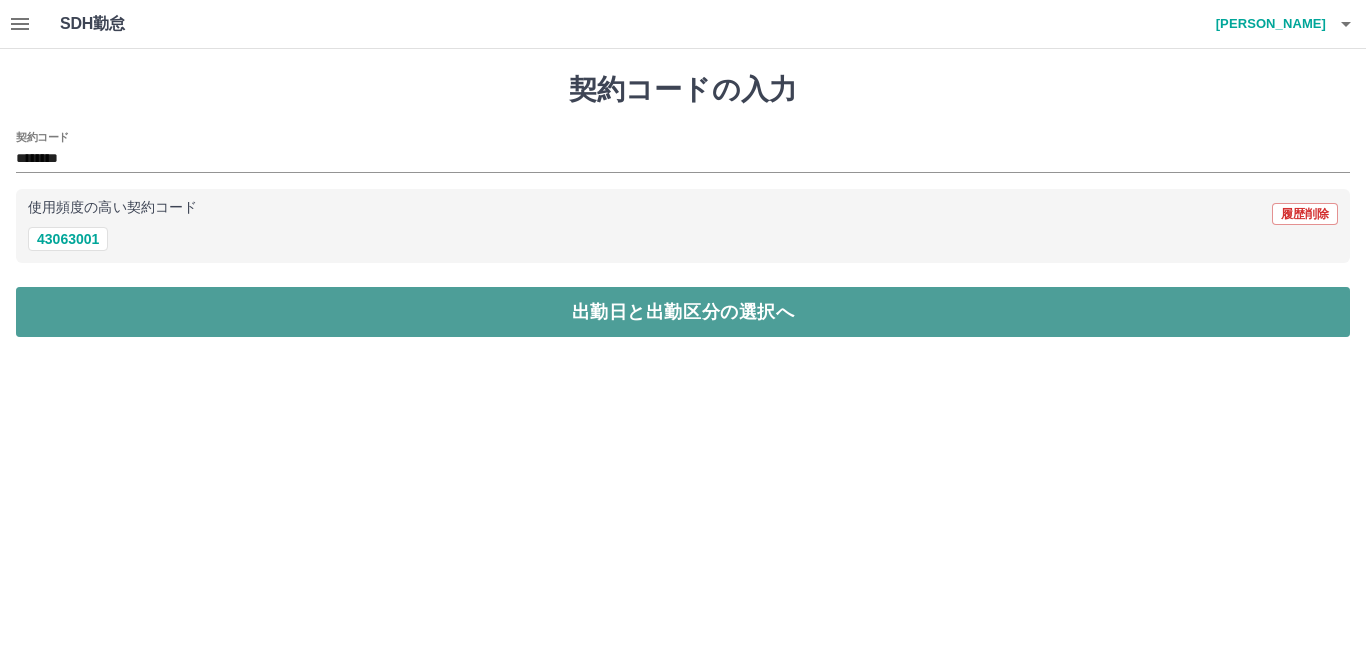 click on "出勤日と出勤区分の選択へ" at bounding box center [683, 312] 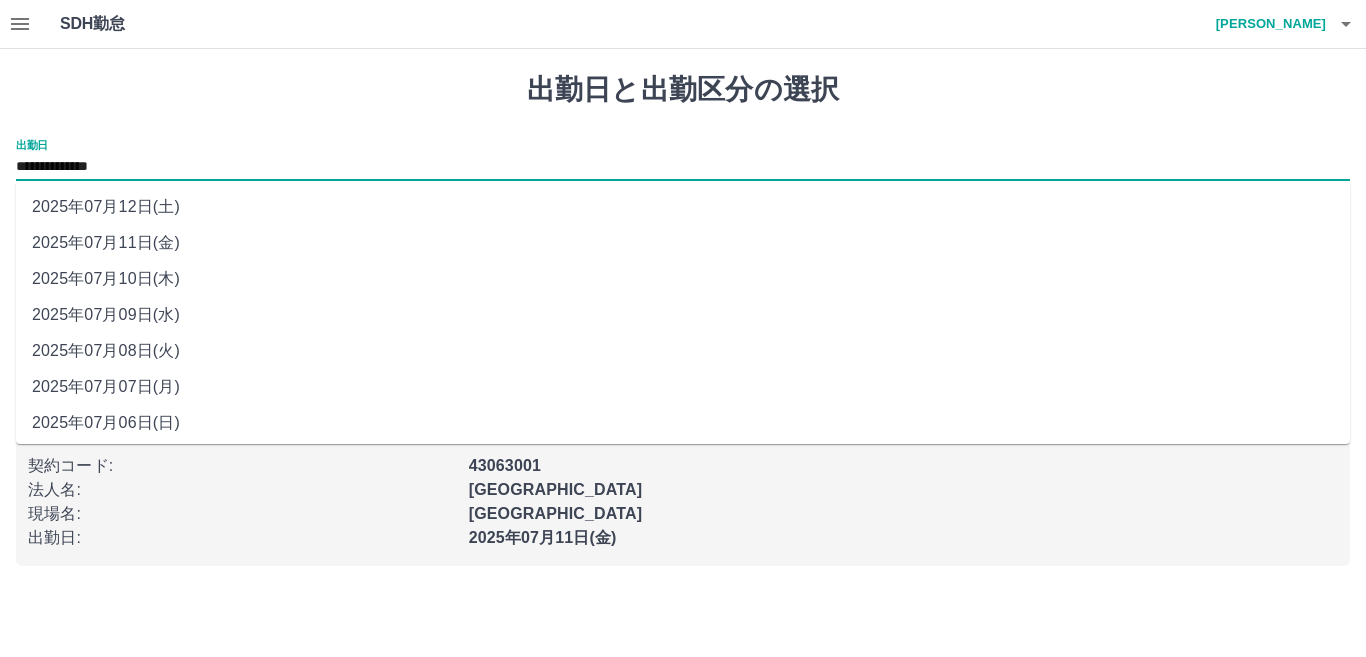 click on "**********" at bounding box center [683, 167] 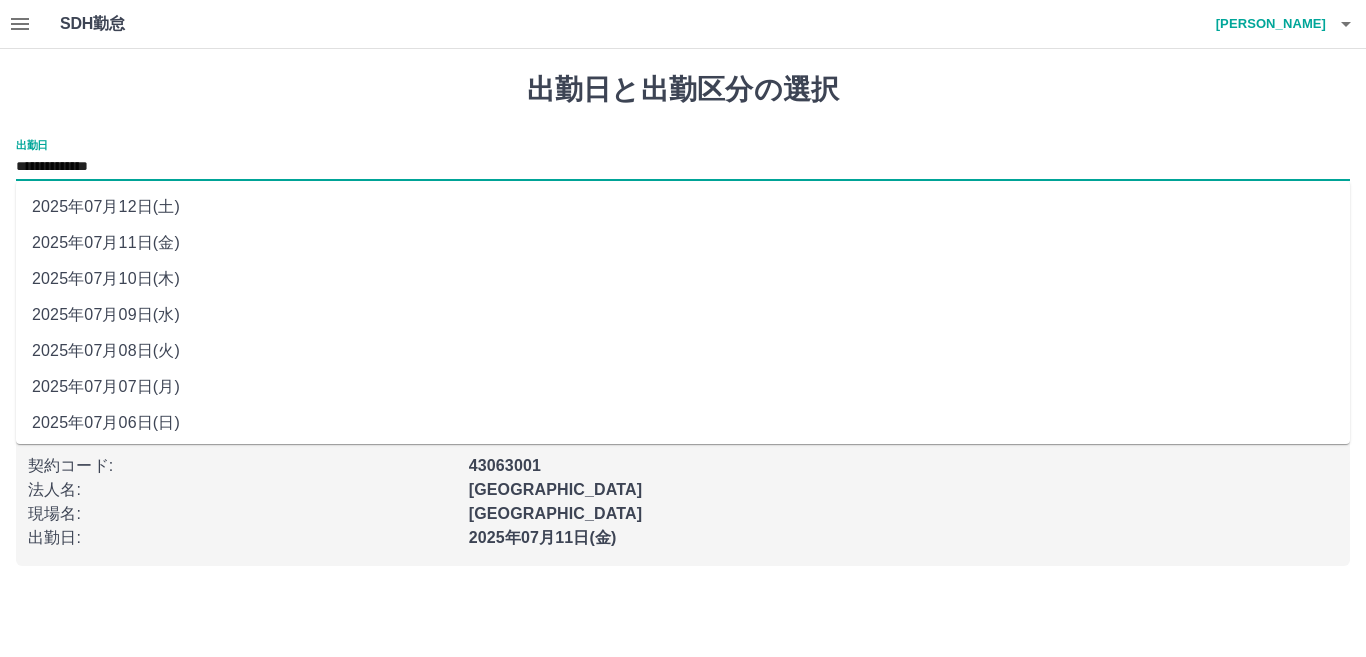 click on "2025年07月12日(土)" at bounding box center (683, 207) 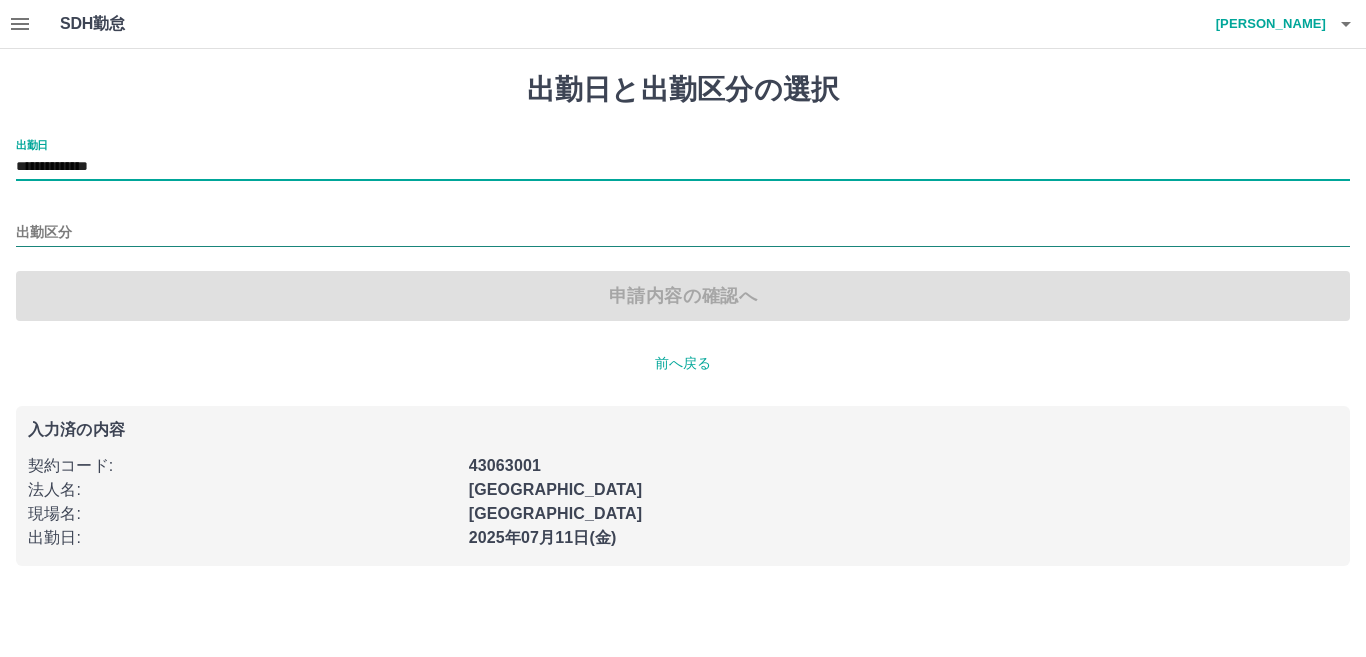 click on "出勤区分" at bounding box center [683, 233] 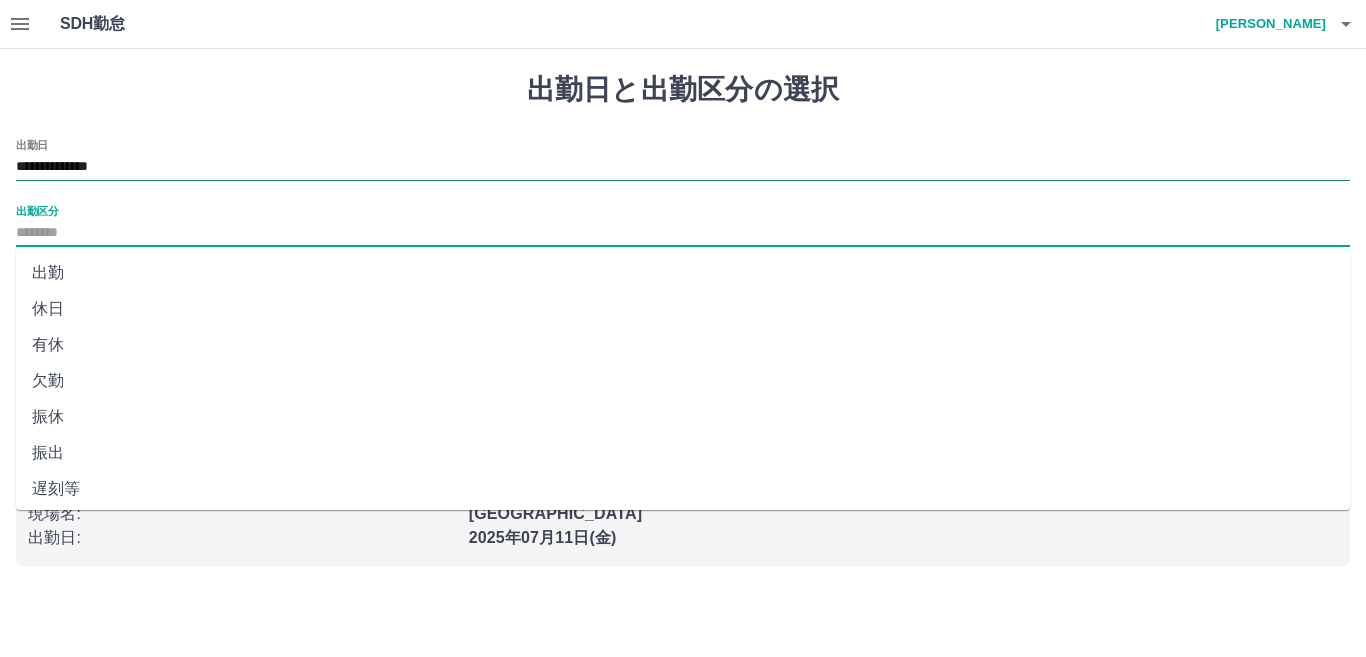 click on "**********" at bounding box center [683, 167] 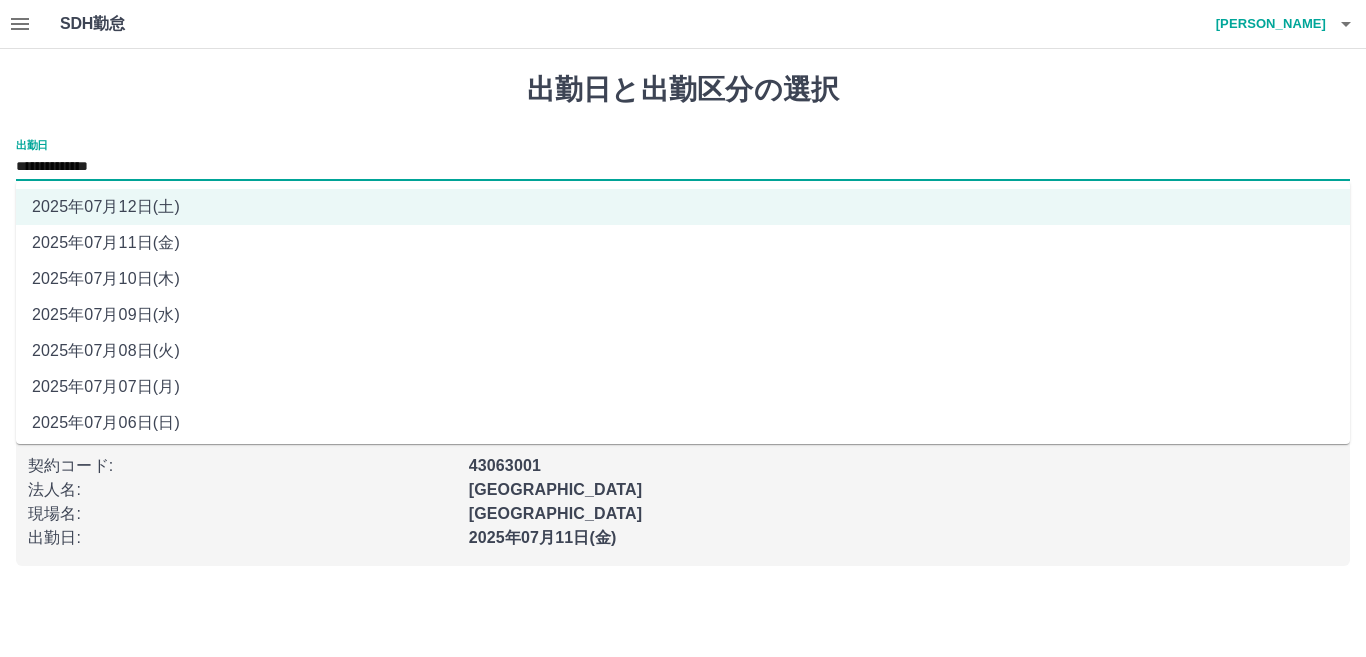 click on "2025年07月11日(金)" at bounding box center (683, 243) 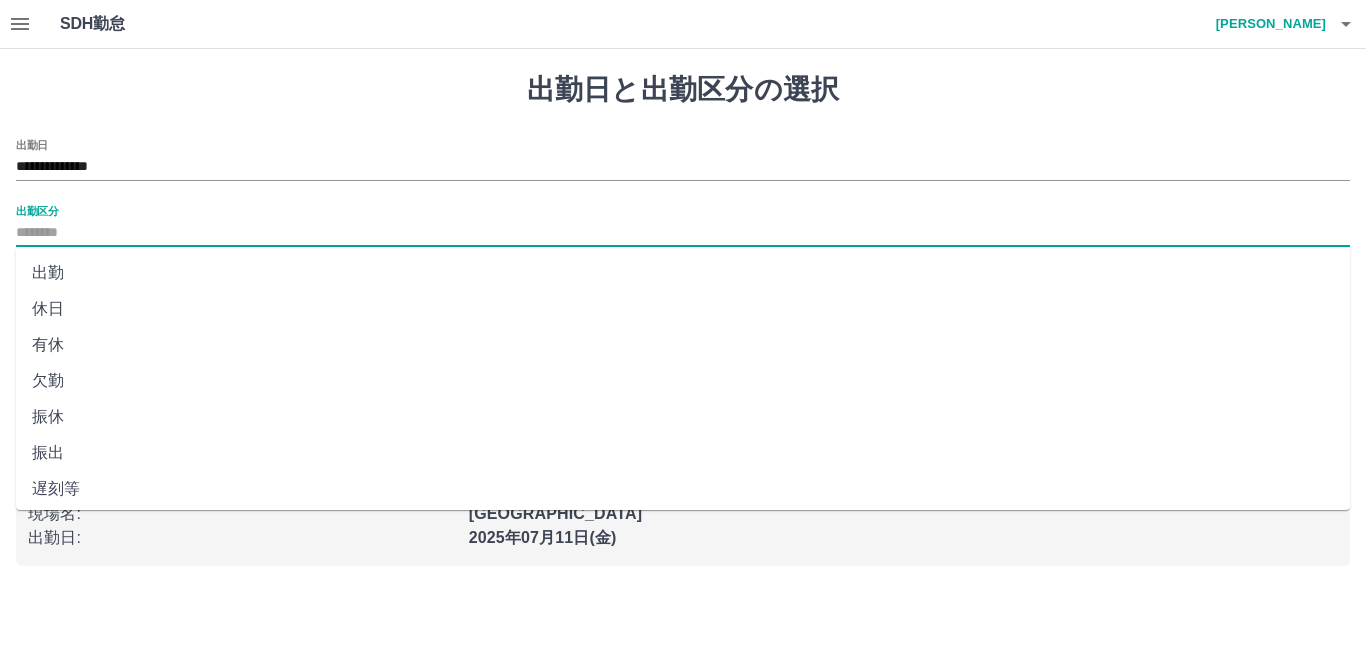 click on "出勤区分" at bounding box center [683, 233] 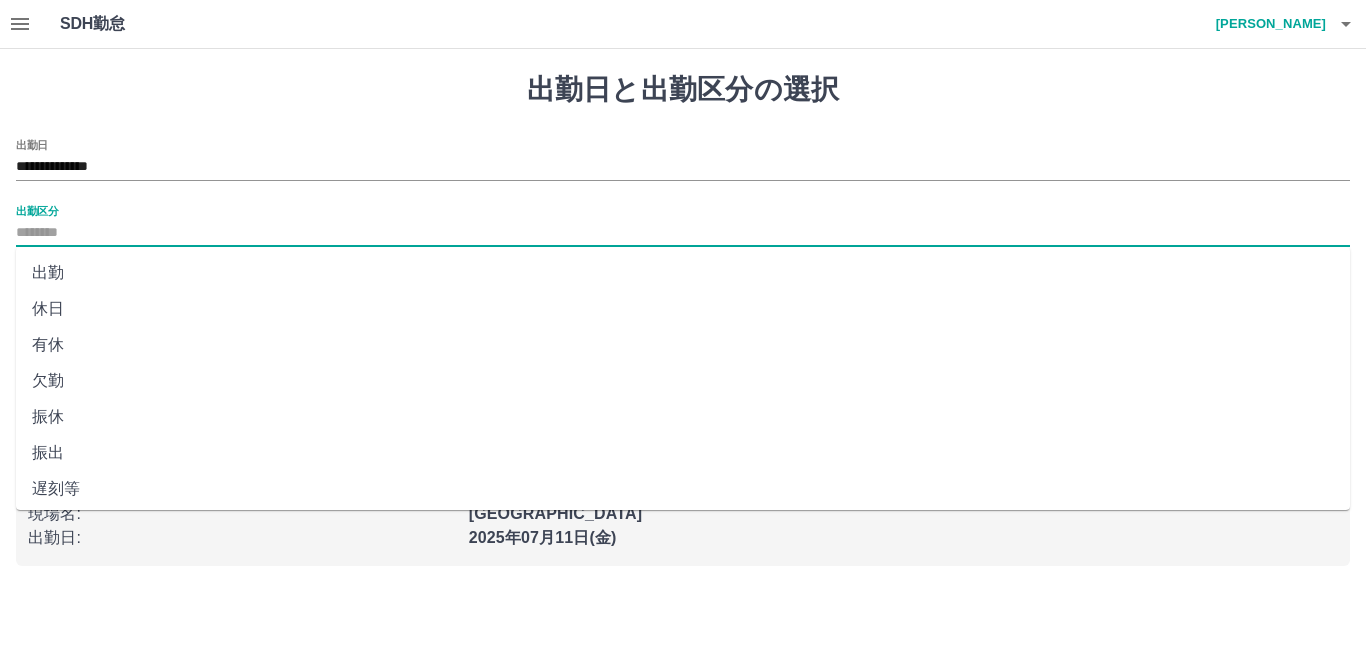 click on "出勤" at bounding box center (683, 273) 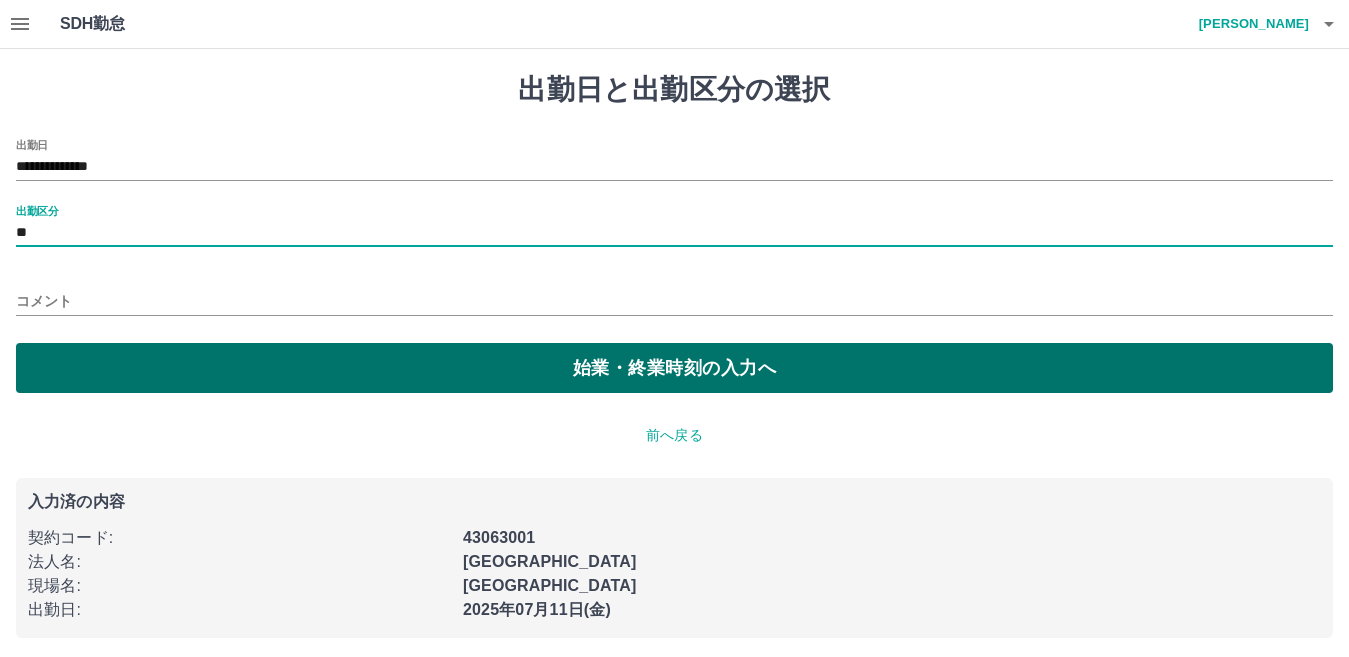 click on "始業・終業時刻の入力へ" at bounding box center (674, 368) 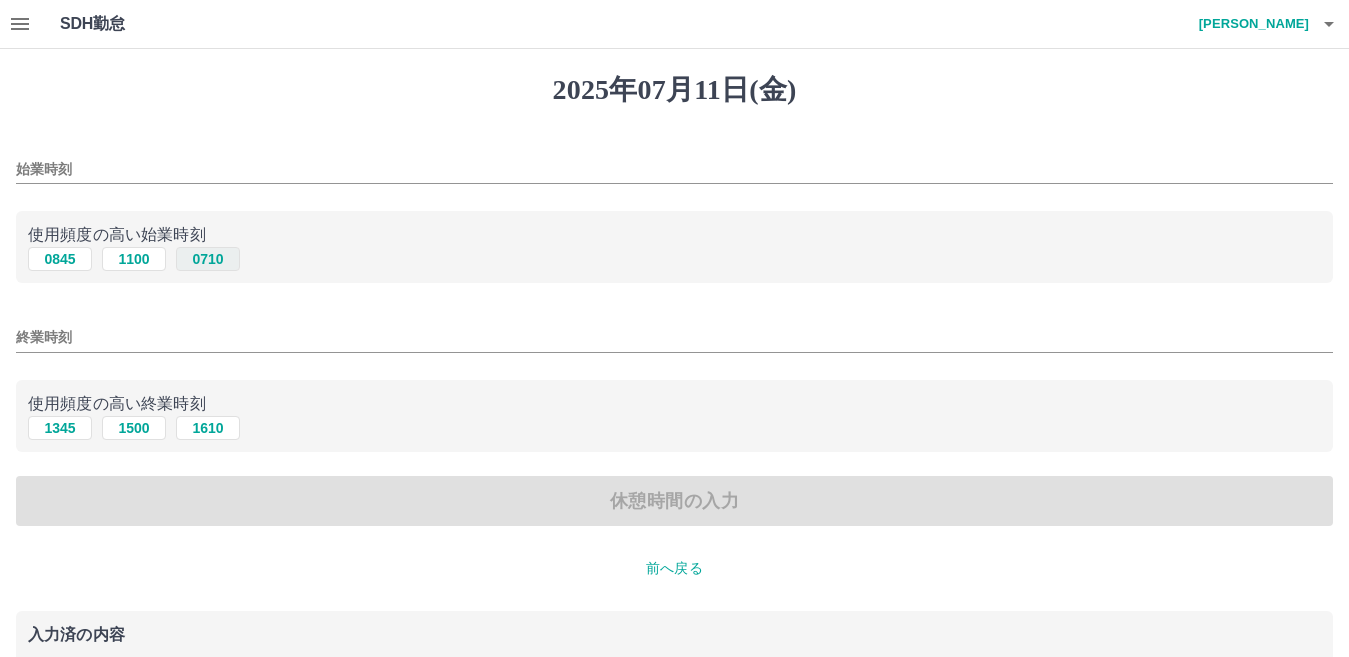click on "0710" at bounding box center [208, 259] 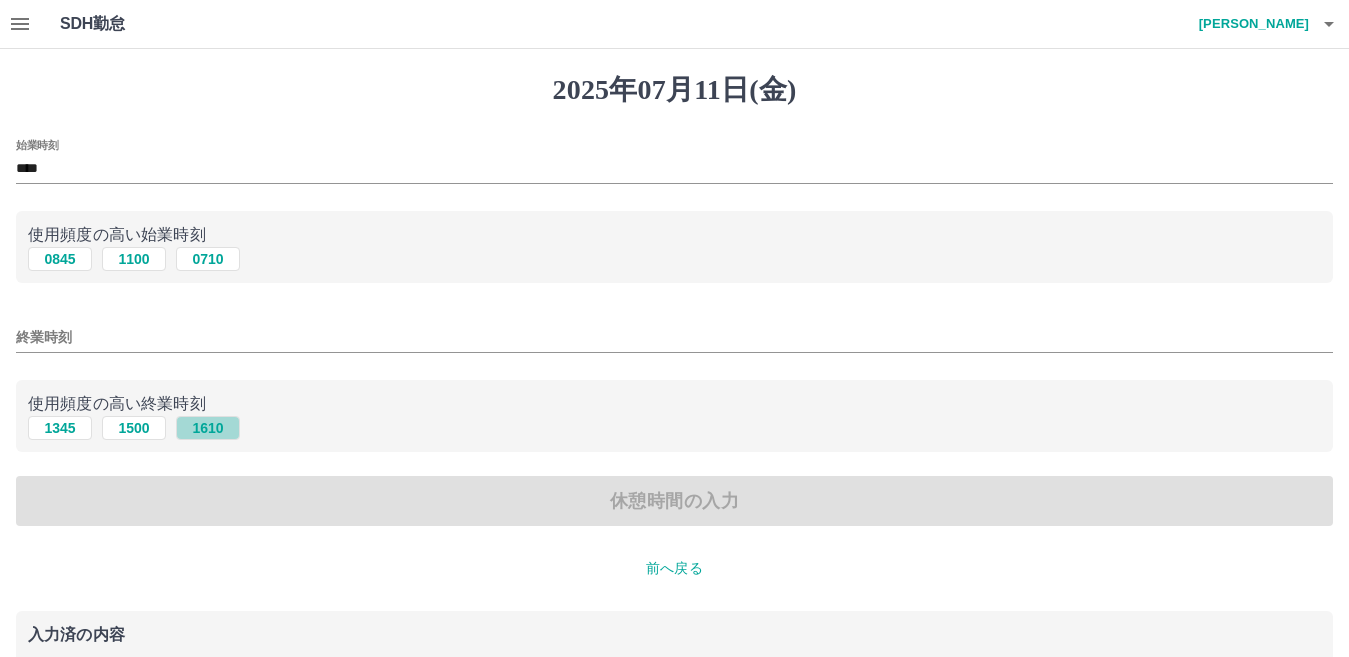 click on "1610" at bounding box center [208, 428] 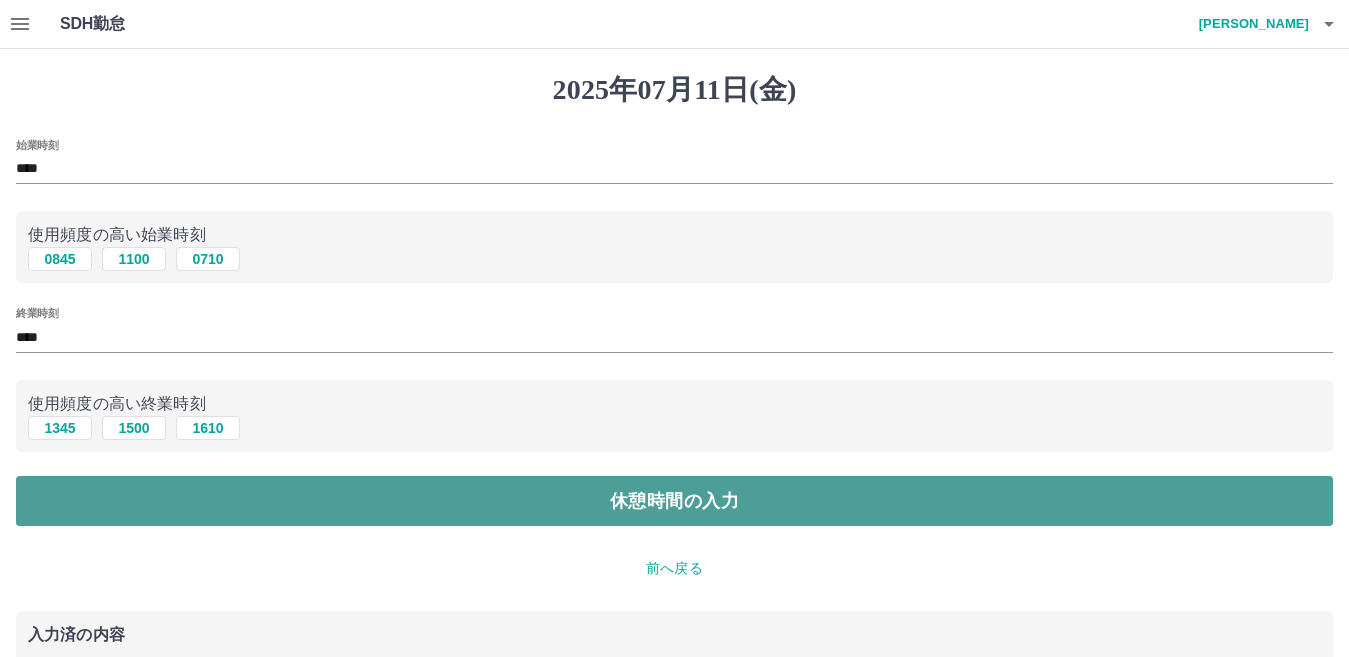 click on "休憩時間の入力" at bounding box center (674, 501) 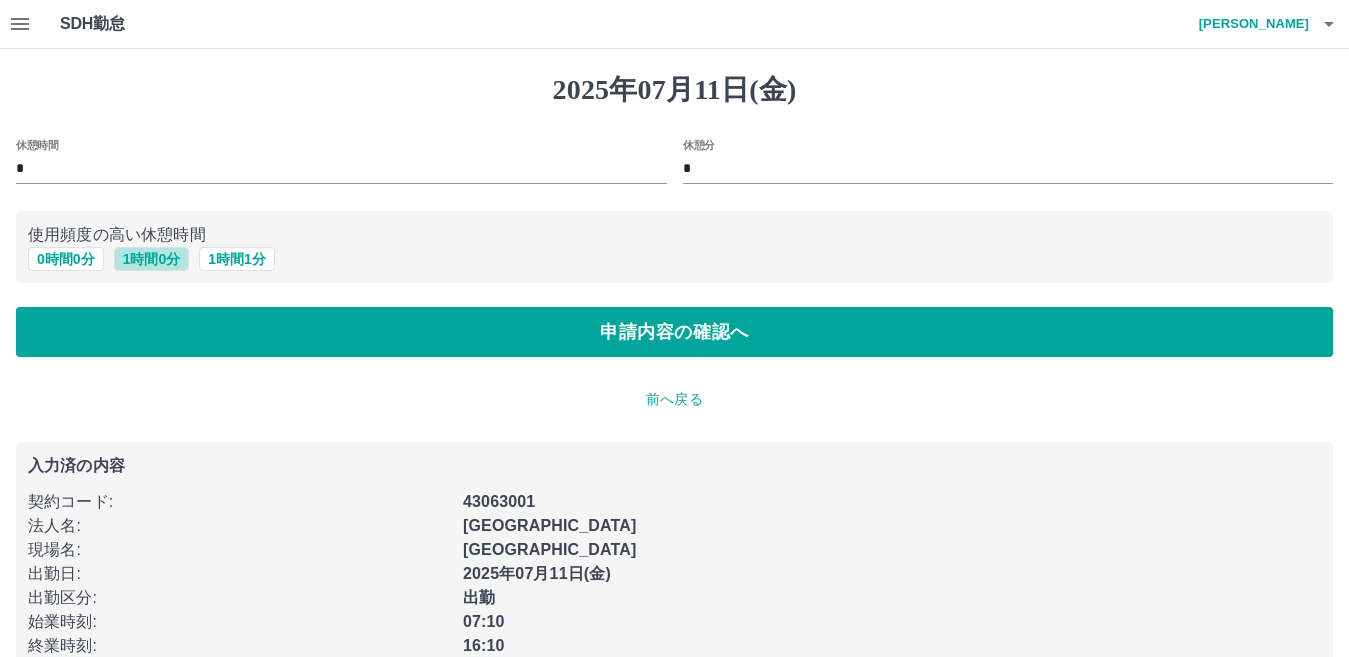 drag, startPoint x: 140, startPoint y: 259, endPoint x: 139, endPoint y: 286, distance: 27.018513 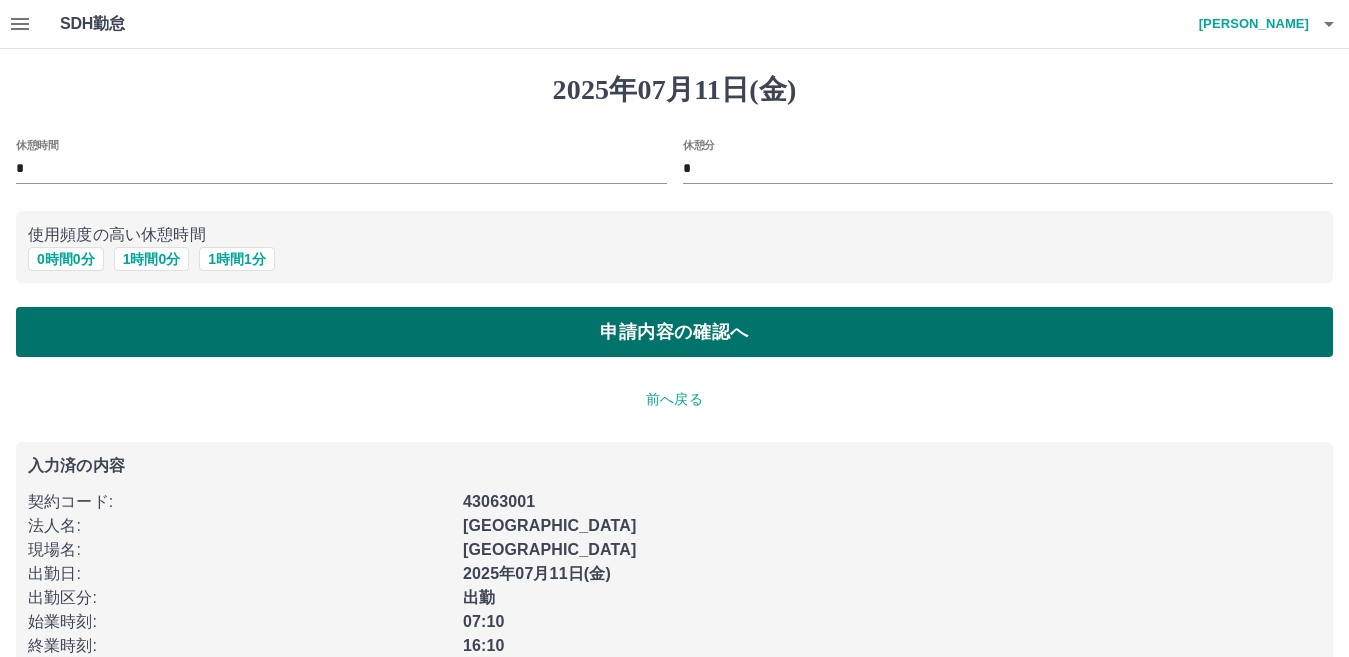 click on "申請内容の確認へ" at bounding box center [674, 332] 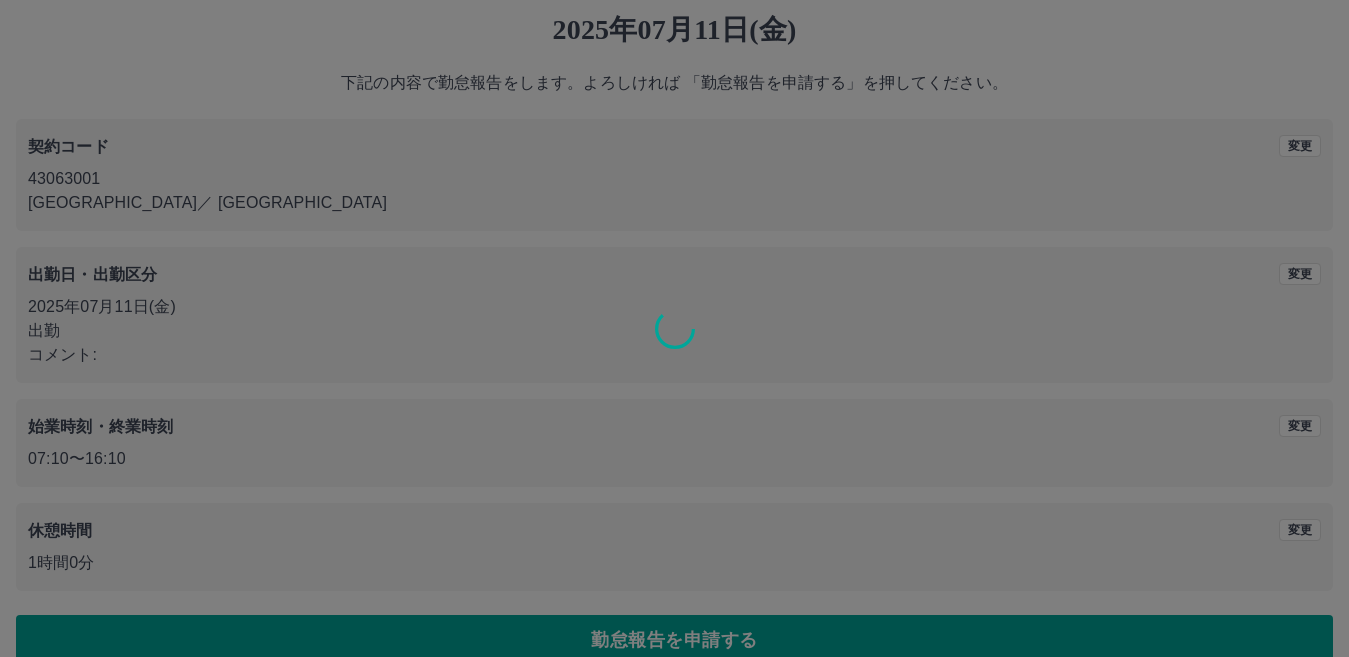 scroll, scrollTop: 92, scrollLeft: 0, axis: vertical 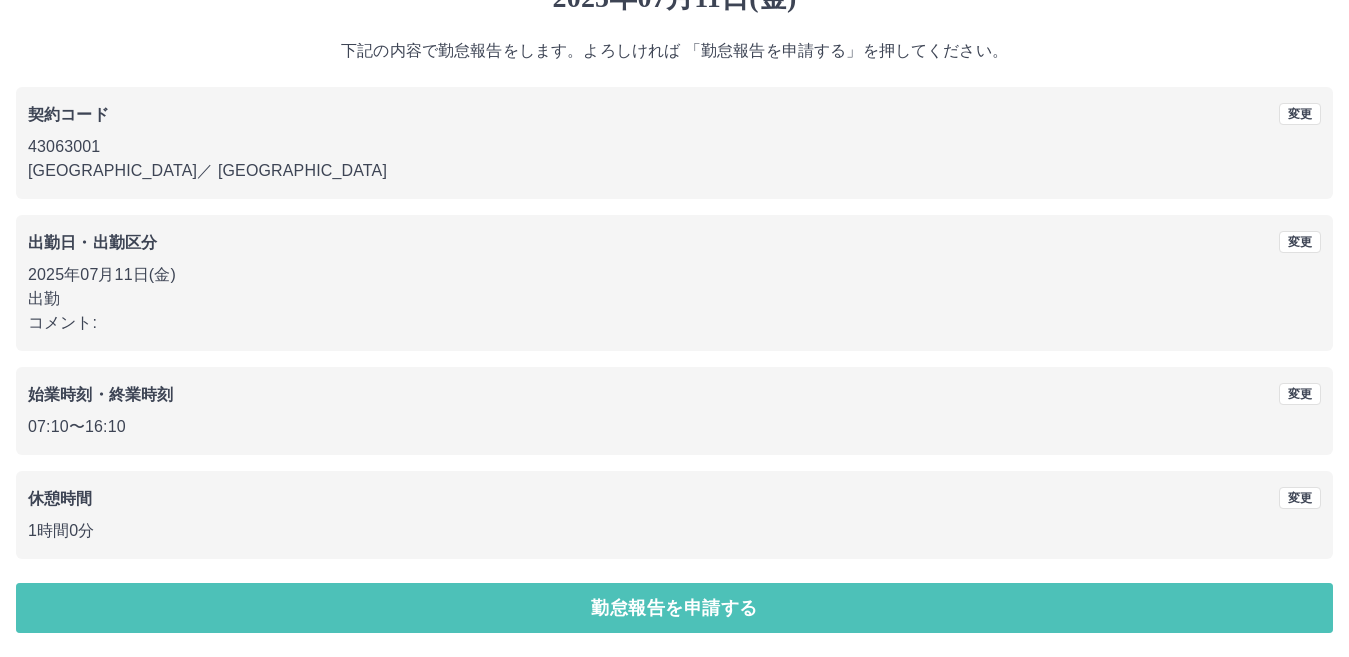 click on "勤怠報告を申請する" at bounding box center [674, 608] 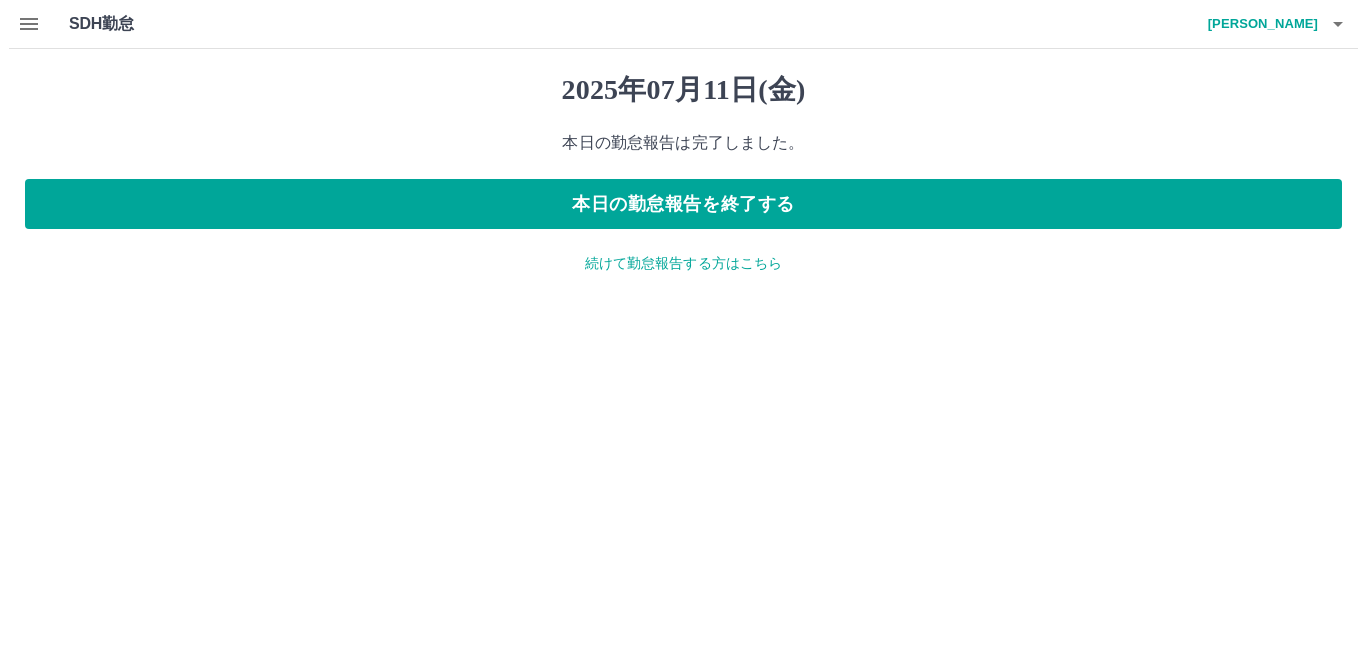 scroll, scrollTop: 0, scrollLeft: 0, axis: both 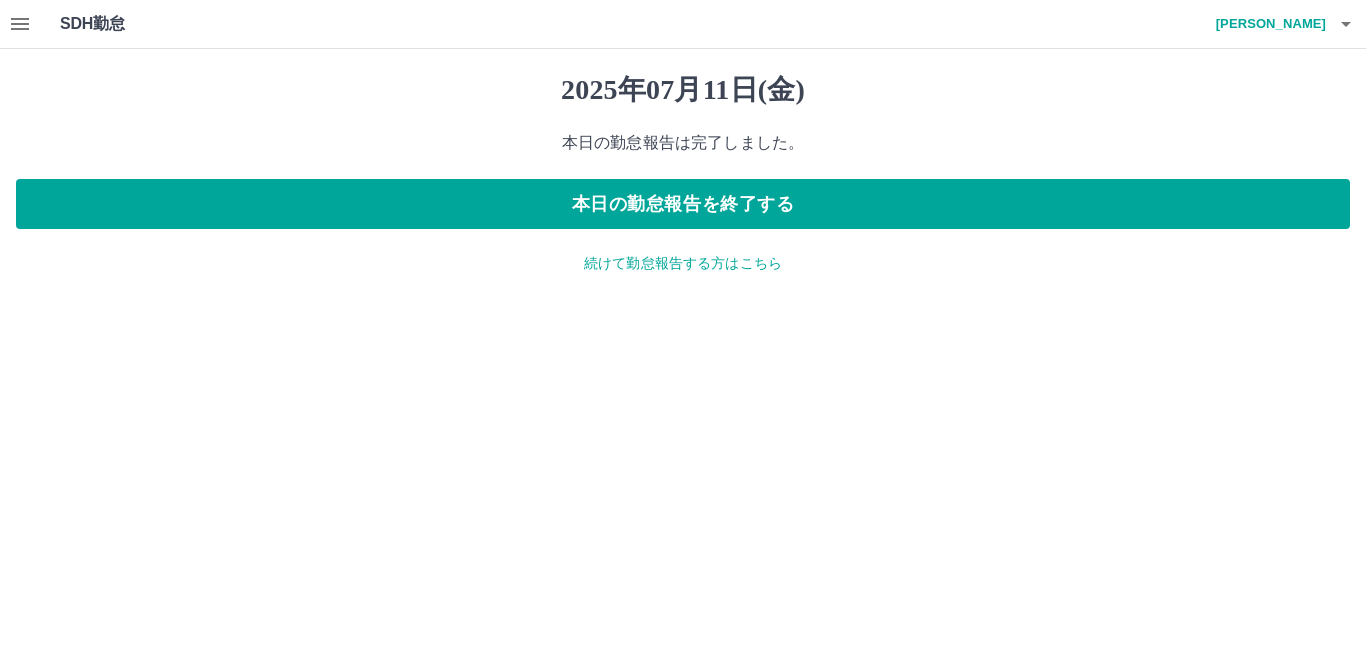 click 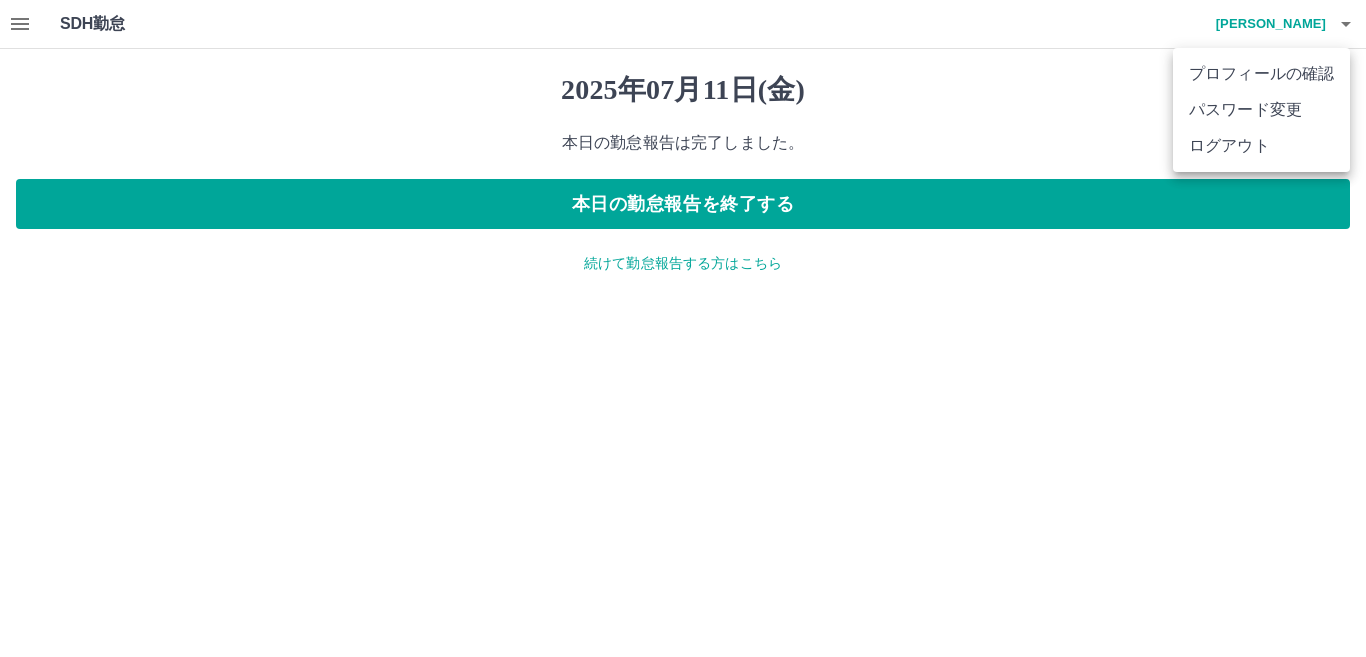 click on "ログアウト" at bounding box center [1261, 146] 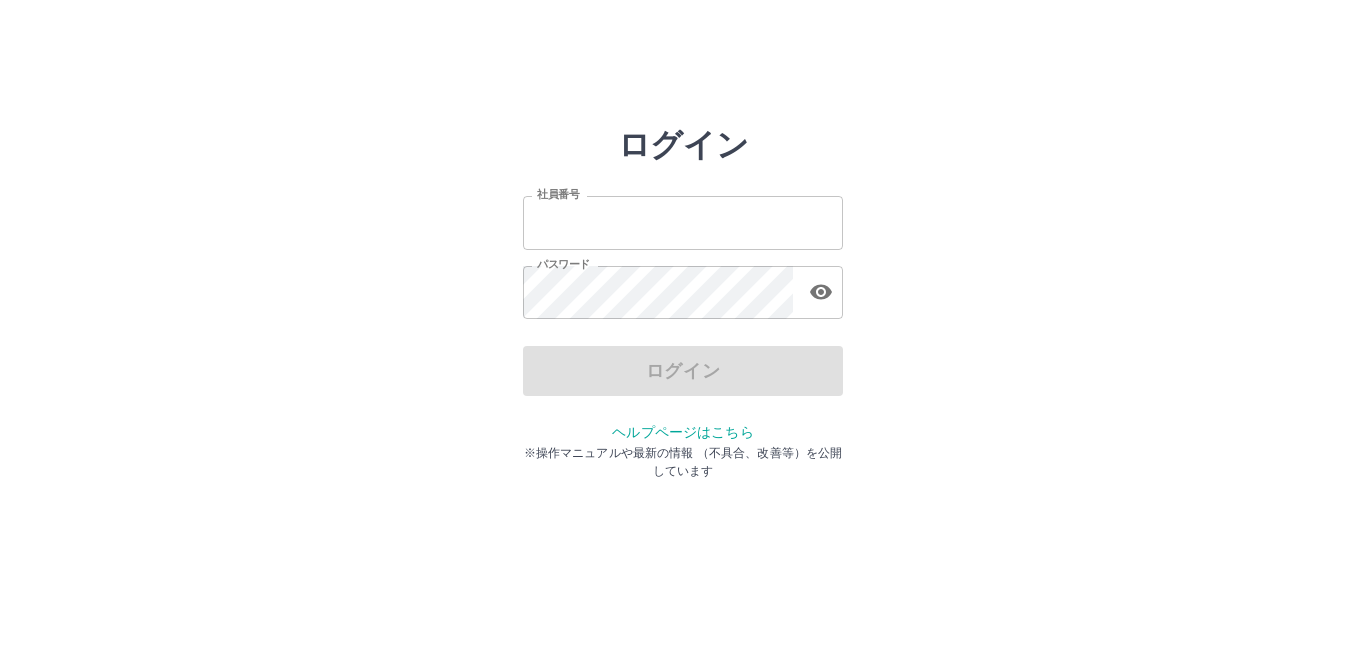 scroll, scrollTop: 0, scrollLeft: 0, axis: both 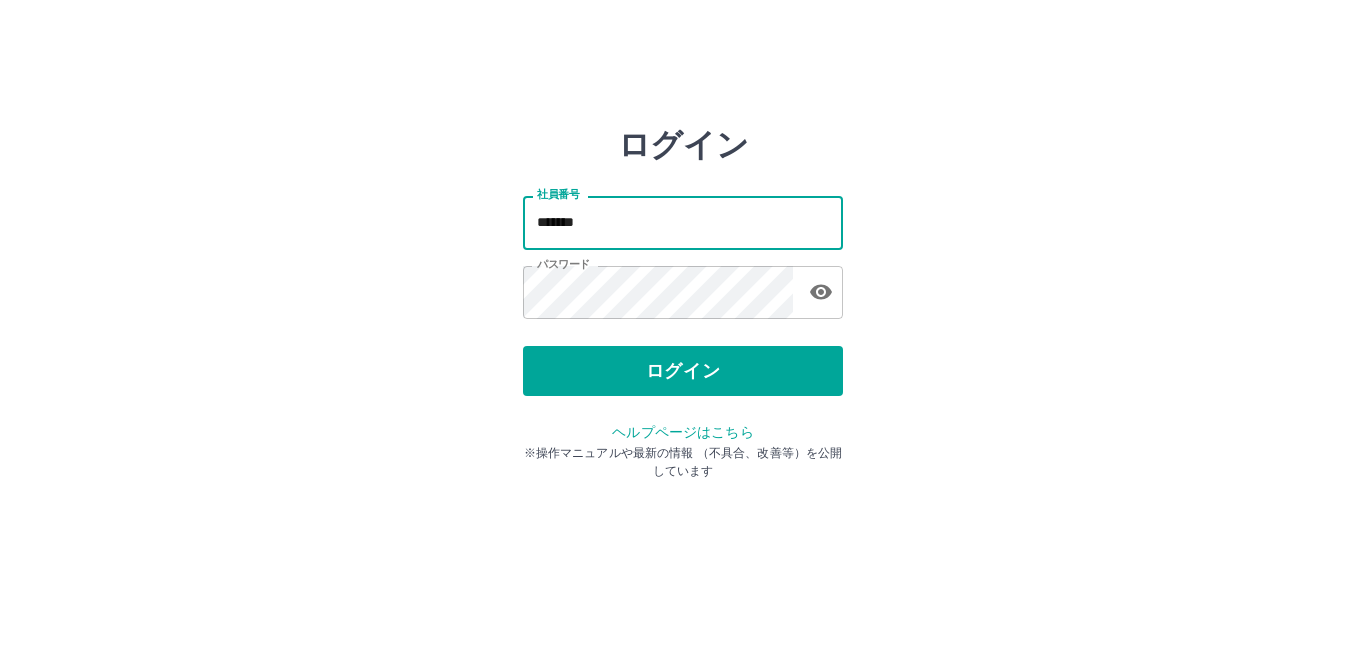 drag, startPoint x: 707, startPoint y: 231, endPoint x: 733, endPoint y: 234, distance: 26.172504 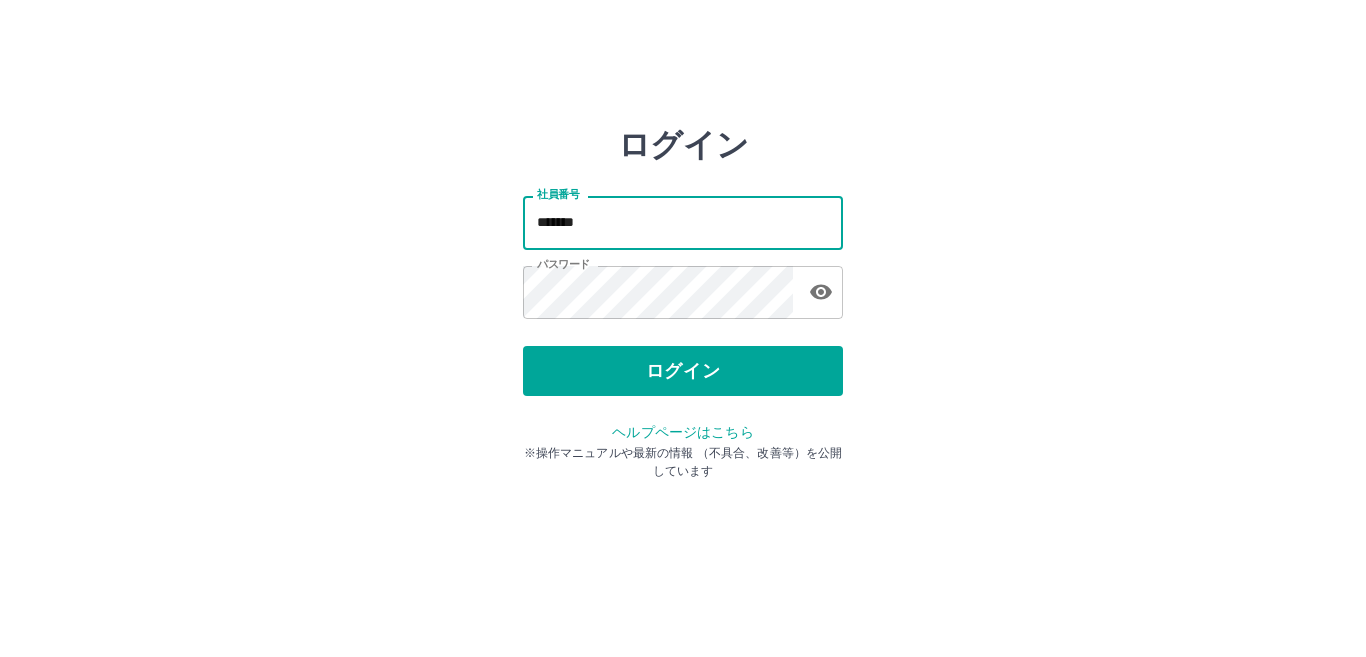 type on "*******" 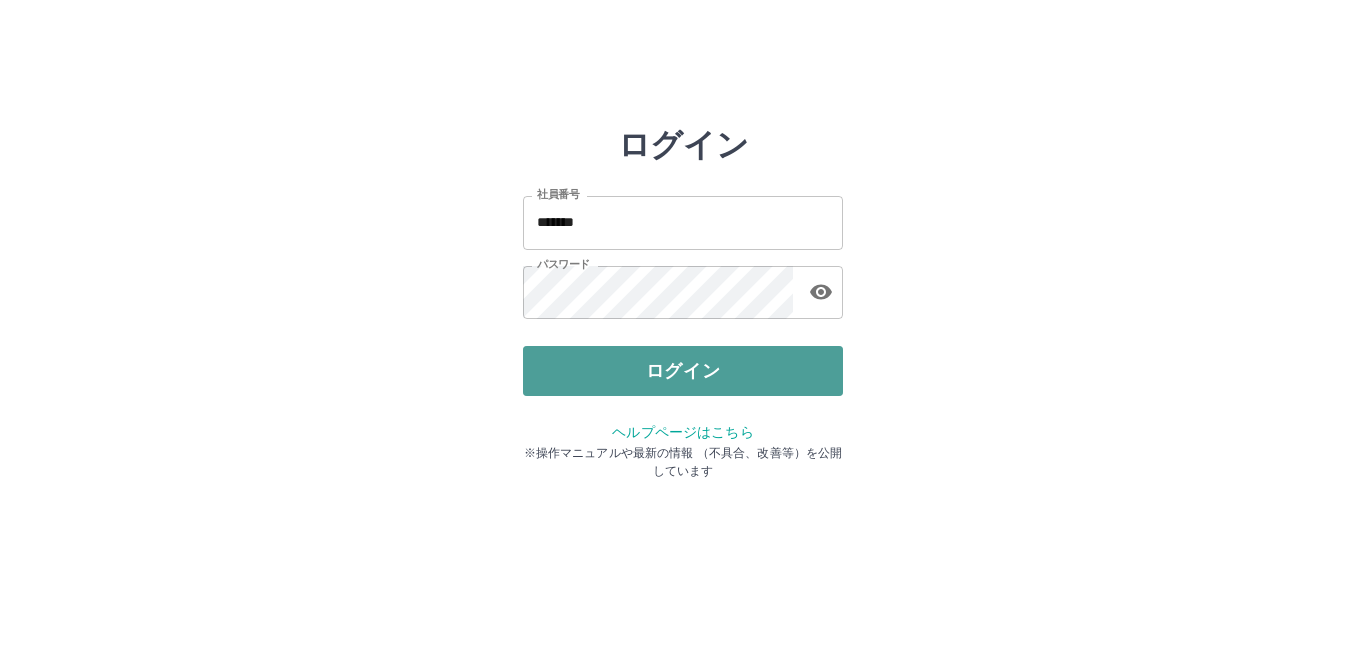 click on "ログイン" at bounding box center (683, 371) 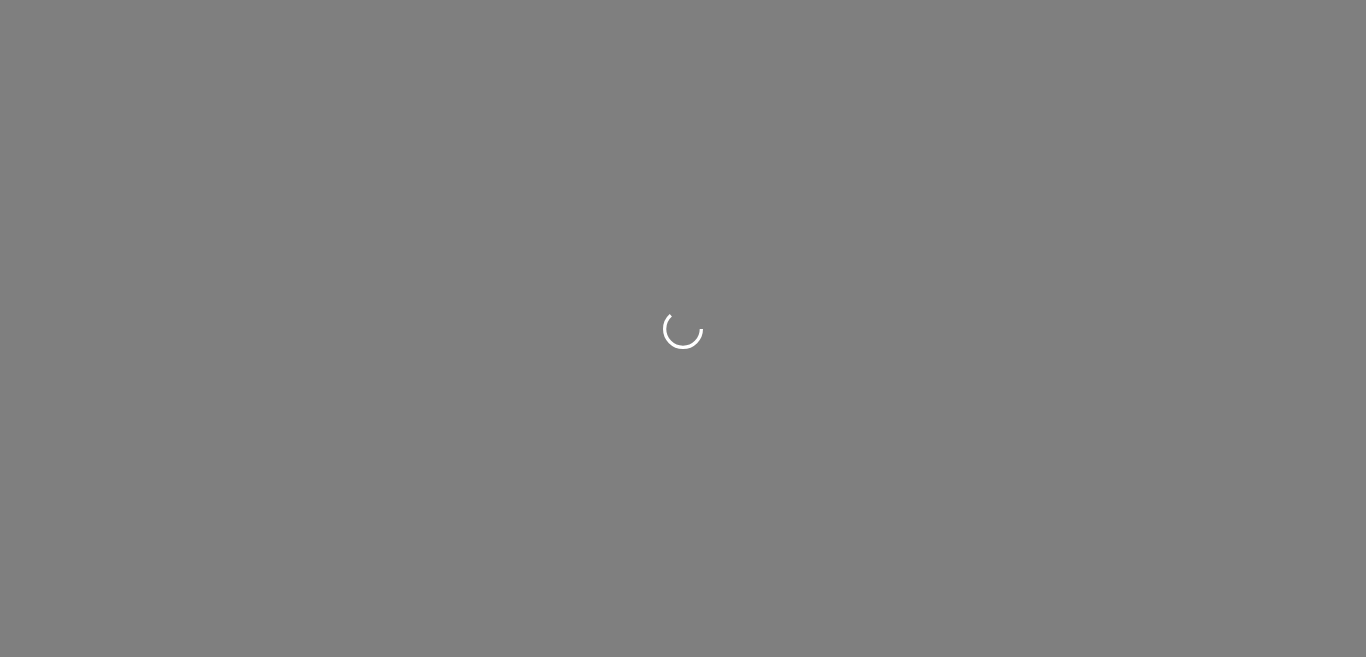 scroll, scrollTop: 0, scrollLeft: 0, axis: both 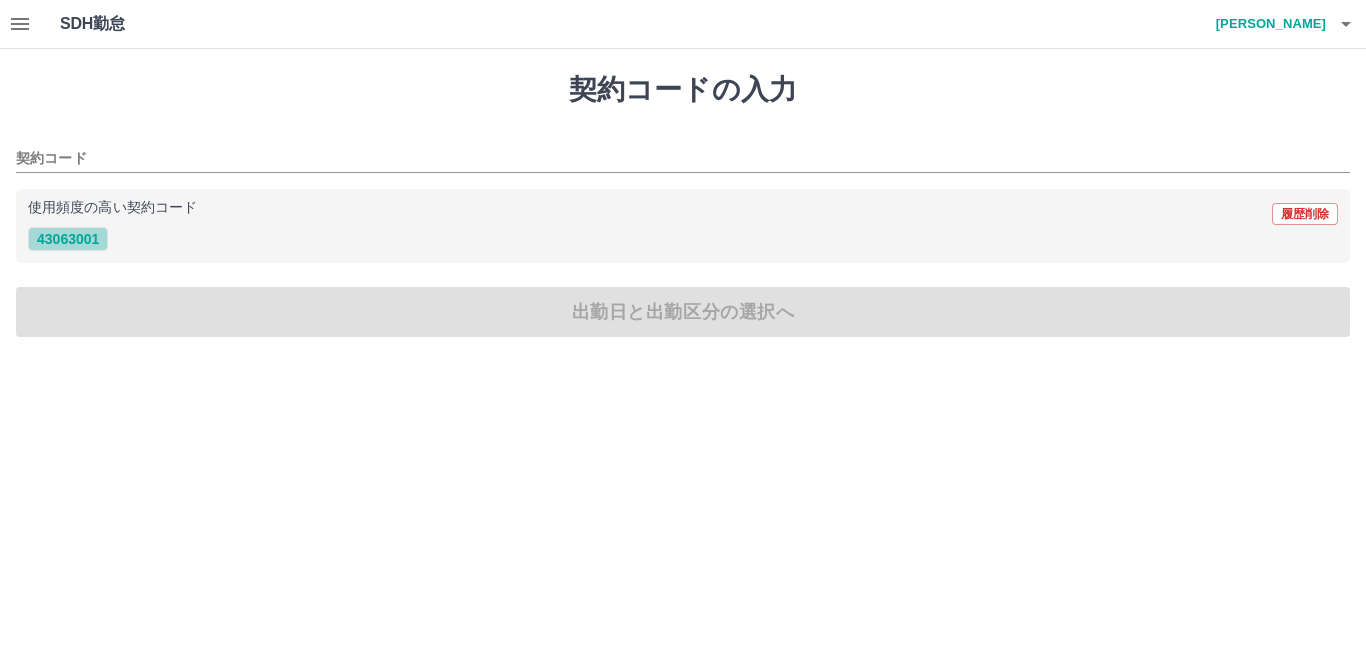 click on "43063001" at bounding box center (68, 239) 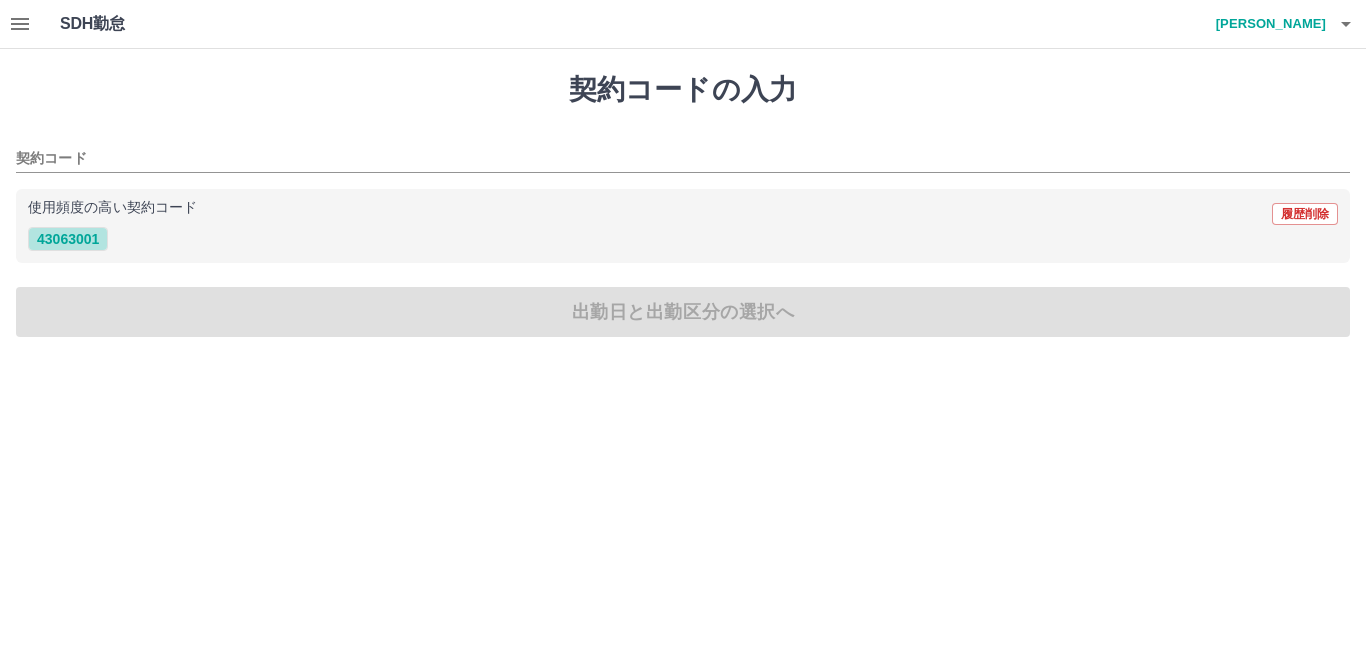 type on "********" 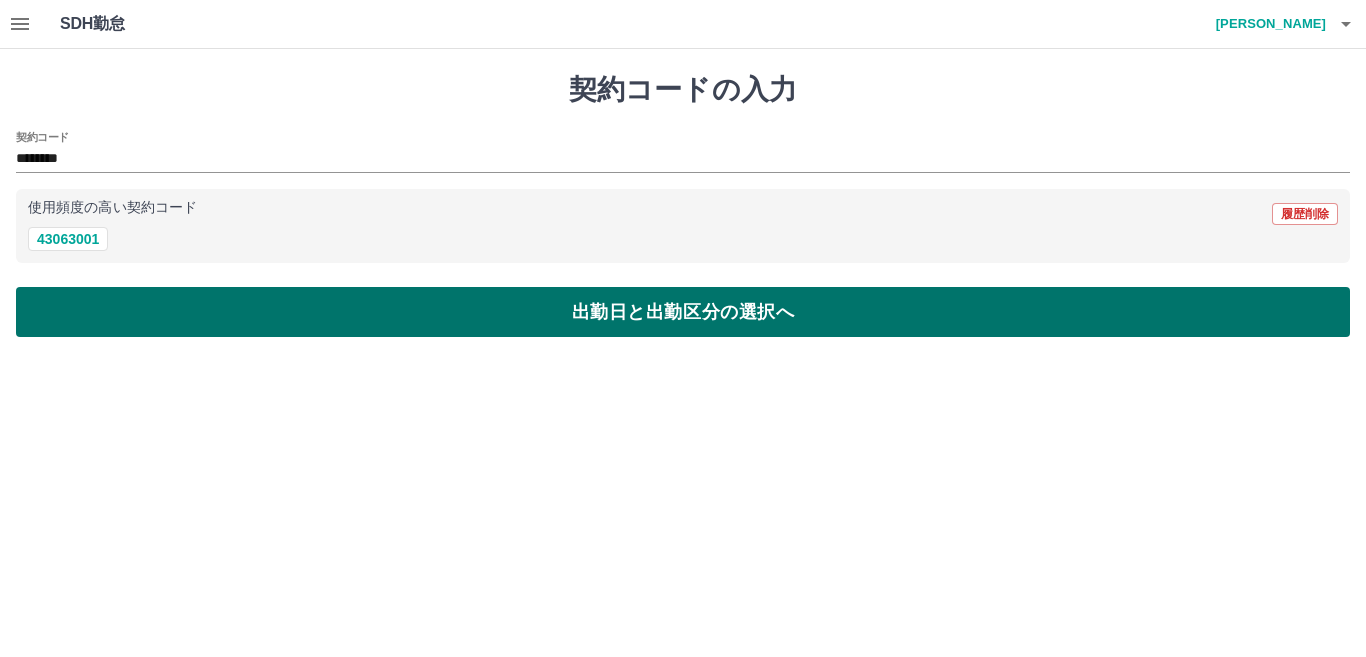 click on "出勤日と出勤区分の選択へ" at bounding box center [683, 312] 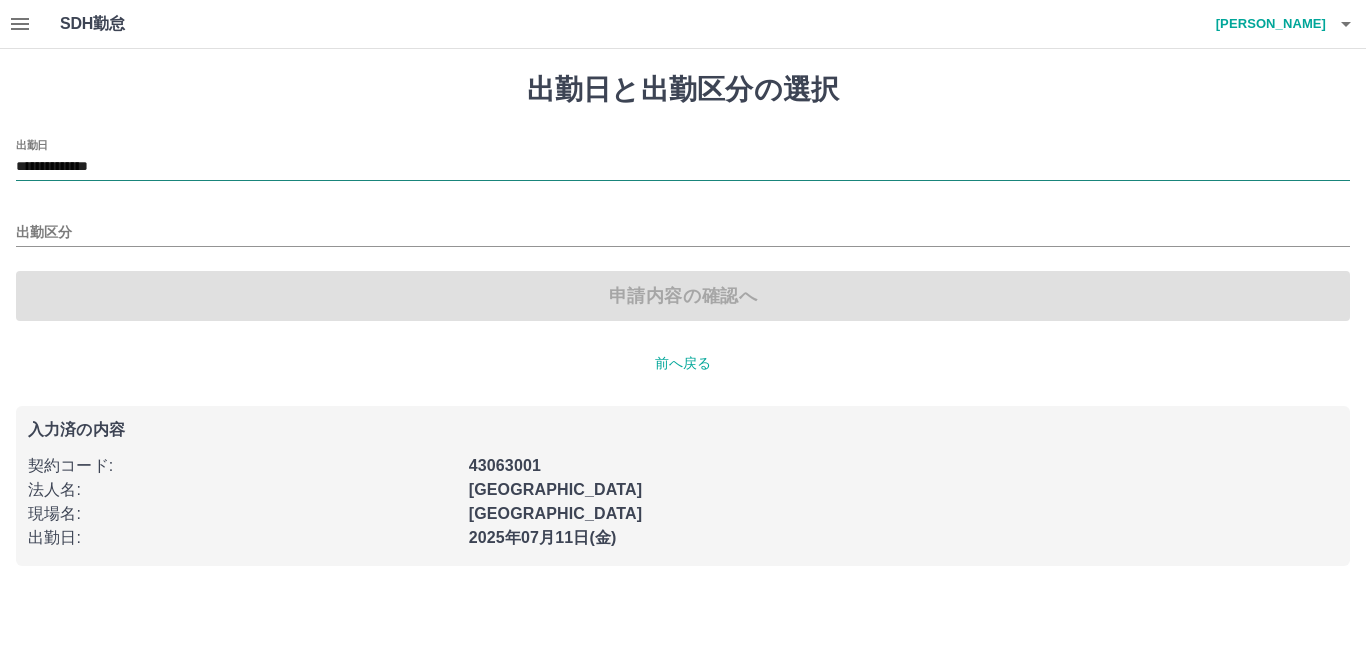 click on "**********" at bounding box center (683, 167) 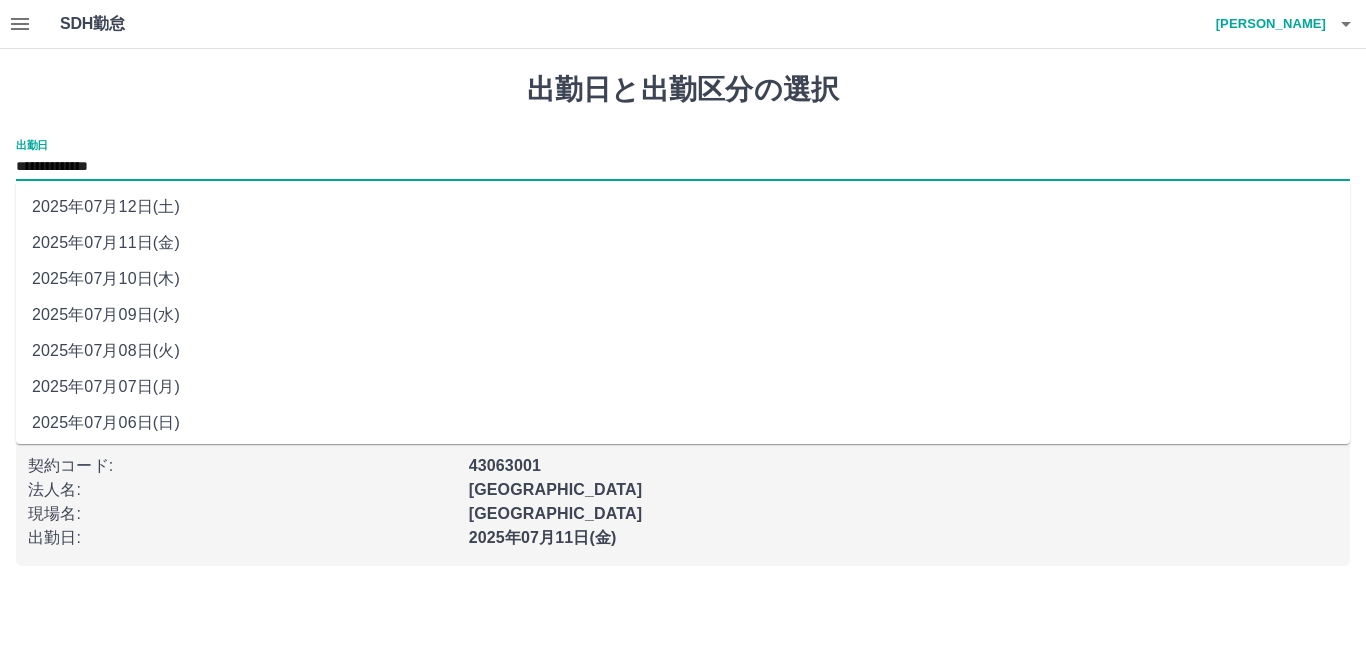 click on "2025年07月12日(土)" at bounding box center [683, 207] 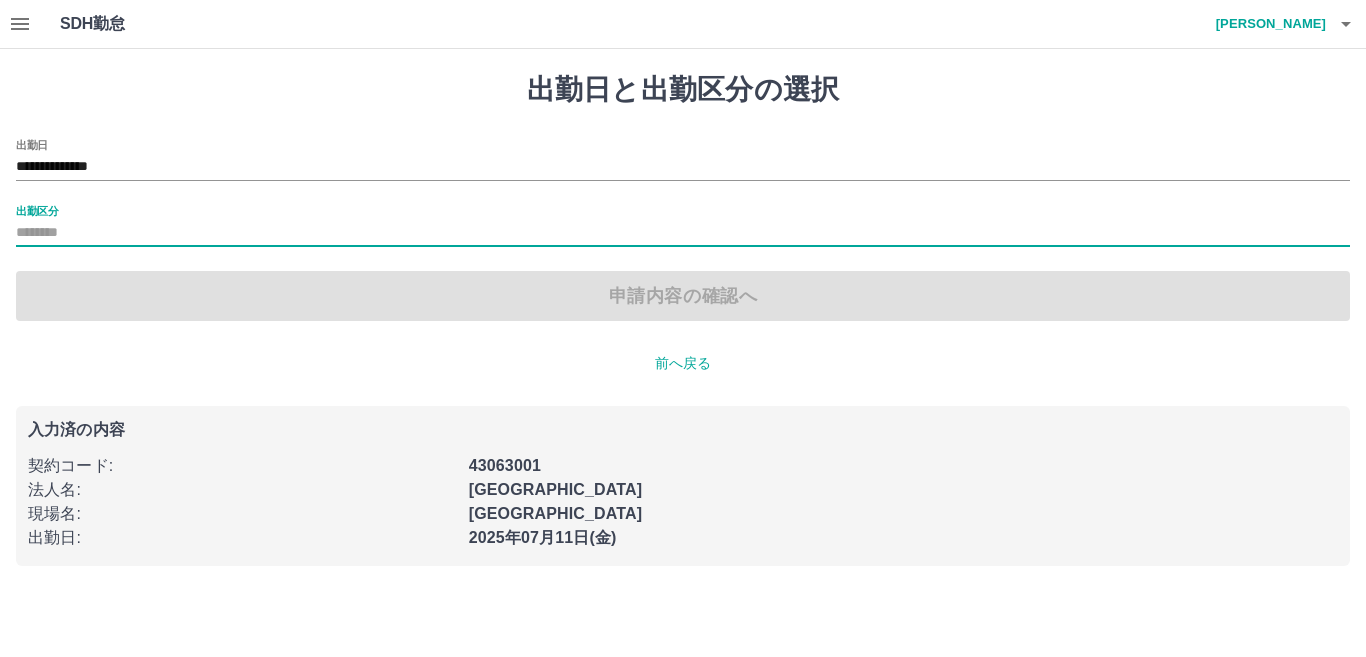 click on "出勤区分" at bounding box center (683, 233) 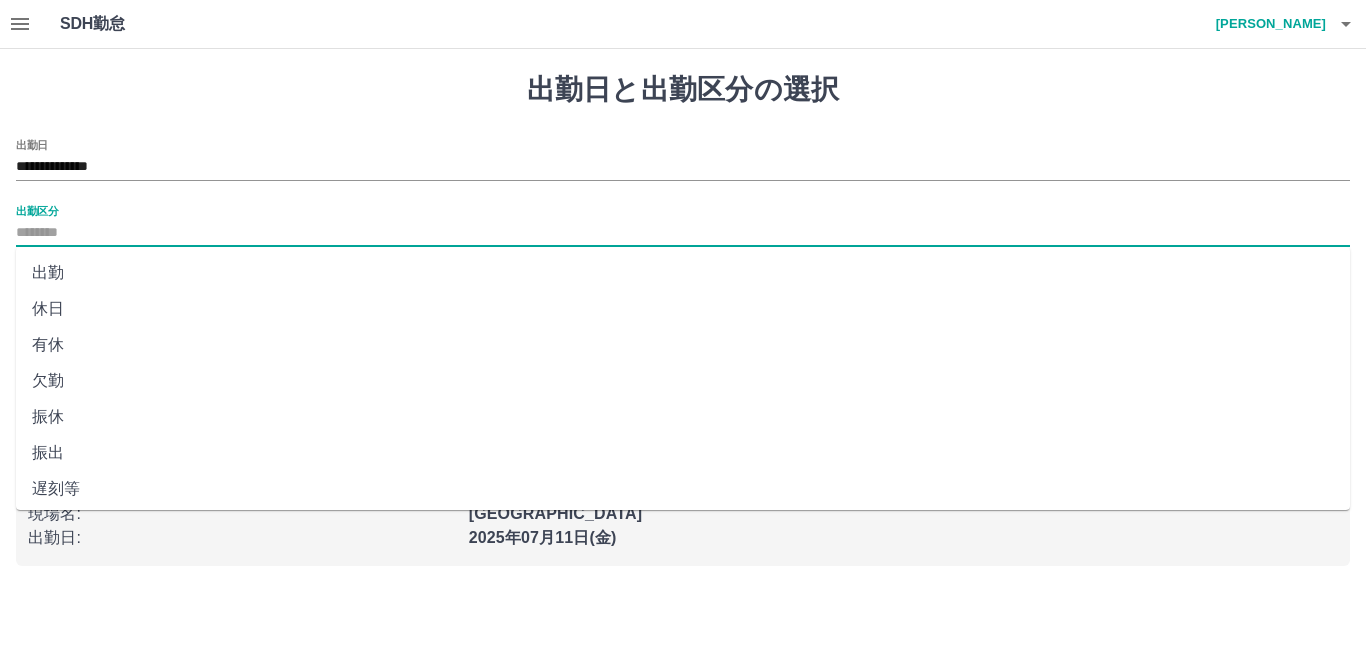 click on "休日" at bounding box center (683, 309) 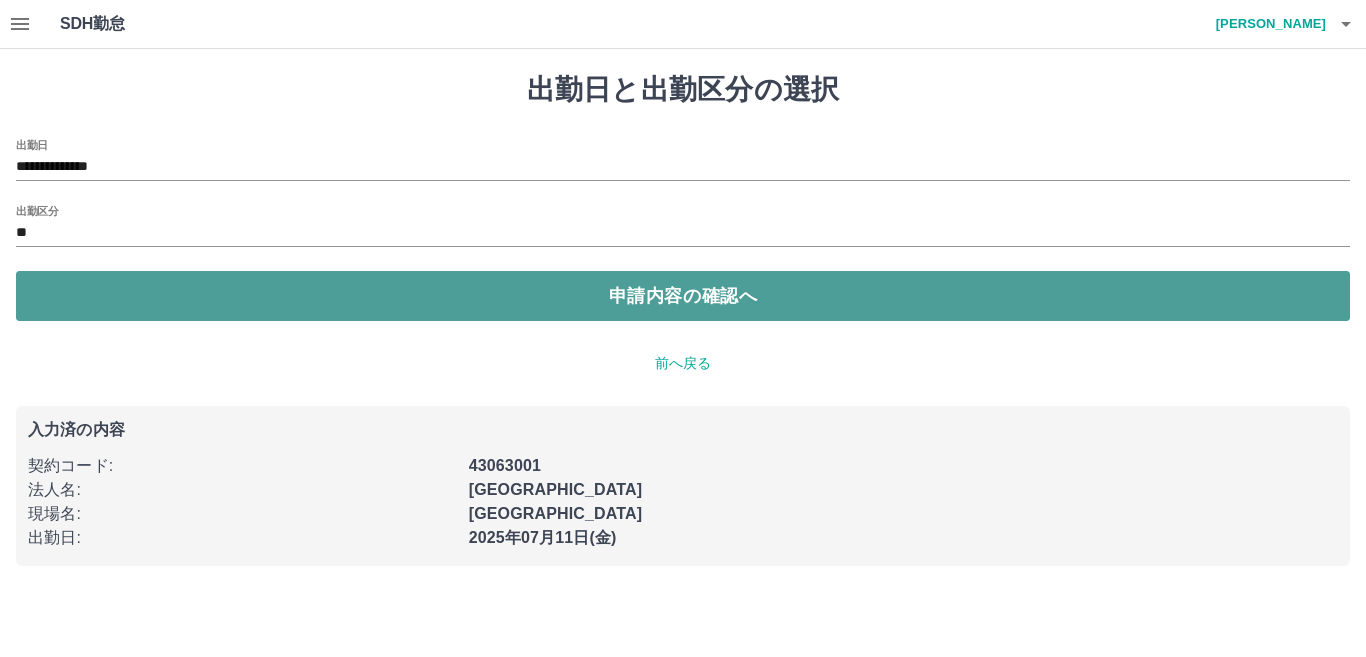 click on "申請内容の確認へ" at bounding box center (683, 296) 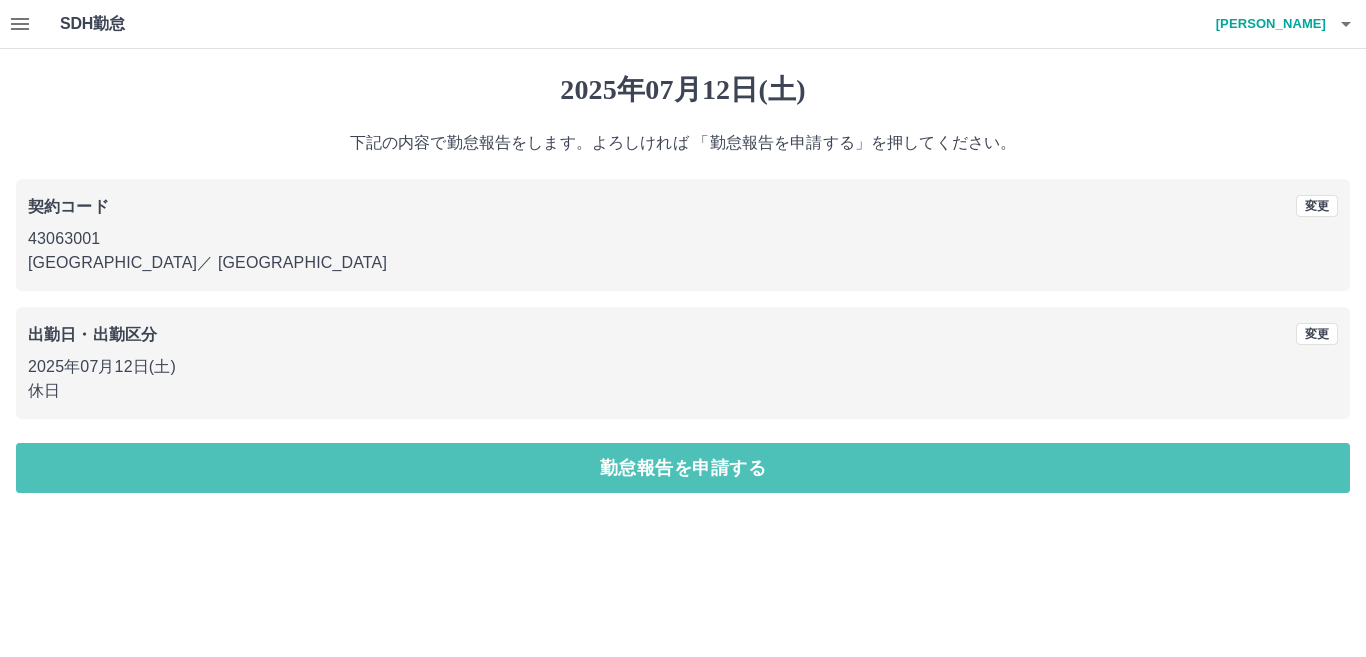 click on "勤怠報告を申請する" at bounding box center (683, 468) 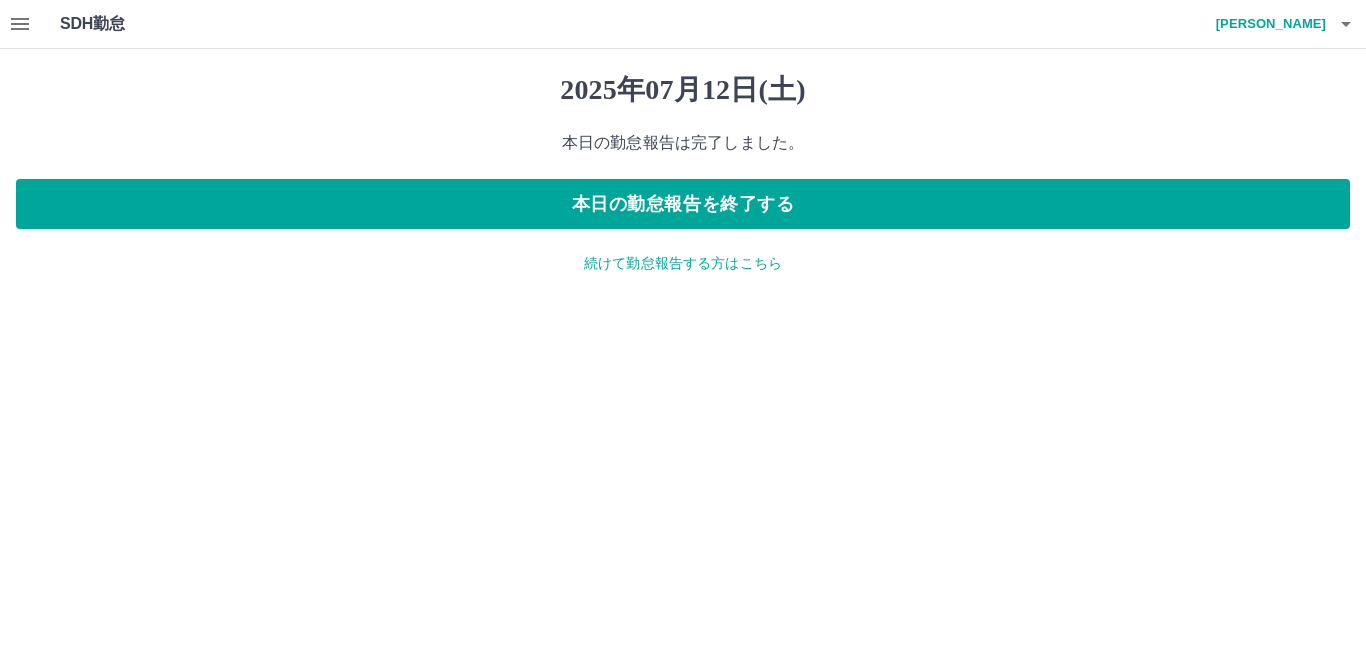 click 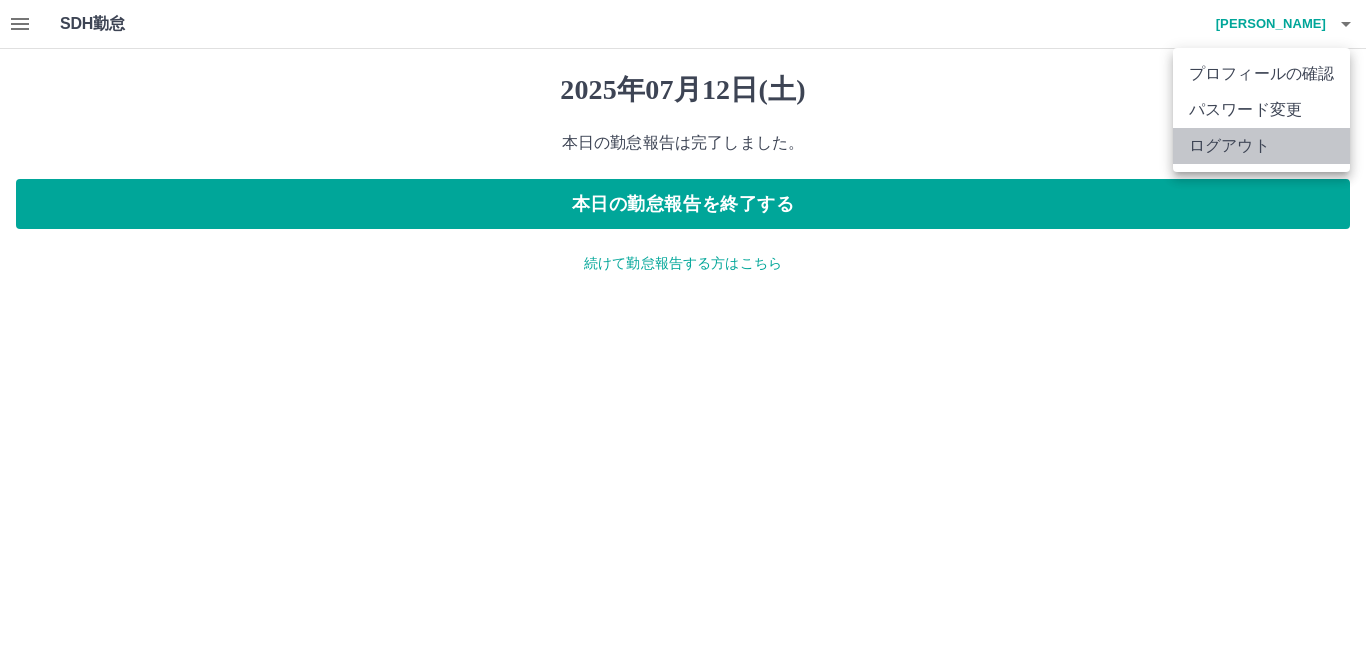 click on "ログアウト" at bounding box center [1261, 146] 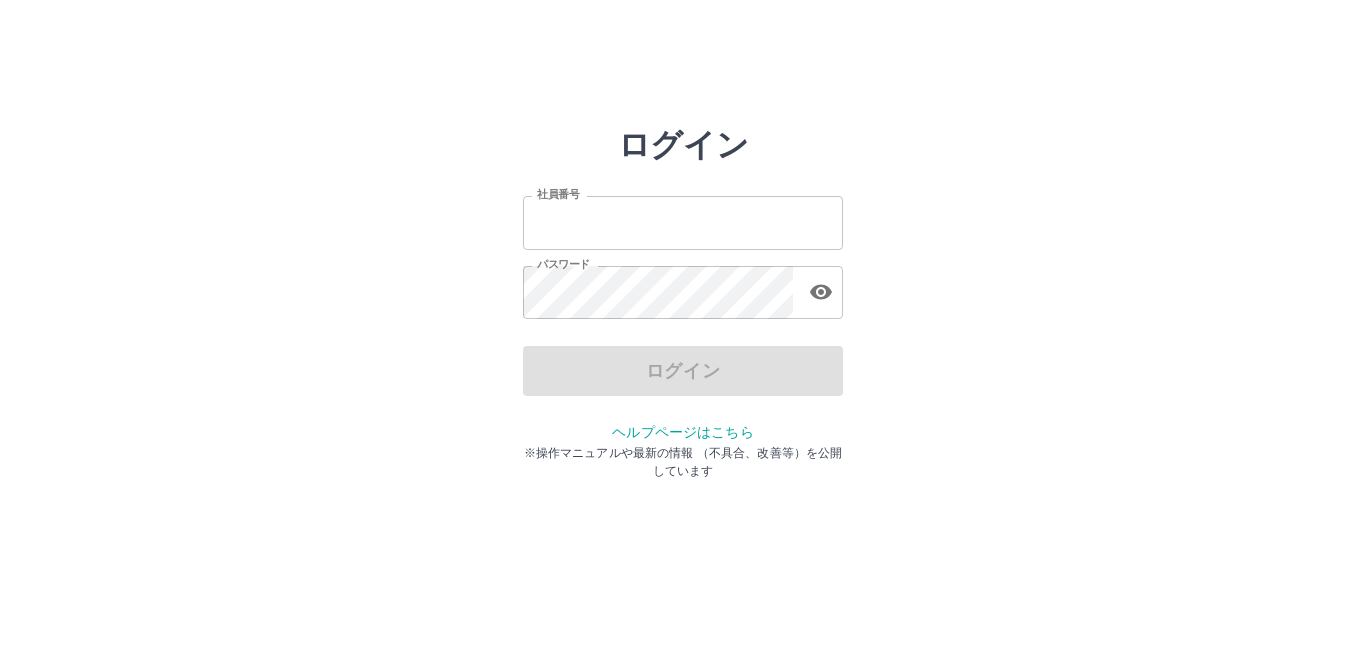 scroll, scrollTop: 0, scrollLeft: 0, axis: both 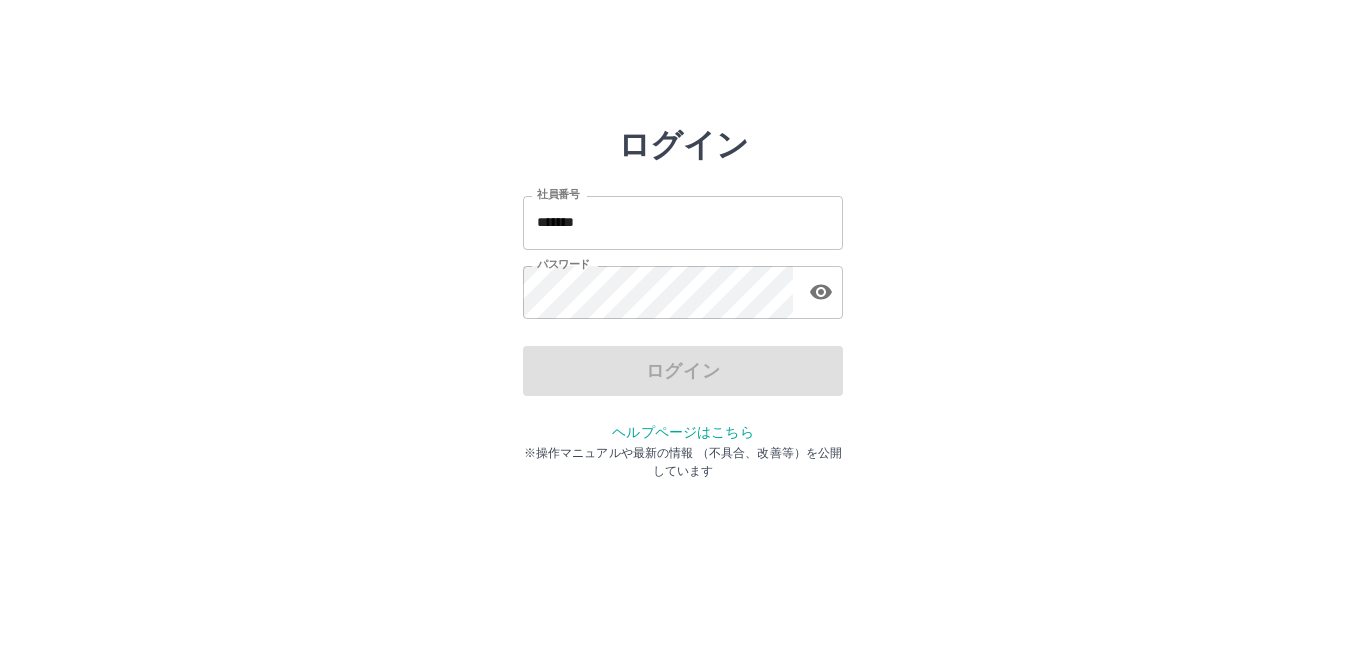 click on "*******" at bounding box center [683, 222] 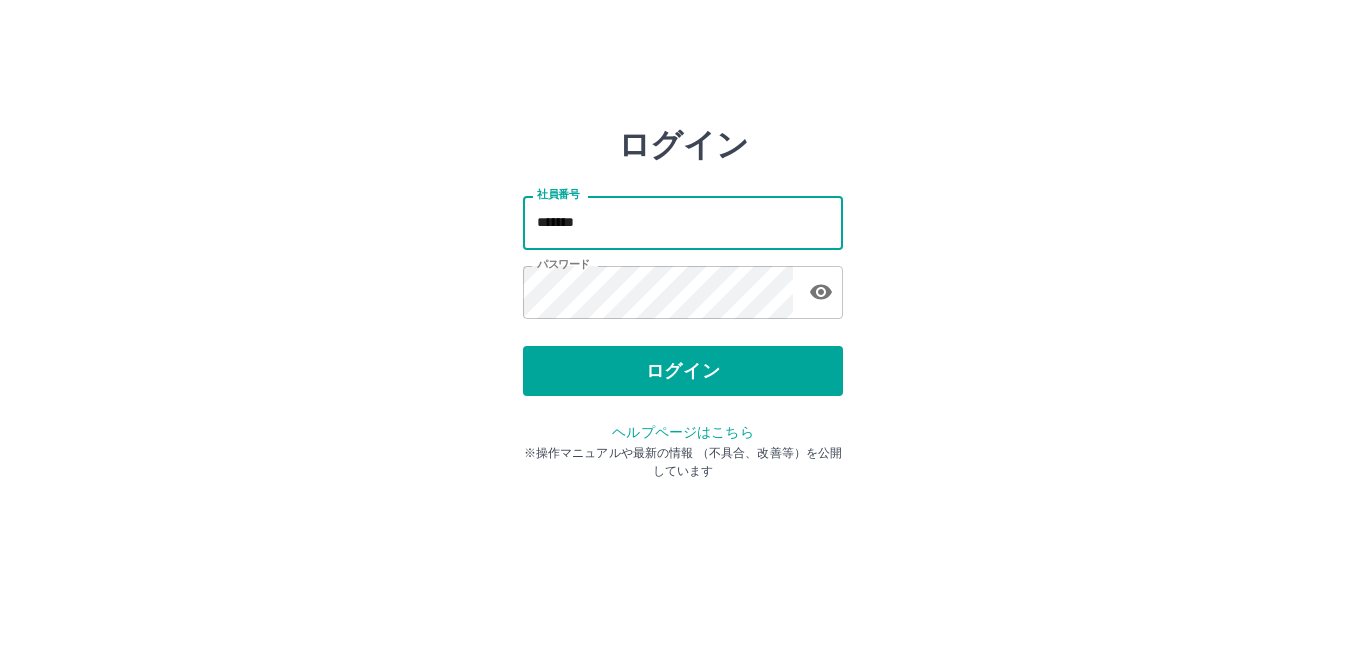 type on "*******" 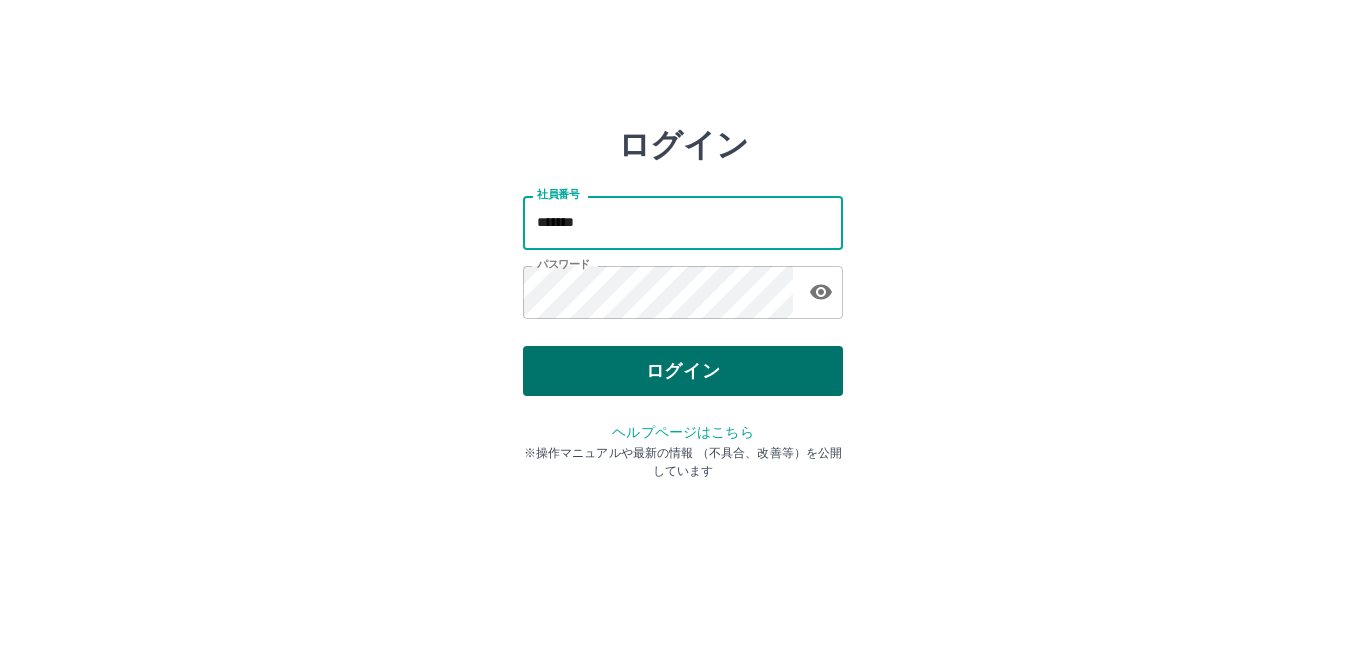 click on "ログイン" at bounding box center (683, 371) 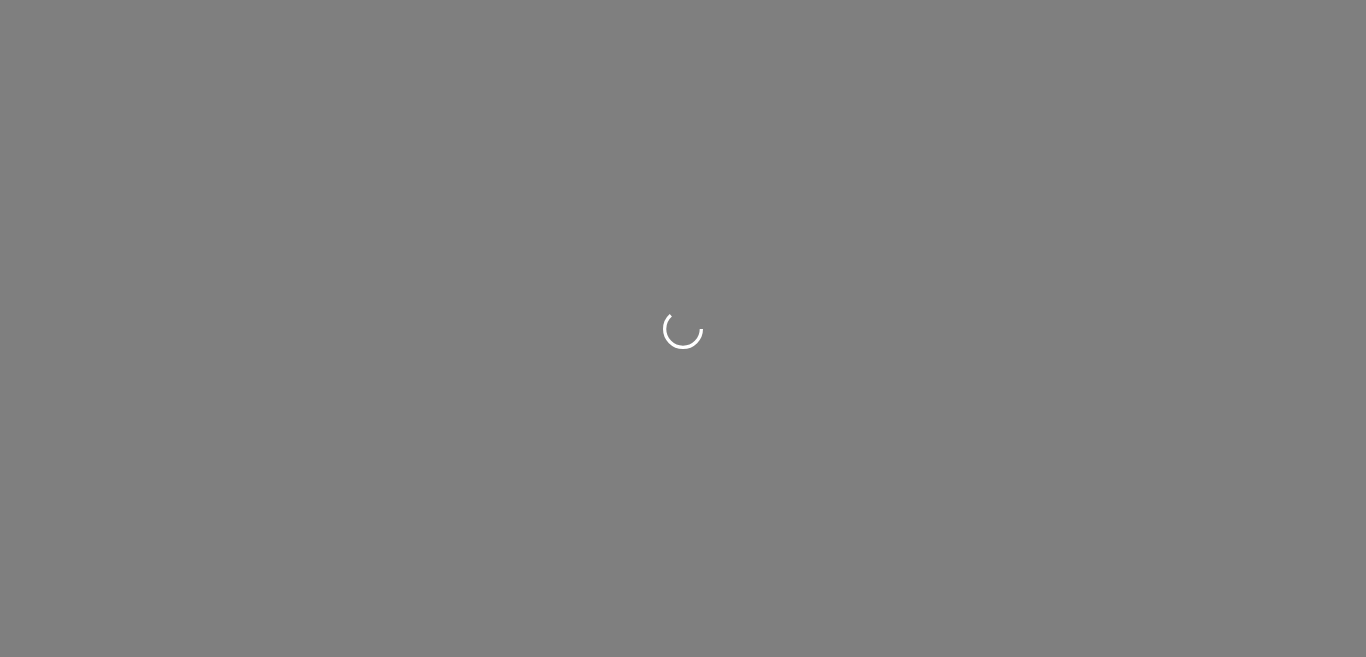 scroll, scrollTop: 0, scrollLeft: 0, axis: both 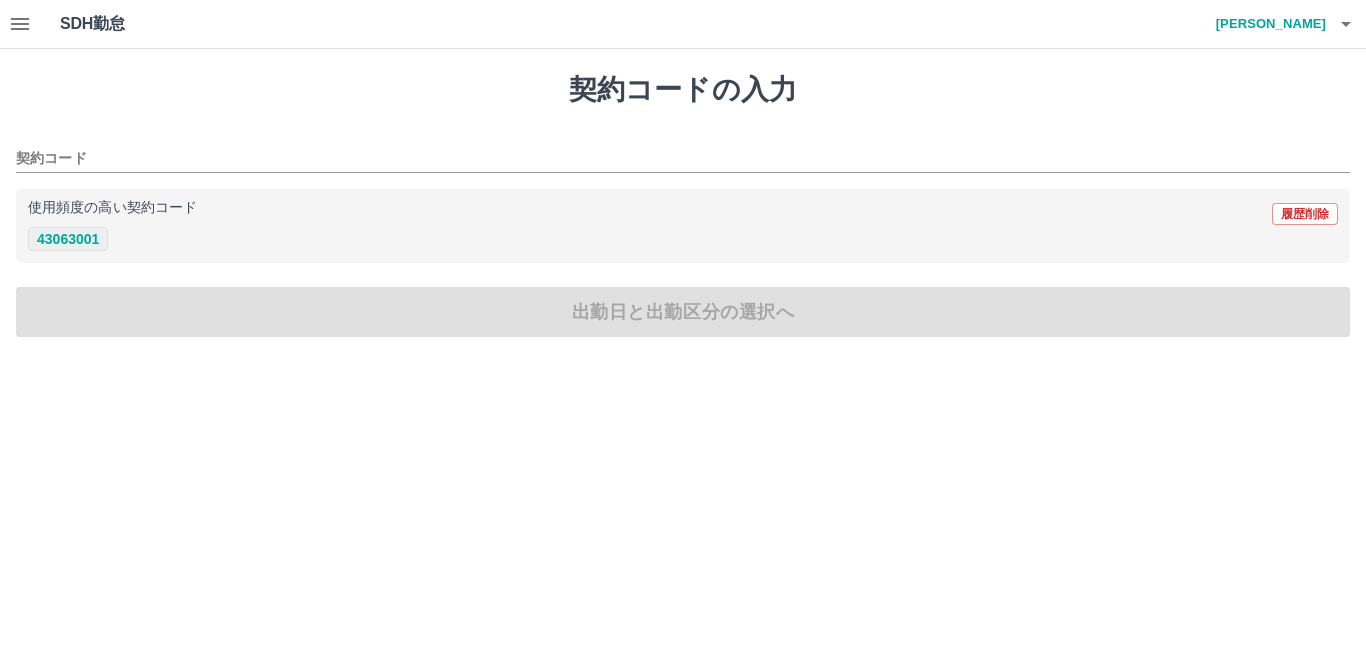 click on "43063001" at bounding box center [68, 239] 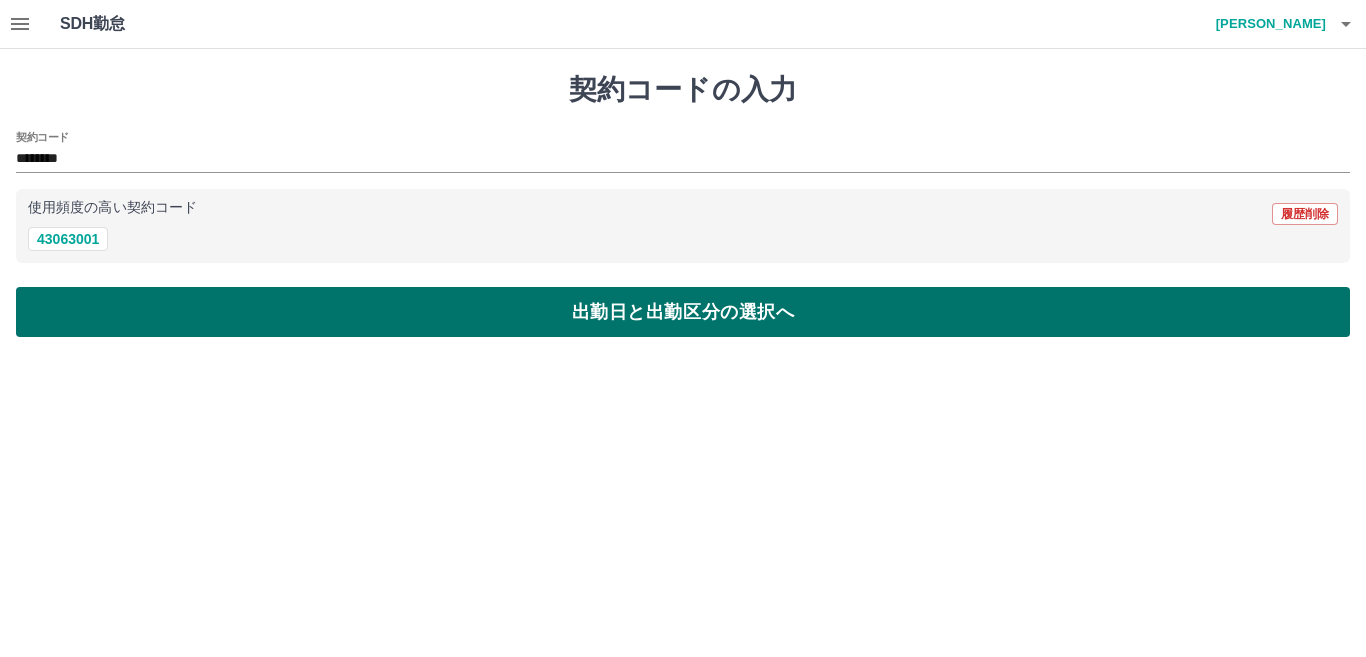 click on "出勤日と出勤区分の選択へ" at bounding box center [683, 312] 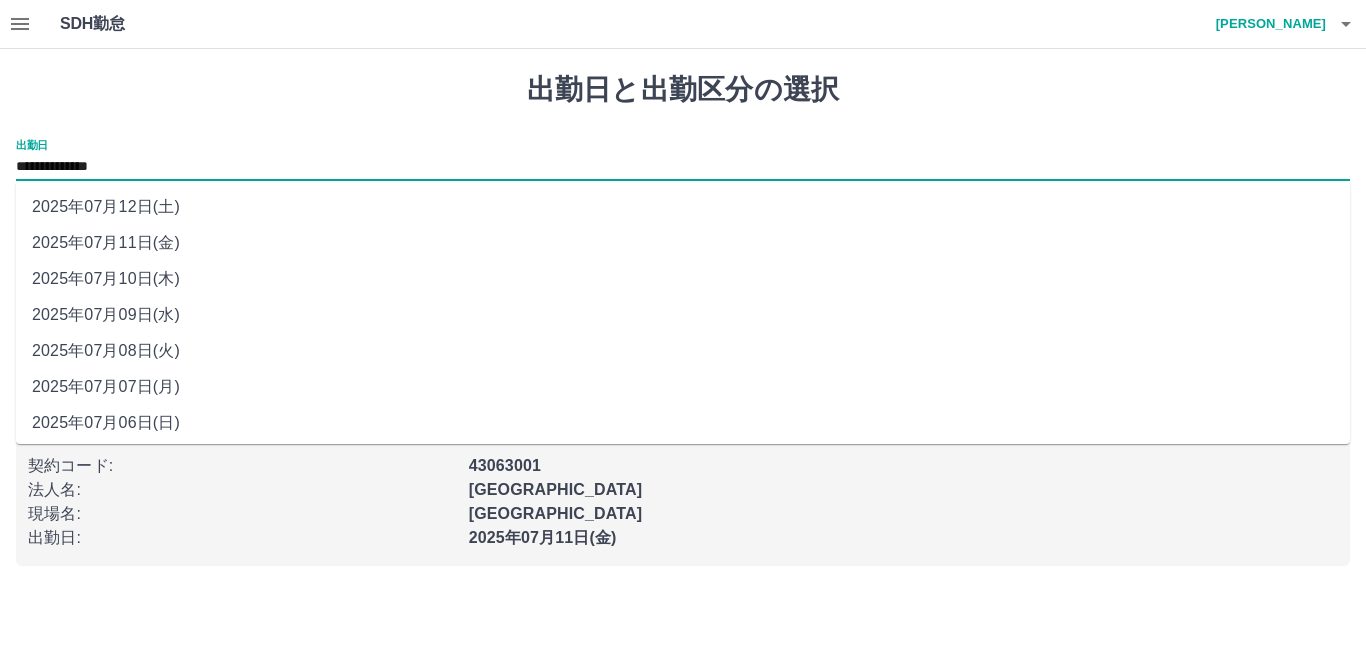 click on "**********" at bounding box center [683, 167] 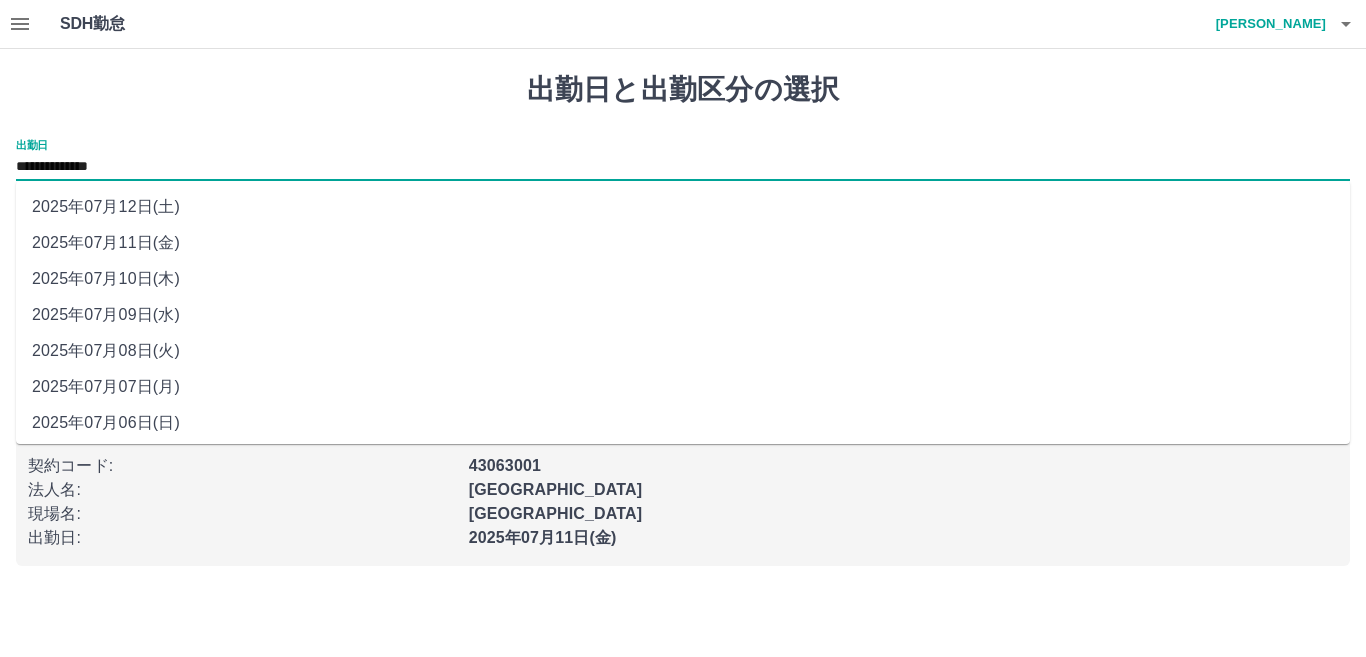 click on "2025年07月12日(土)" at bounding box center (683, 207) 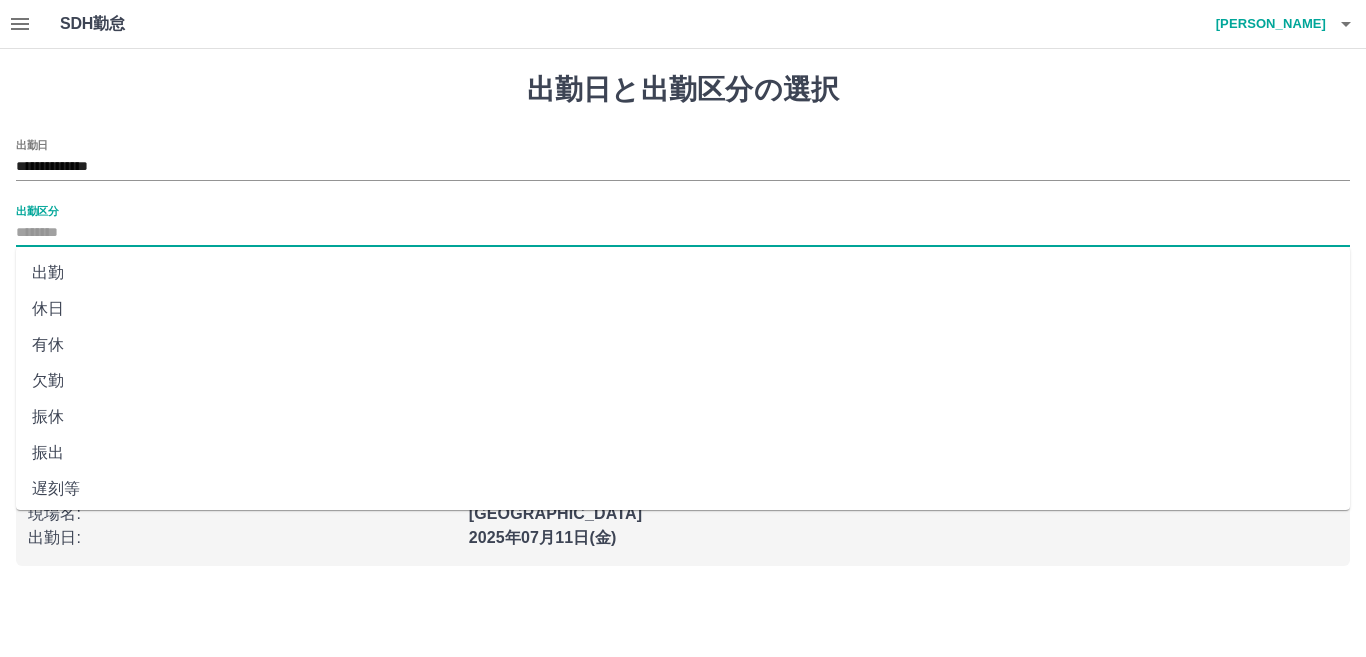click on "出勤区分" at bounding box center [683, 233] 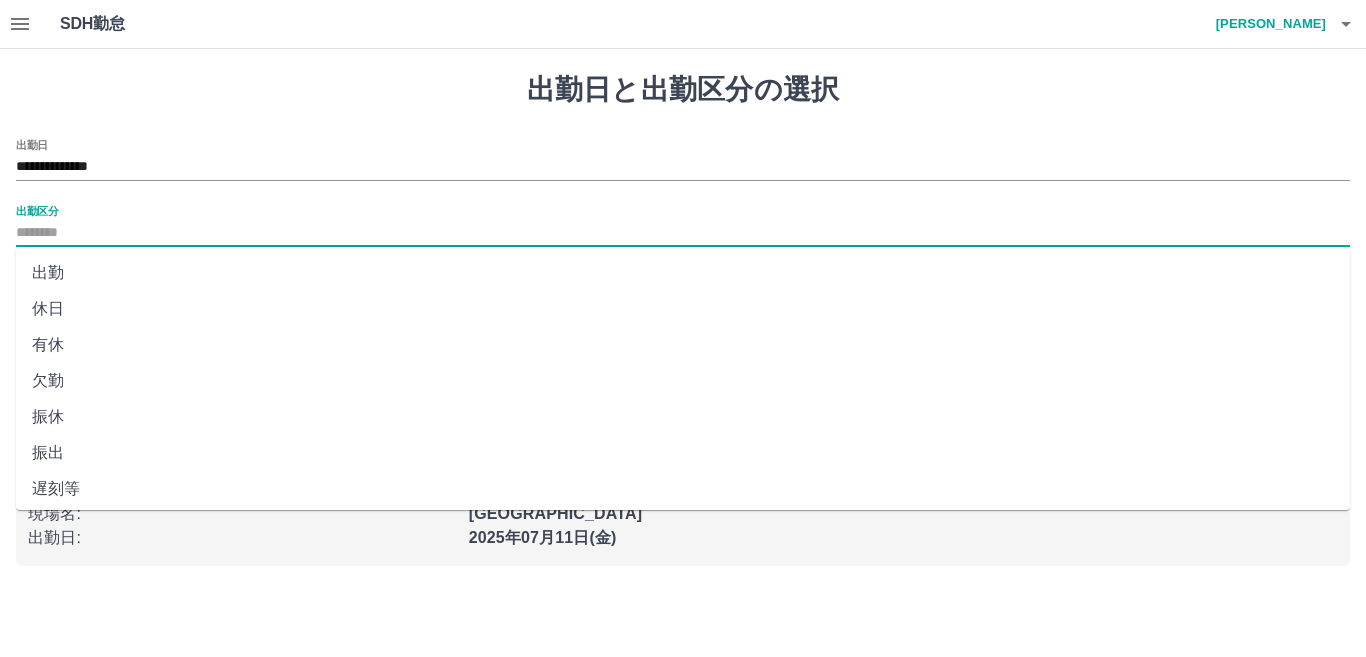 click on "休日" at bounding box center [683, 309] 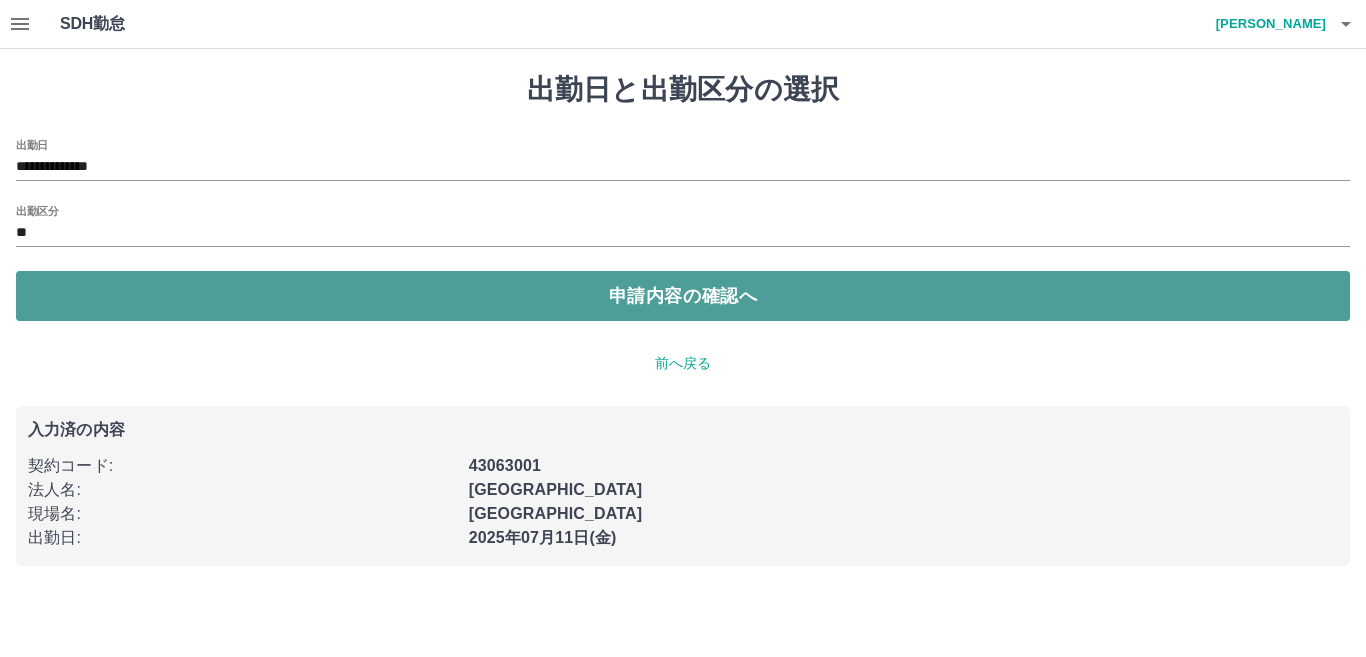 click on "申請内容の確認へ" at bounding box center [683, 296] 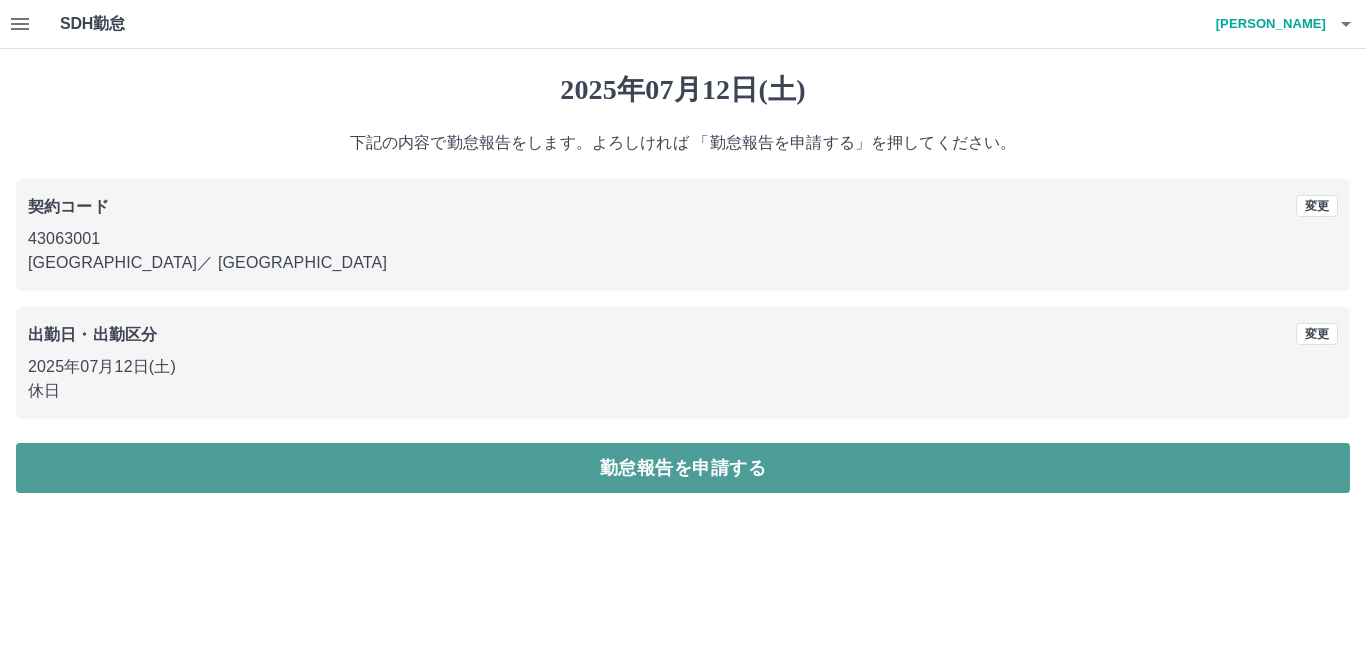 click on "勤怠報告を申請する" at bounding box center (683, 468) 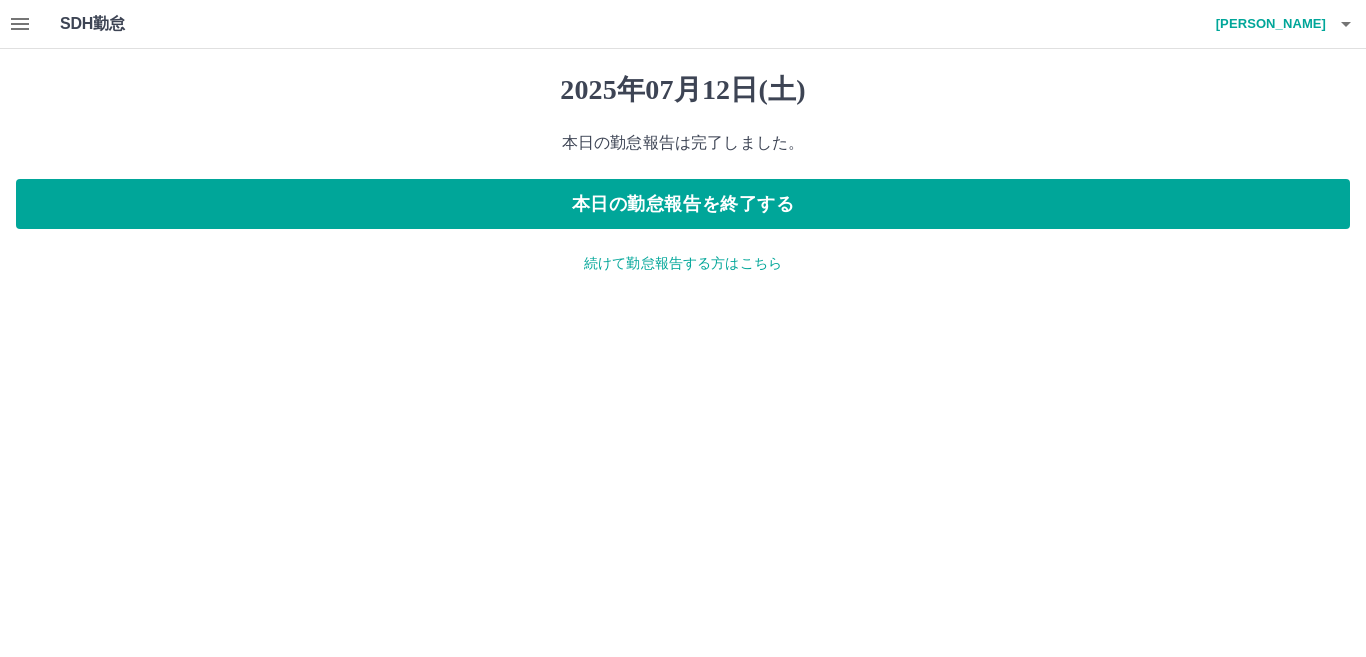 click 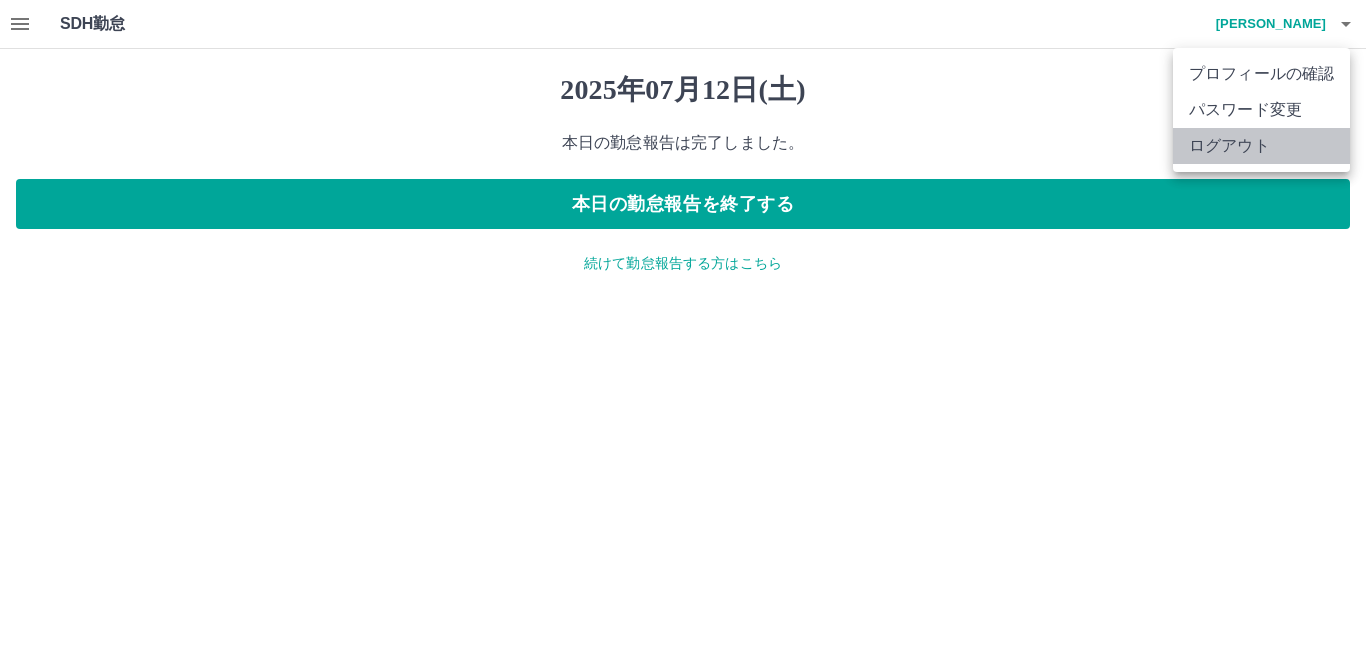 click on "ログアウト" at bounding box center [1261, 146] 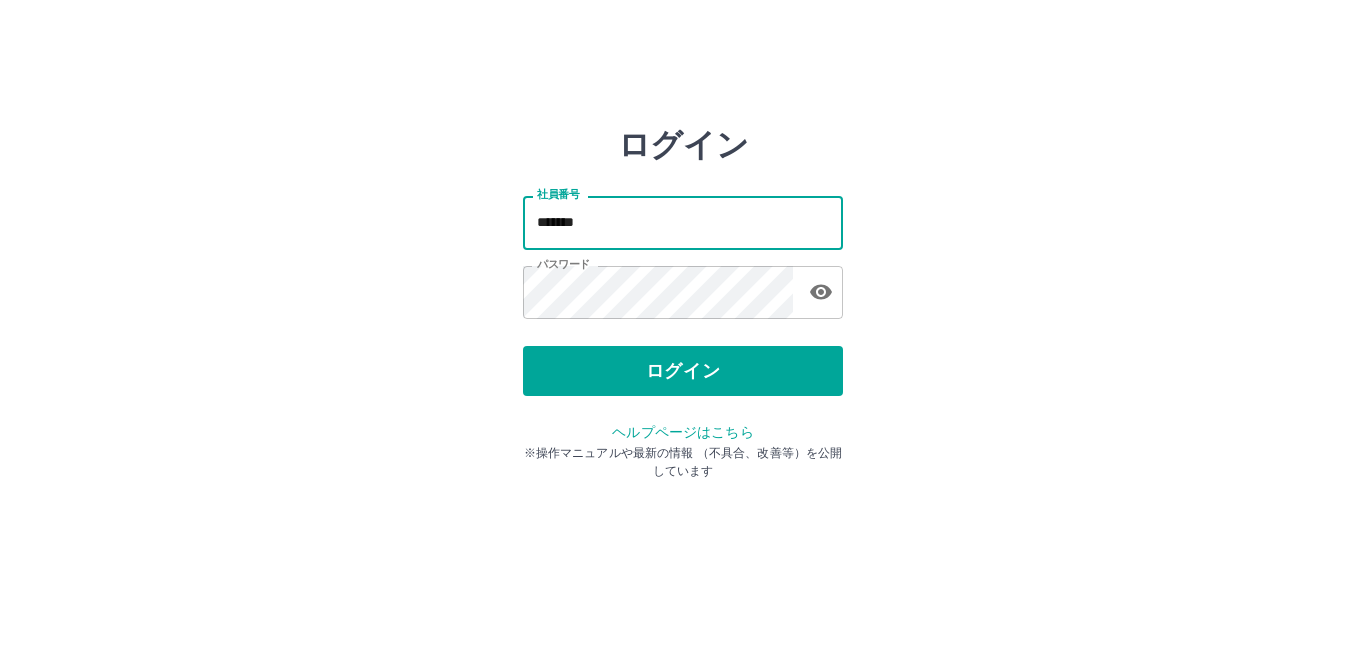 scroll, scrollTop: 0, scrollLeft: 0, axis: both 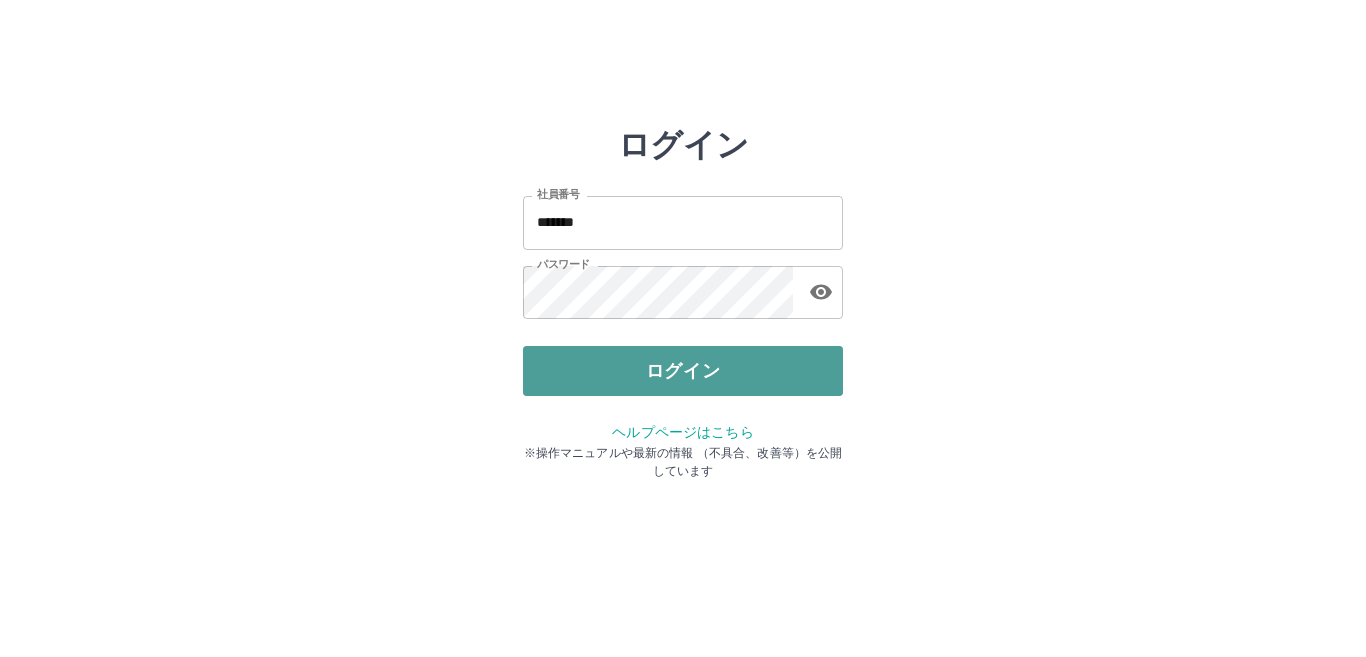 click on "ログイン" at bounding box center [683, 371] 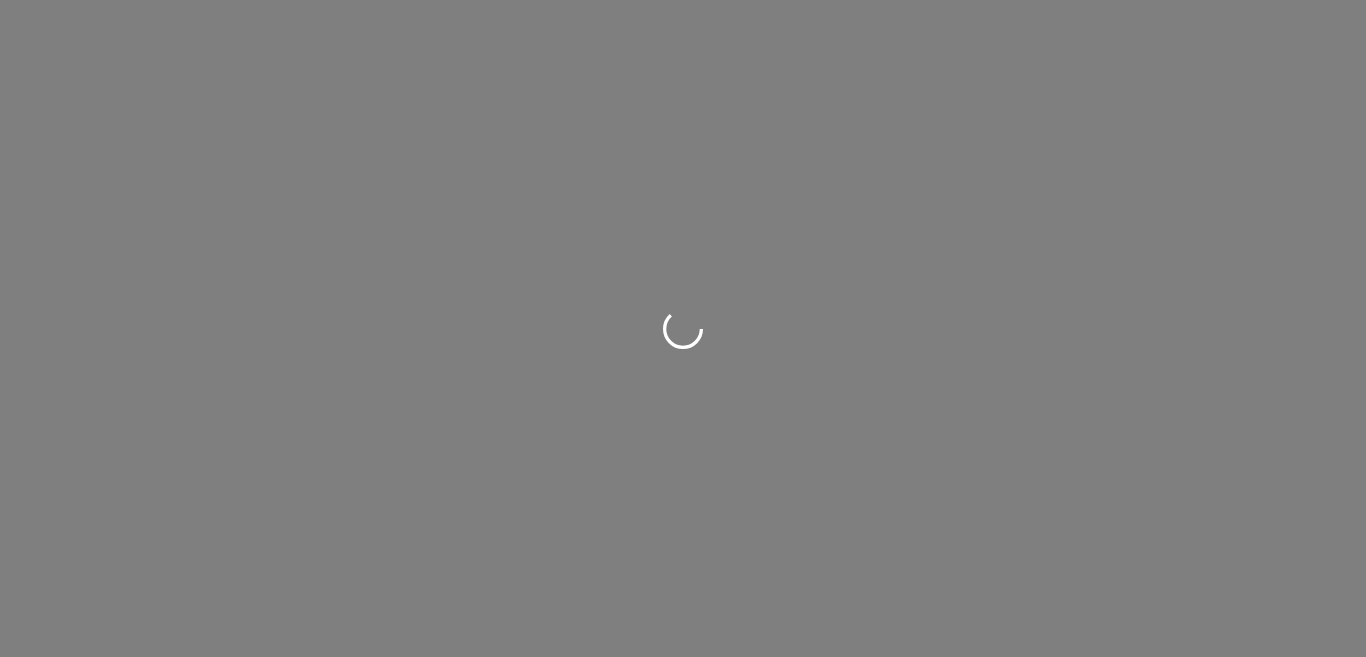 scroll, scrollTop: 0, scrollLeft: 0, axis: both 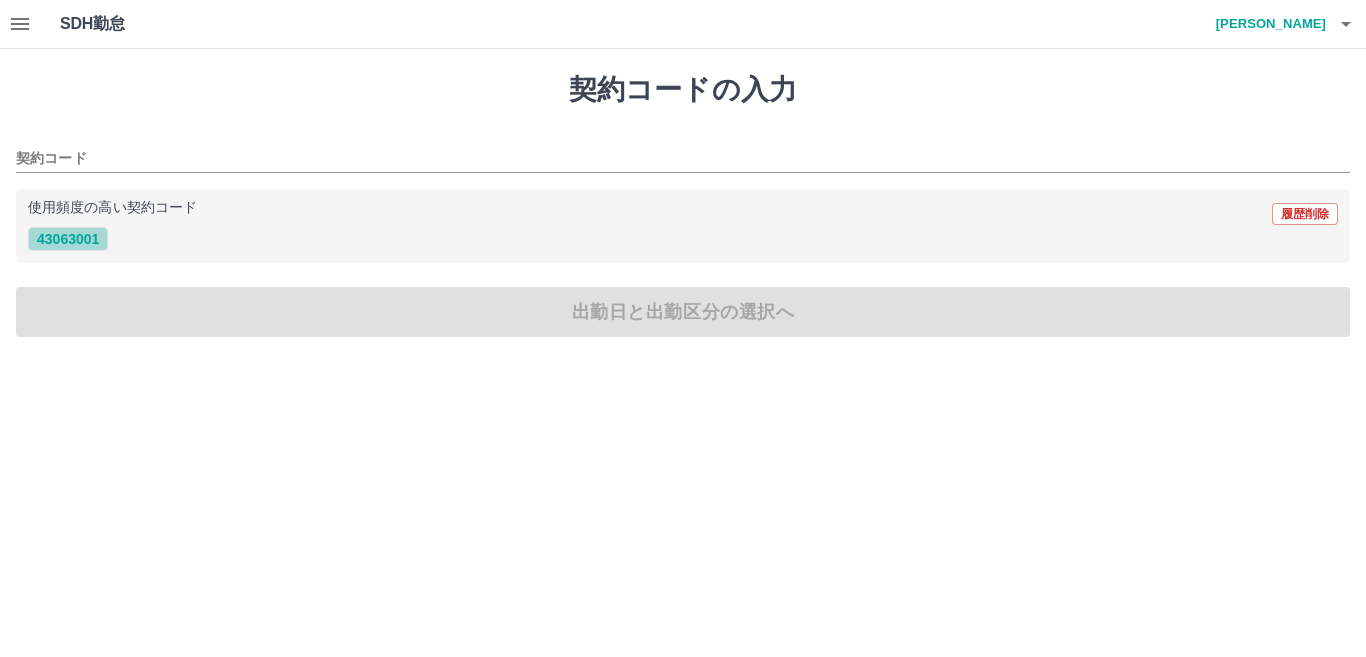 click on "43063001" at bounding box center [68, 239] 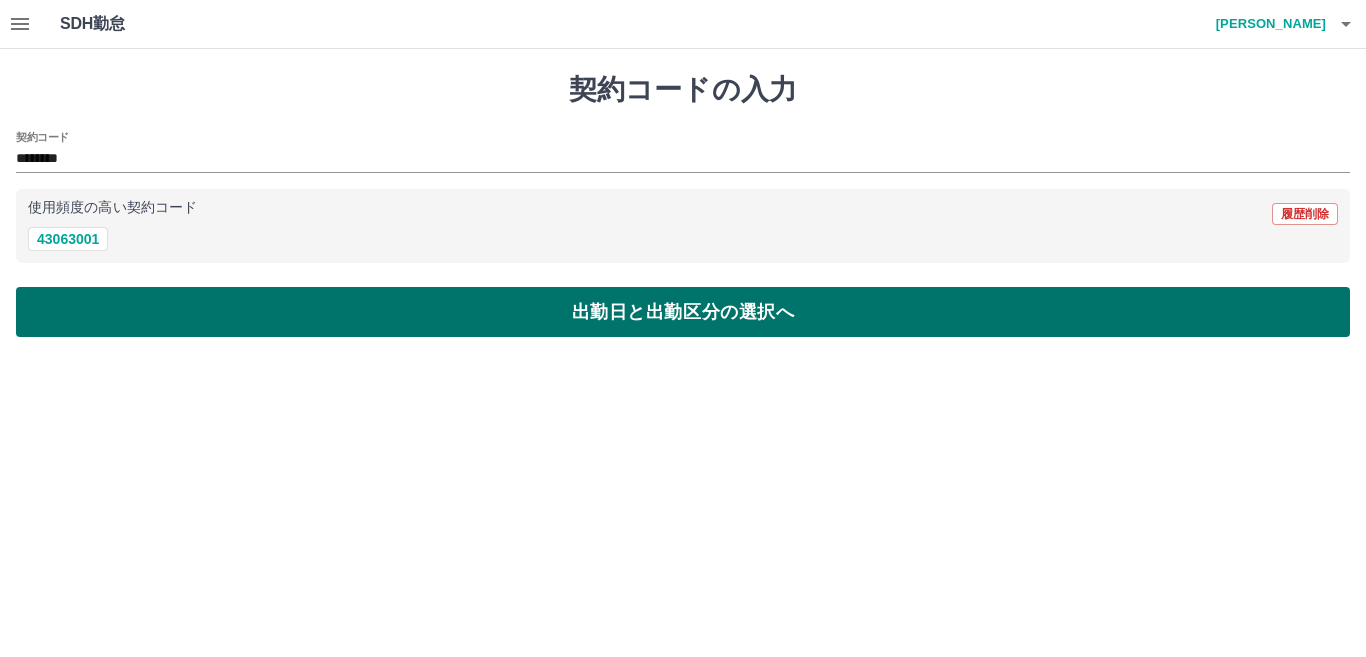 click on "出勤日と出勤区分の選択へ" at bounding box center [683, 312] 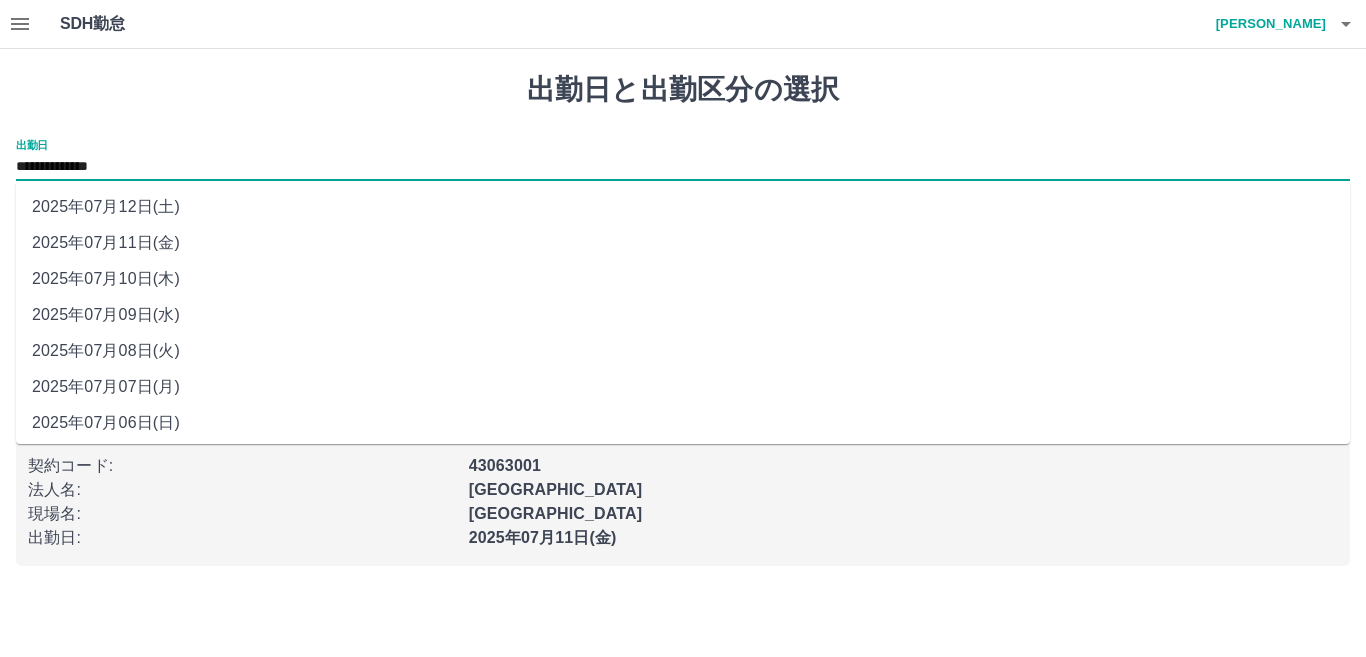 click on "**********" at bounding box center (683, 167) 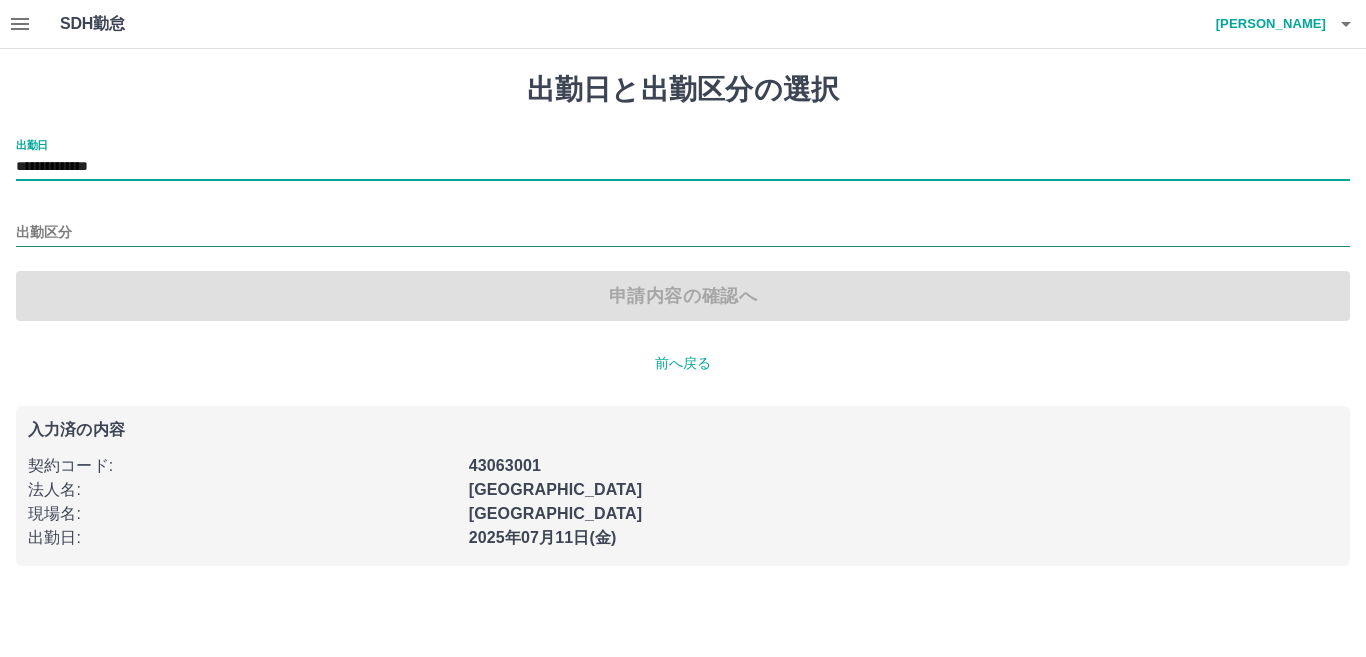 click on "出勤区分" at bounding box center [683, 233] 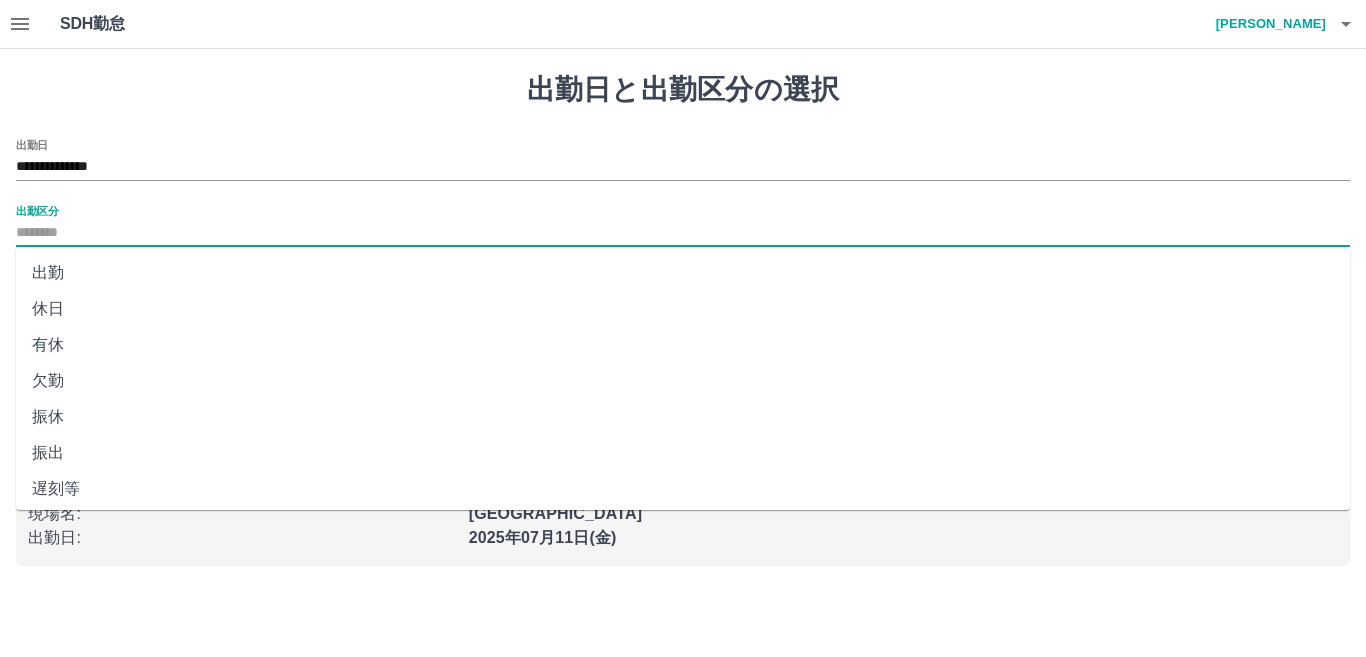 click on "休日" at bounding box center (683, 309) 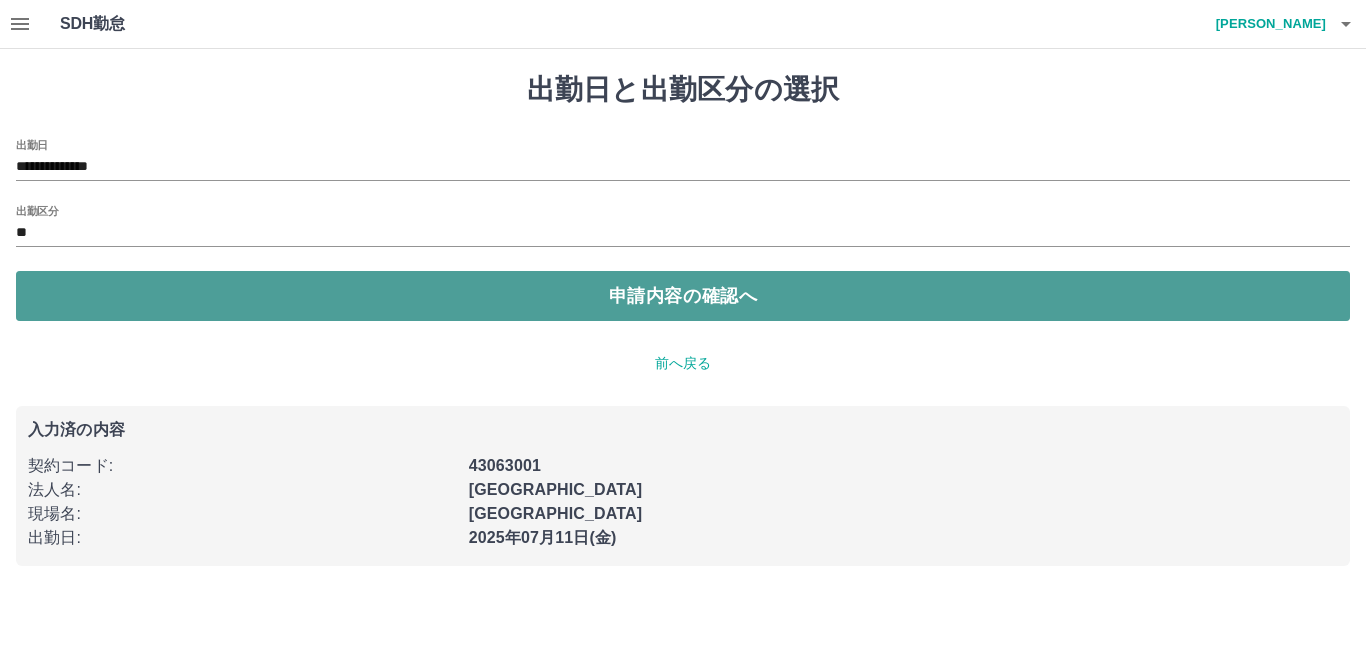 click on "申請内容の確認へ" at bounding box center [683, 296] 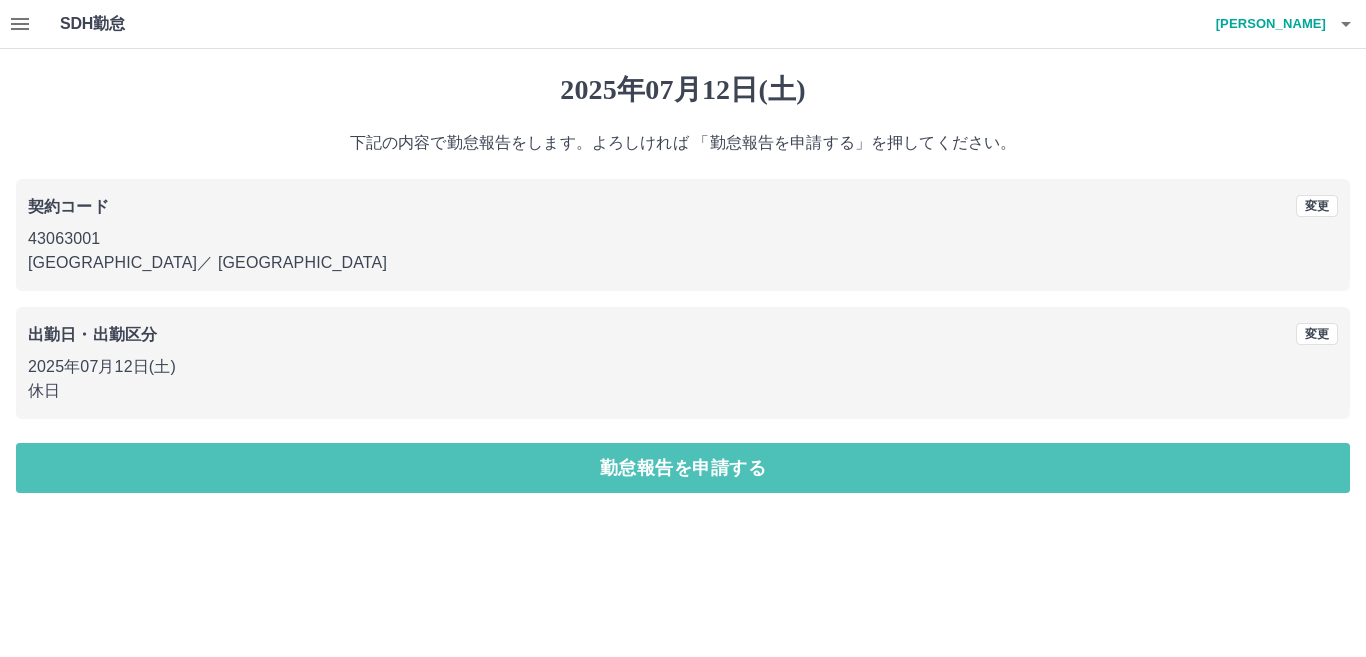 click on "勤怠報告を申請する" at bounding box center [683, 468] 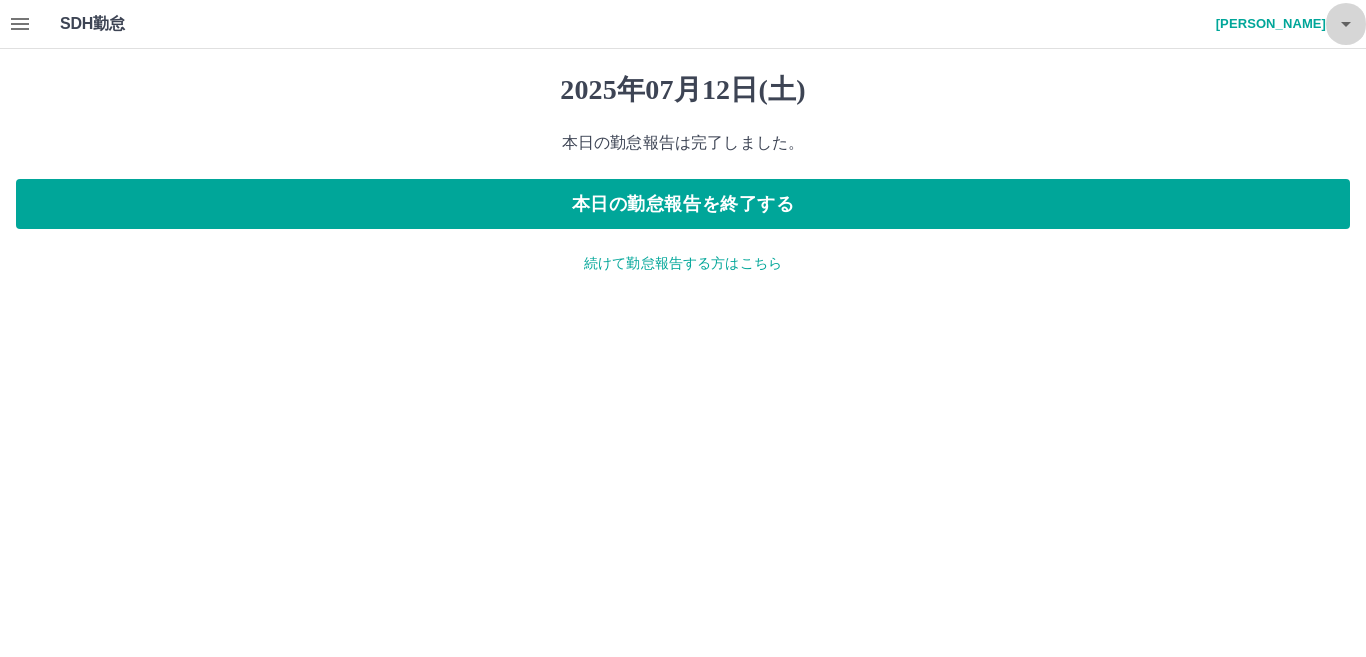 click 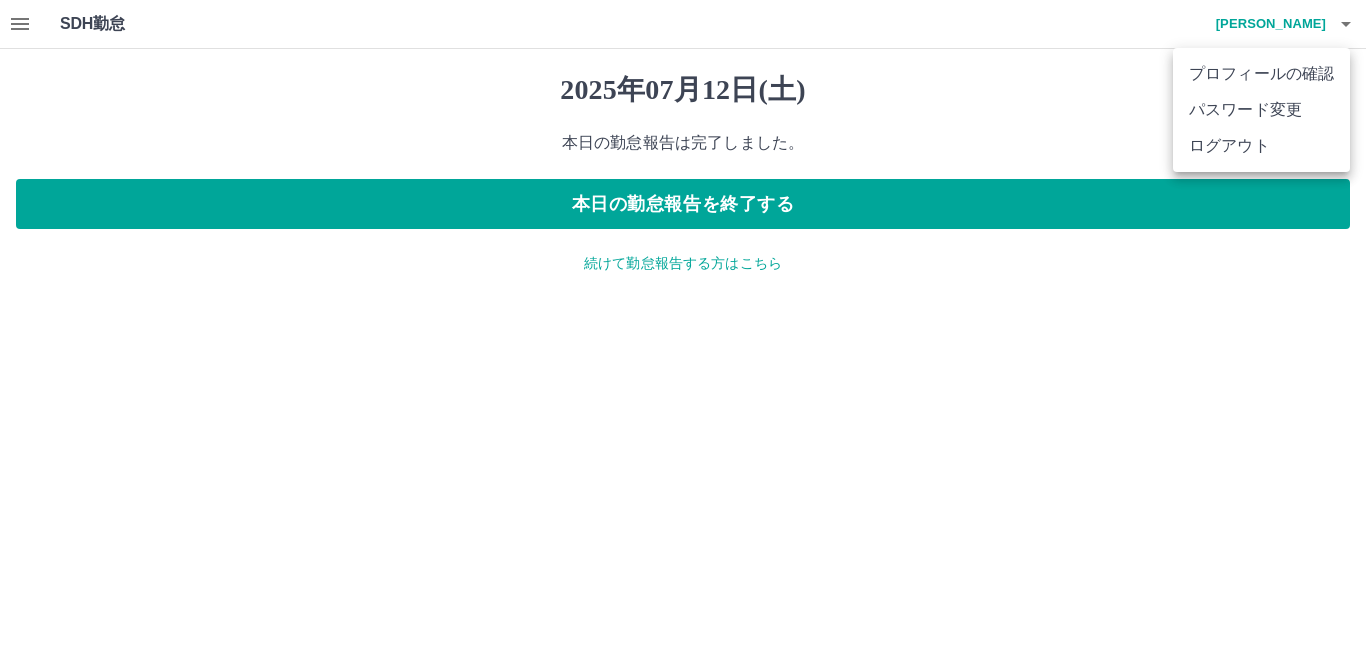 click on "ログアウト" at bounding box center [1261, 146] 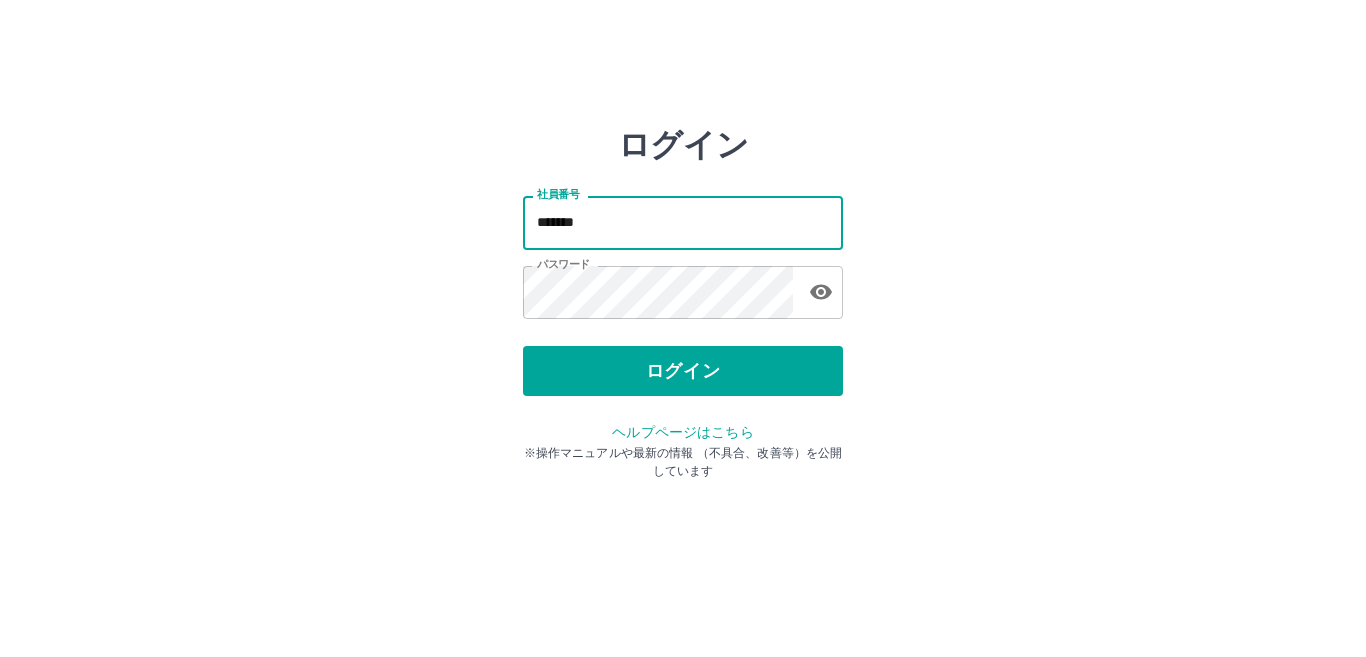 scroll, scrollTop: 0, scrollLeft: 0, axis: both 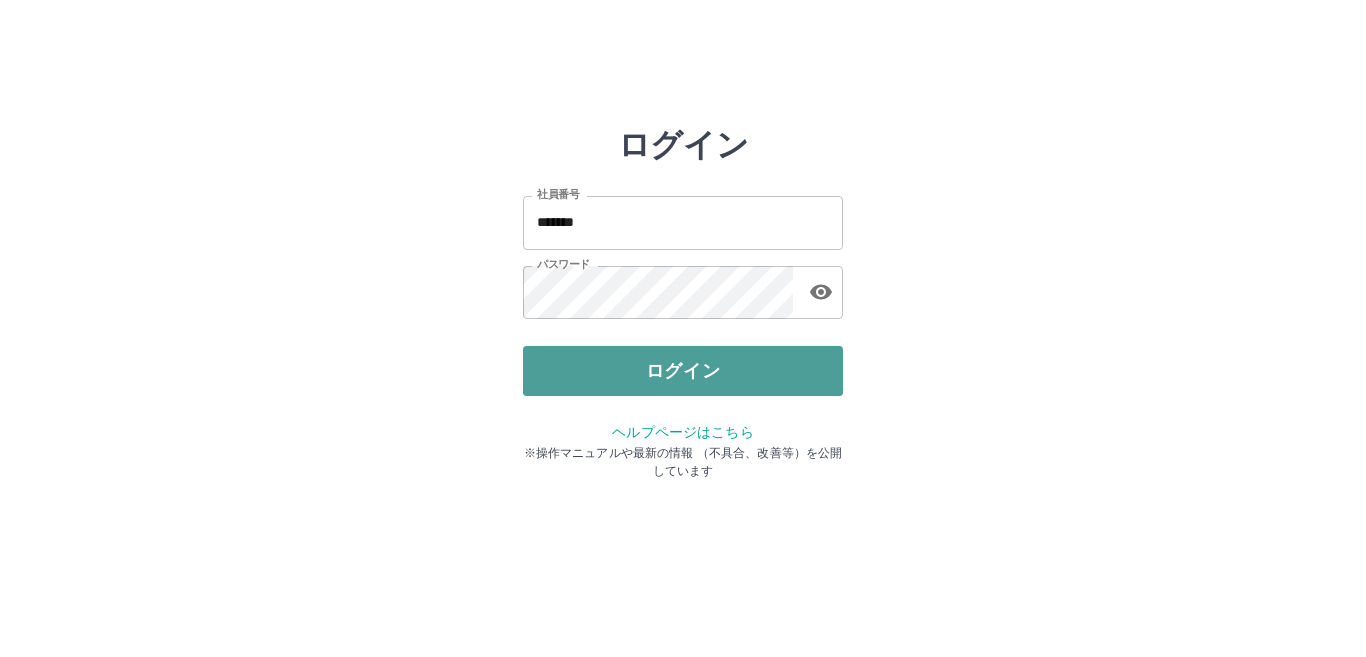 click on "ログイン" at bounding box center (683, 371) 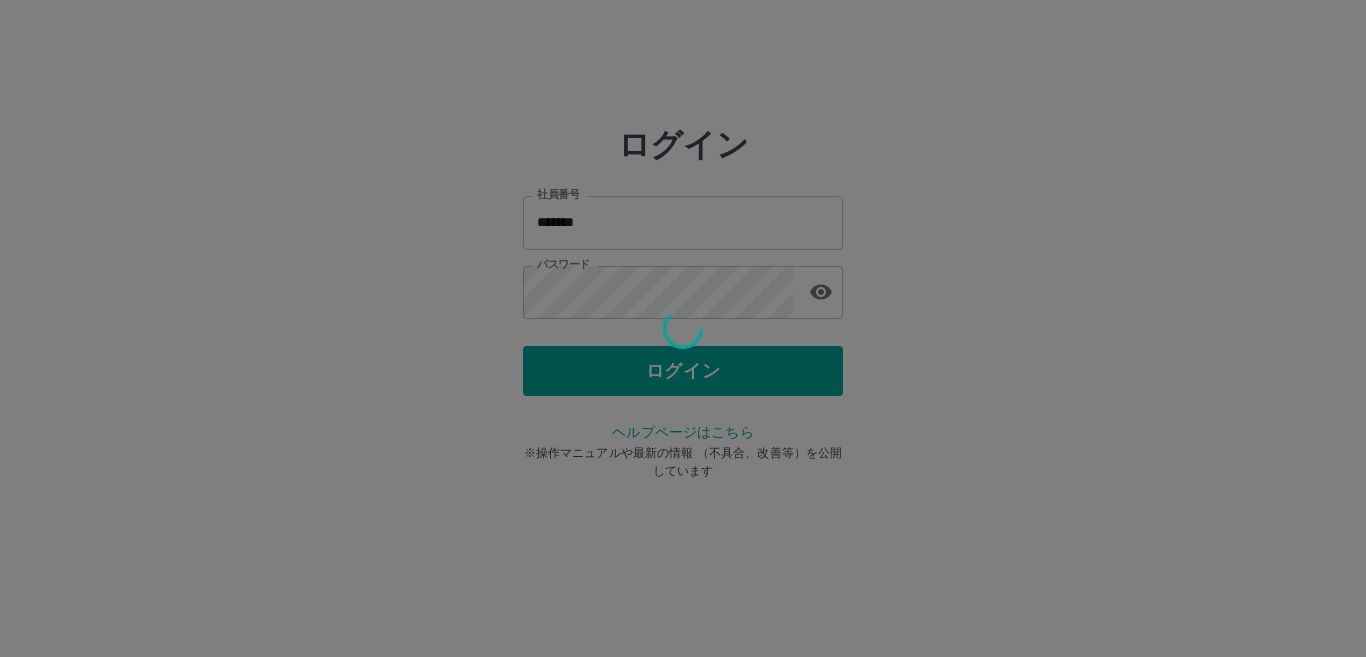 type 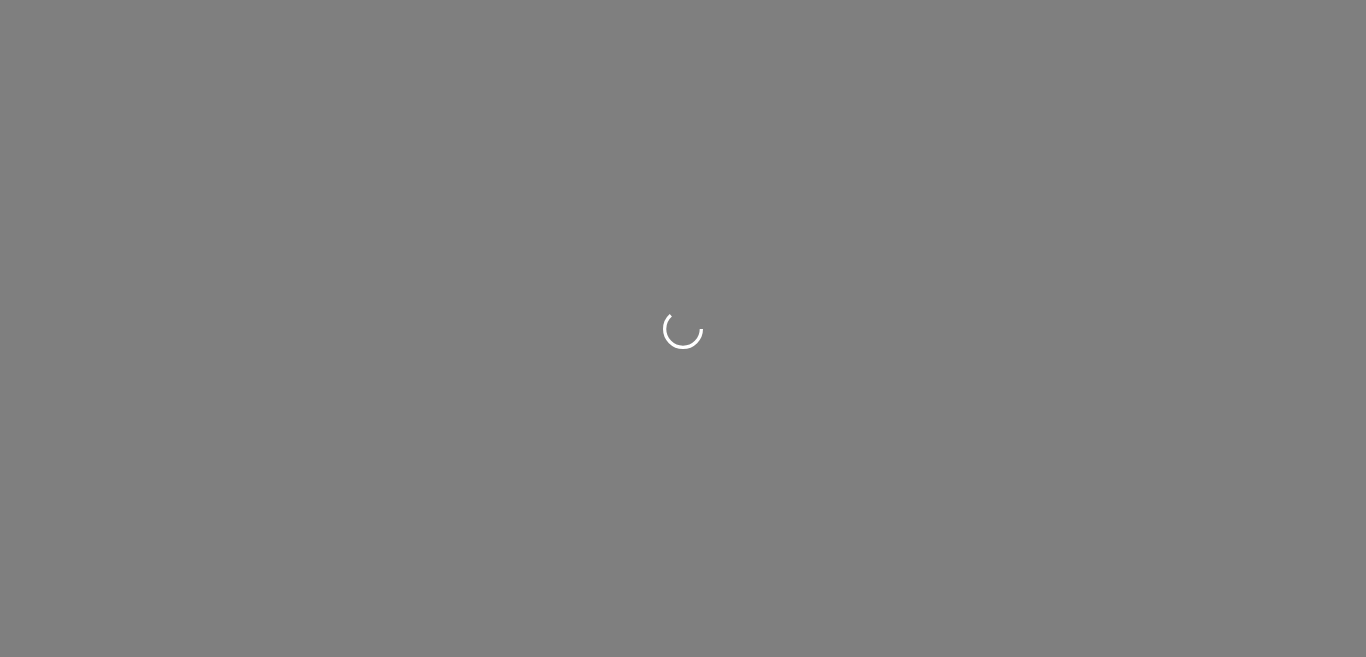 scroll, scrollTop: 0, scrollLeft: 0, axis: both 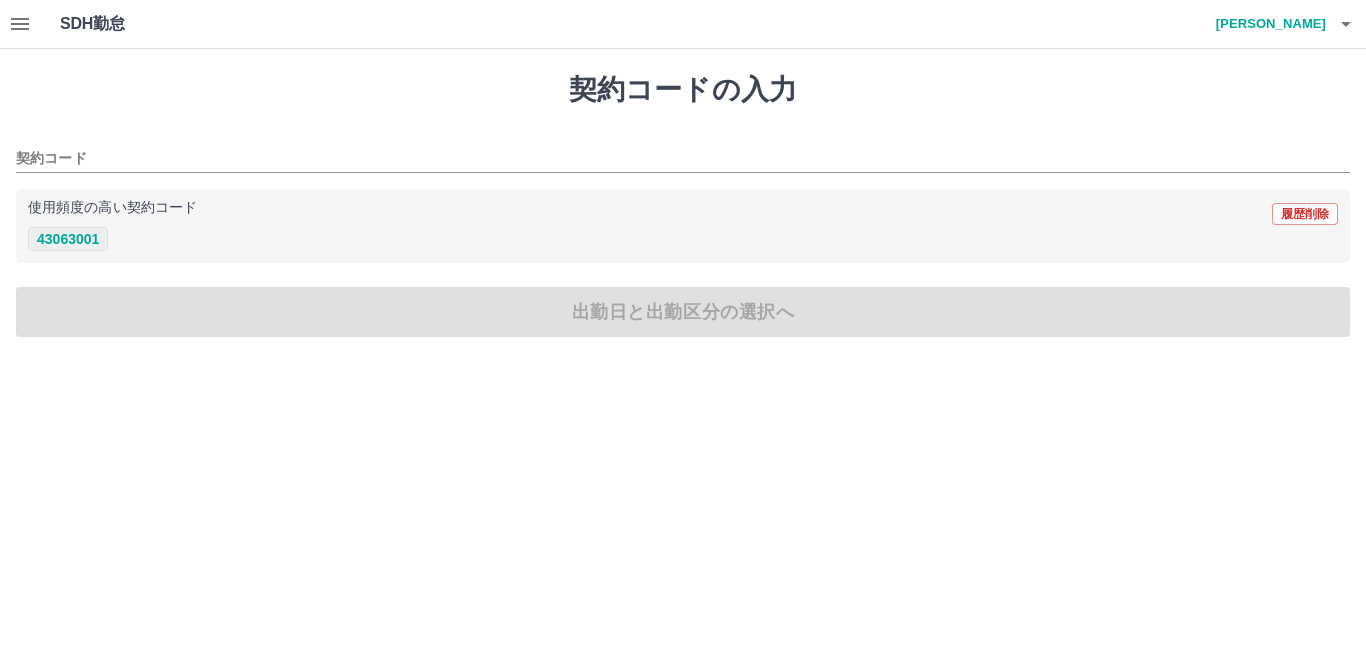 click on "43063001" at bounding box center (68, 239) 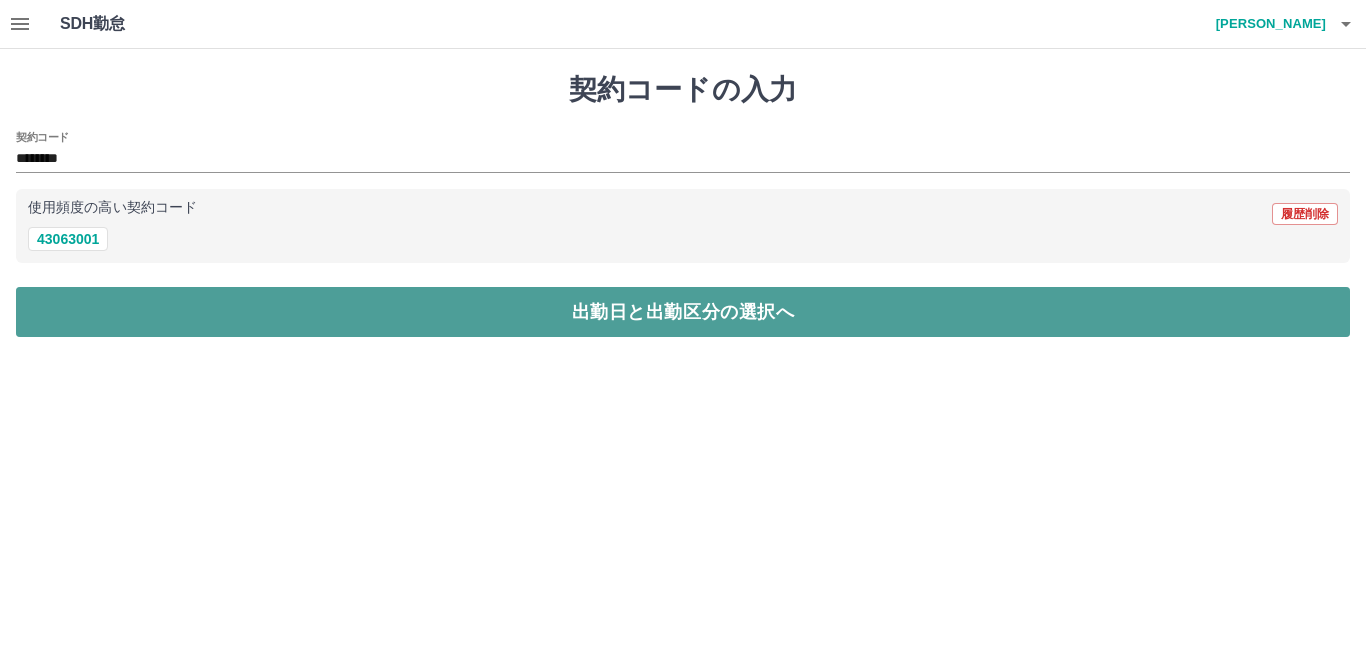 click on "出勤日と出勤区分の選択へ" at bounding box center [683, 312] 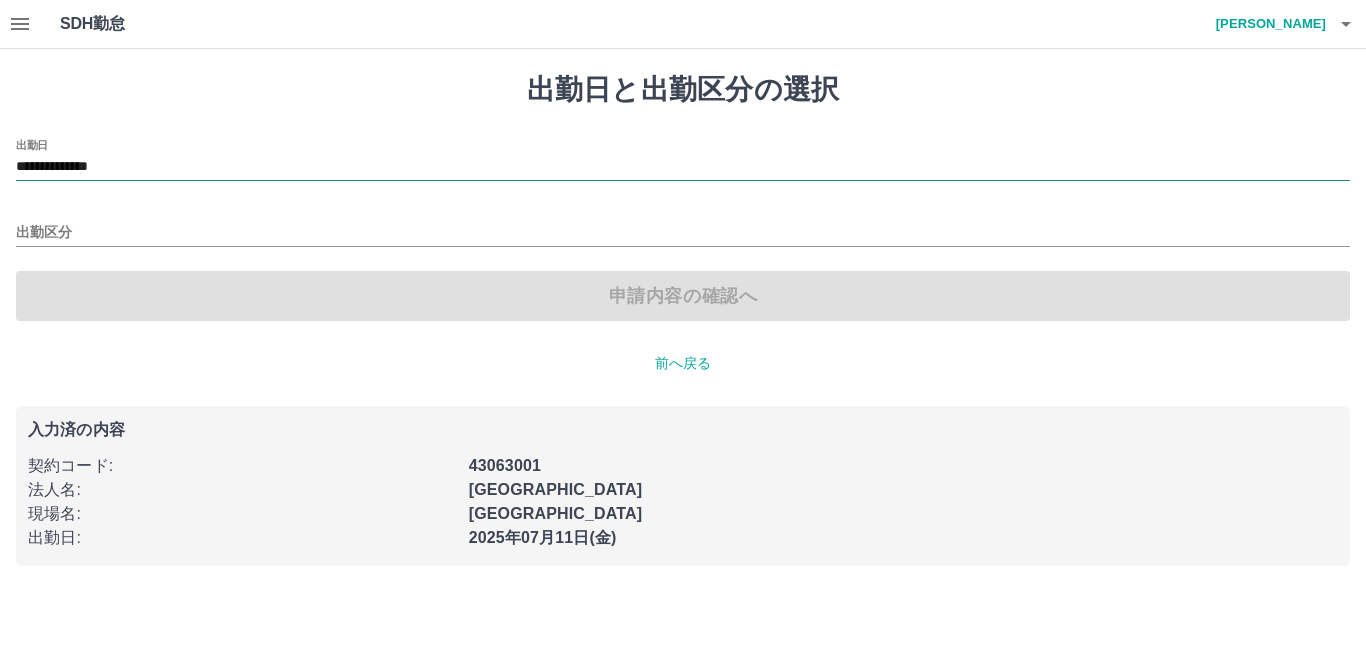 click on "**********" at bounding box center [683, 167] 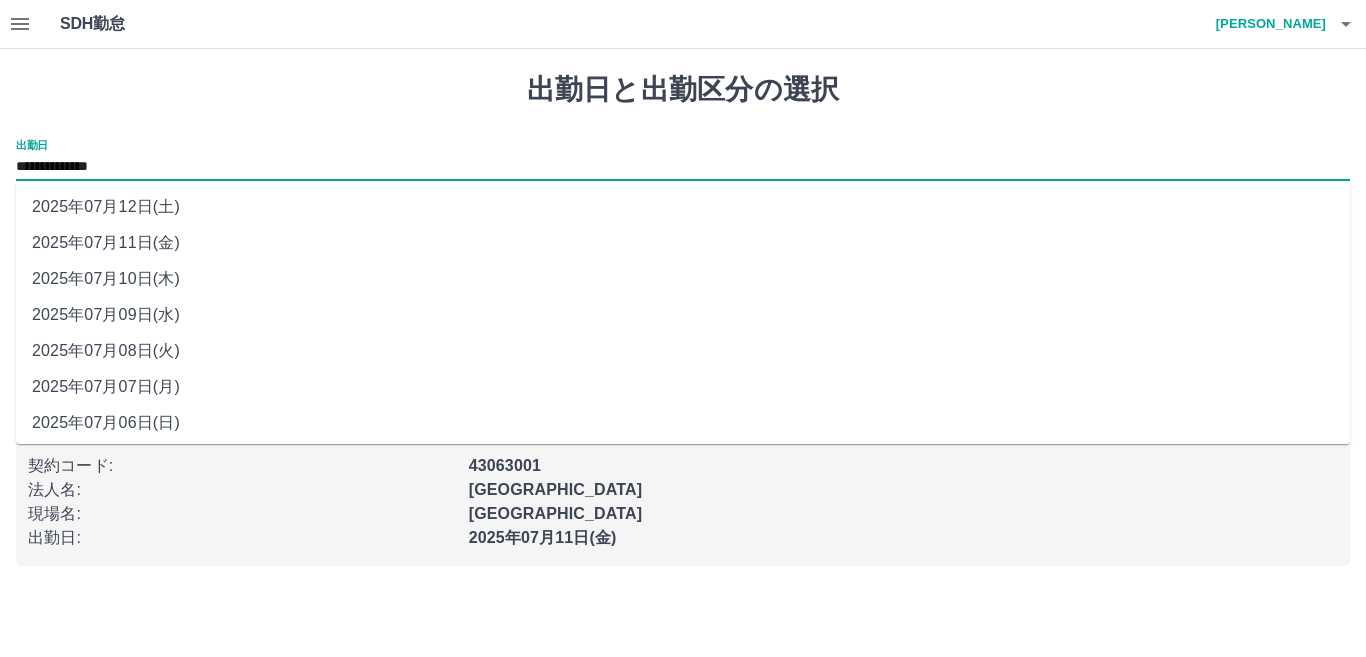 click on "2025年07月12日(土)" at bounding box center [683, 207] 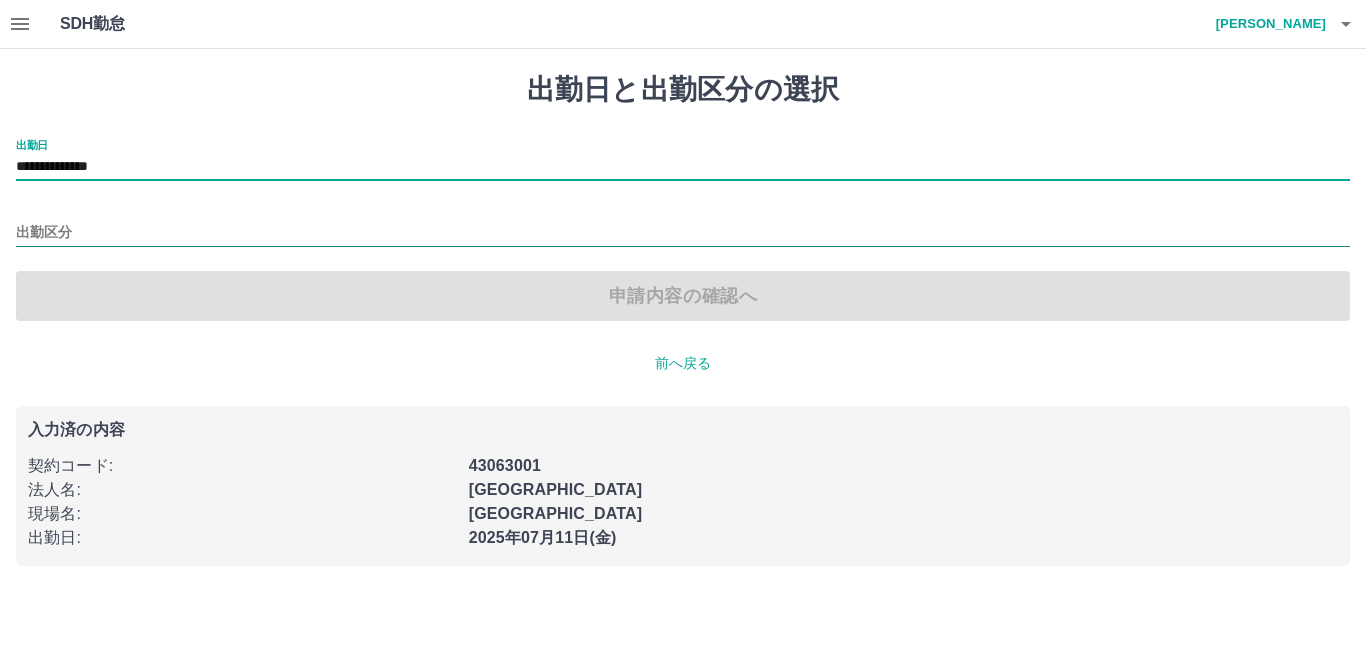 click on "出勤区分" at bounding box center [683, 233] 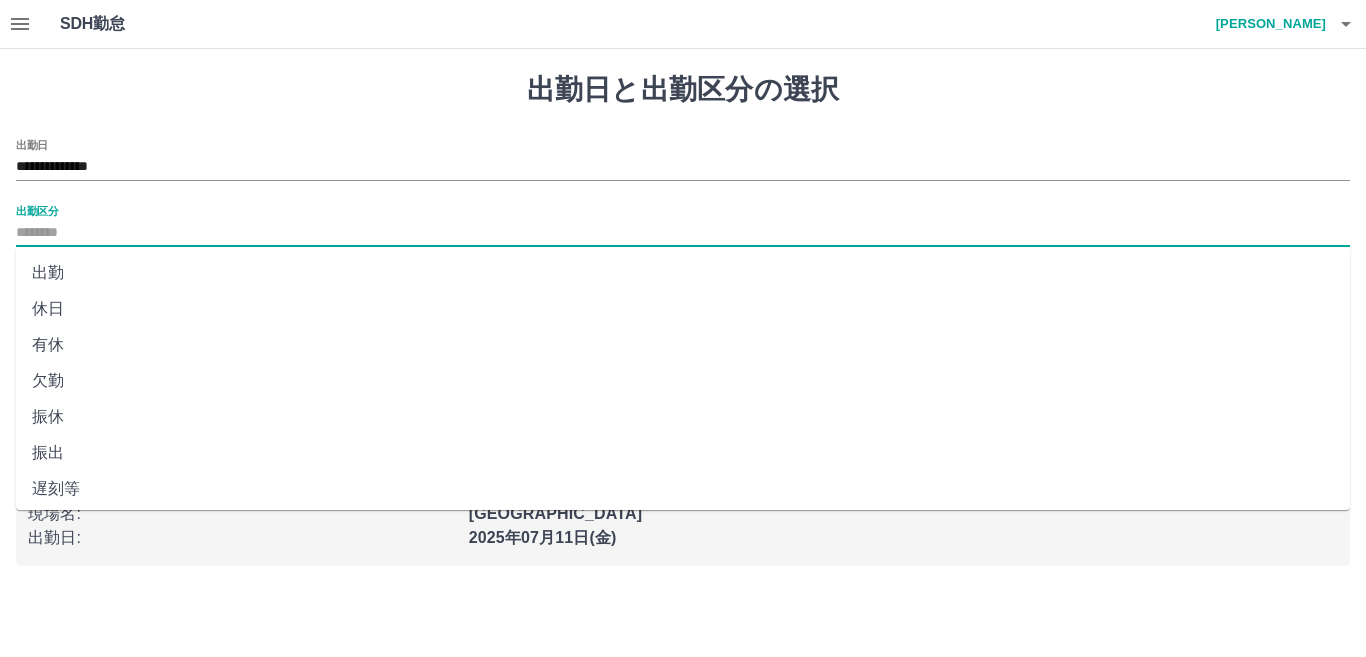 click on "休日" at bounding box center (683, 309) 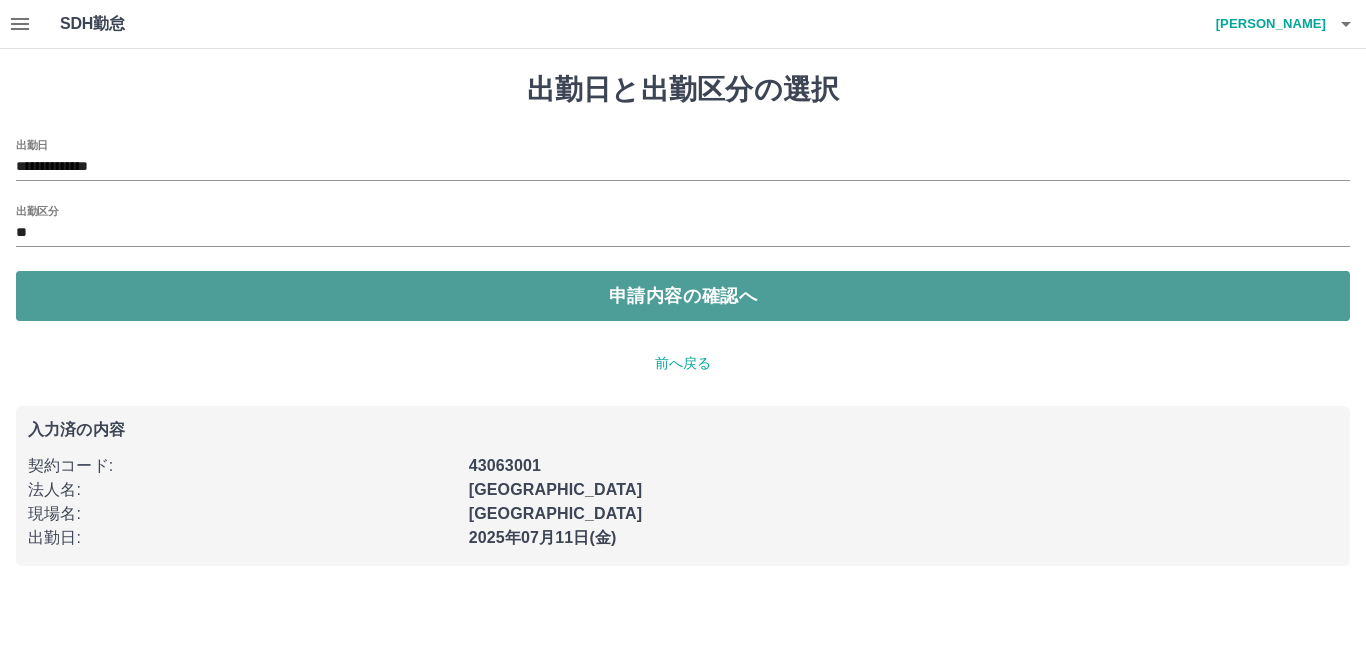 click on "申請内容の確認へ" at bounding box center (683, 296) 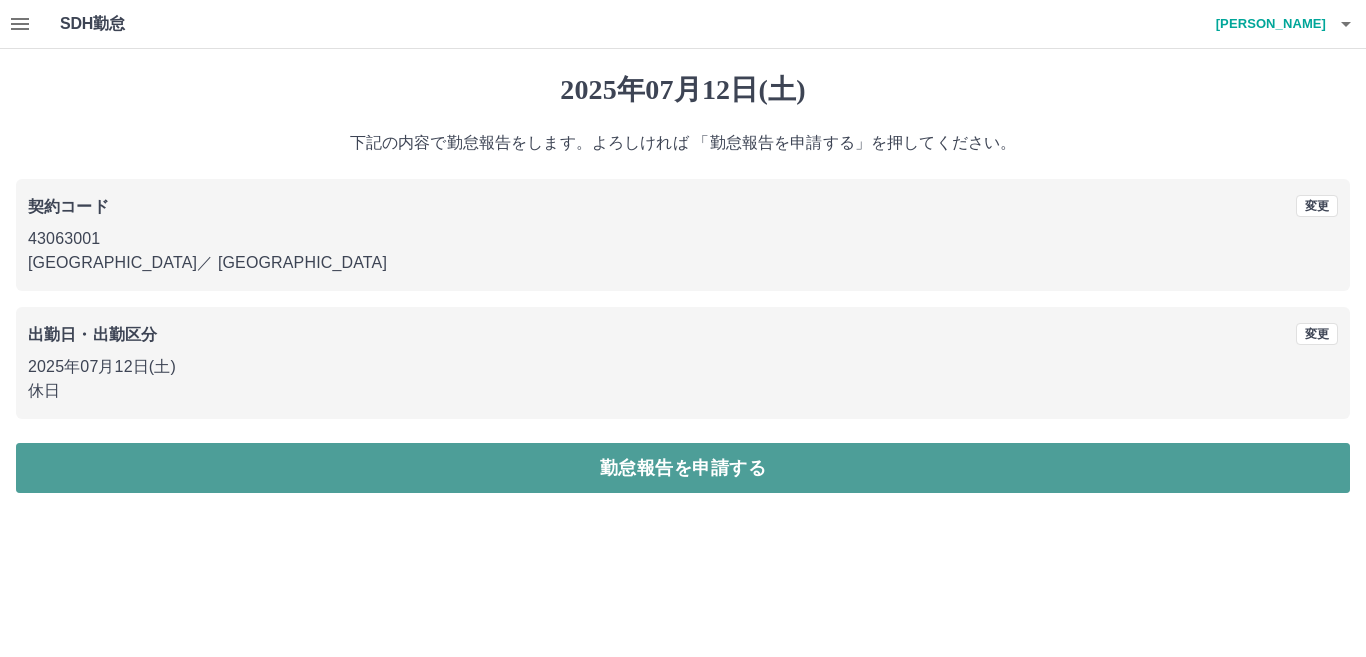 click on "勤怠報告を申請する" at bounding box center [683, 468] 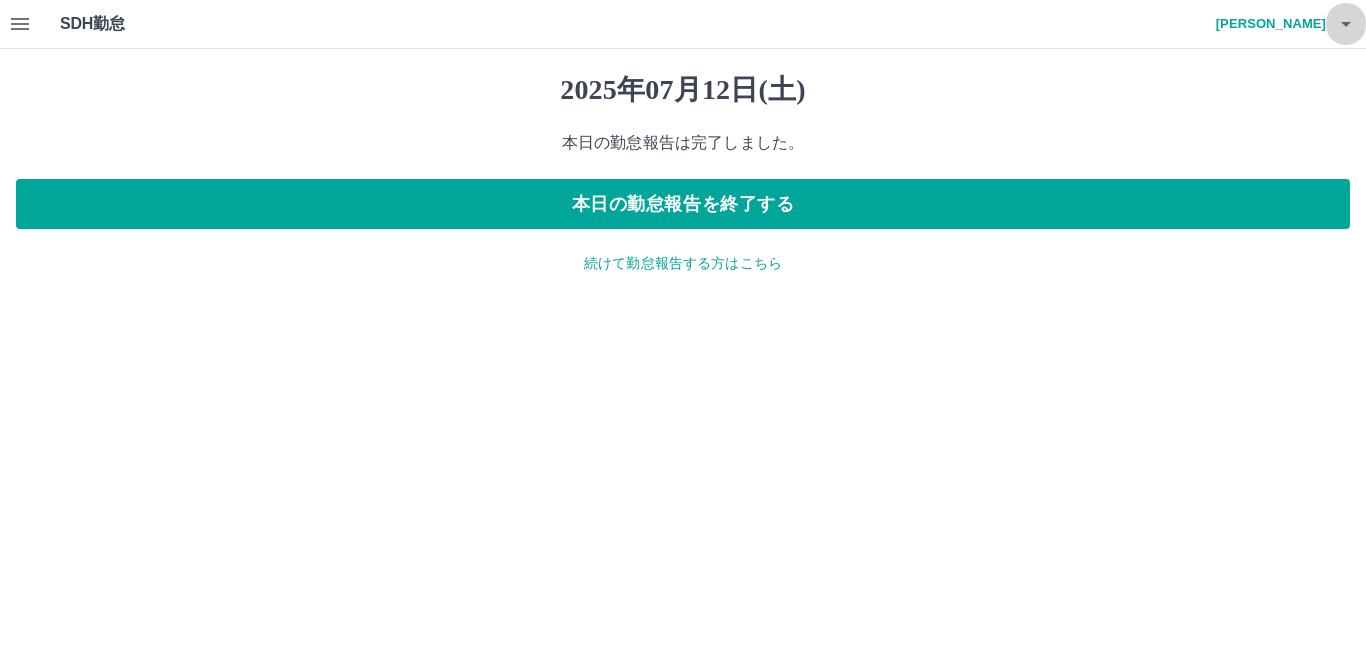 click 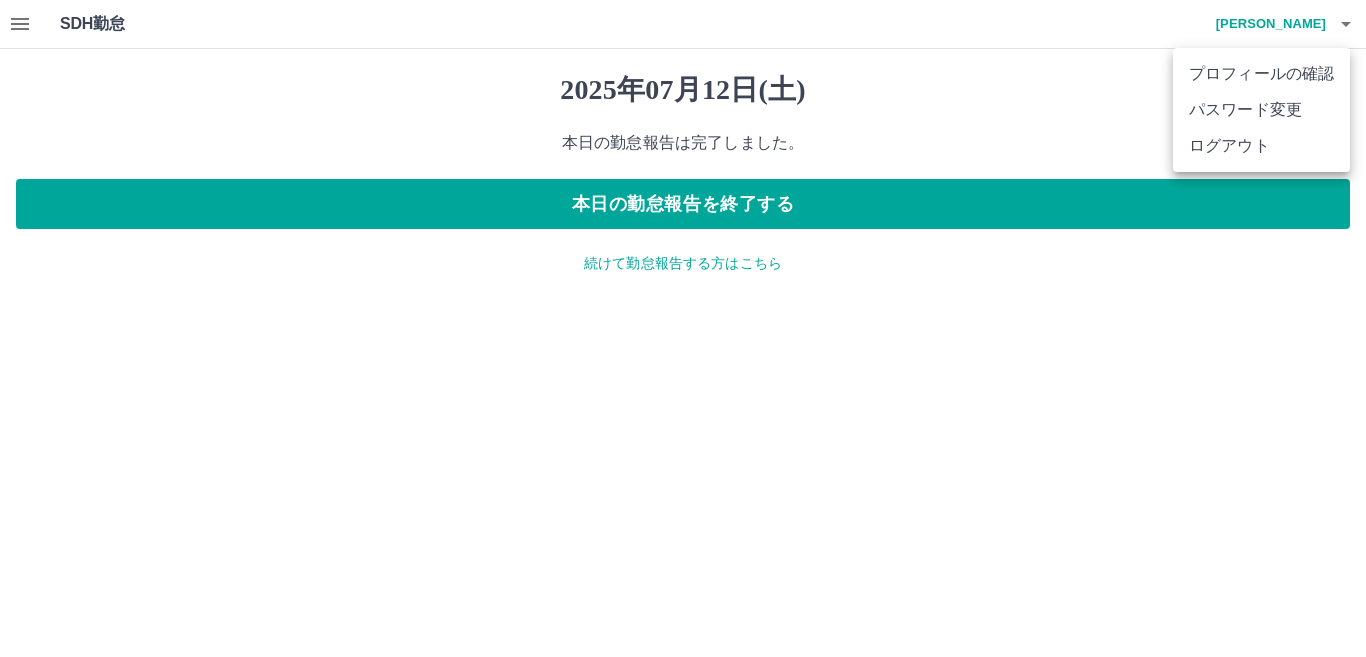 click on "ログアウト" at bounding box center (1261, 146) 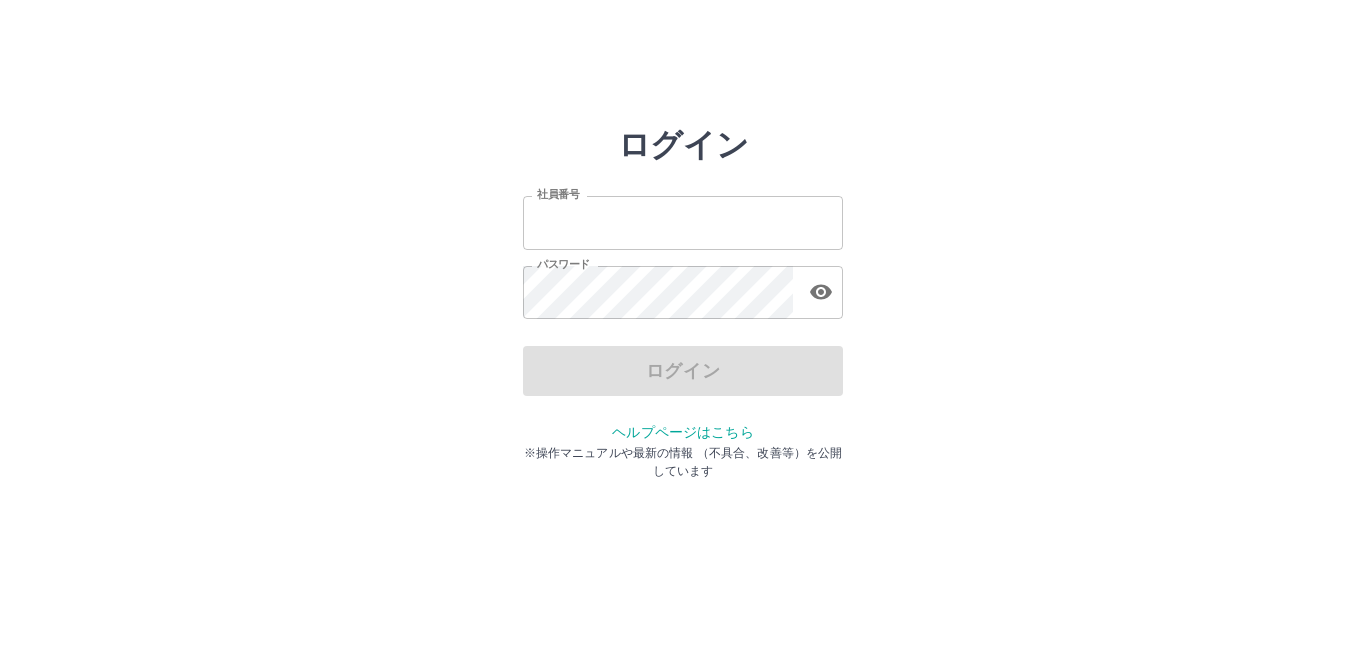 scroll, scrollTop: 0, scrollLeft: 0, axis: both 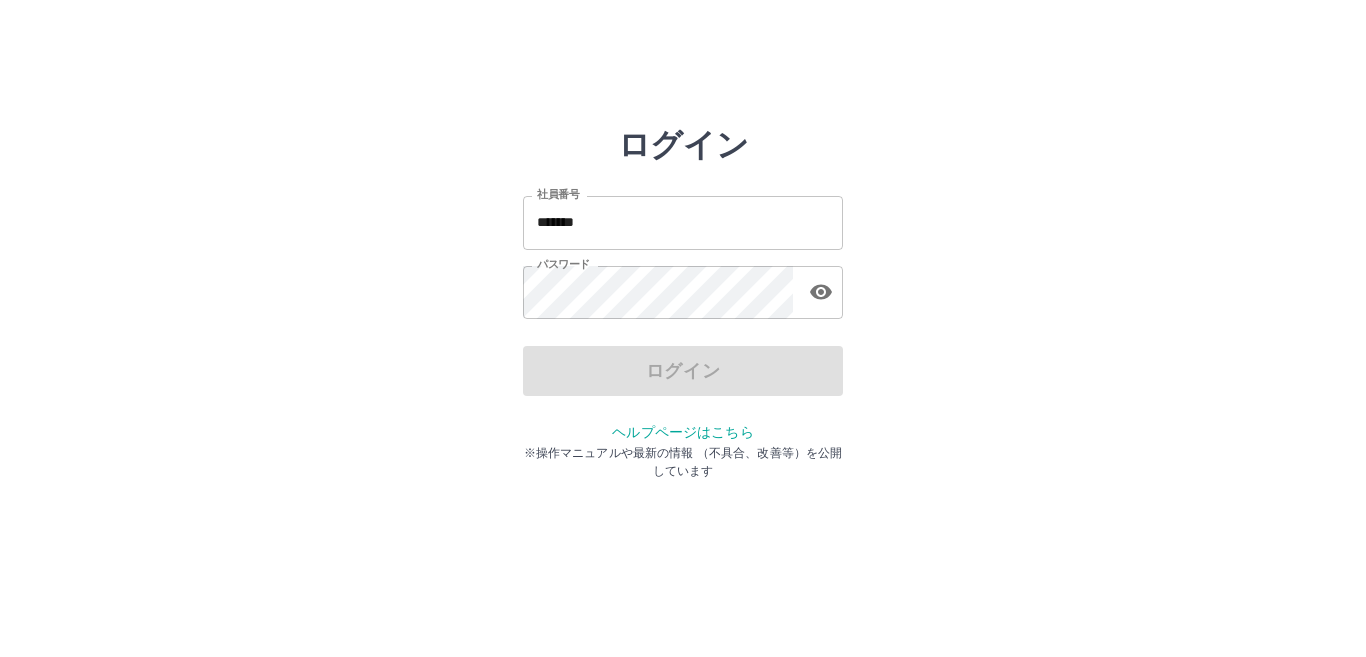 click on "ログイン" at bounding box center [683, 371] 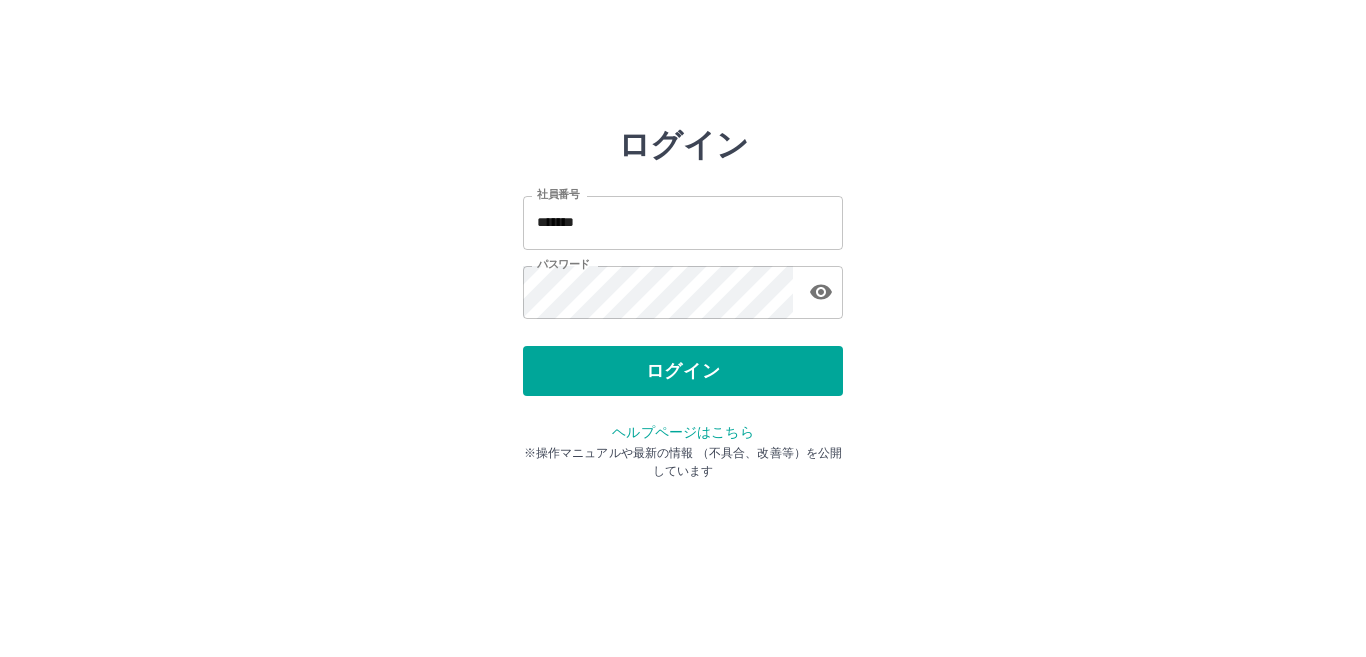 click on "*******" at bounding box center (683, 222) 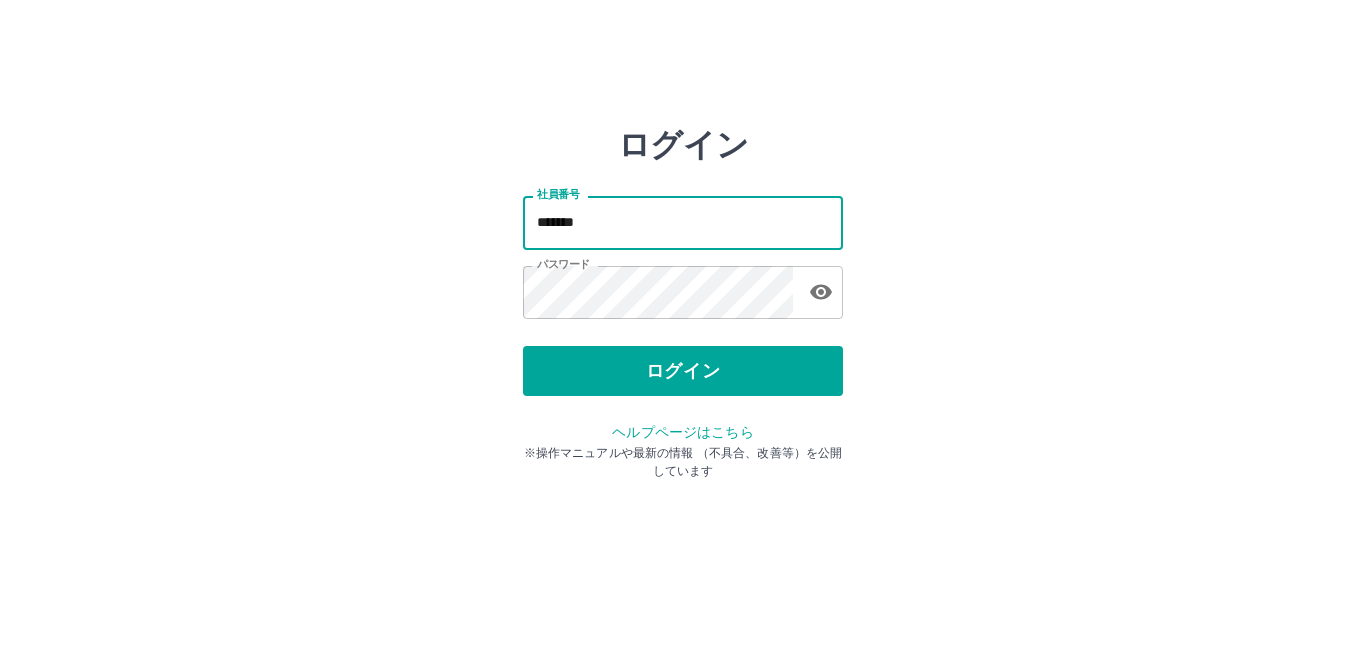 type on "*******" 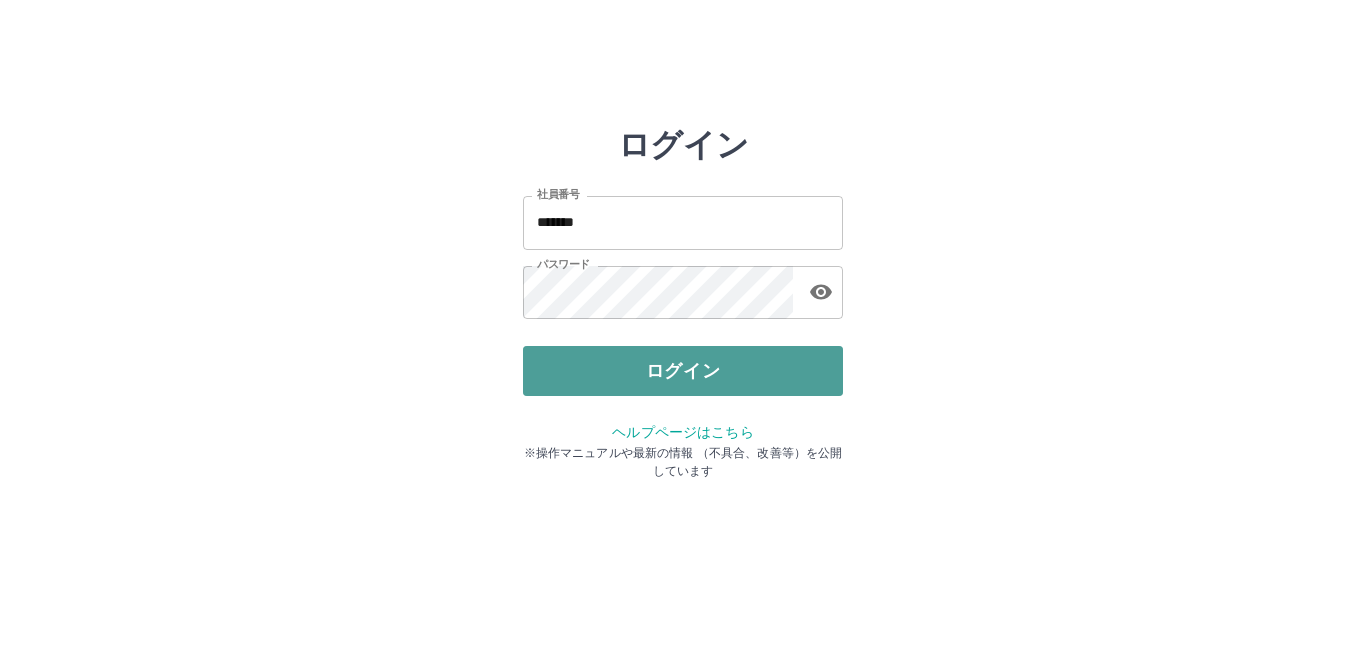 click on "ログイン" at bounding box center [683, 371] 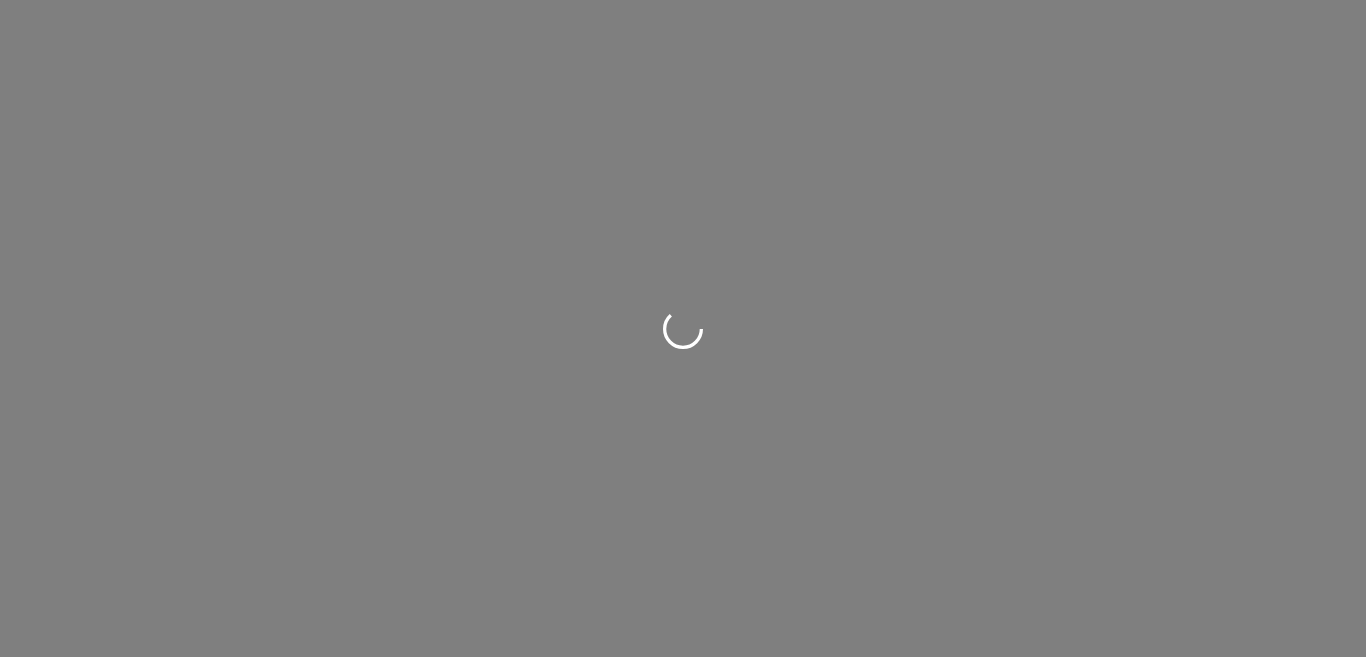 scroll, scrollTop: 0, scrollLeft: 0, axis: both 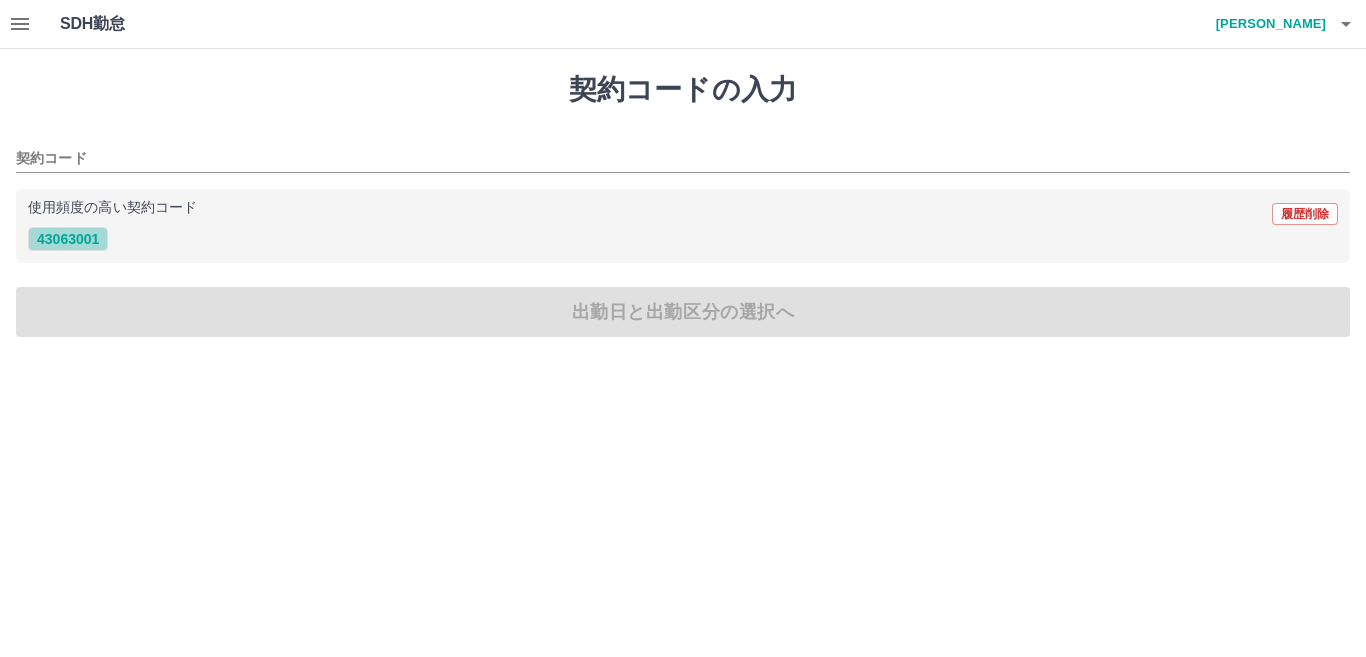 click on "43063001" at bounding box center [68, 239] 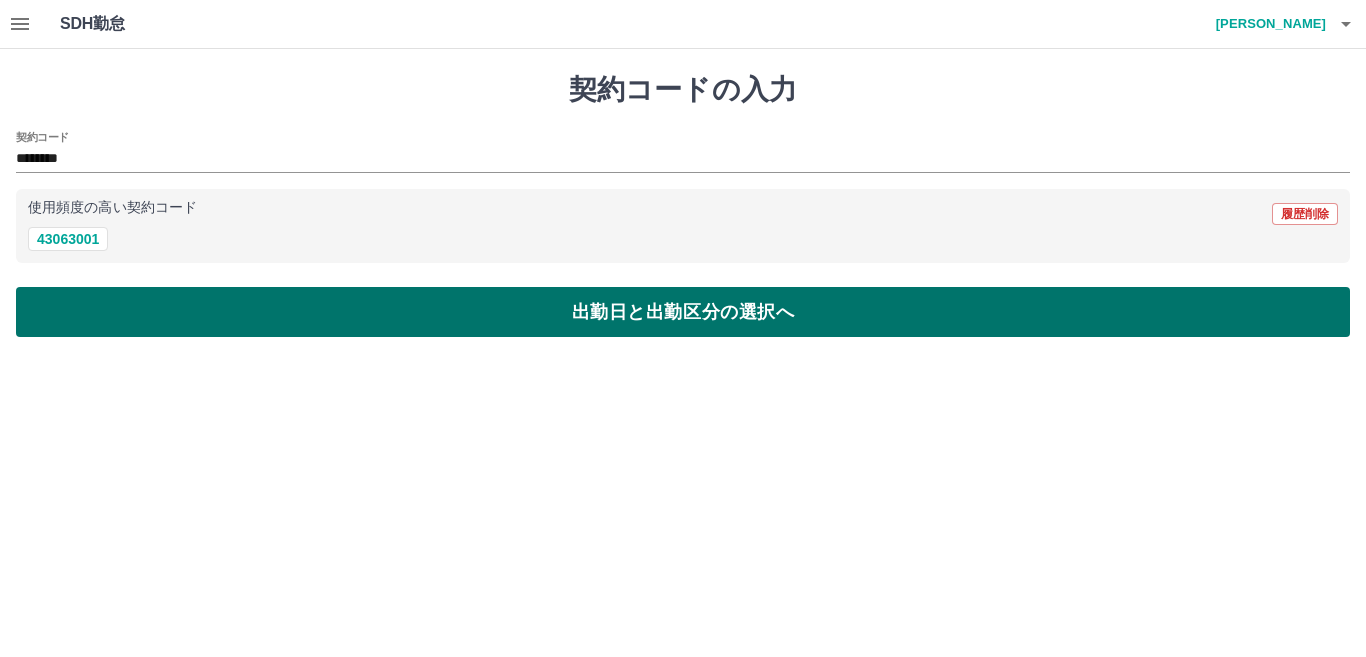 click on "出勤日と出勤区分の選択へ" at bounding box center [683, 312] 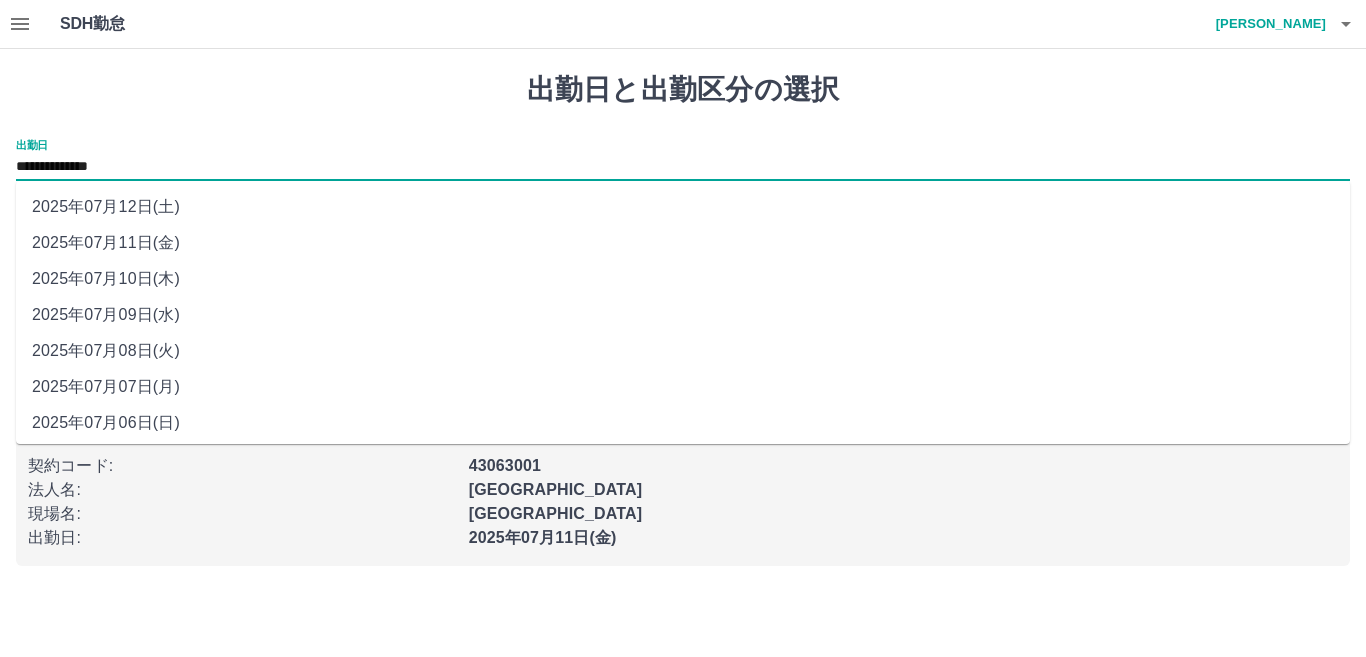 click on "**********" at bounding box center [683, 167] 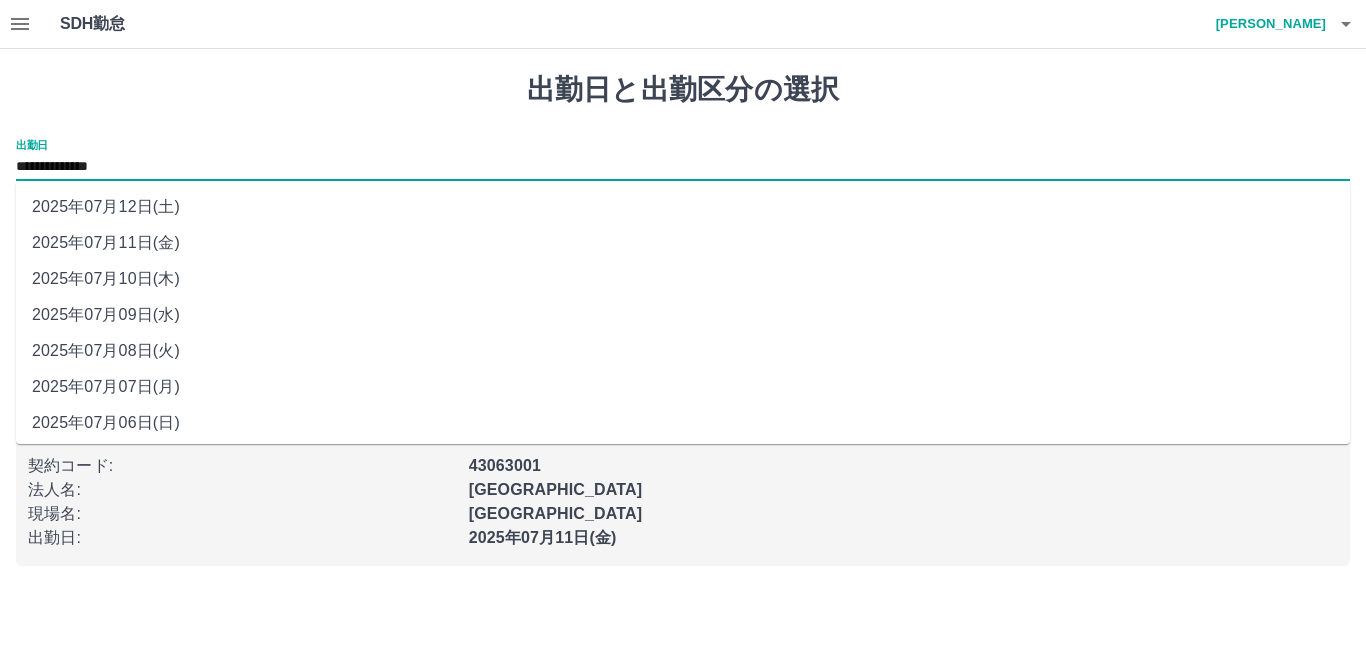 click on "2025年07月12日(土)" at bounding box center [683, 207] 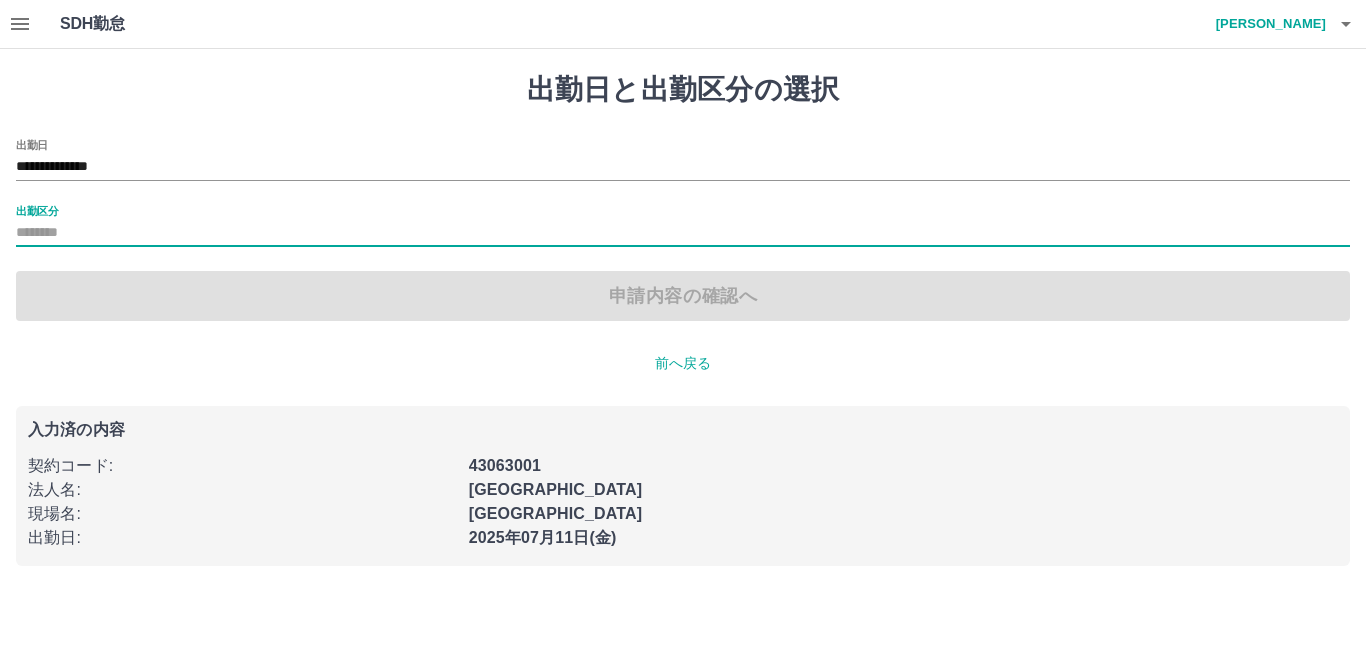 click on "出勤区分" at bounding box center (683, 233) 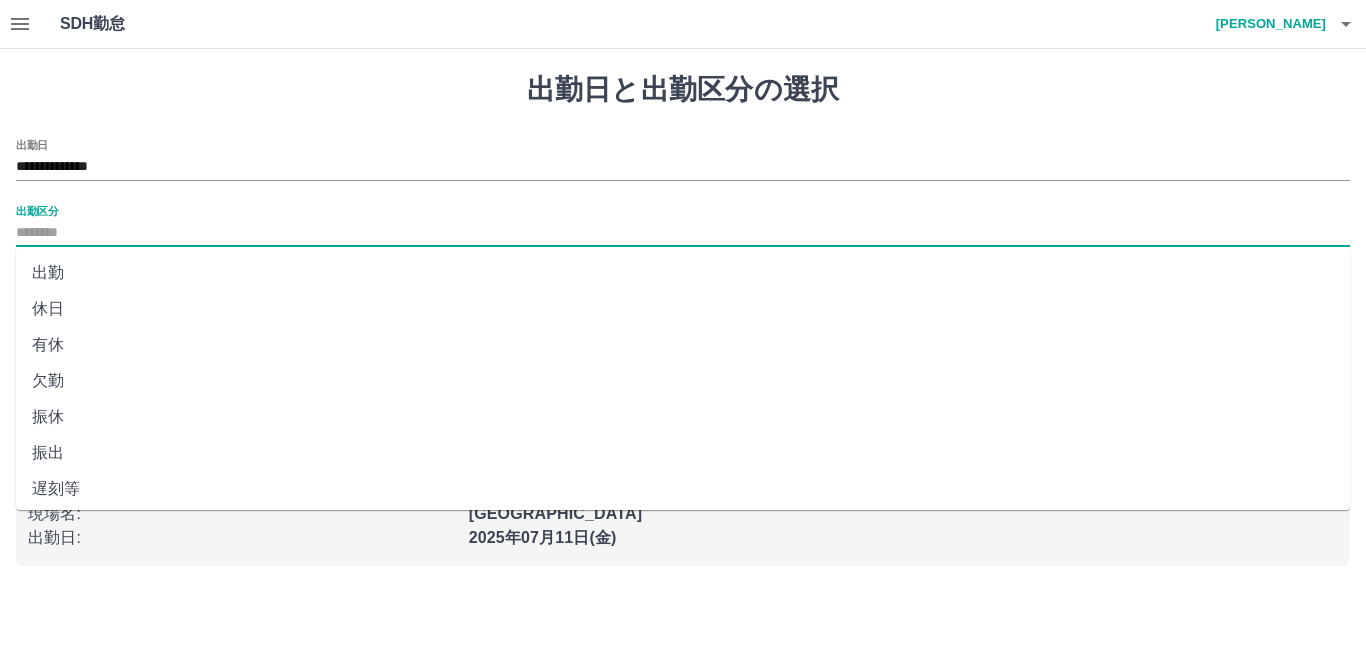 click on "休日" at bounding box center [683, 309] 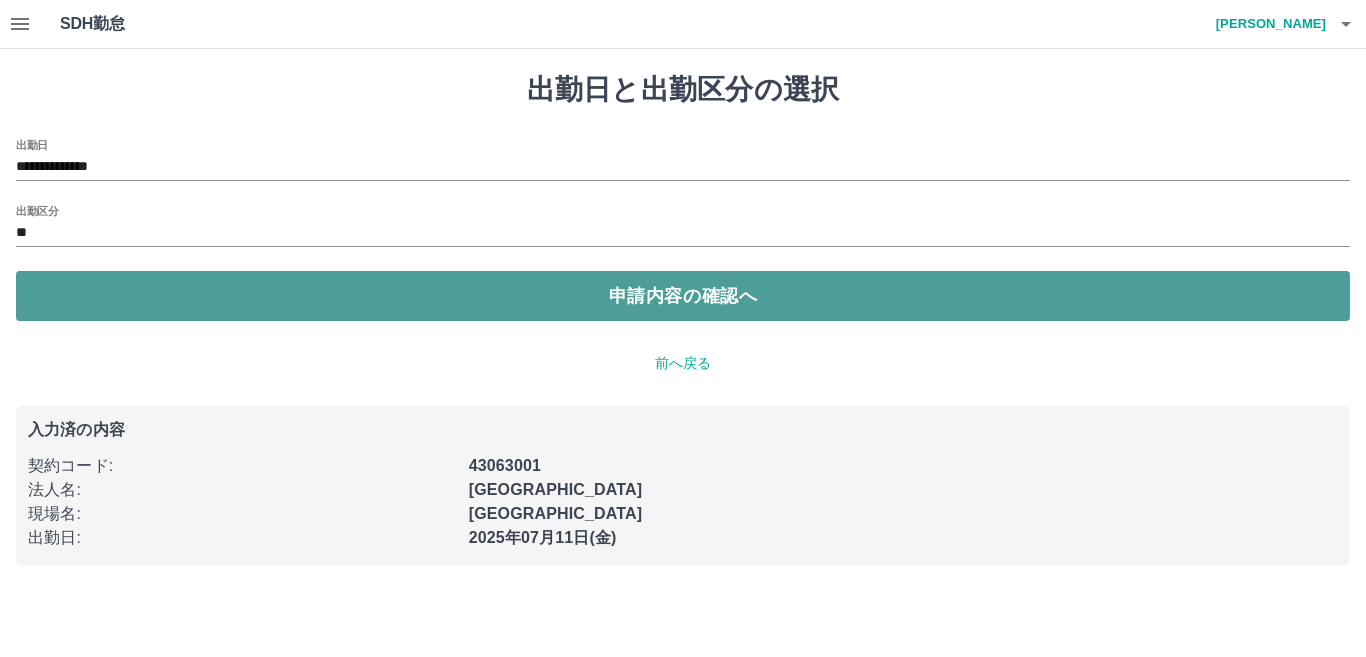 click on "申請内容の確認へ" at bounding box center (683, 296) 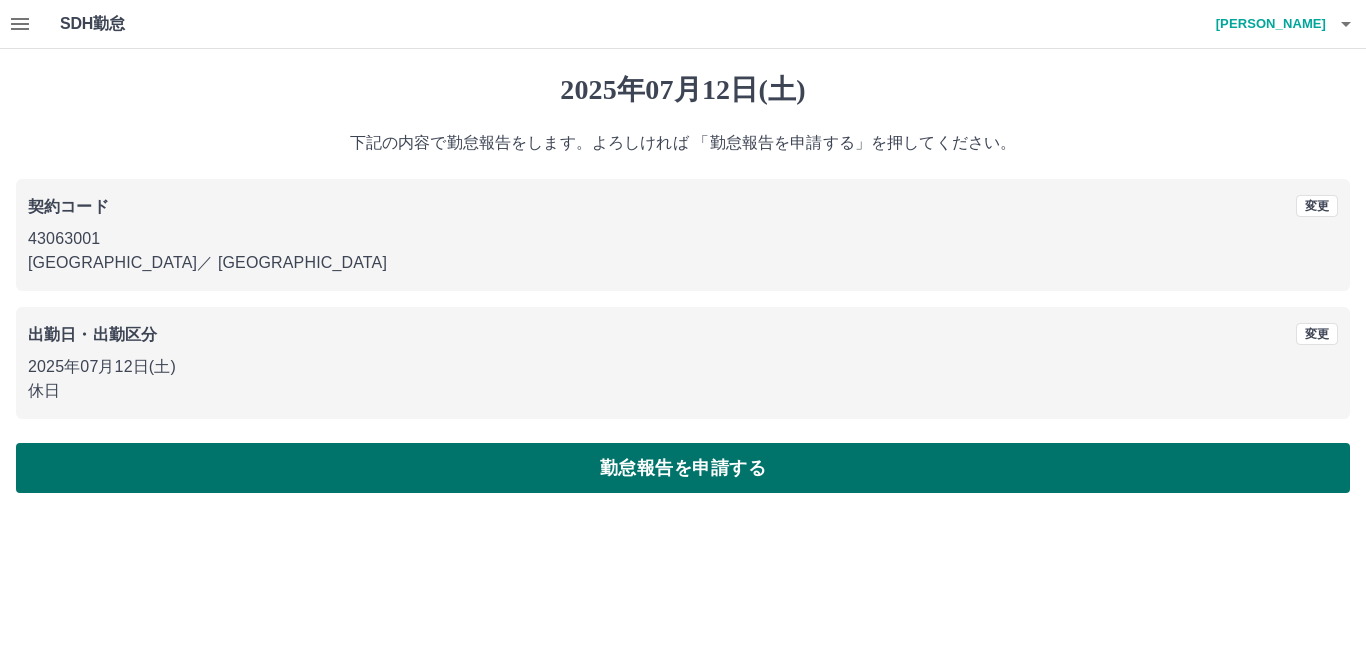 click on "勤怠報告を申請する" at bounding box center [683, 468] 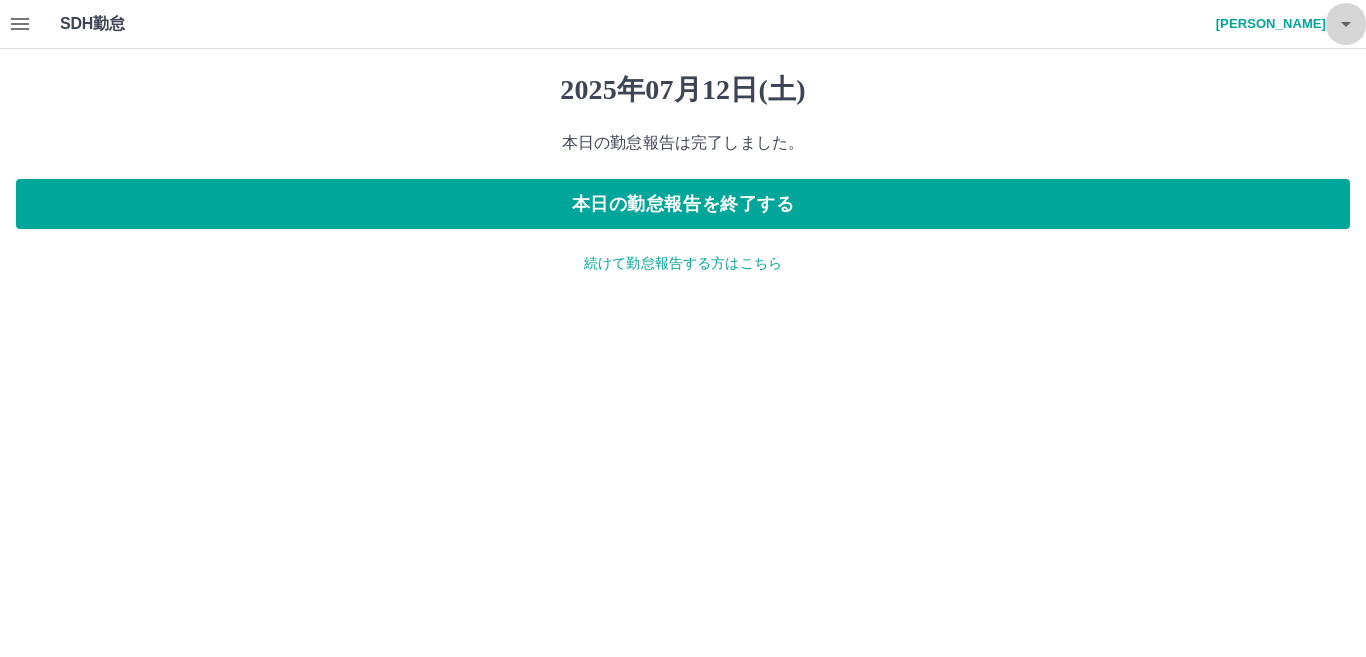 click 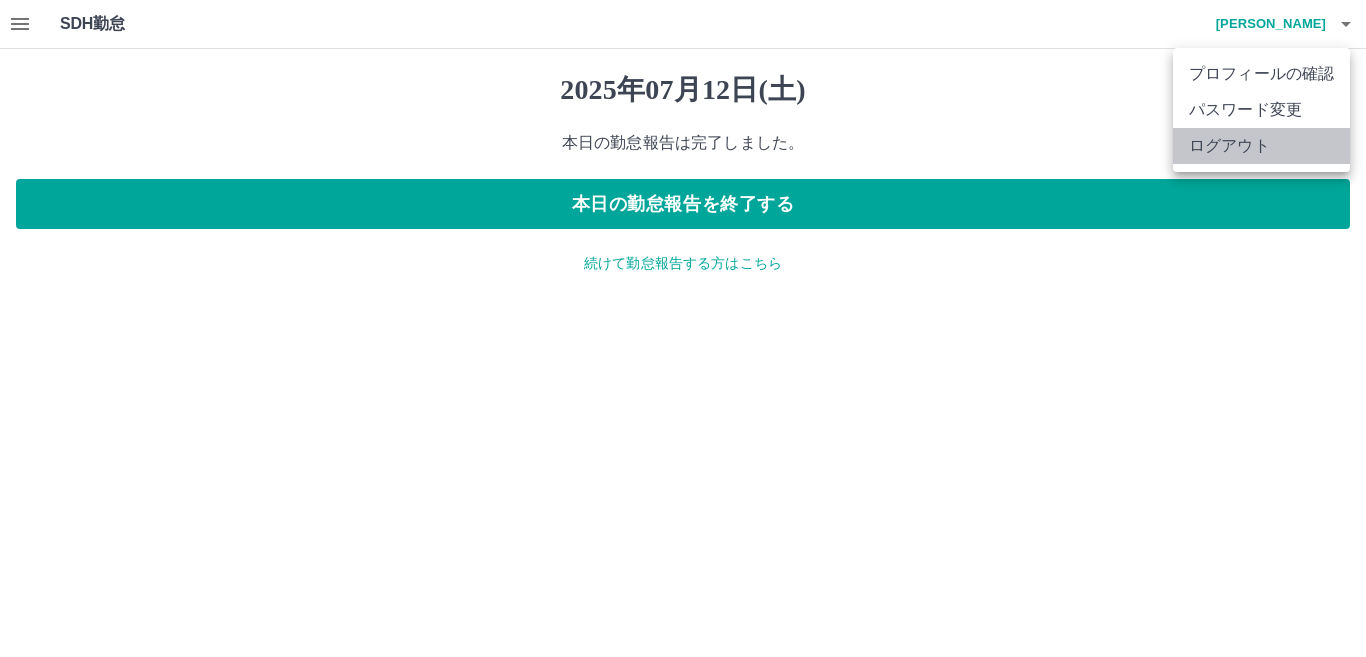 click on "ログアウト" at bounding box center [1261, 146] 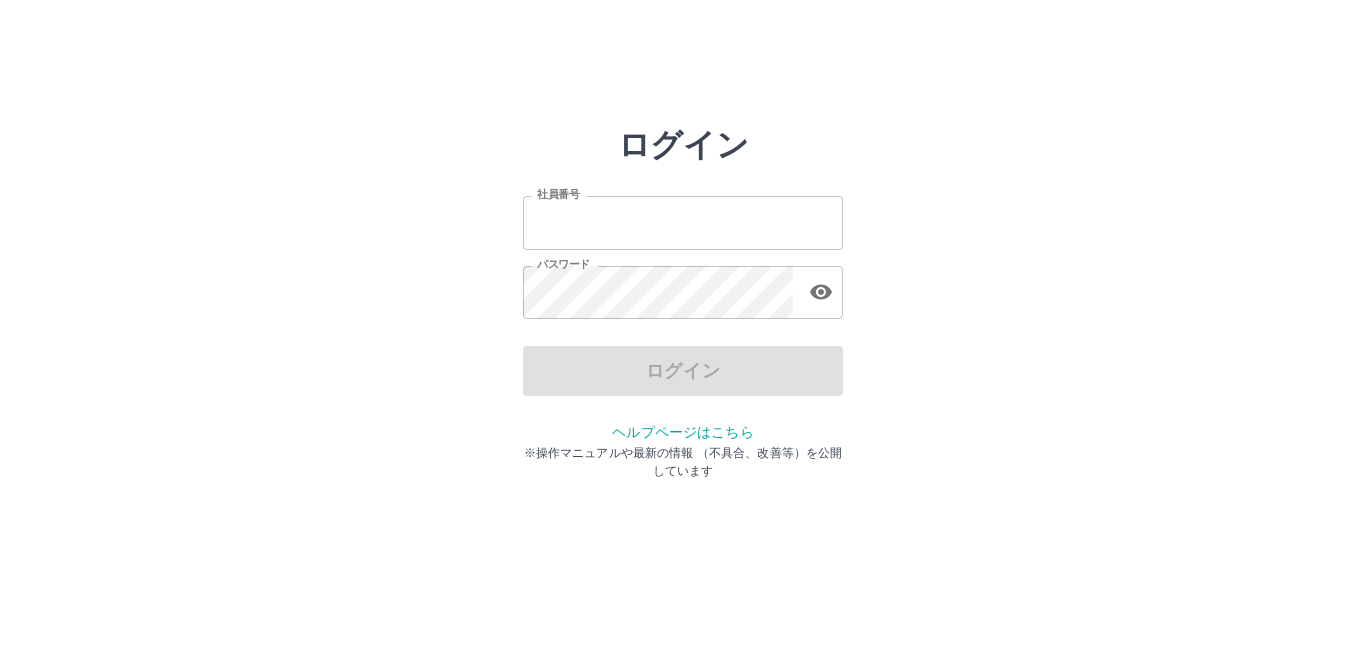 scroll, scrollTop: 0, scrollLeft: 0, axis: both 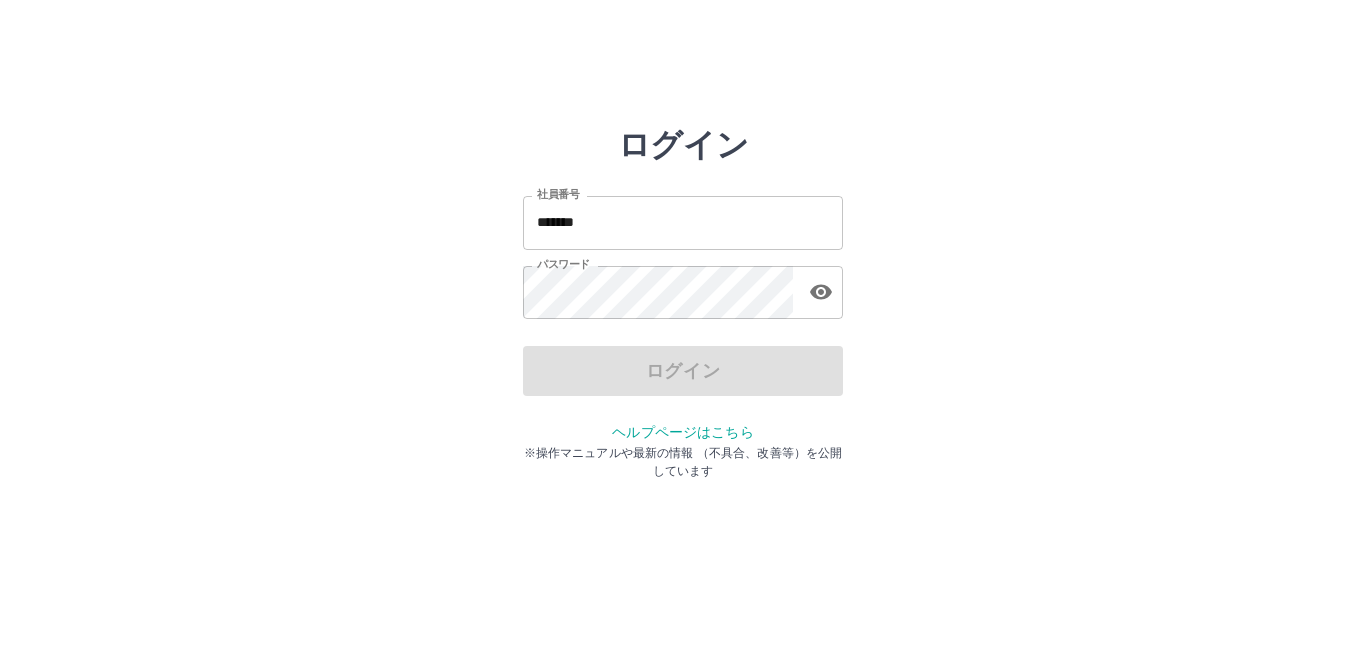 click on "*******" at bounding box center (683, 222) 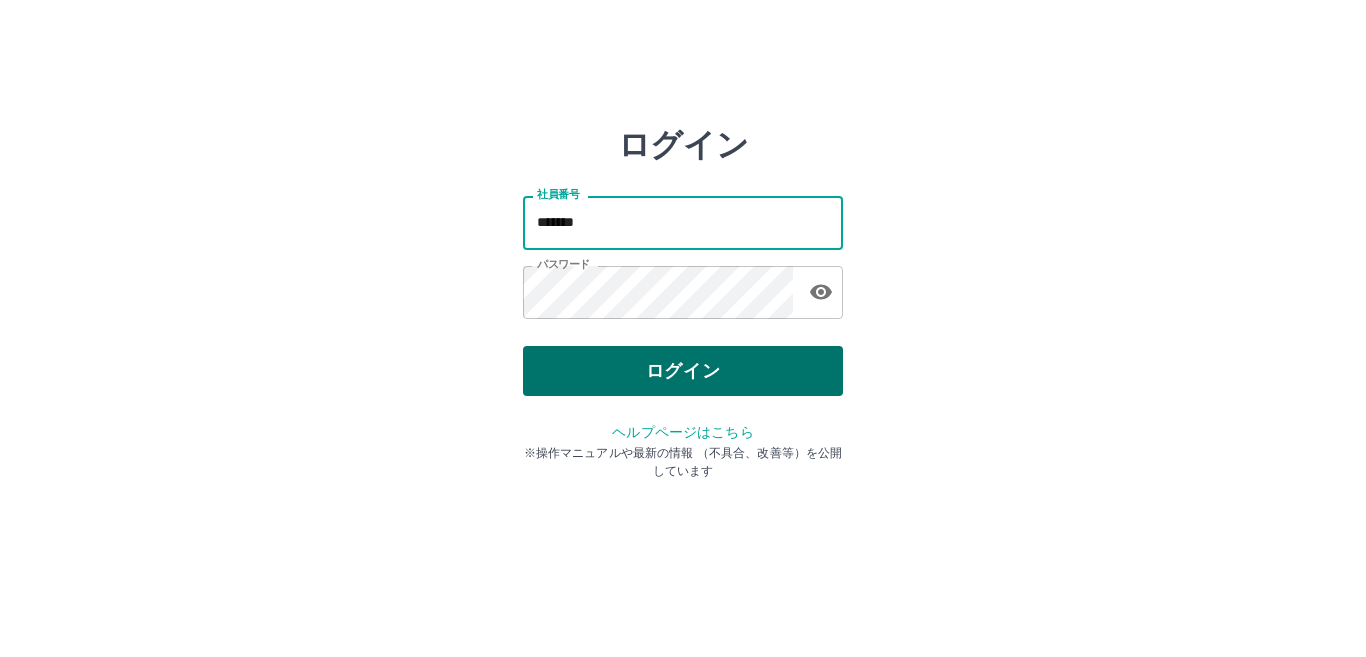 type on "*******" 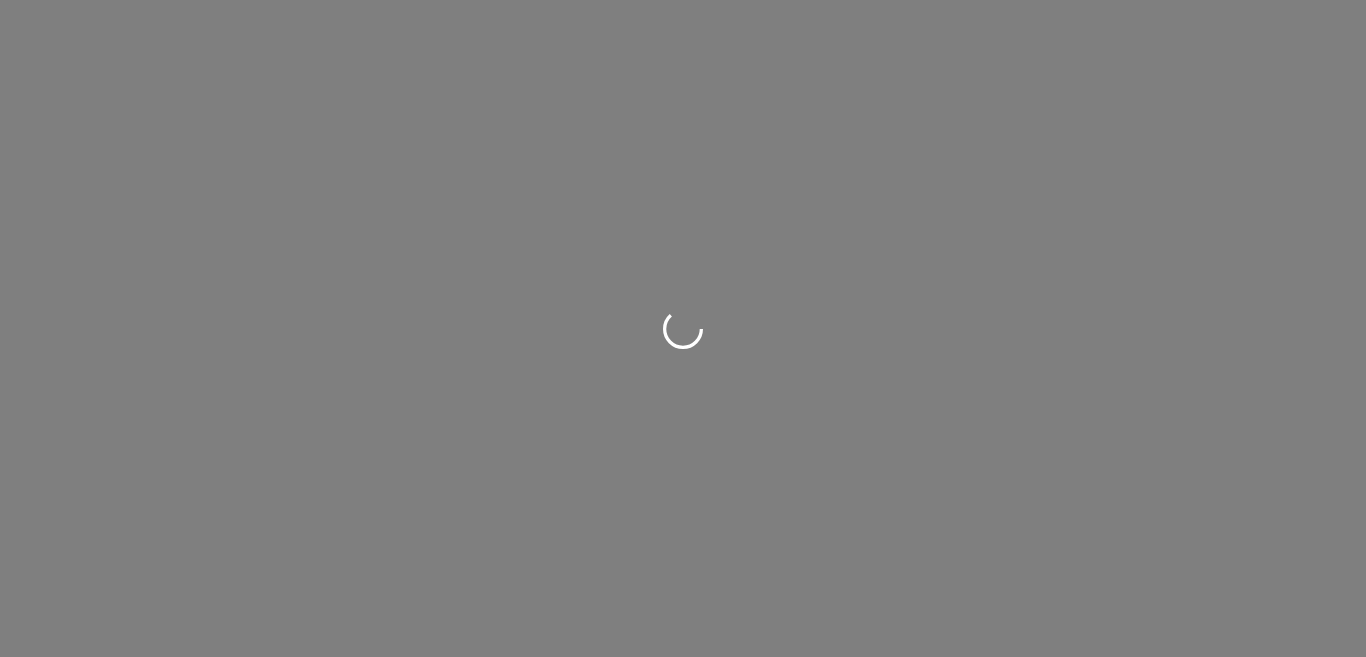 scroll, scrollTop: 0, scrollLeft: 0, axis: both 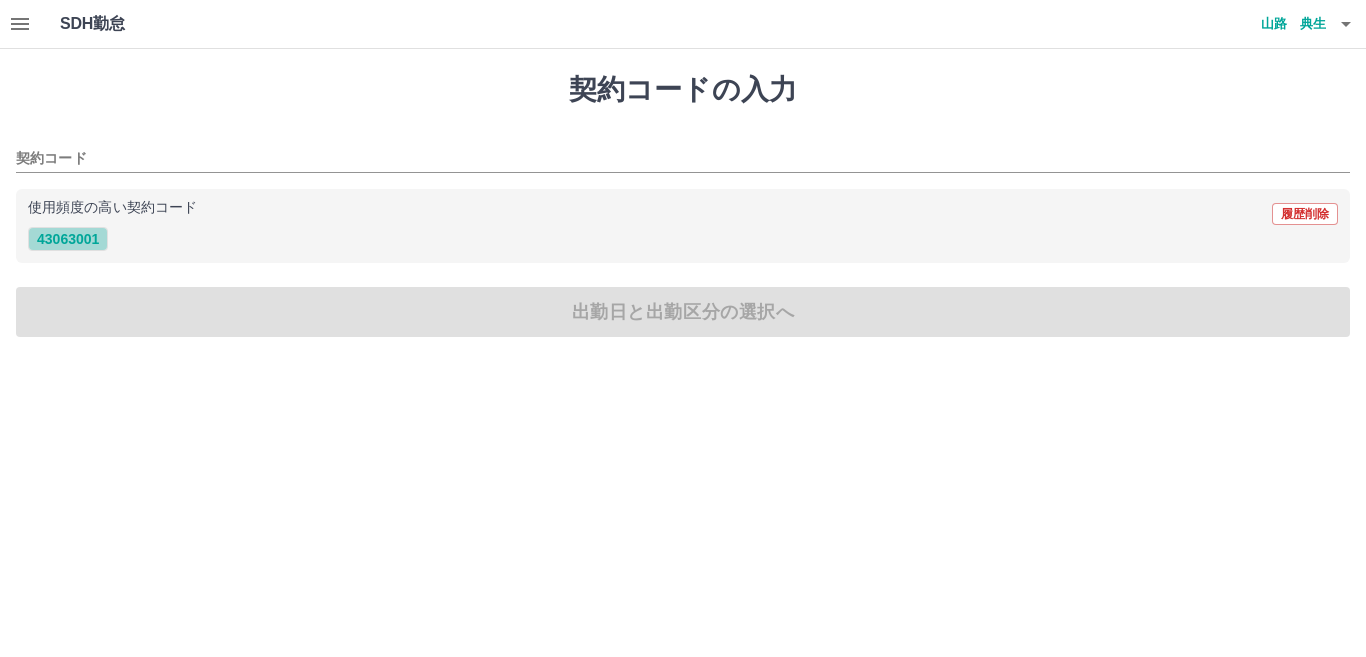 click on "43063001" at bounding box center [68, 239] 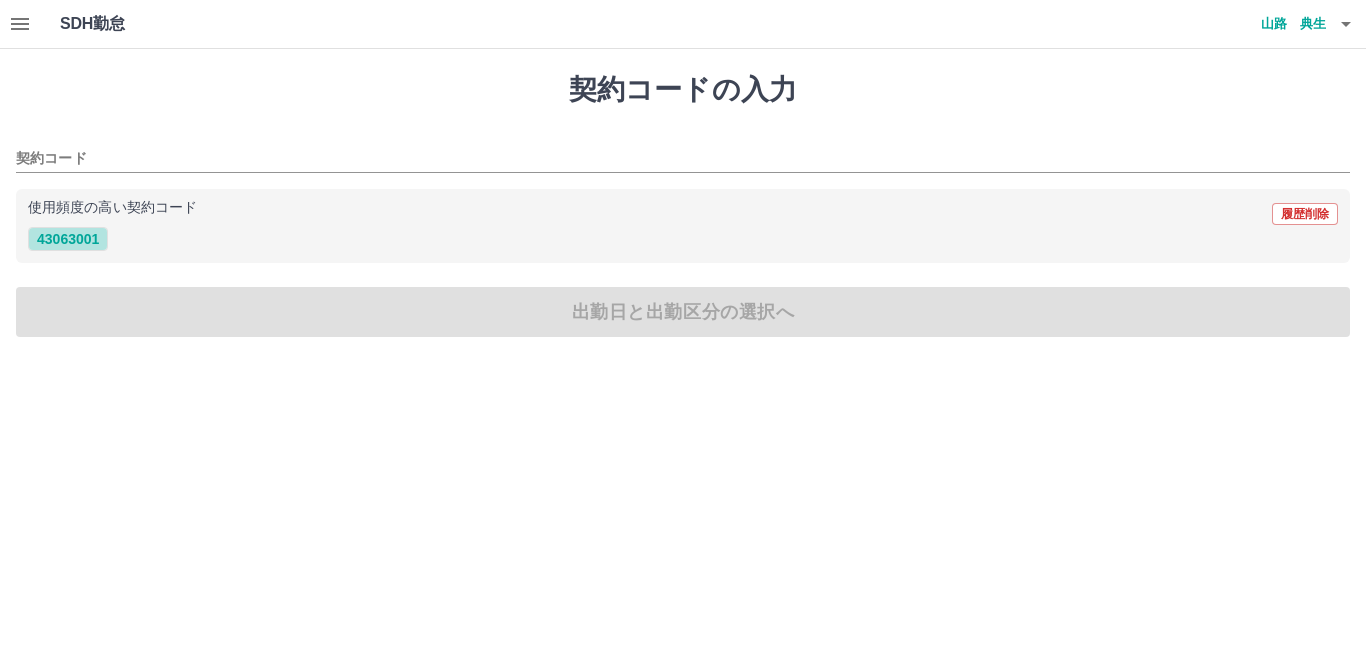 type on "********" 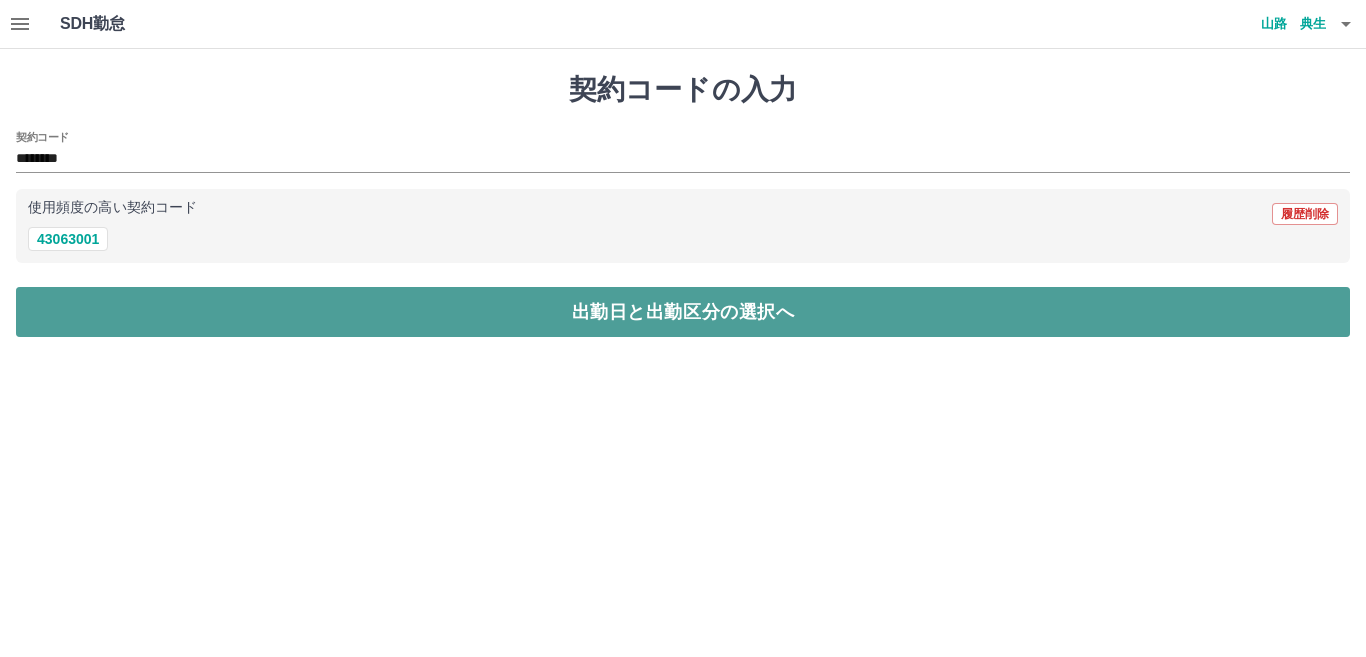 click on "出勤日と出勤区分の選択へ" at bounding box center [683, 312] 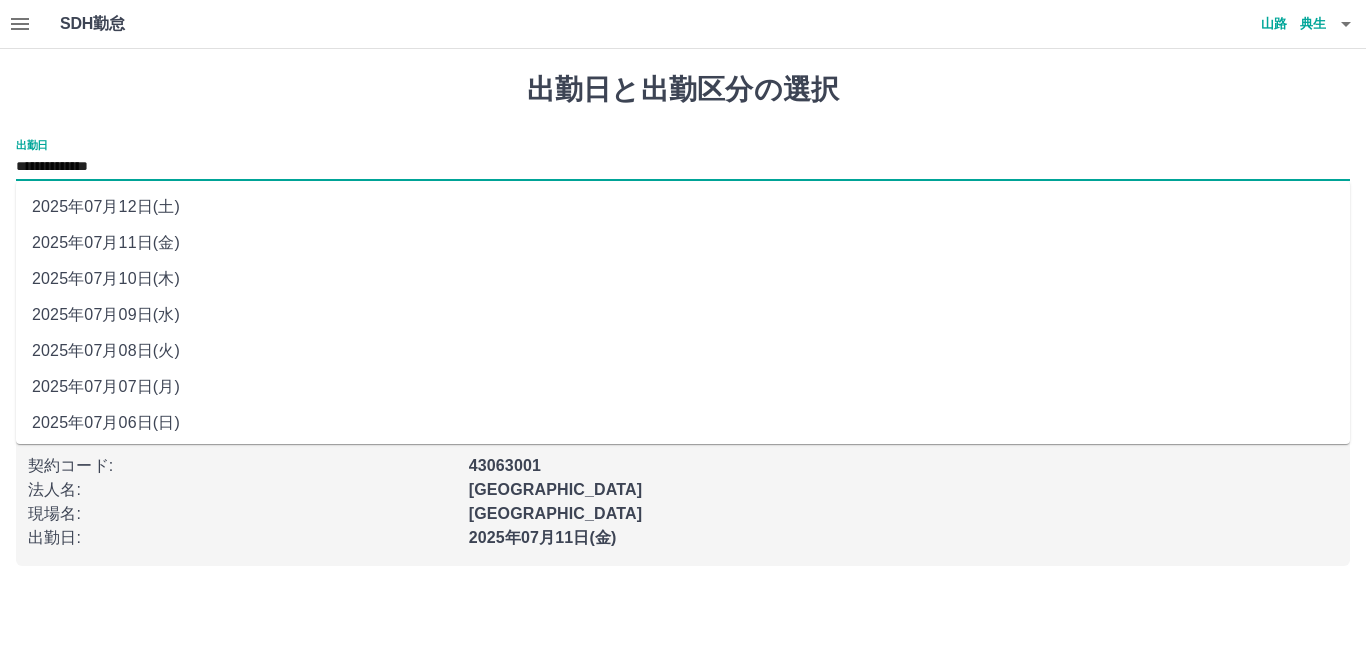 click on "**********" at bounding box center [683, 167] 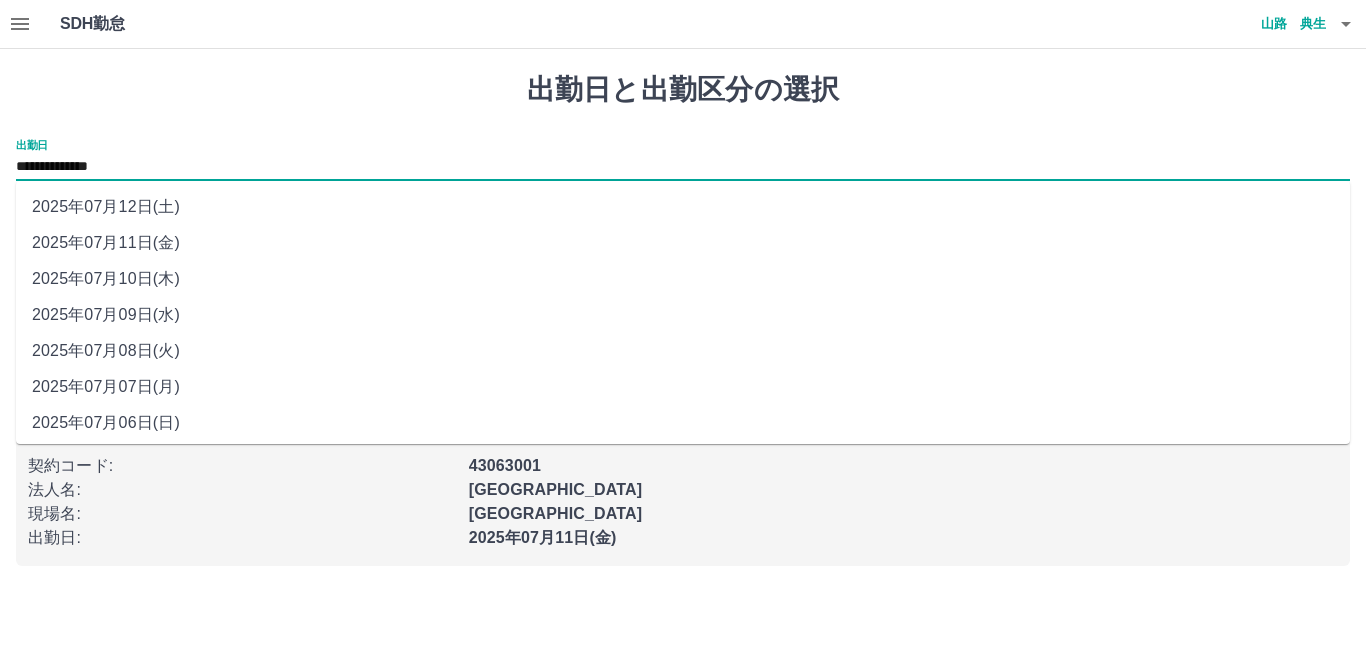 click on "2025年07月12日(土)" at bounding box center [683, 207] 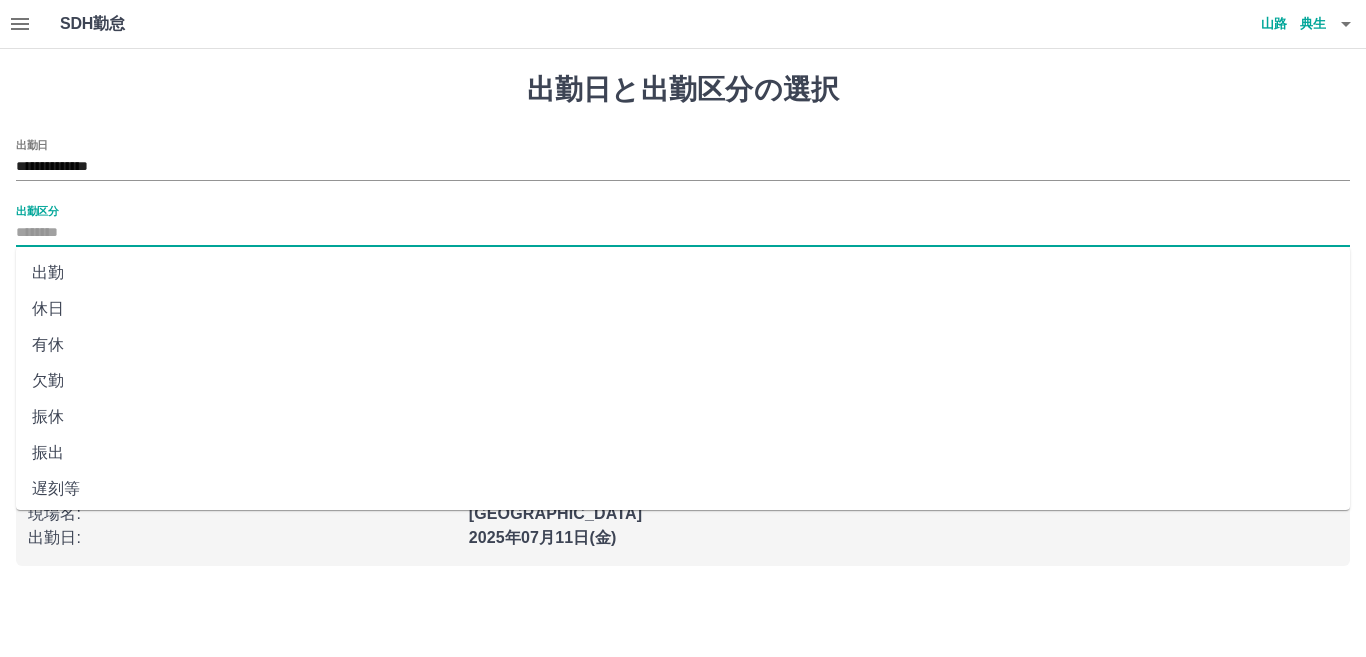 click on "出勤区分" at bounding box center [683, 233] 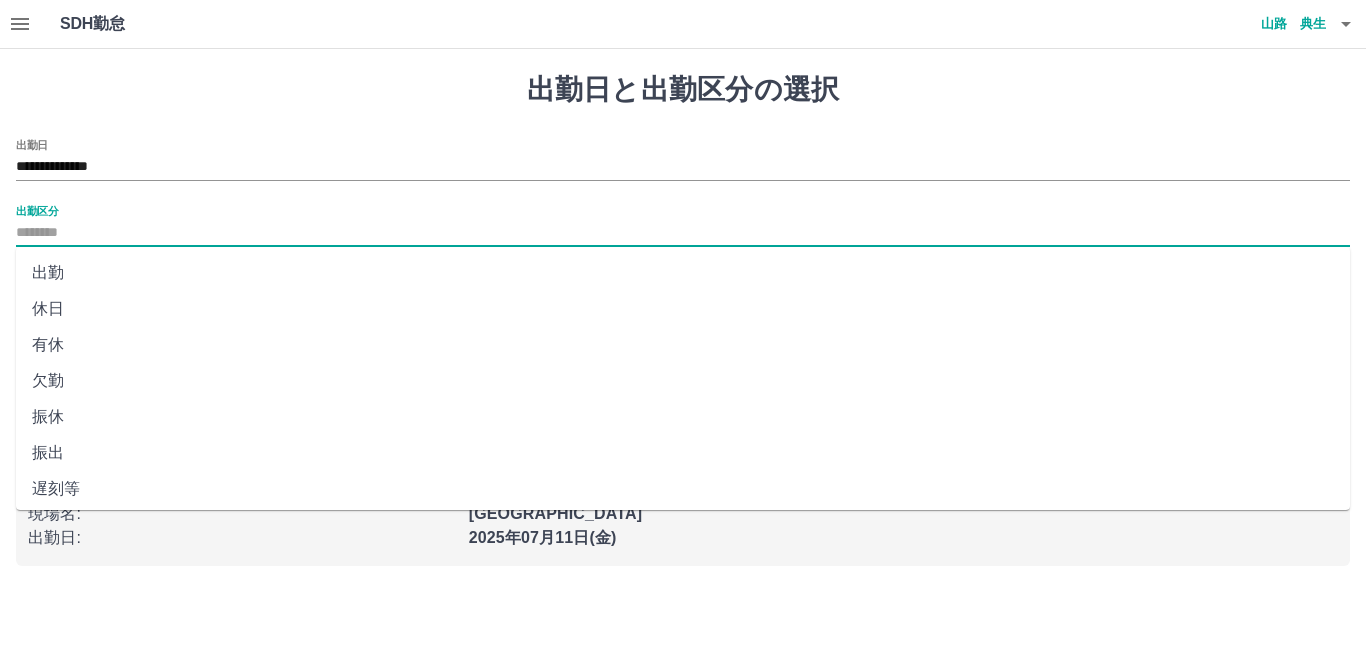 click on "休日" at bounding box center (683, 309) 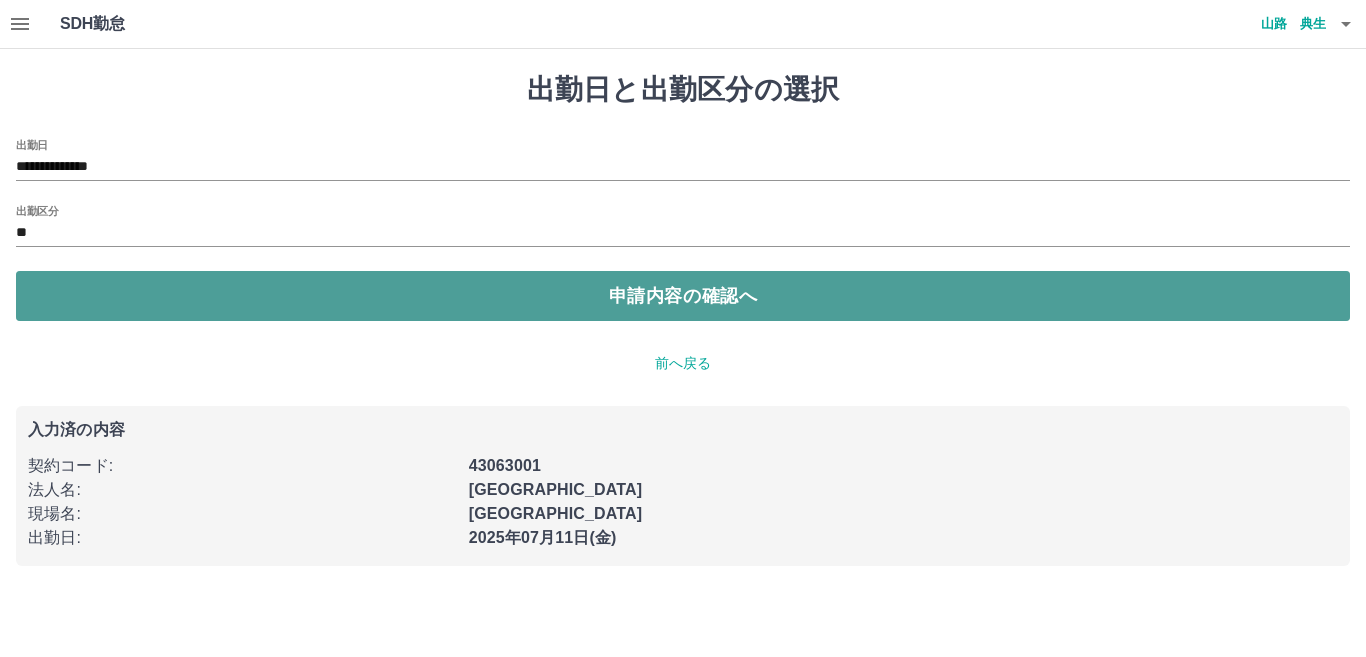 click on "申請内容の確認へ" at bounding box center [683, 296] 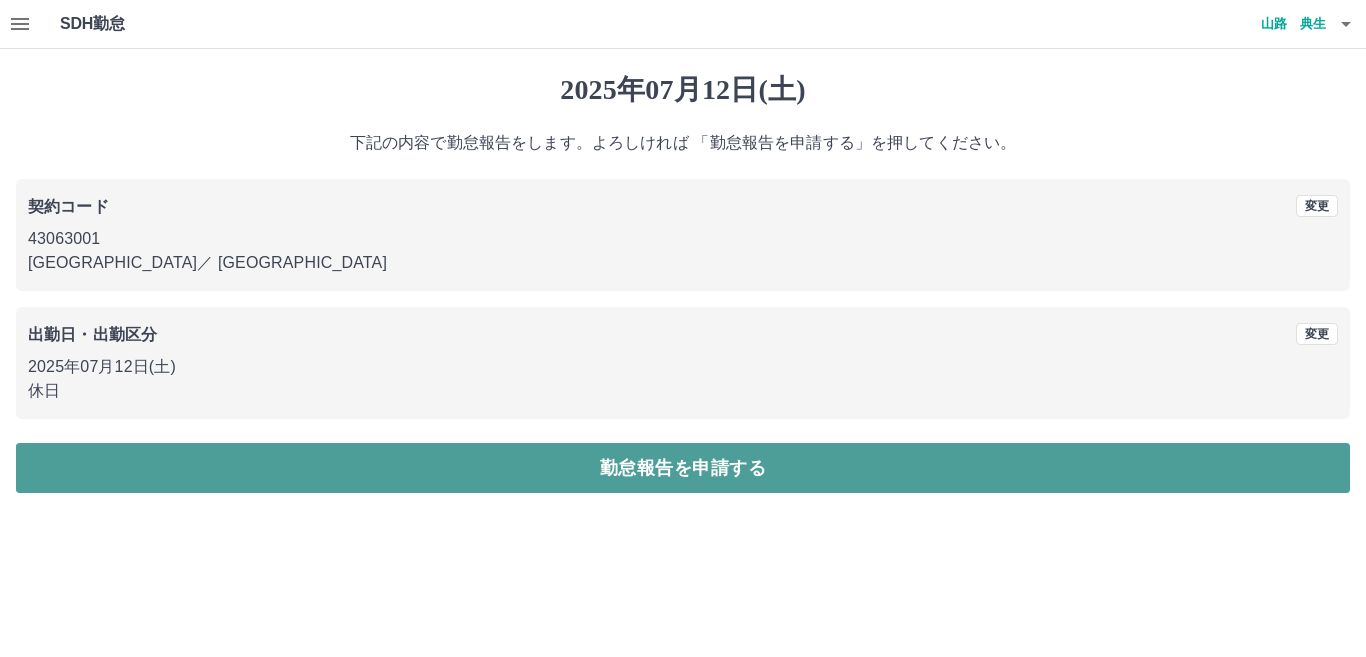 click on "勤怠報告を申請する" at bounding box center (683, 468) 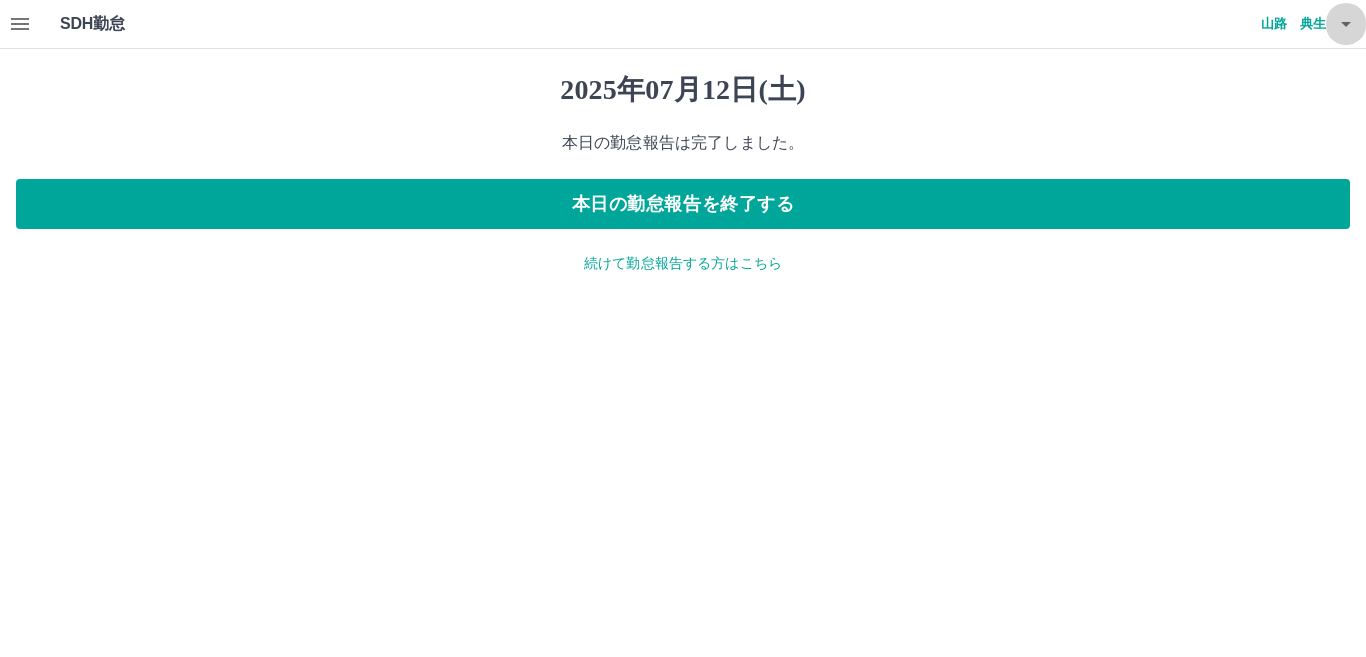 click 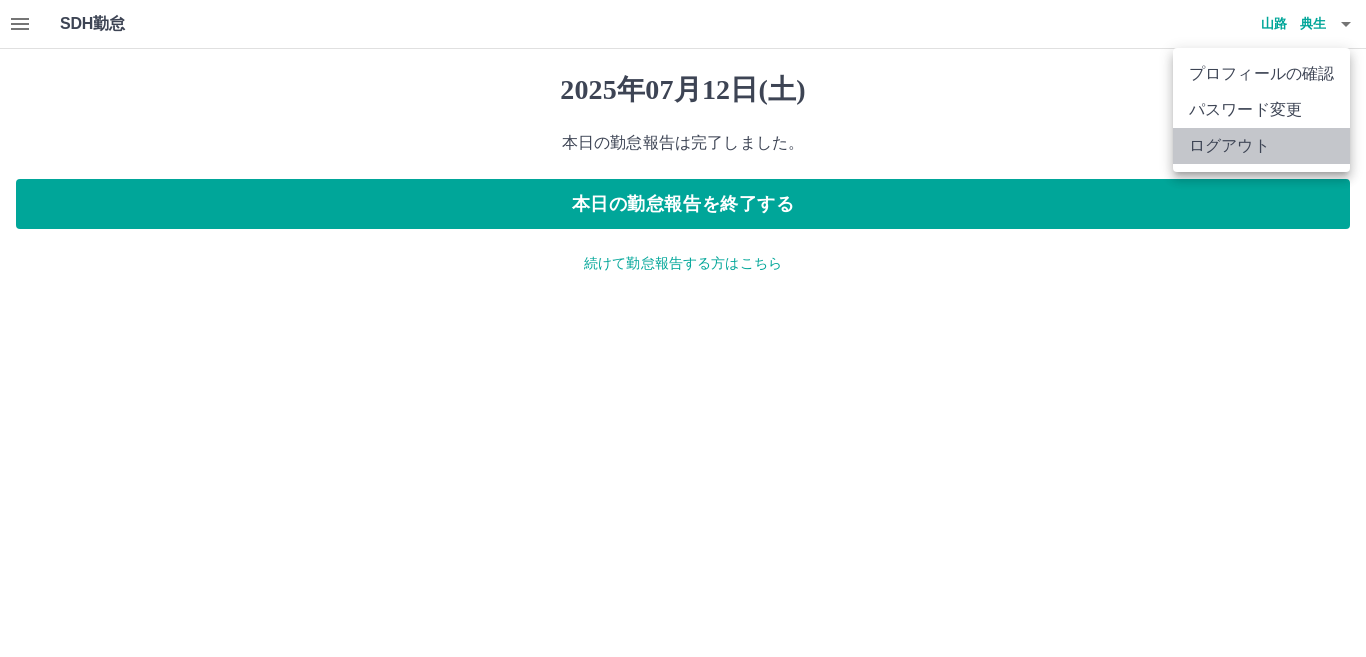 click on "ログアウト" at bounding box center (1261, 146) 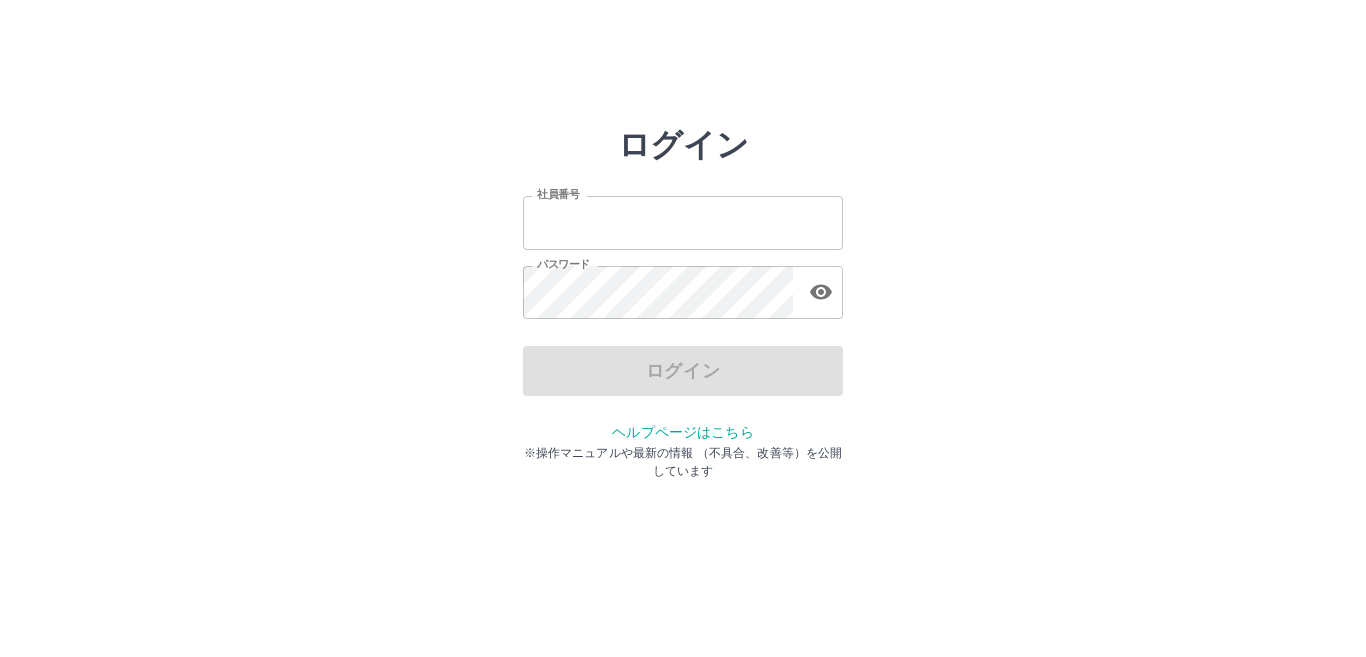 scroll, scrollTop: 0, scrollLeft: 0, axis: both 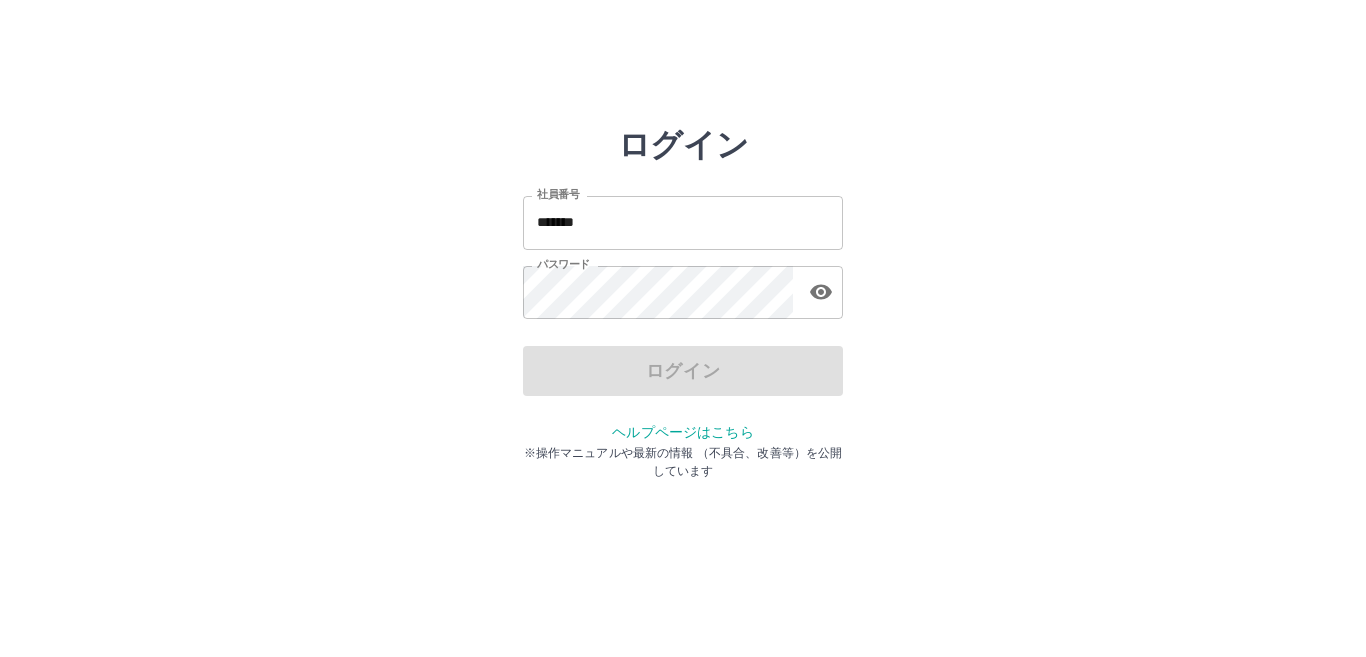 drag, startPoint x: 0, startPoint y: 0, endPoint x: 671, endPoint y: 231, distance: 709.64923 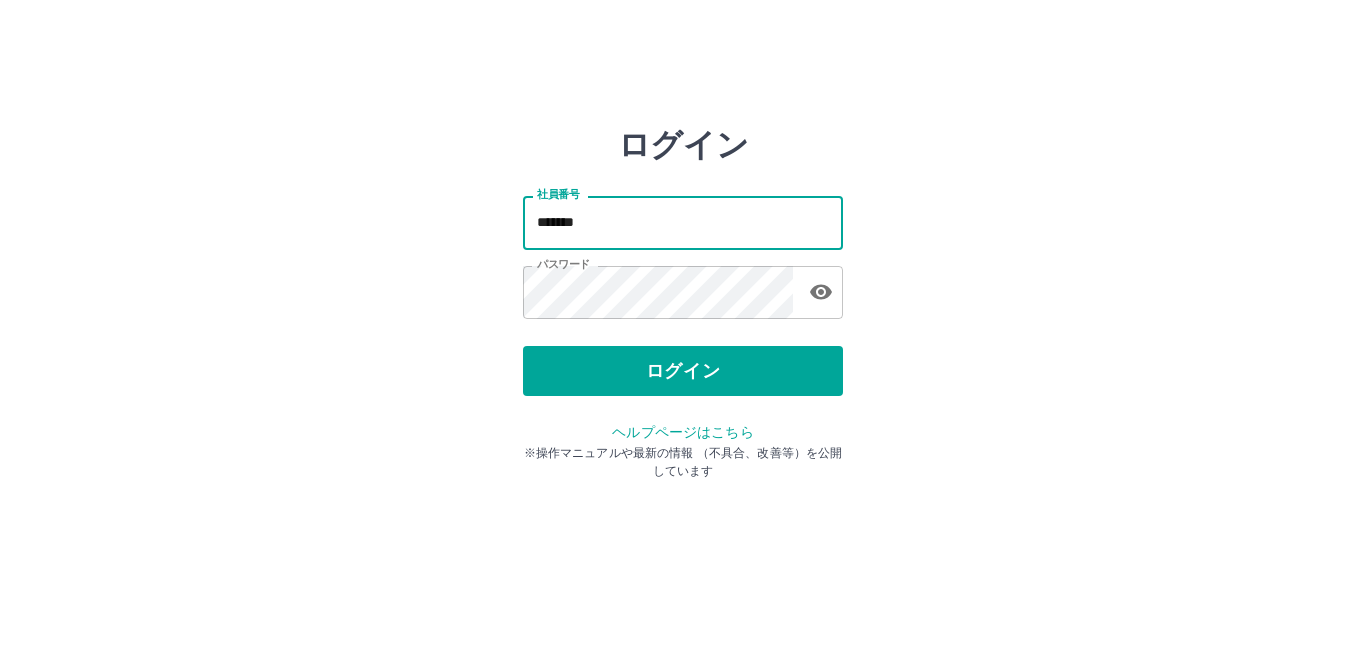 type on "*******" 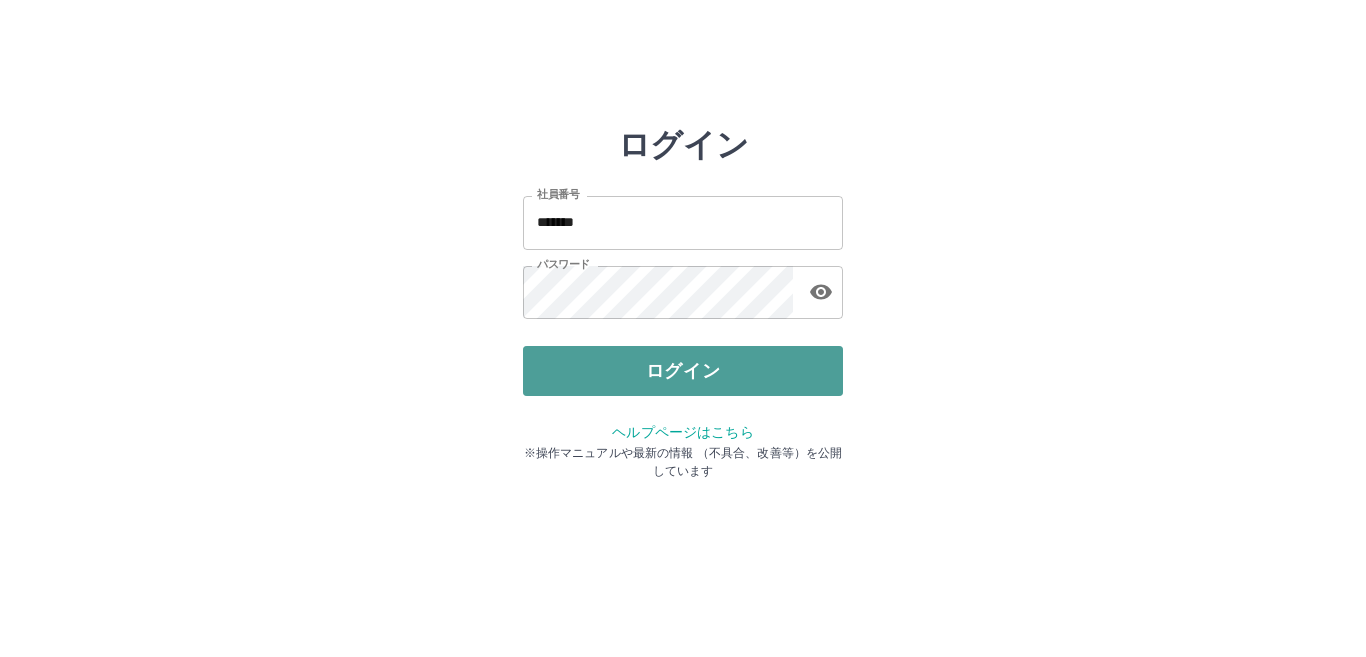 click on "ログイン" at bounding box center (683, 371) 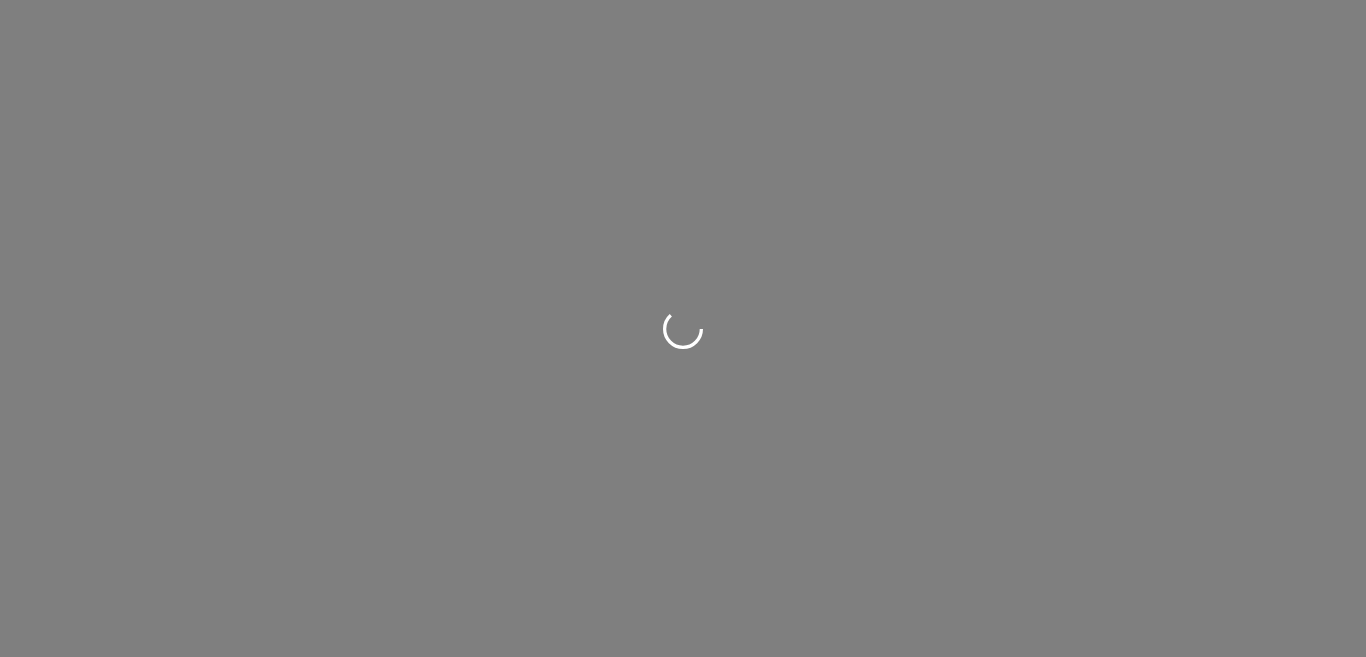 scroll, scrollTop: 0, scrollLeft: 0, axis: both 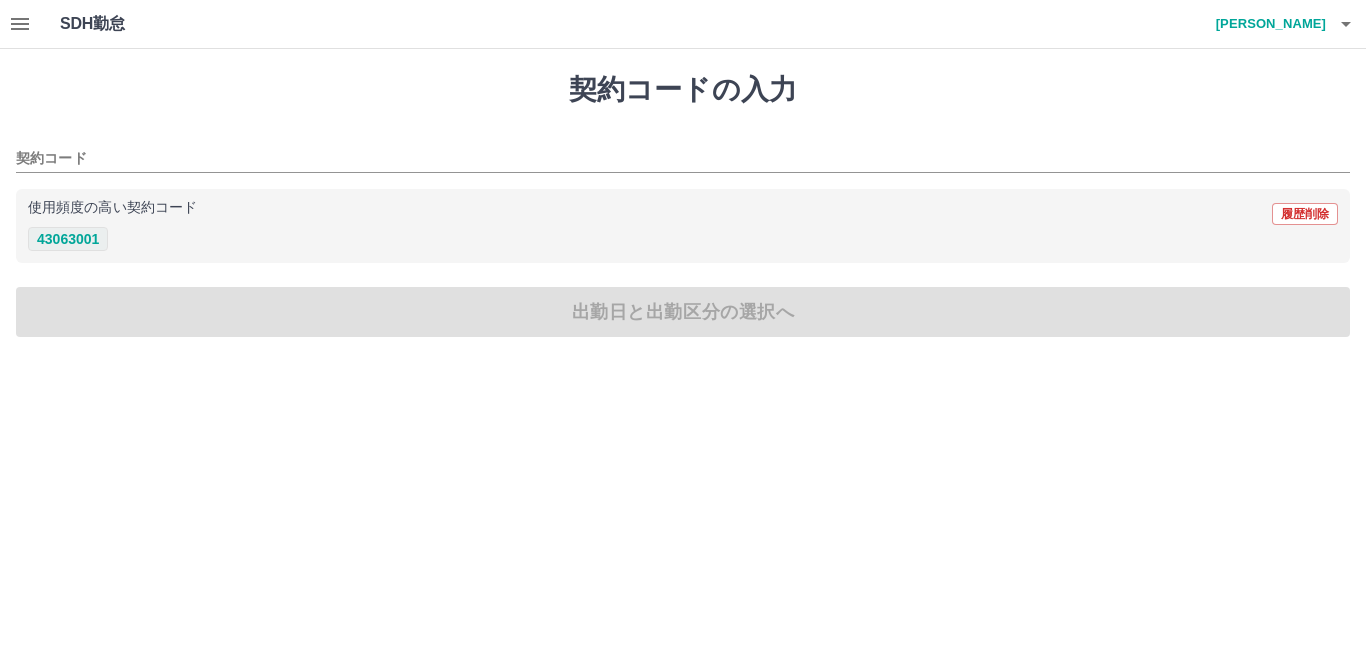 click on "43063001" at bounding box center [68, 239] 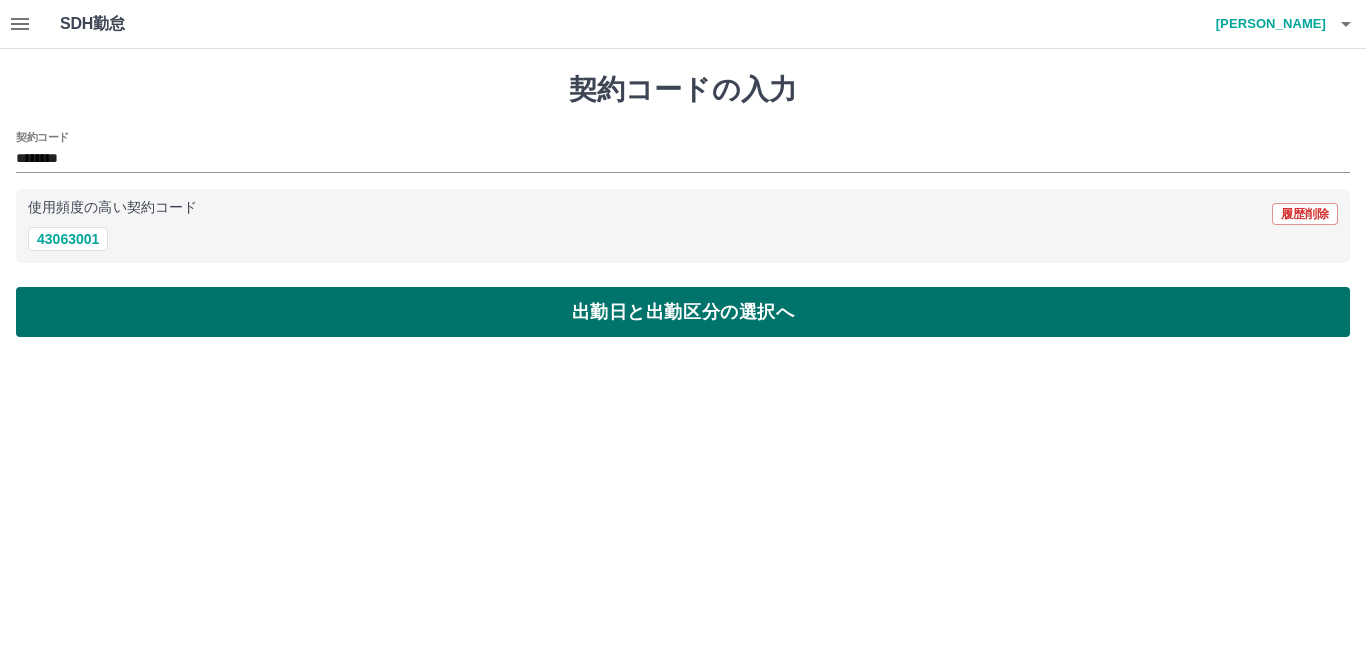 click on "出勤日と出勤区分の選択へ" at bounding box center (683, 312) 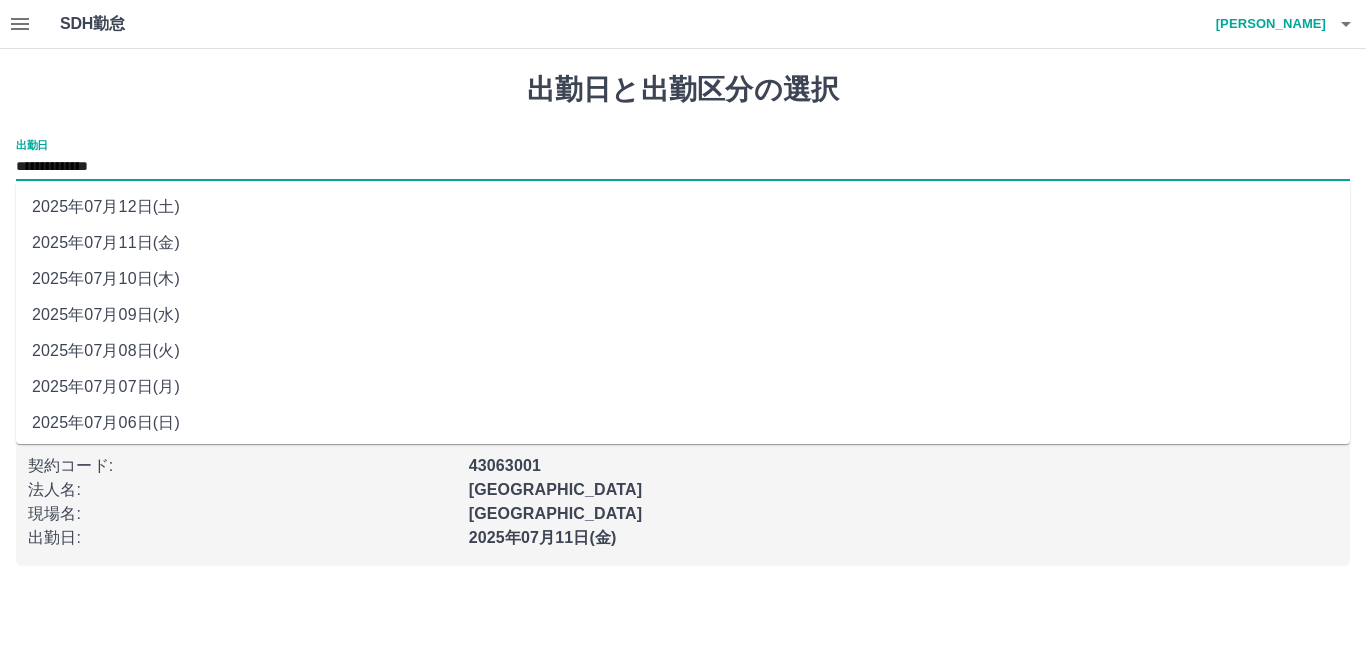 click on "**********" at bounding box center [683, 167] 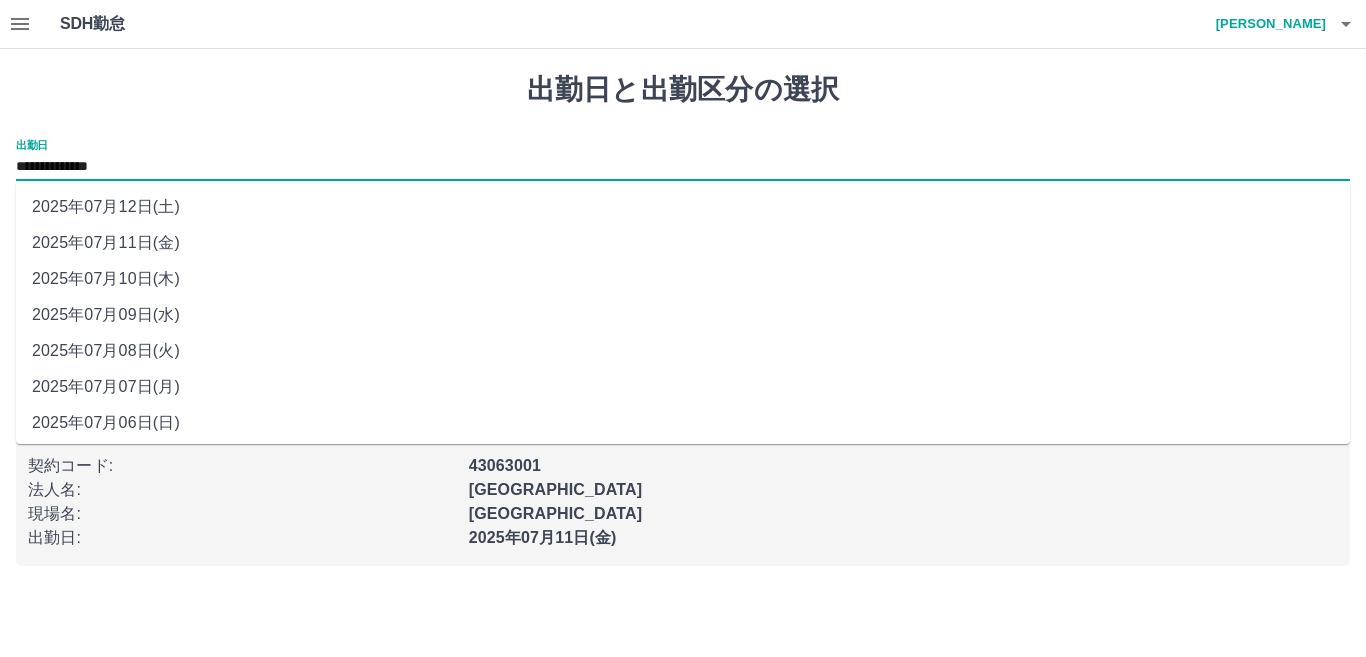 click on "2025年07月12日(土)" at bounding box center (683, 207) 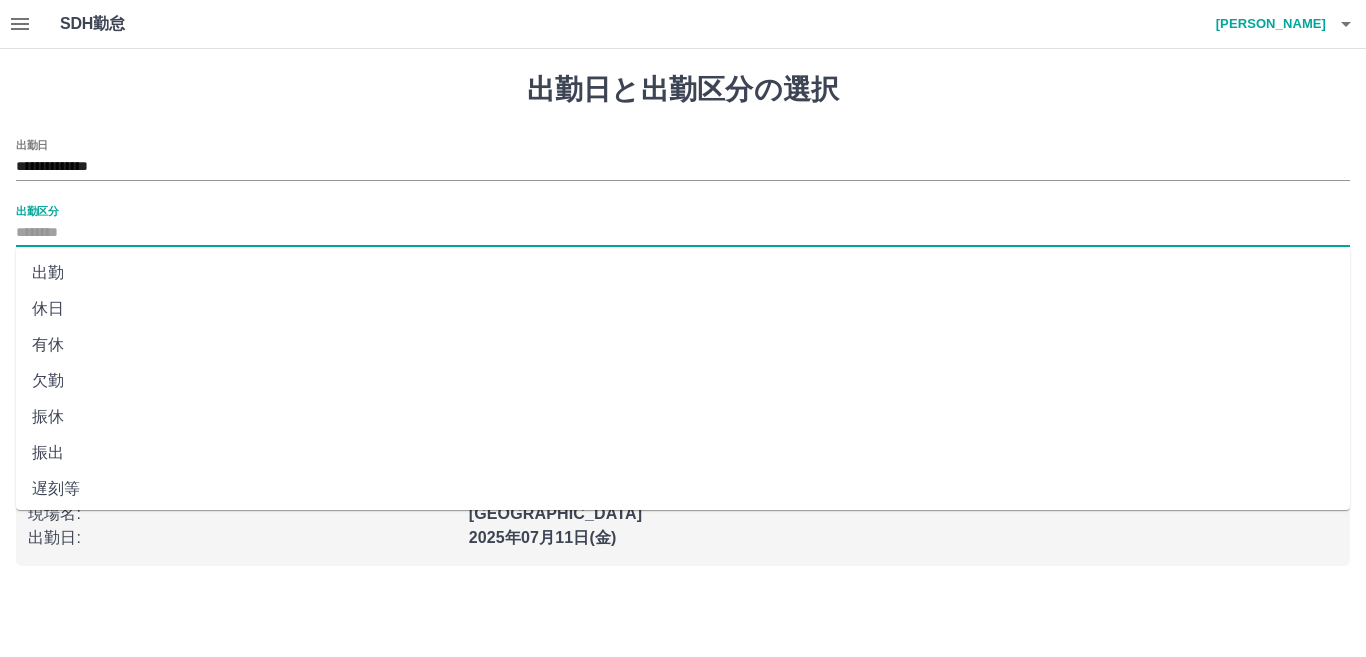 click on "出勤区分" at bounding box center (683, 233) 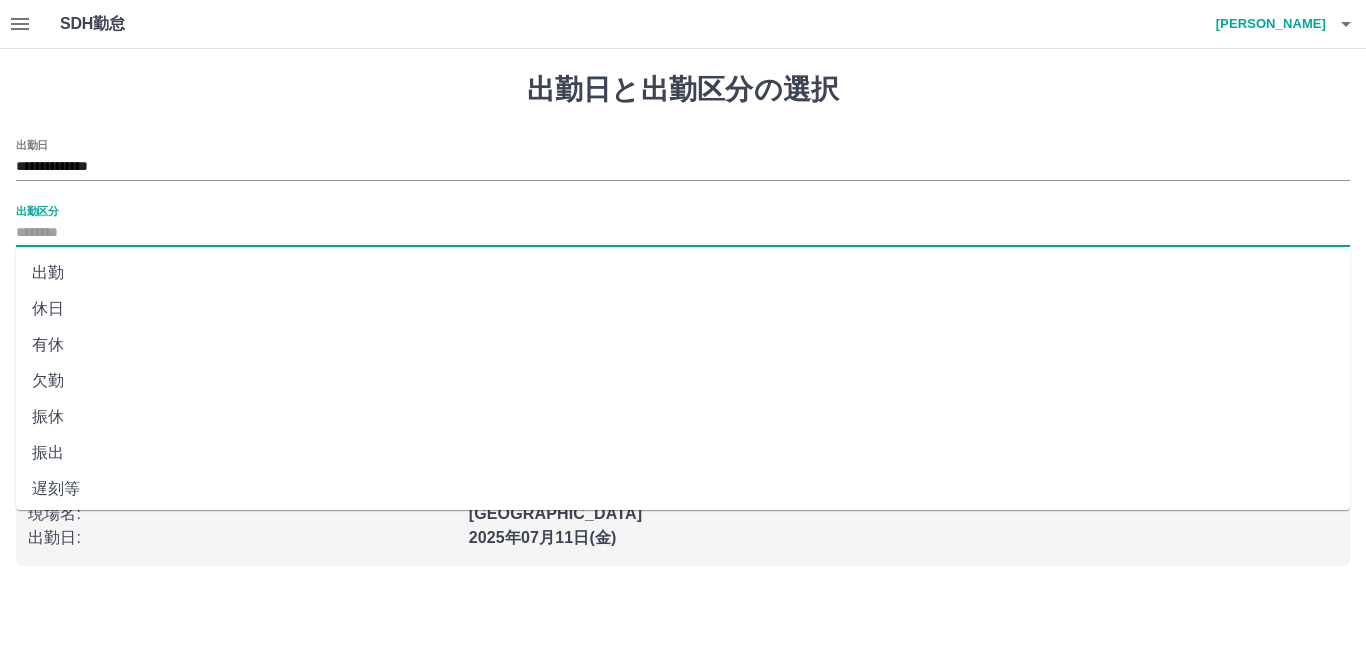 click on "休日" at bounding box center [683, 309] 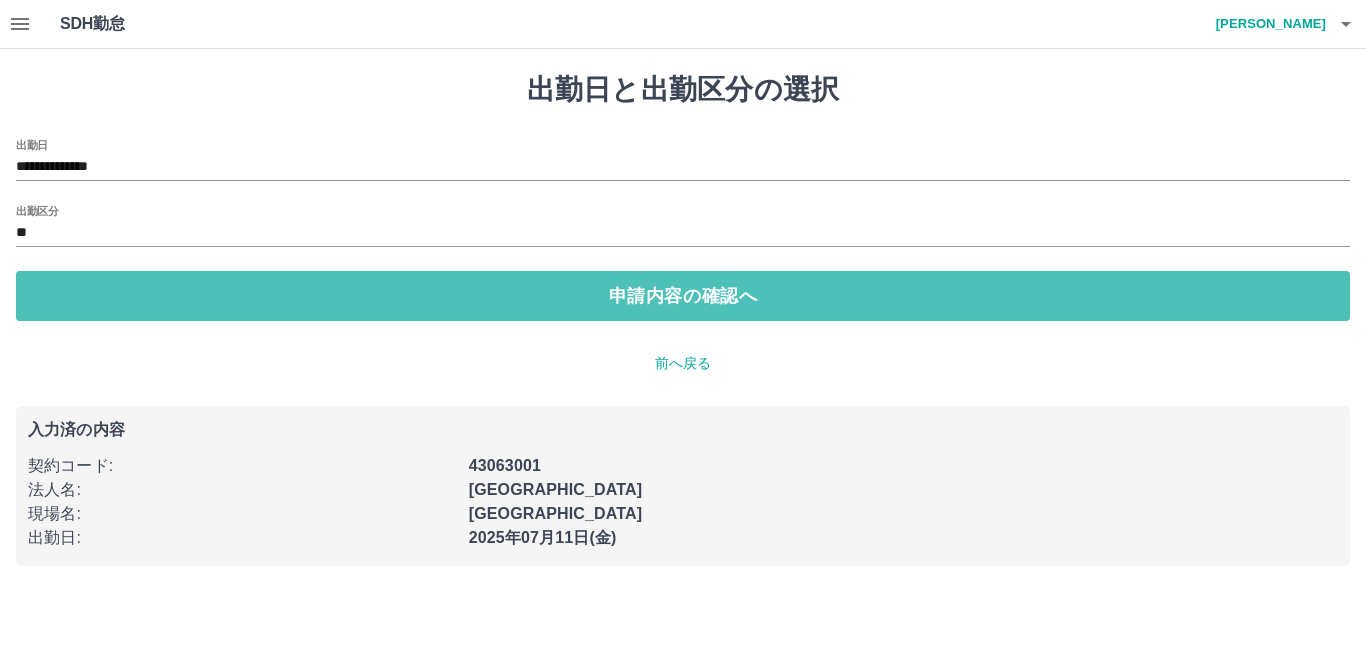 click on "申請内容の確認へ" at bounding box center (683, 296) 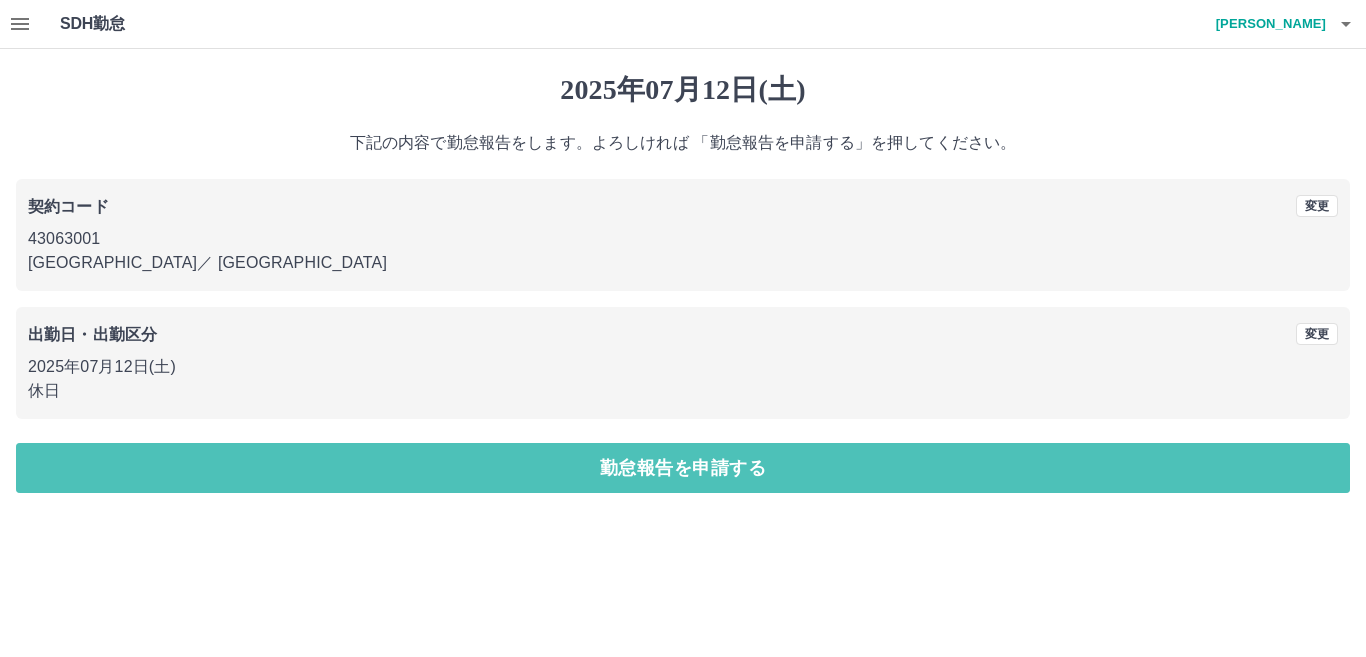 click on "勤怠報告を申請する" at bounding box center [683, 468] 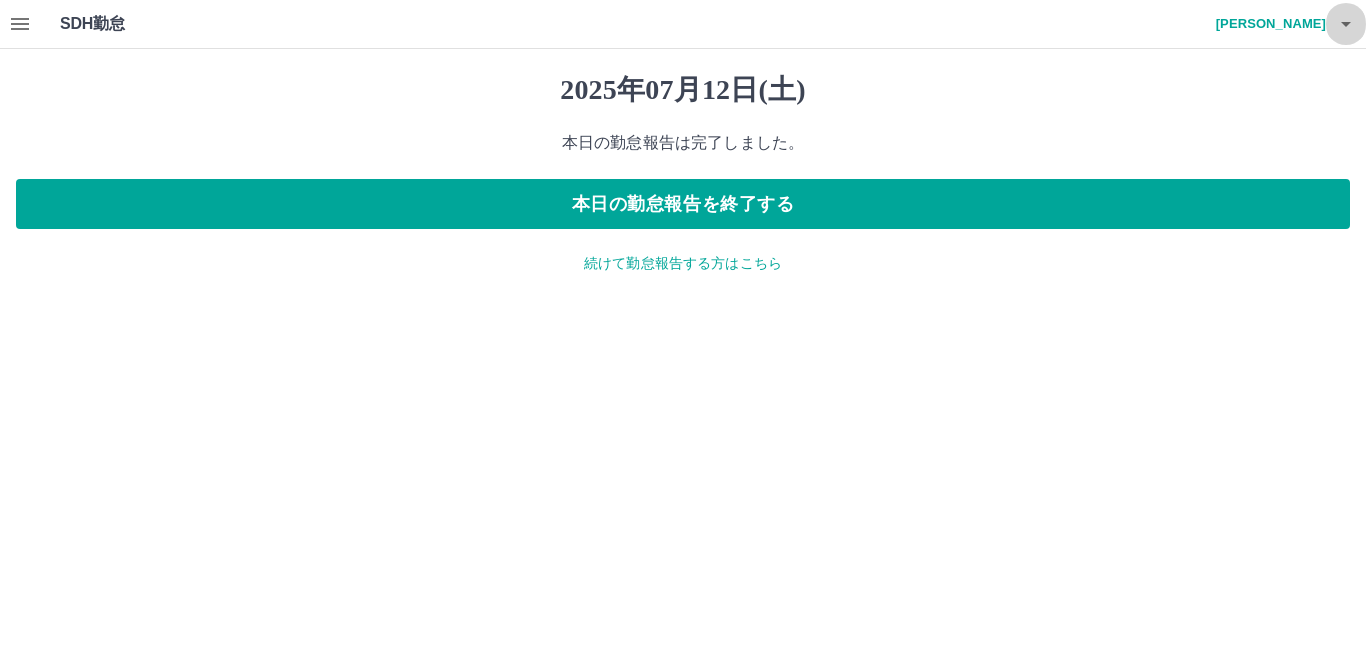click 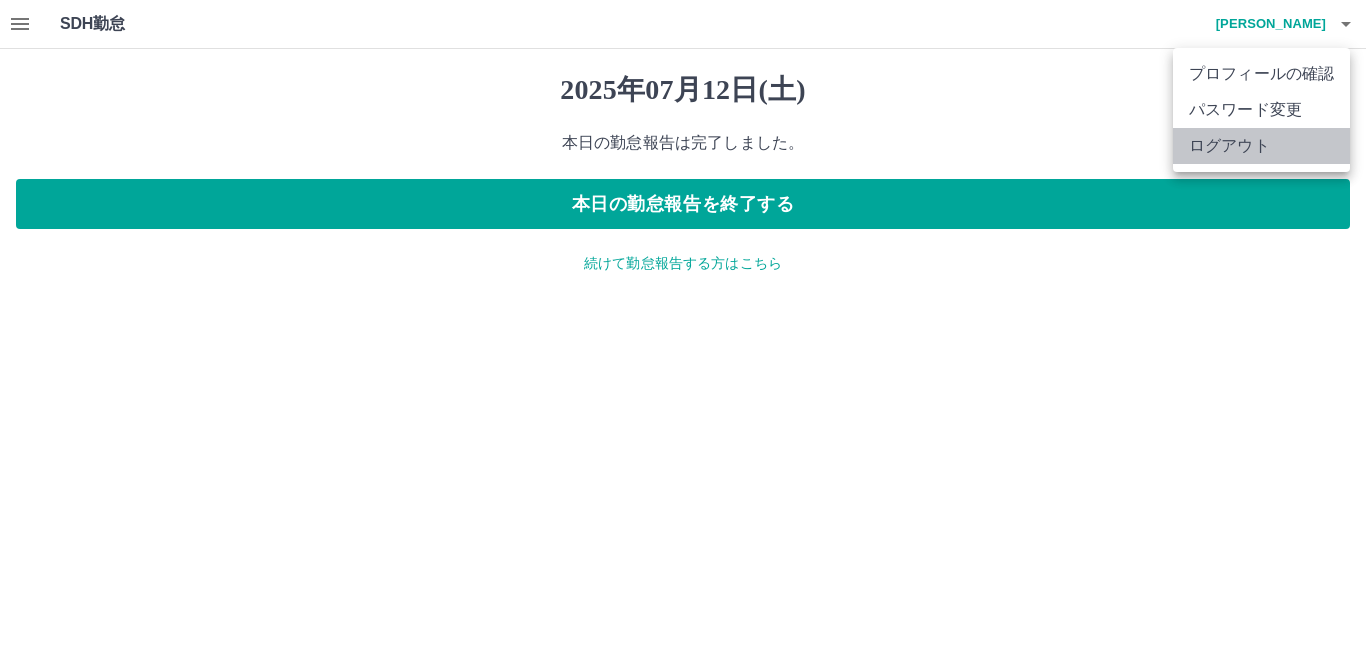 click on "ログアウト" at bounding box center [1261, 146] 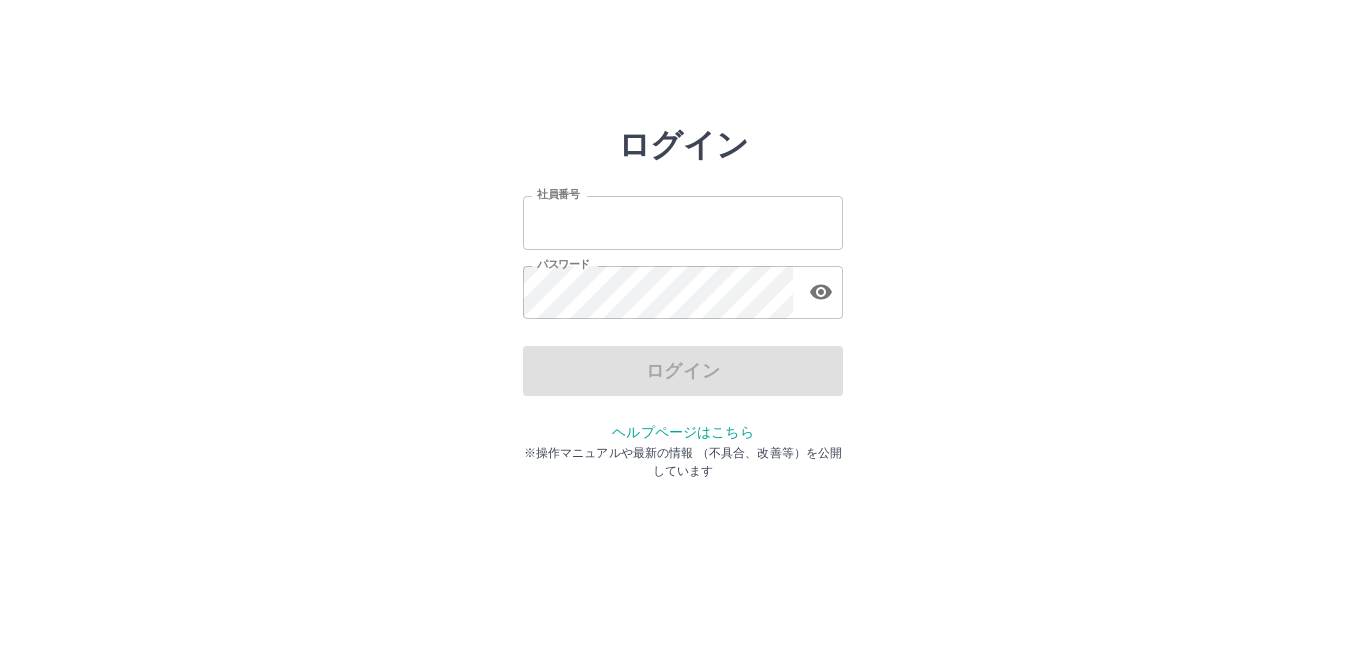 scroll, scrollTop: 0, scrollLeft: 0, axis: both 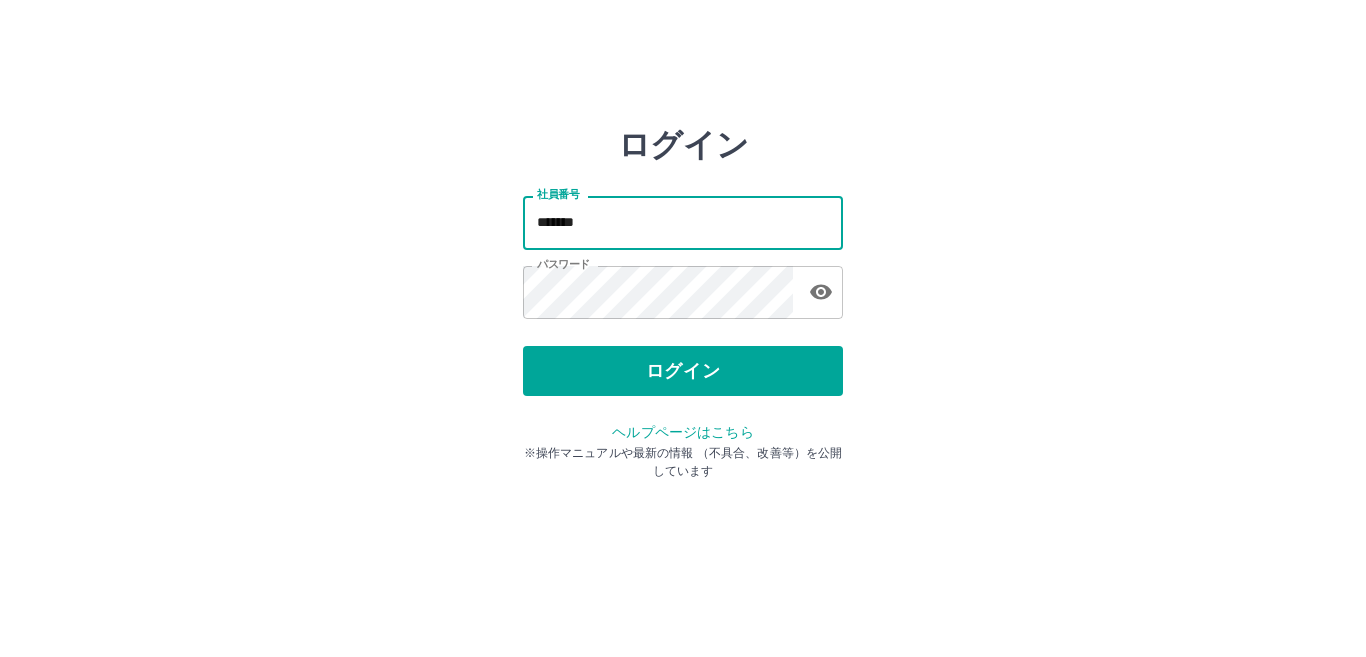 click on "*******" at bounding box center (683, 222) 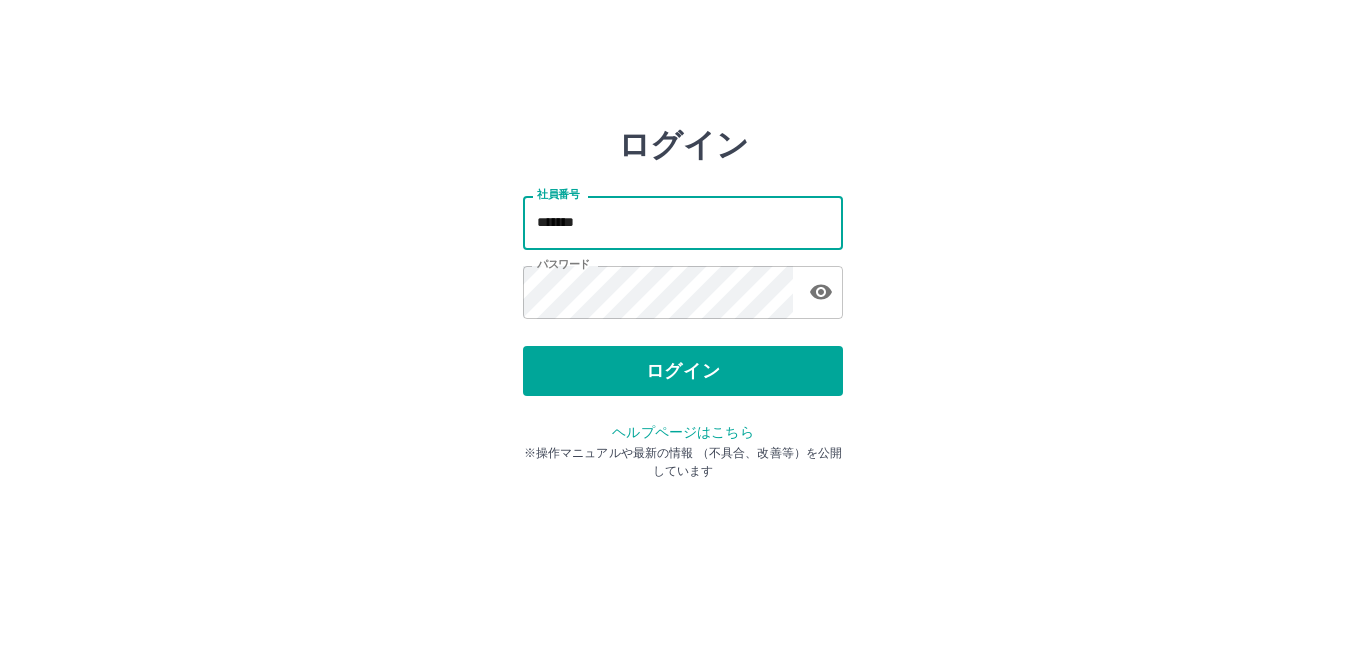 type on "*******" 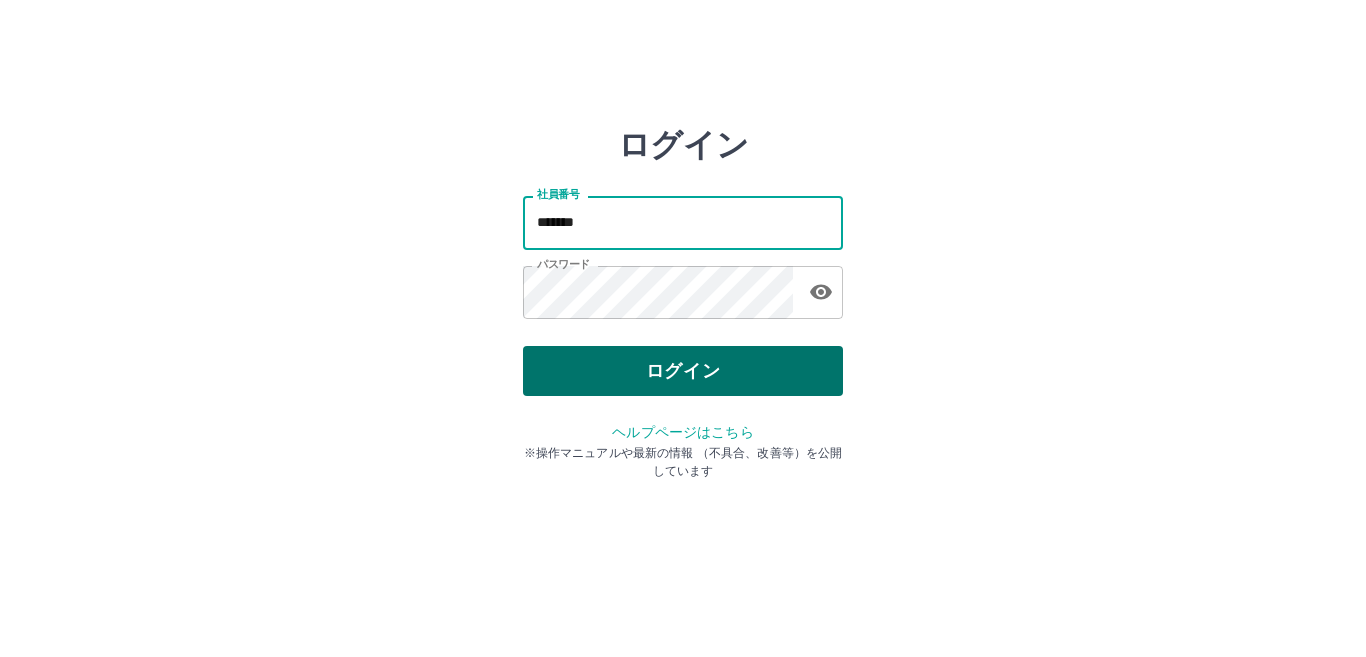 click on "ログイン" at bounding box center [683, 371] 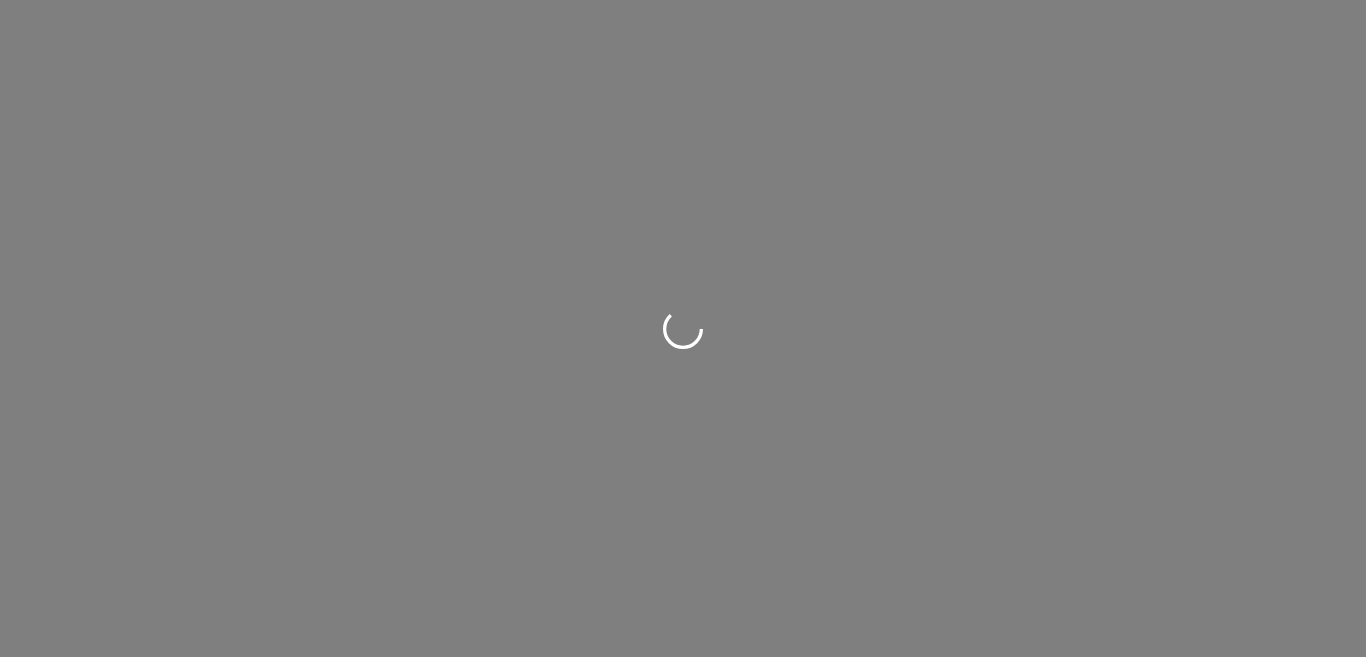 scroll, scrollTop: 0, scrollLeft: 0, axis: both 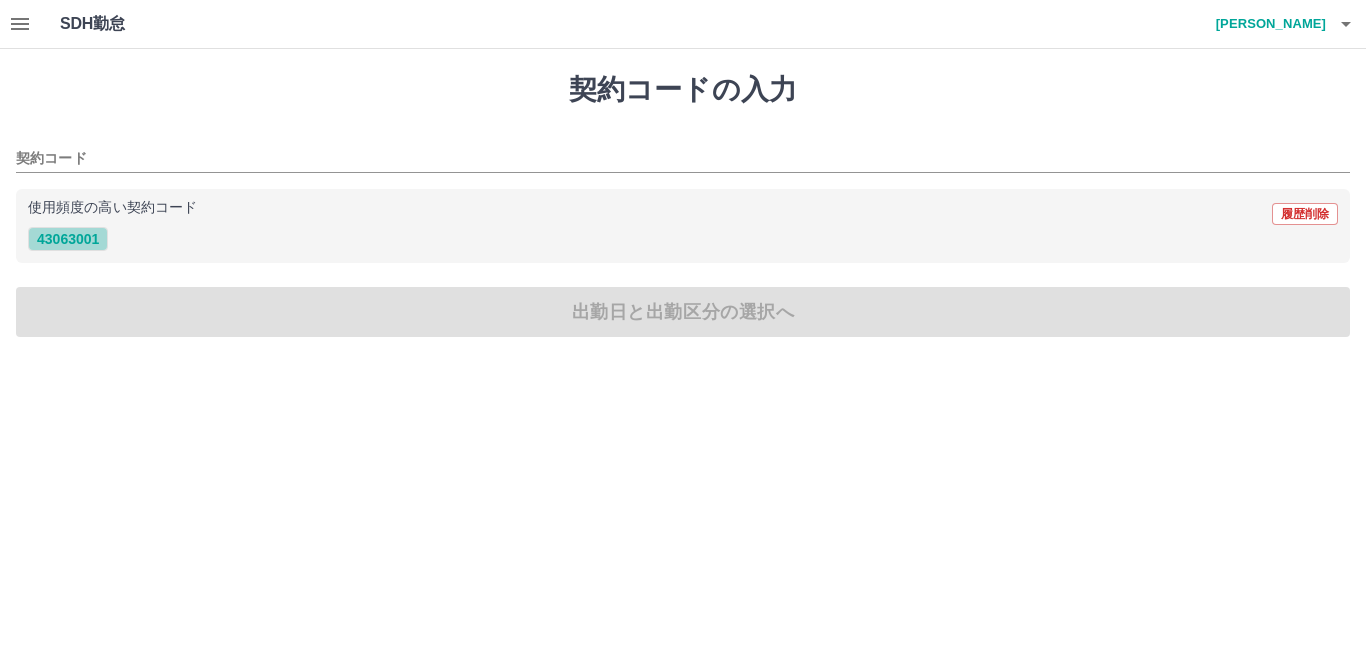 click on "43063001" at bounding box center (68, 239) 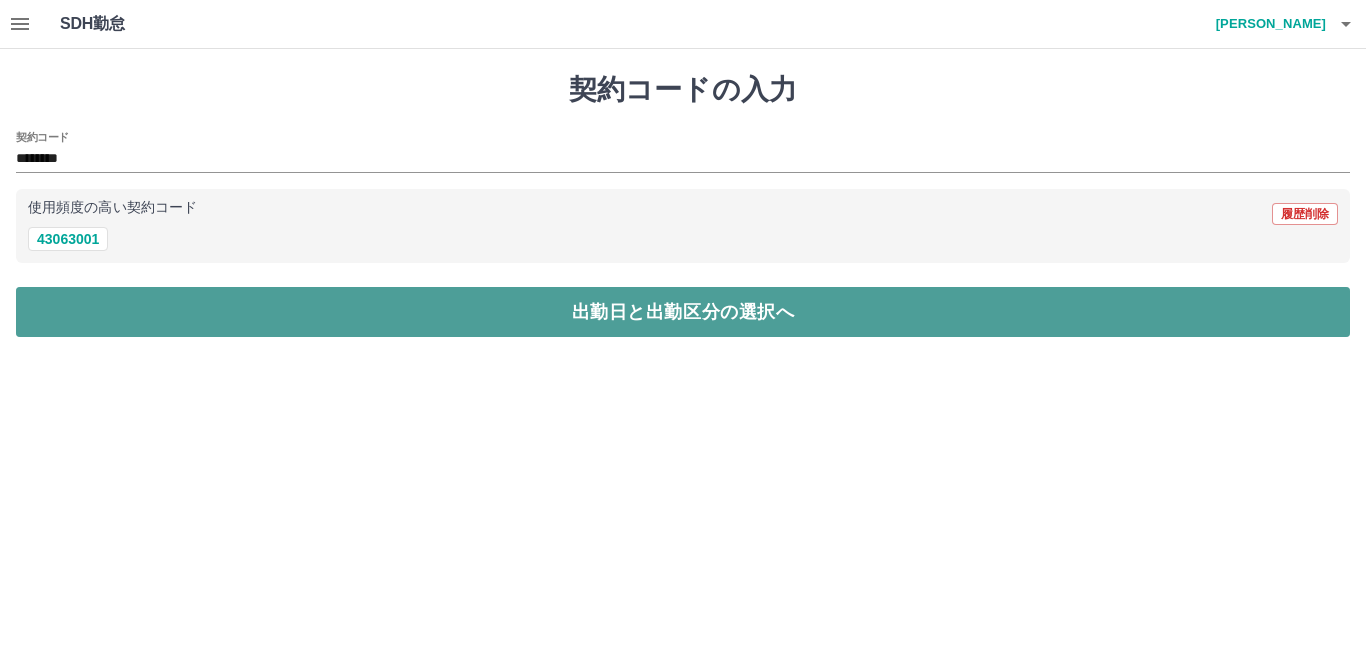click on "出勤日と出勤区分の選択へ" at bounding box center [683, 312] 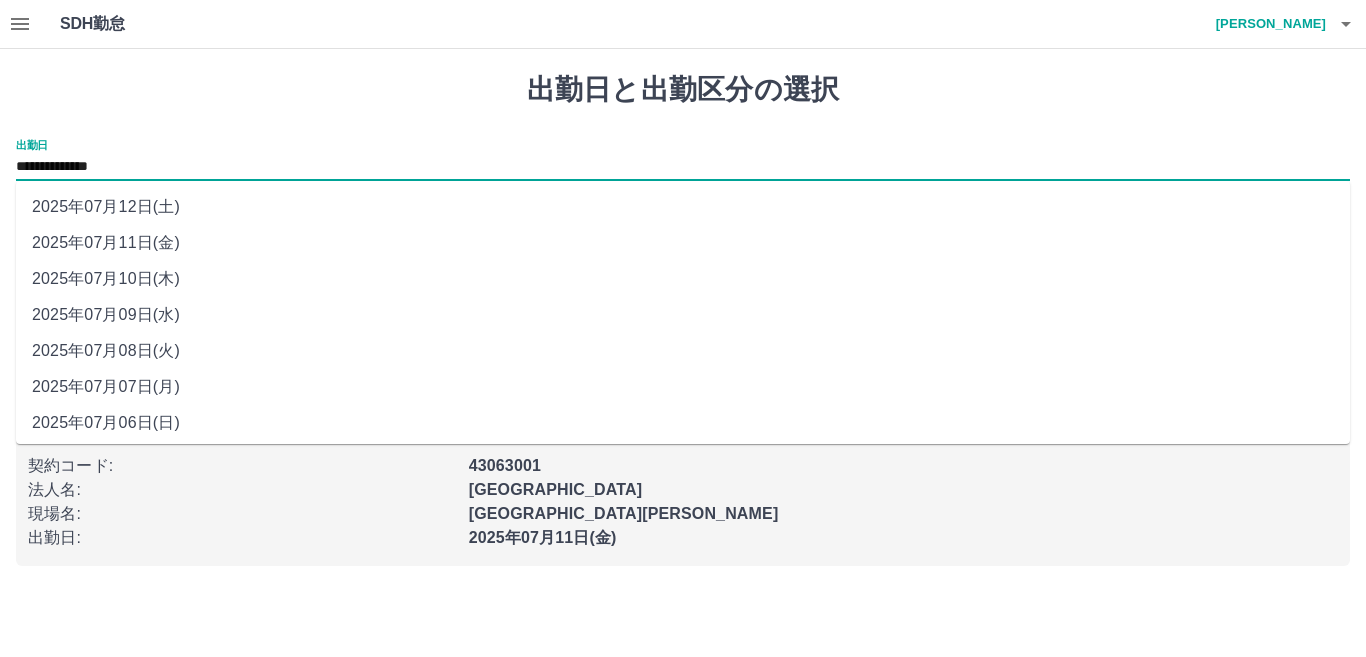 click on "**********" at bounding box center [683, 167] 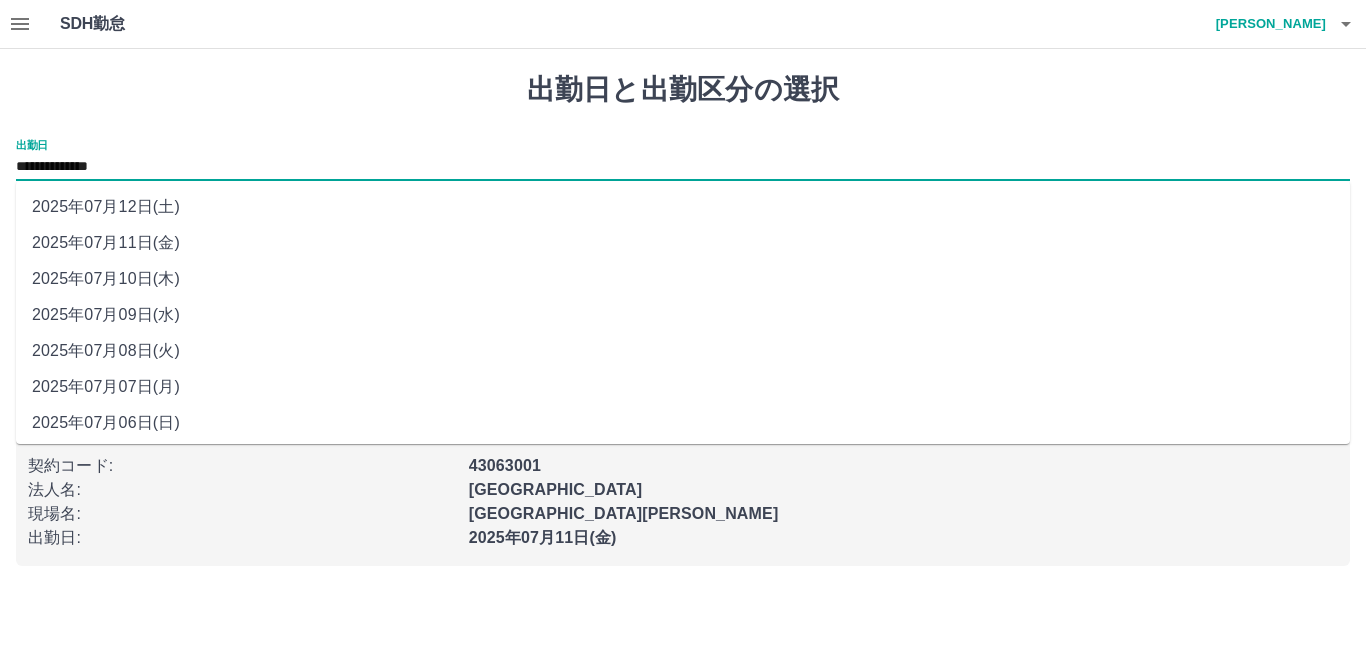 click on "2025年07月12日(土)" at bounding box center [683, 207] 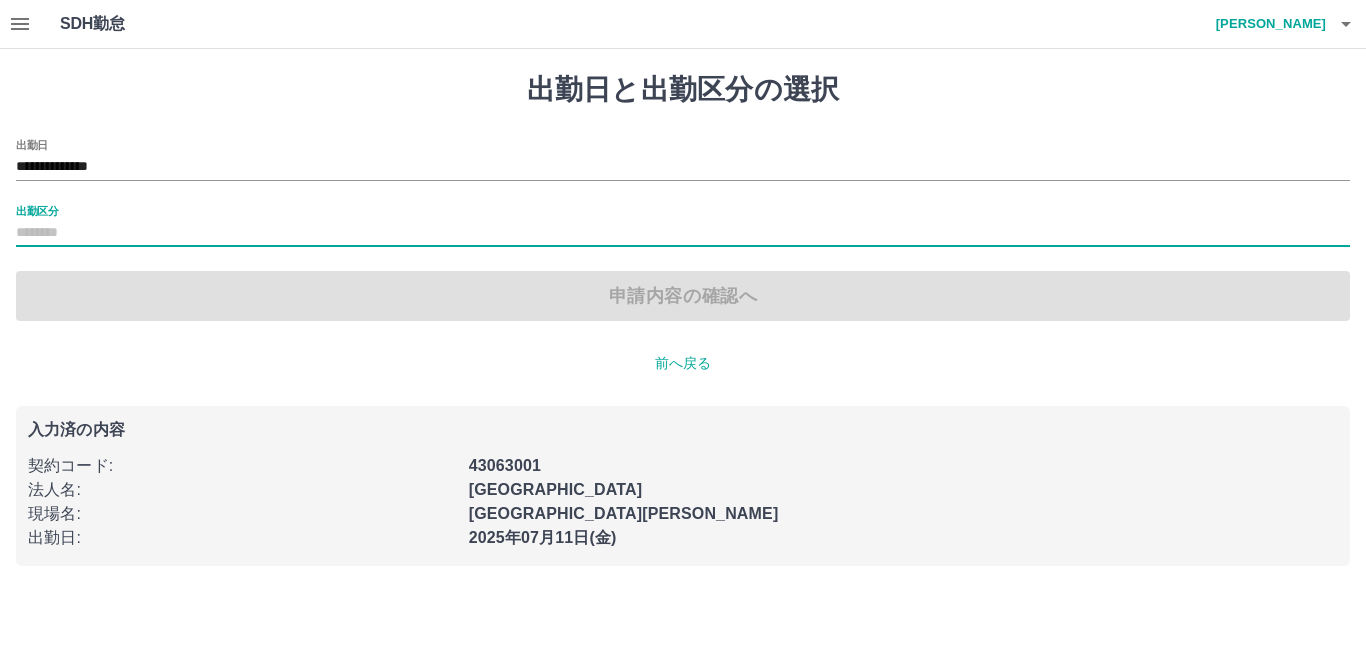 drag, startPoint x: 139, startPoint y: 233, endPoint x: 141, endPoint y: 244, distance: 11.18034 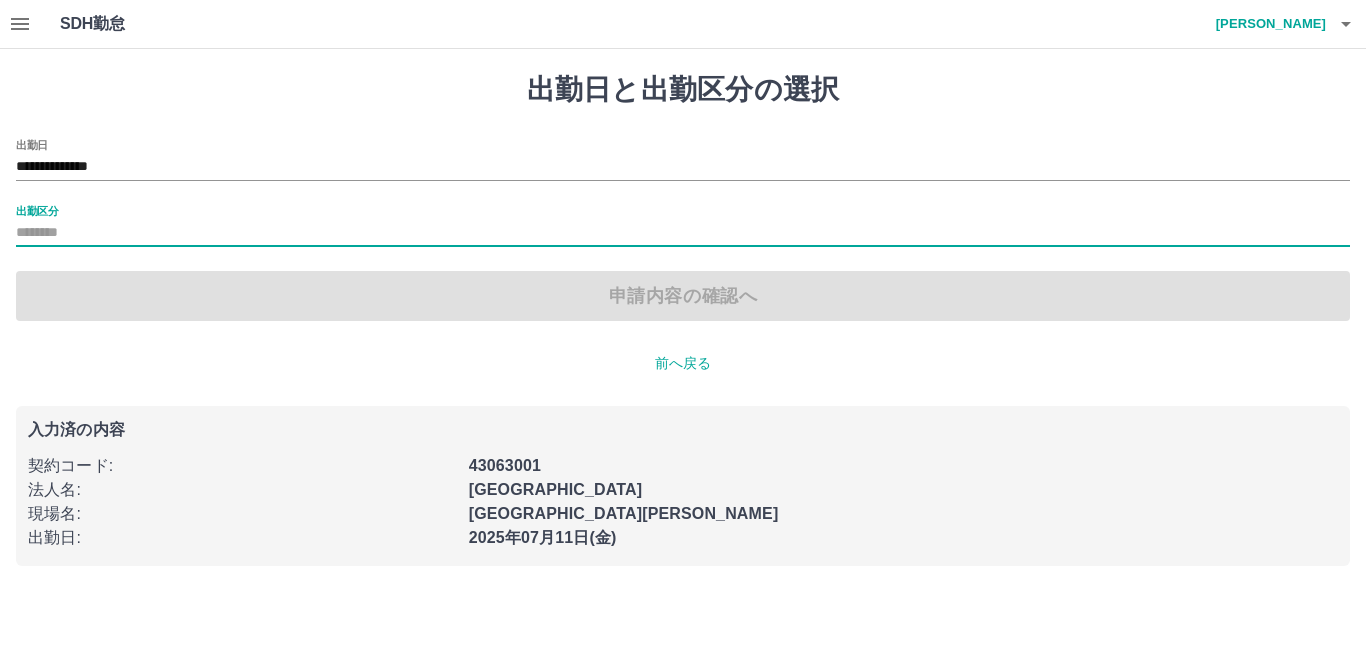 click on "出勤区分" at bounding box center (683, 233) 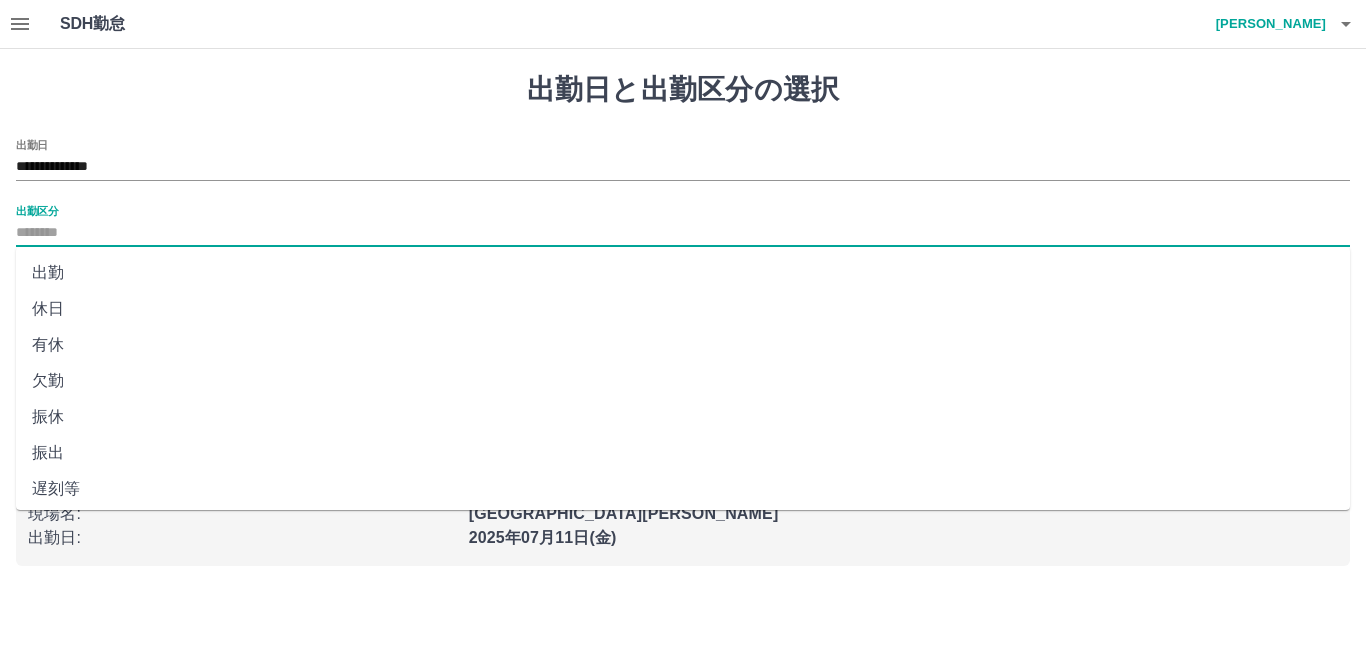 click on "休日" at bounding box center [683, 309] 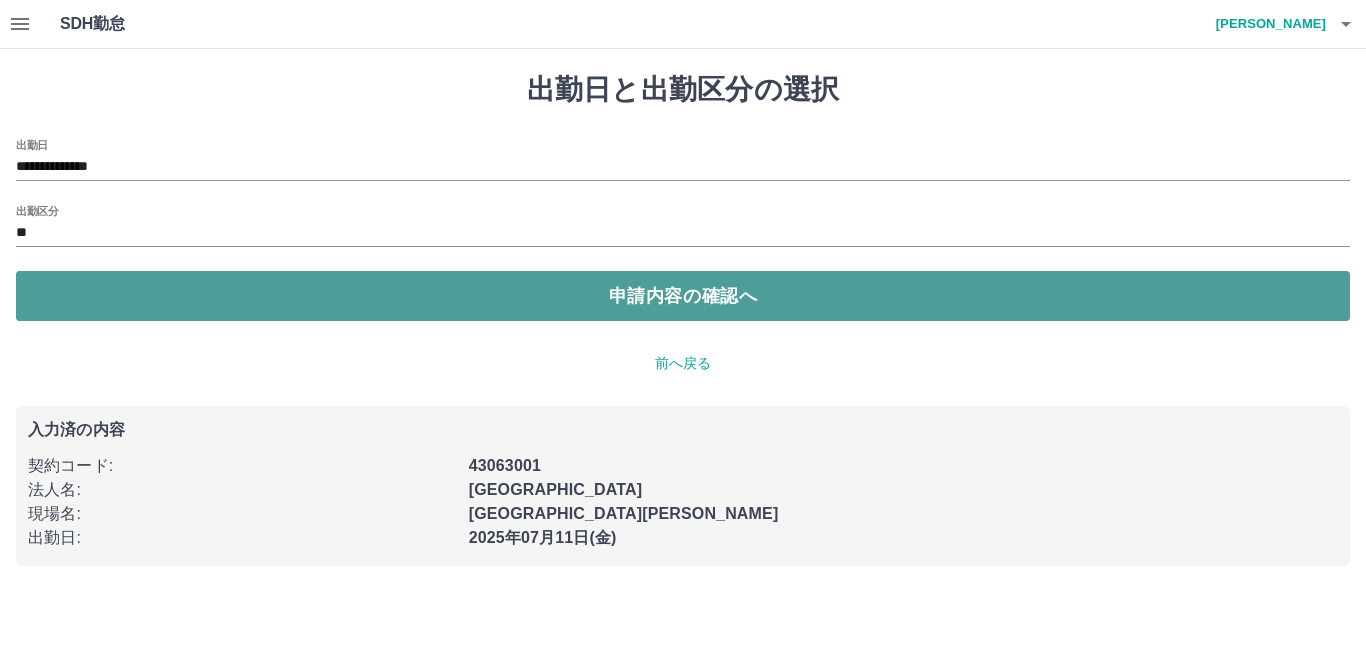 click on "申請内容の確認へ" at bounding box center (683, 296) 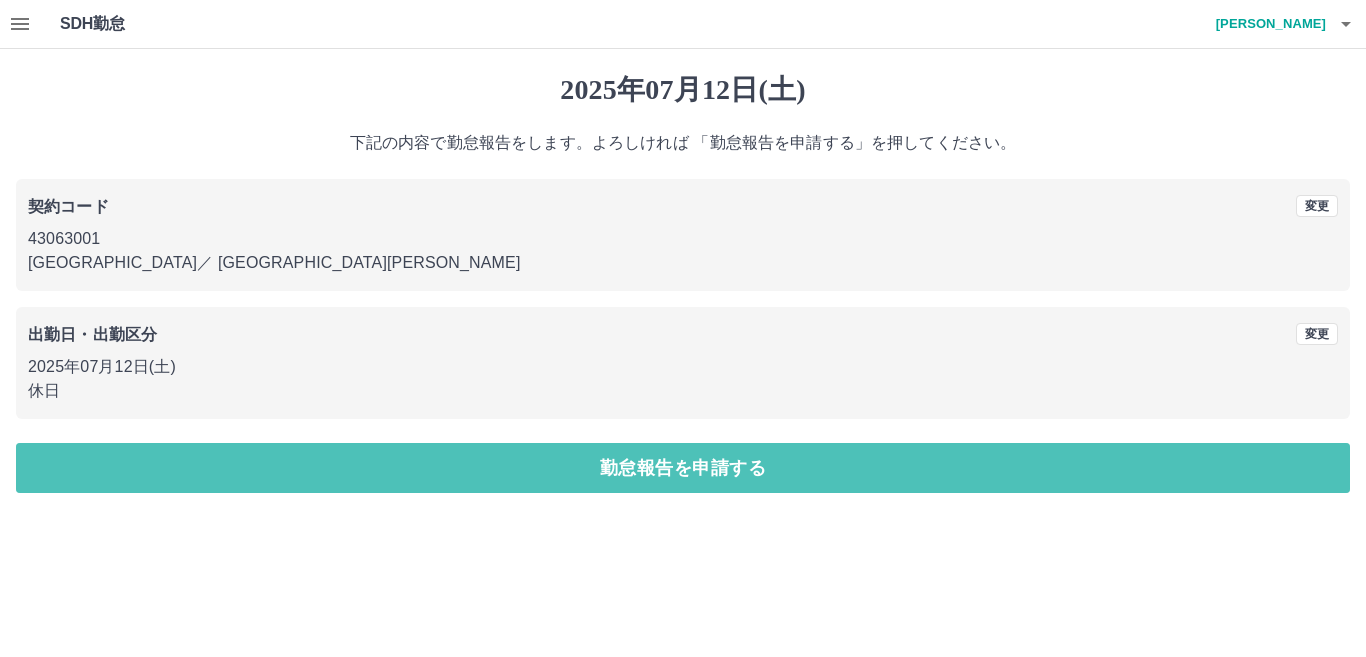 drag, startPoint x: 526, startPoint y: 460, endPoint x: 538, endPoint y: 462, distance: 12.165525 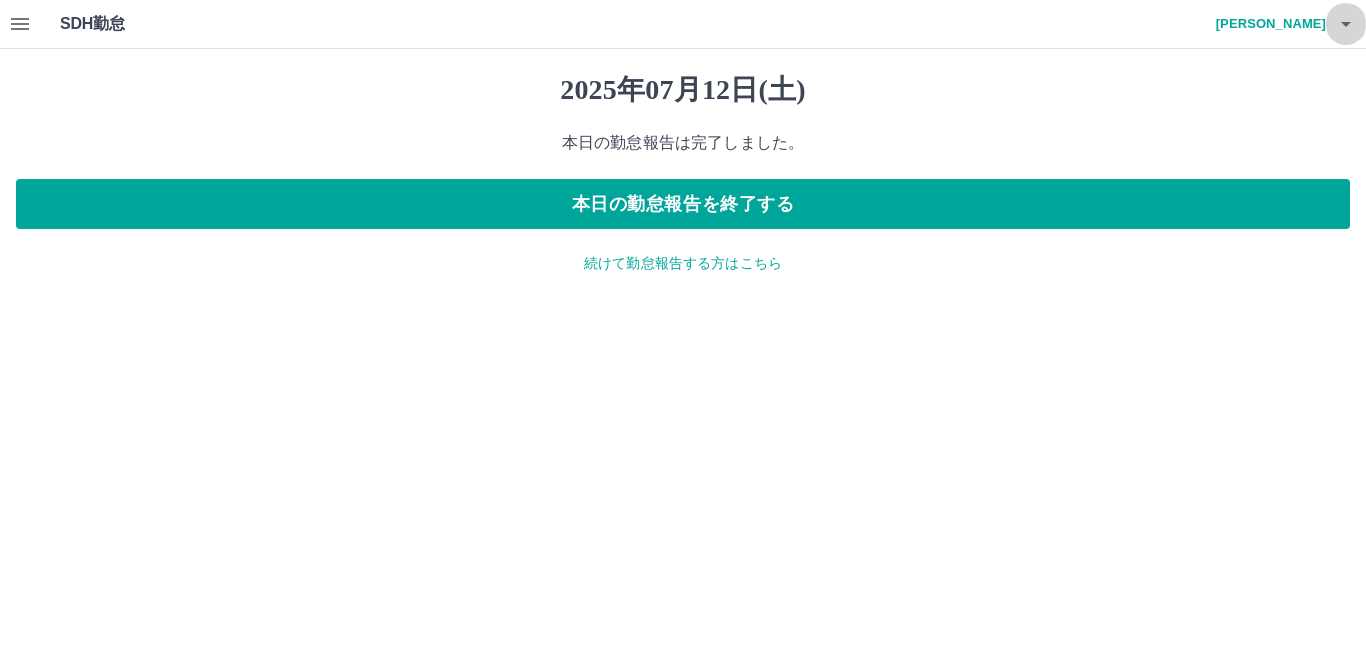 click 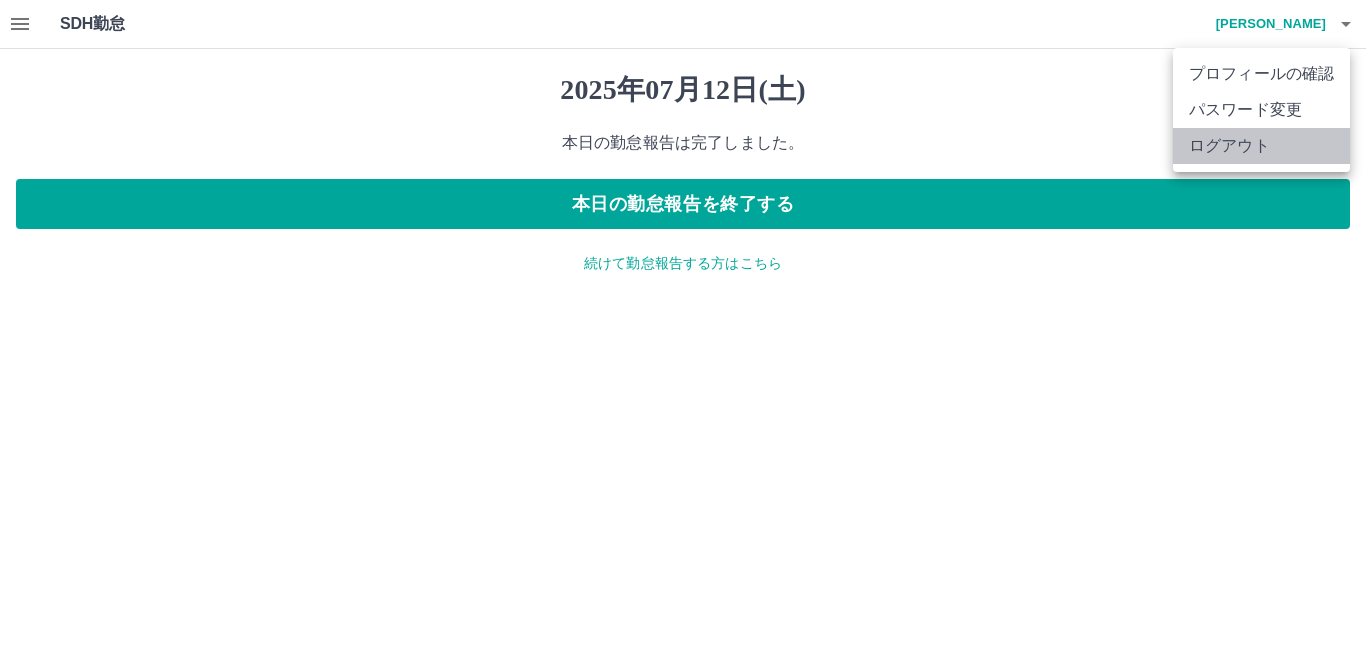 click on "ログアウト" at bounding box center (1261, 146) 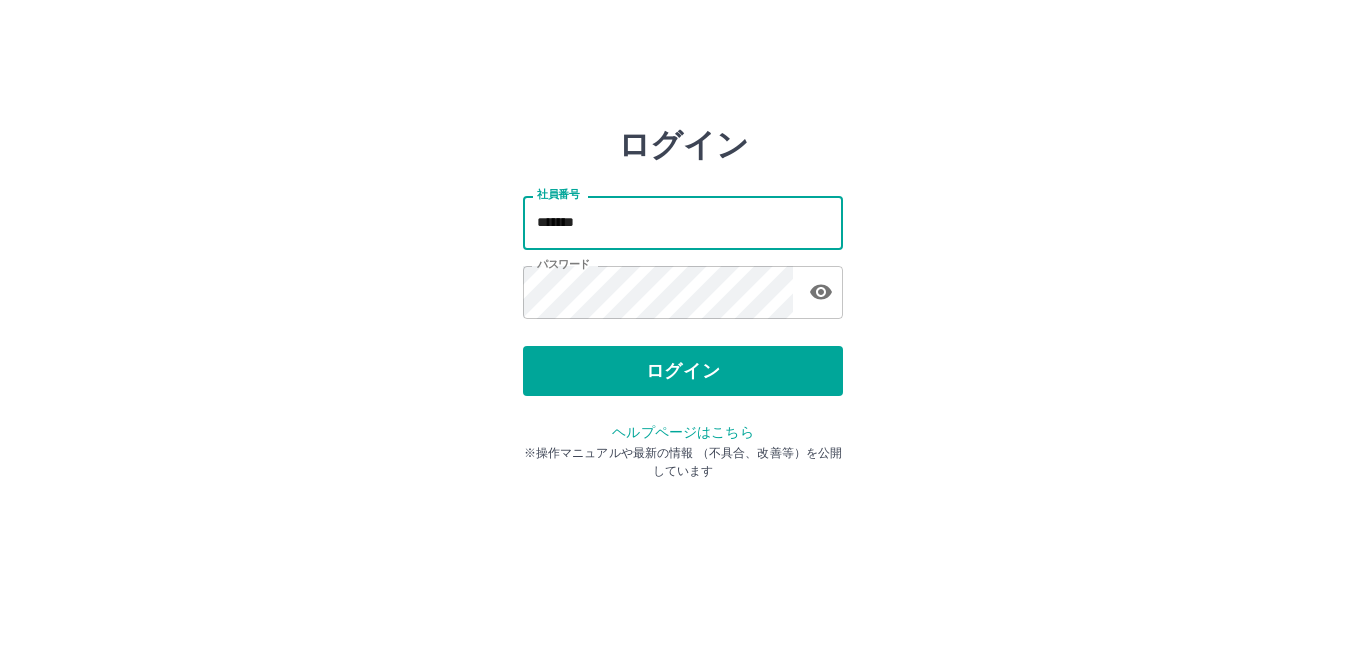 scroll, scrollTop: 0, scrollLeft: 0, axis: both 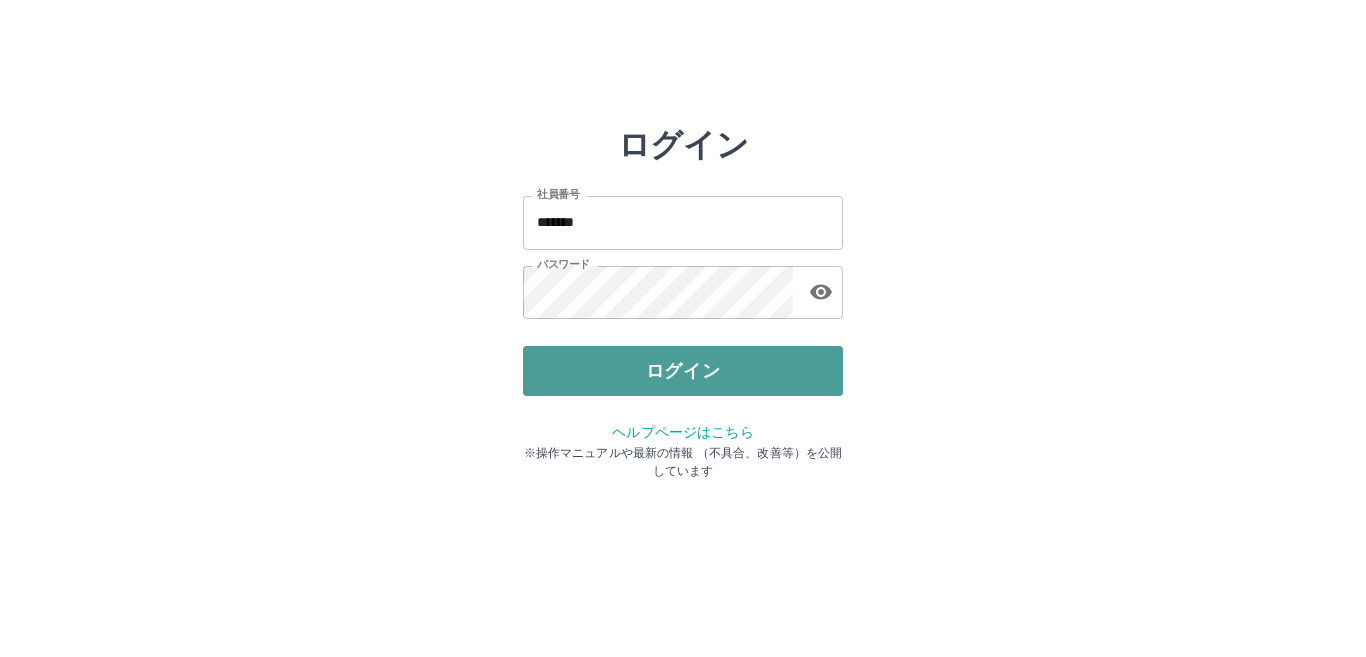 click on "ログイン" at bounding box center (683, 371) 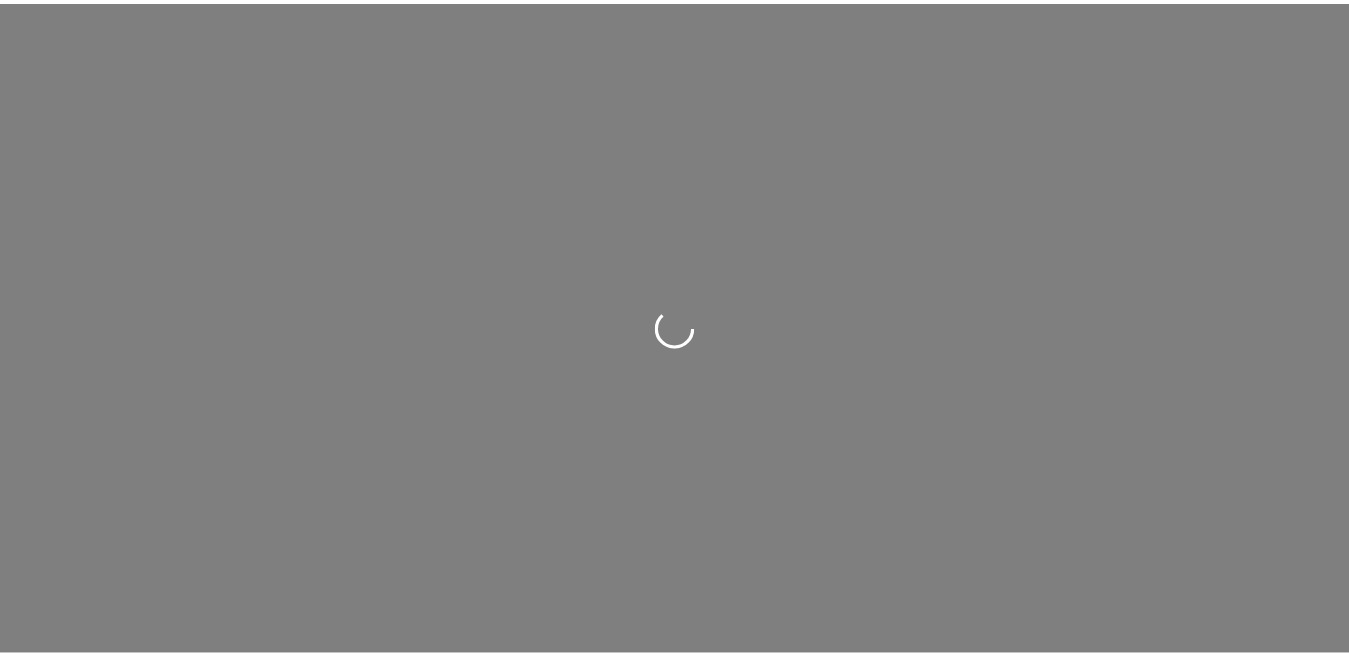 scroll, scrollTop: 0, scrollLeft: 0, axis: both 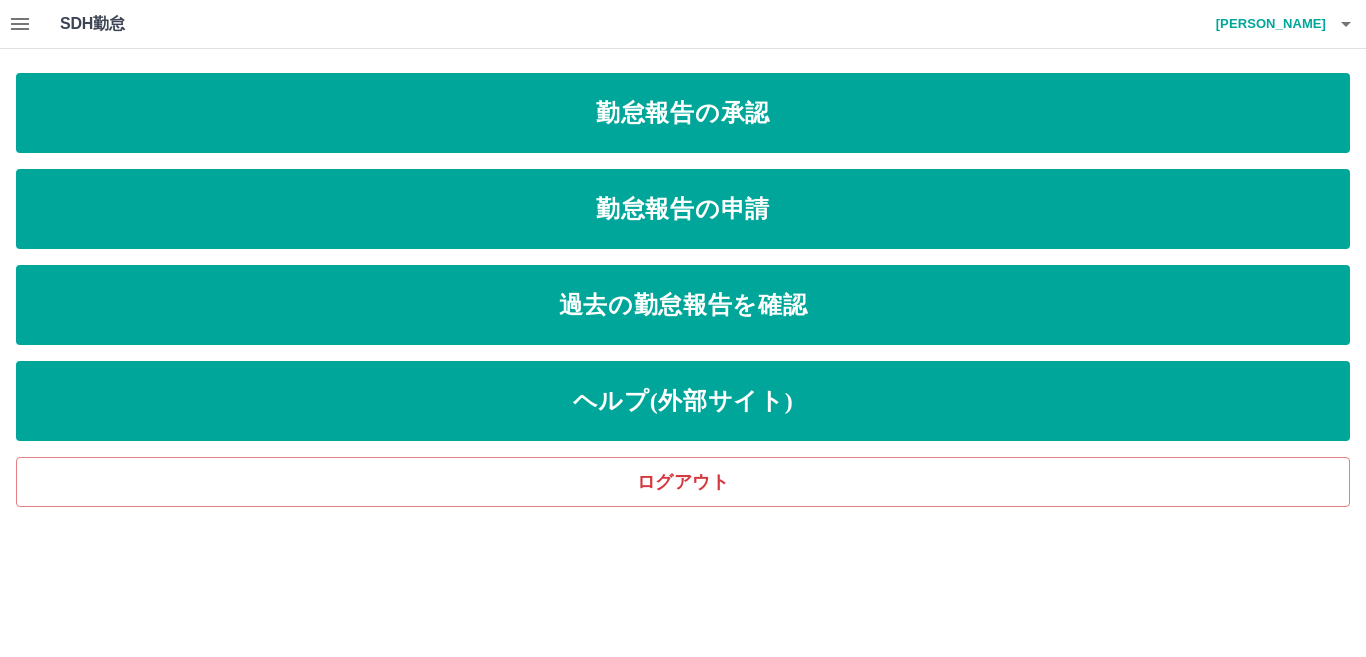 click 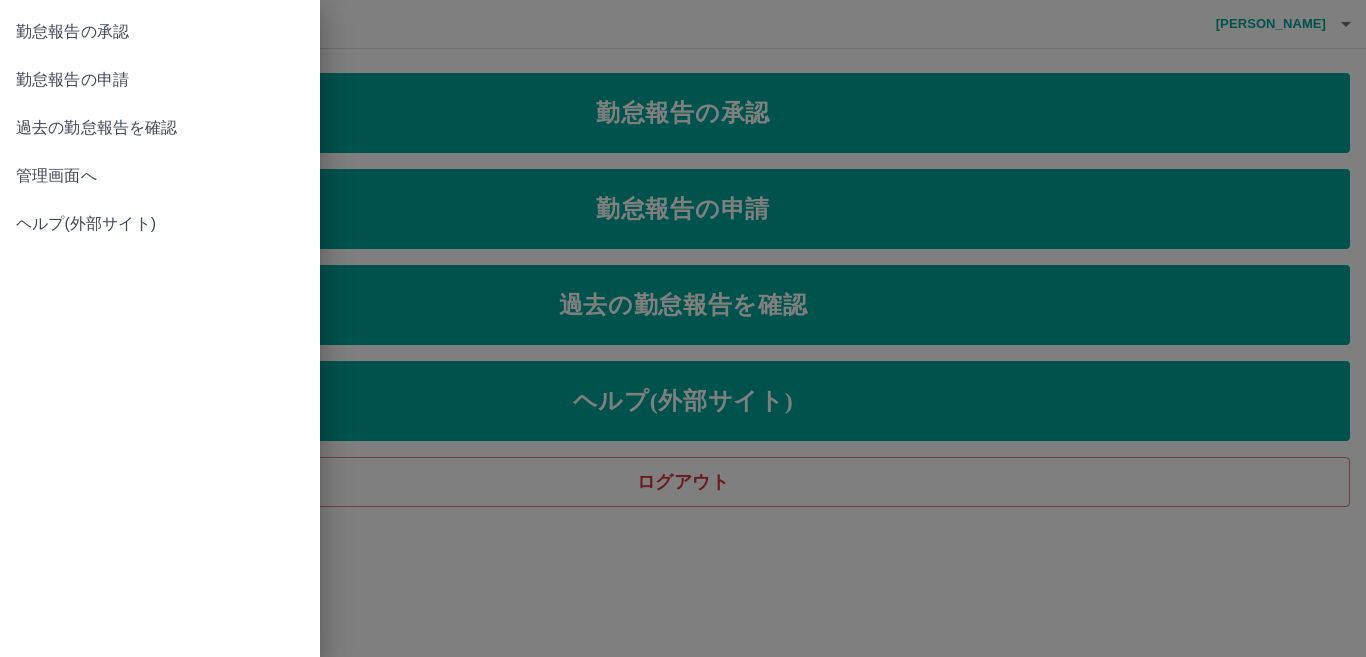 click on "管理画面へ" at bounding box center (160, 176) 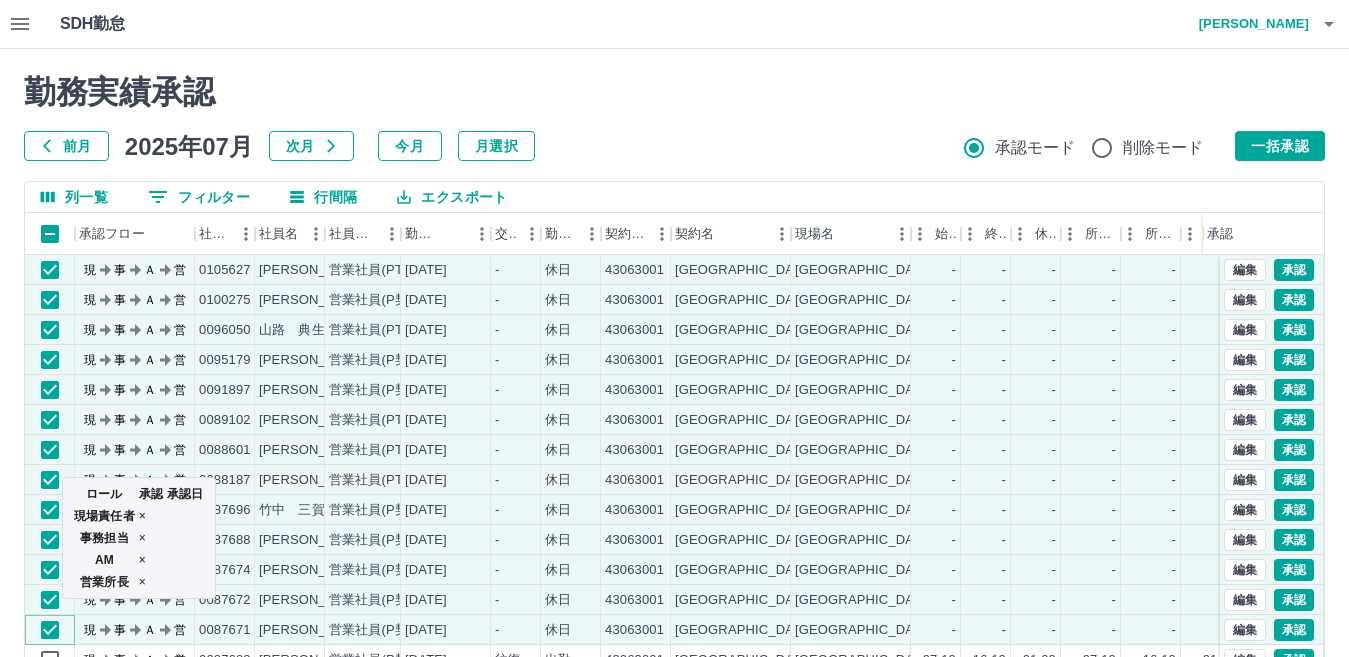 scroll, scrollTop: 100, scrollLeft: 0, axis: vertical 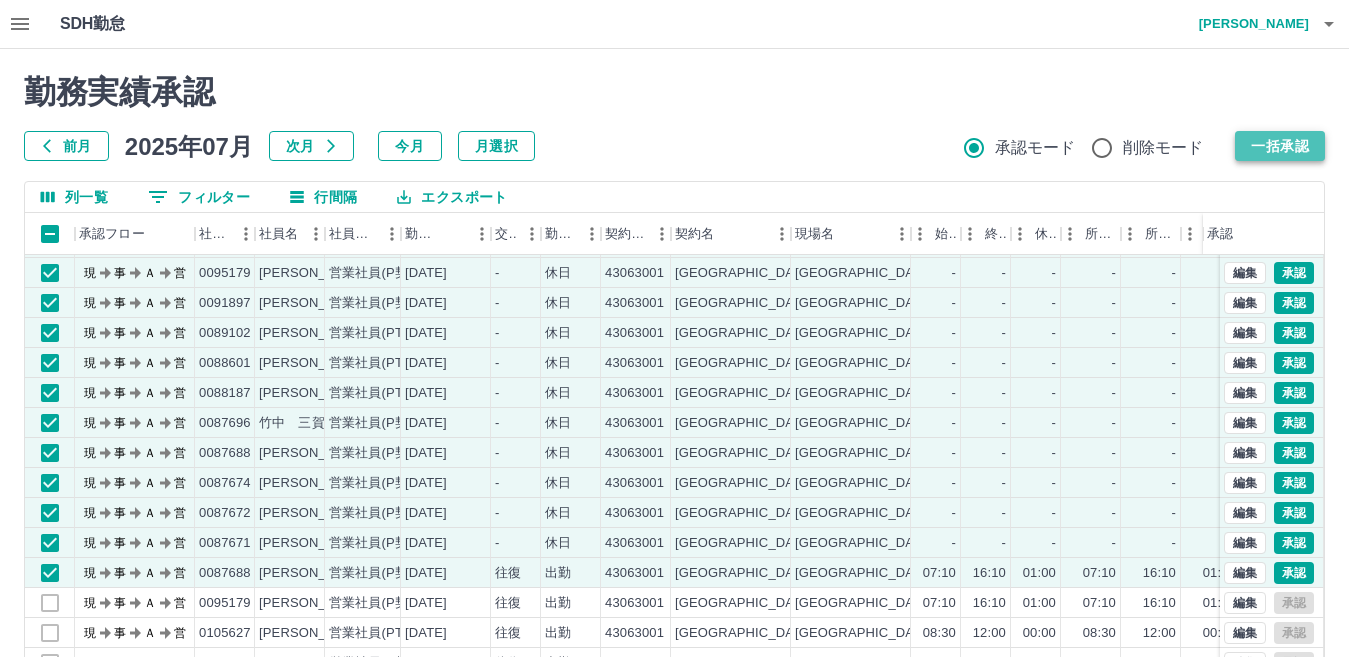 click on "一括承認" at bounding box center [1280, 146] 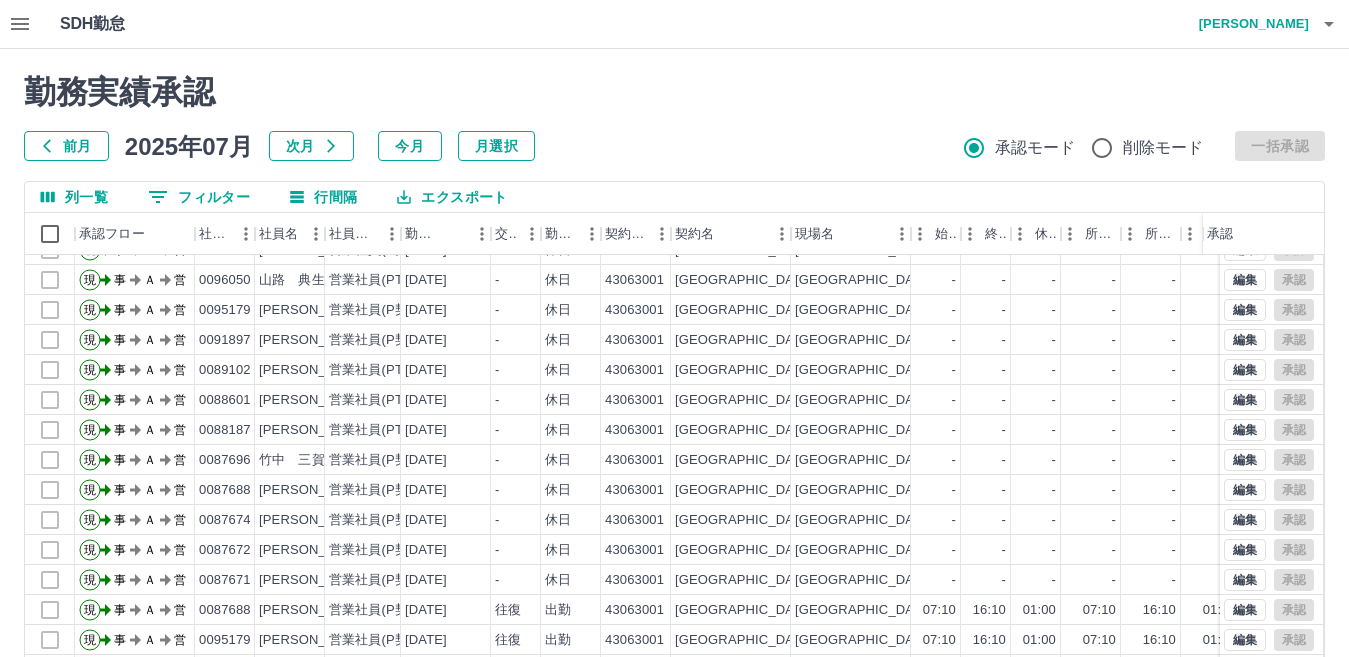 scroll, scrollTop: 0, scrollLeft: 0, axis: both 